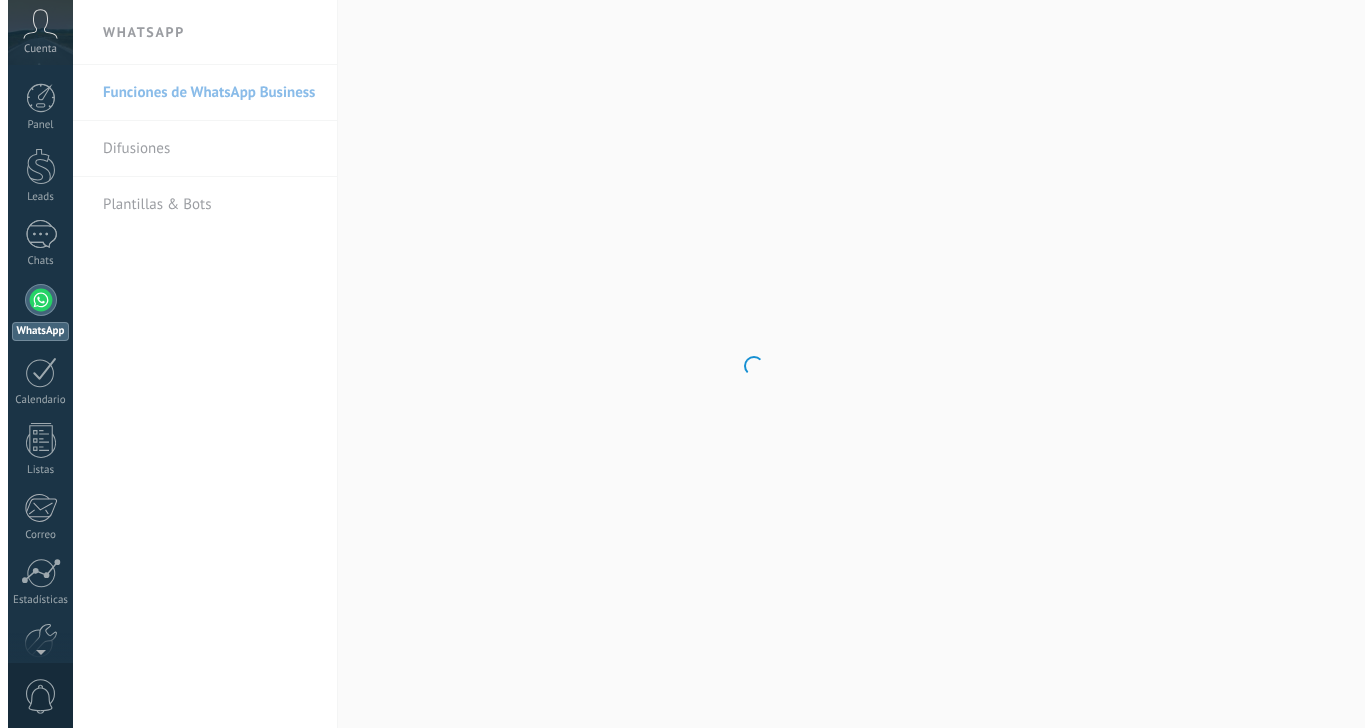 scroll, scrollTop: 0, scrollLeft: 0, axis: both 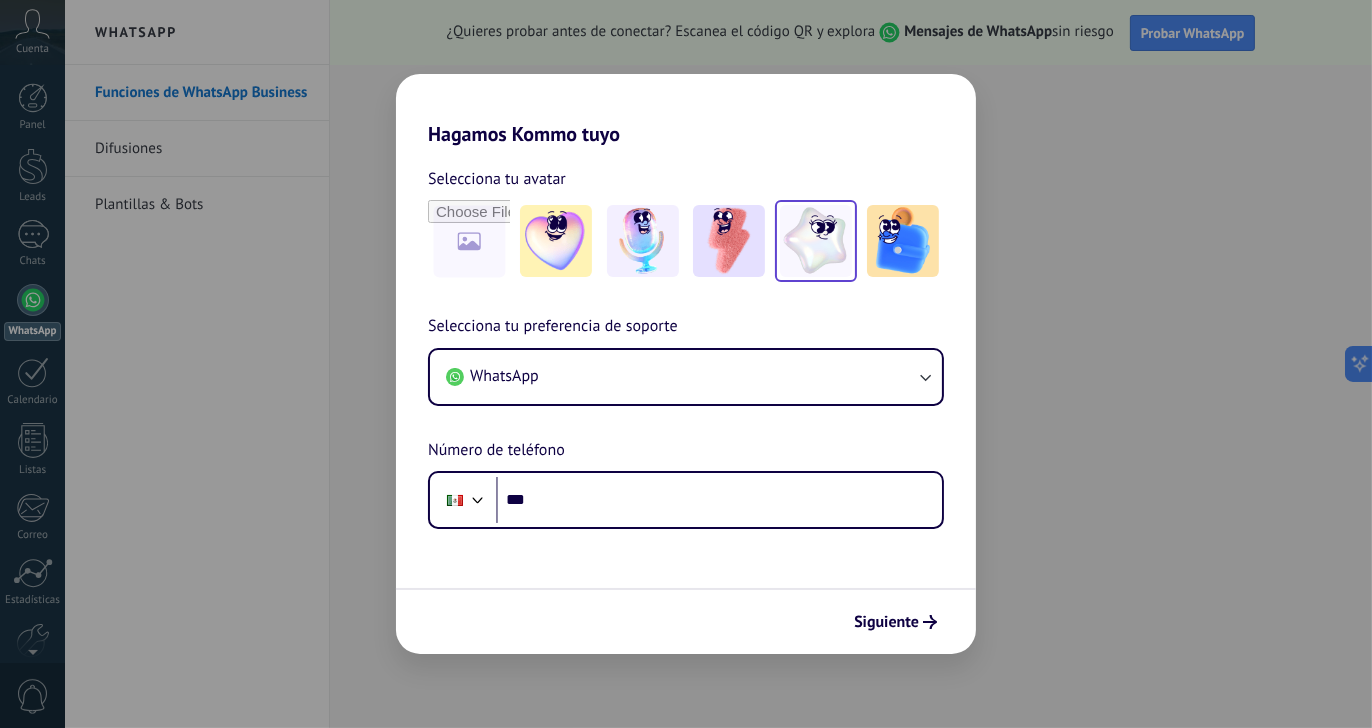 click at bounding box center [816, 241] 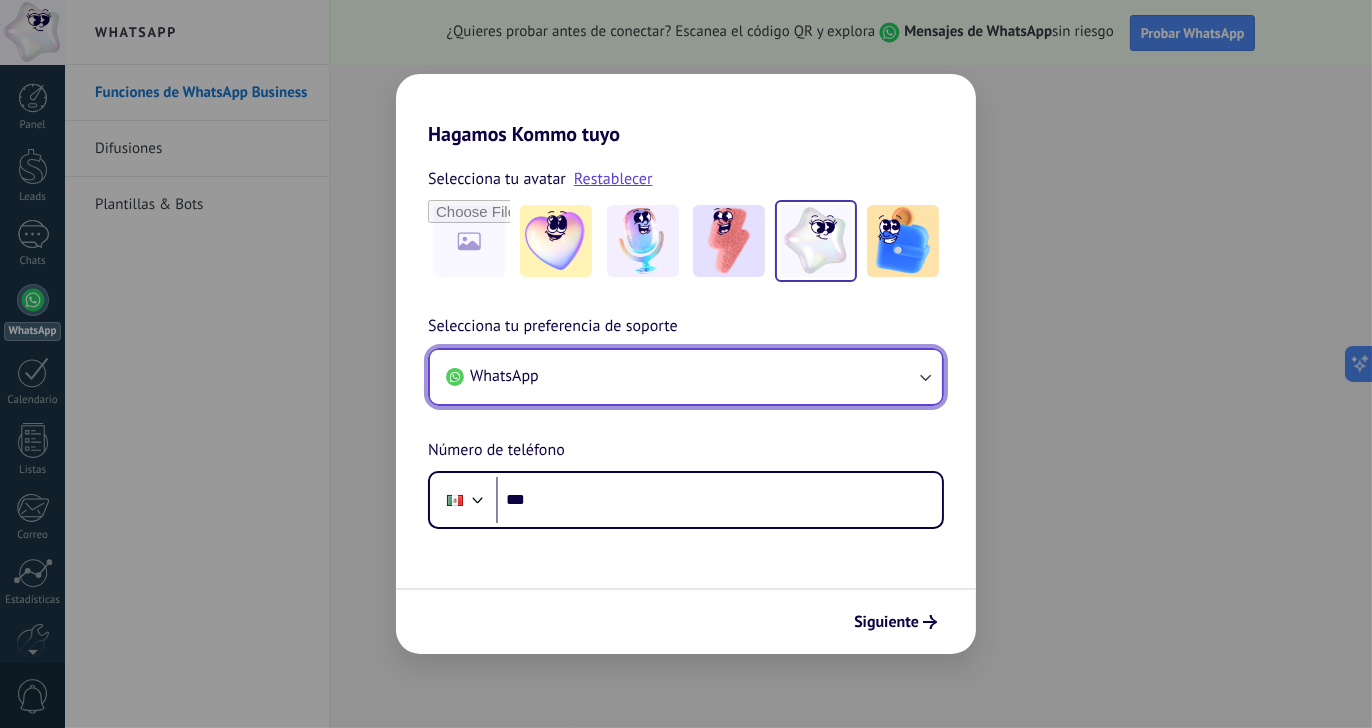 click on "WhatsApp" at bounding box center (686, 377) 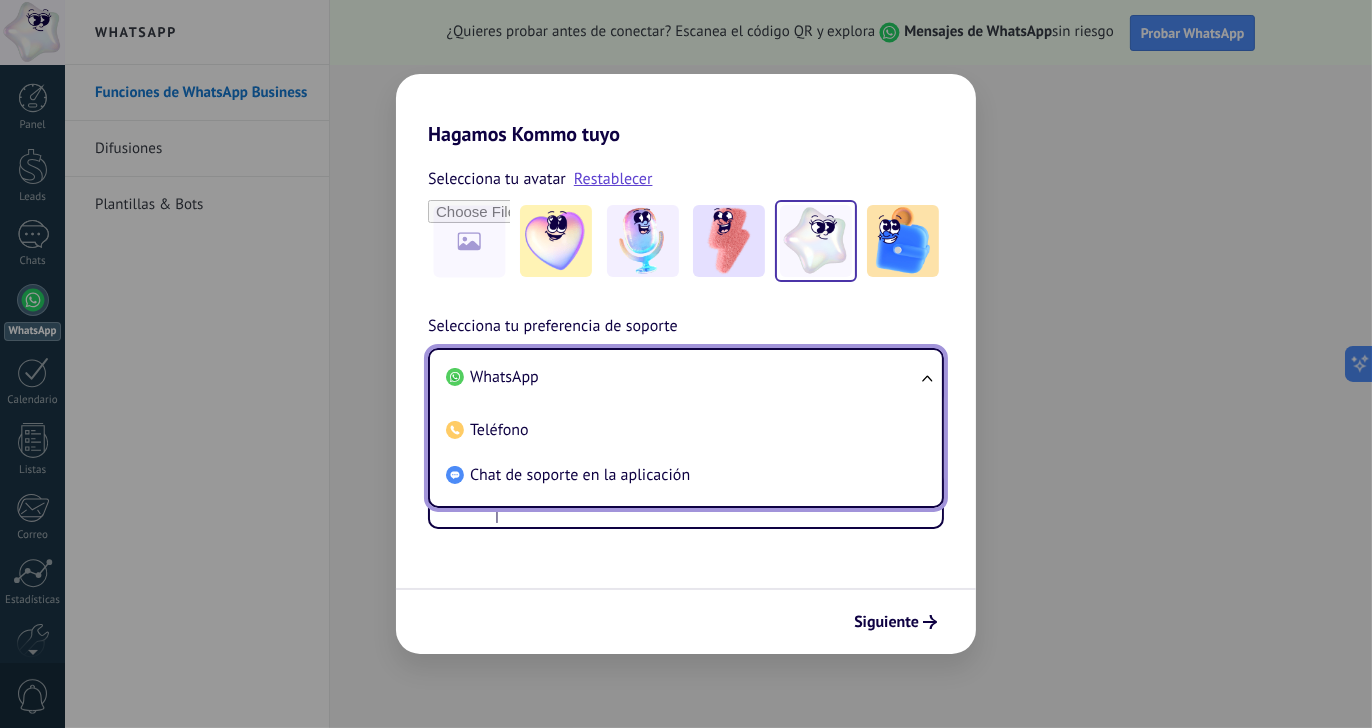 click on "WhatsApp" at bounding box center (682, 377) 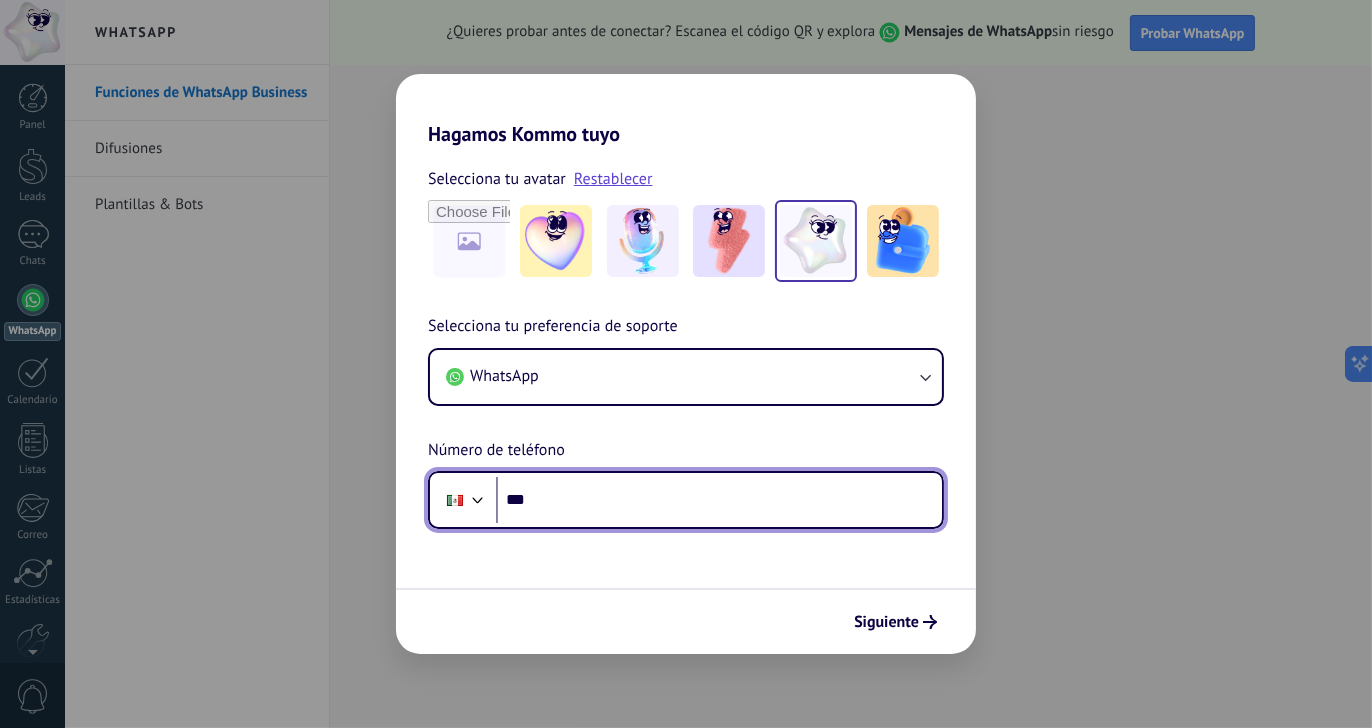 click on "***" at bounding box center [719, 500] 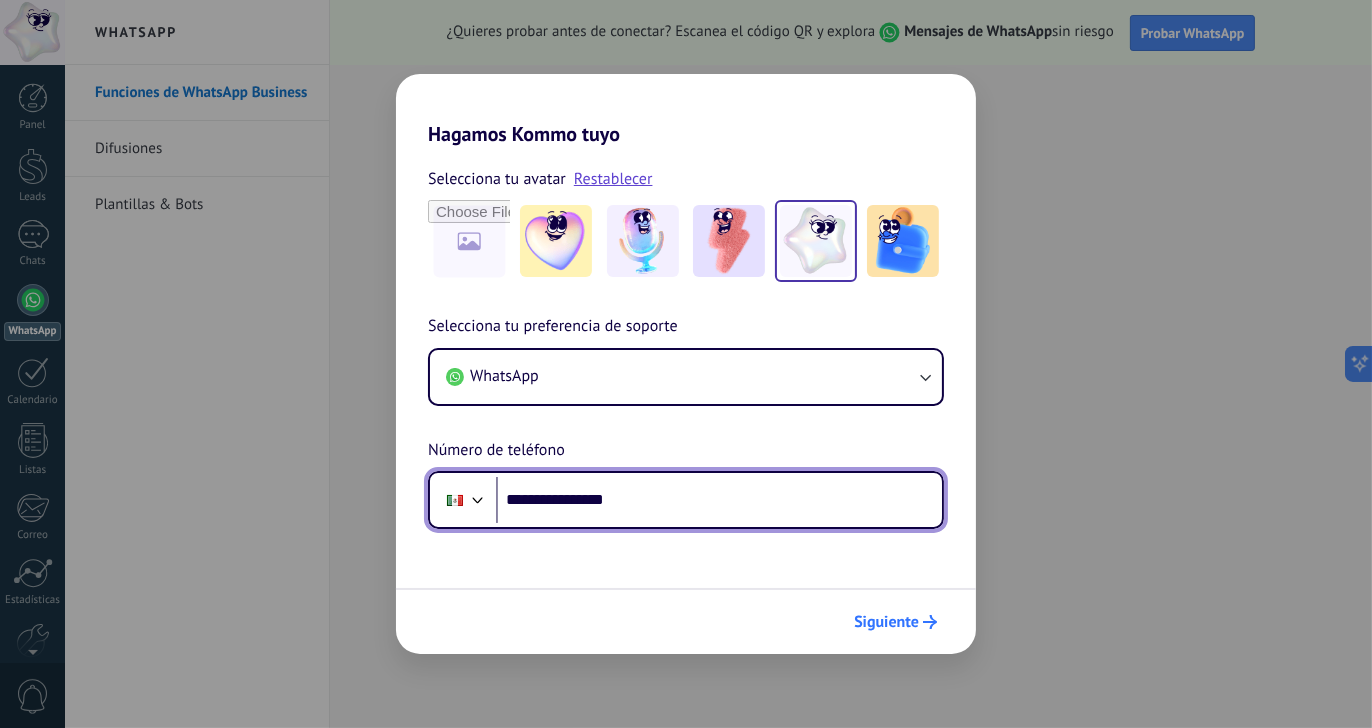 type on "**********" 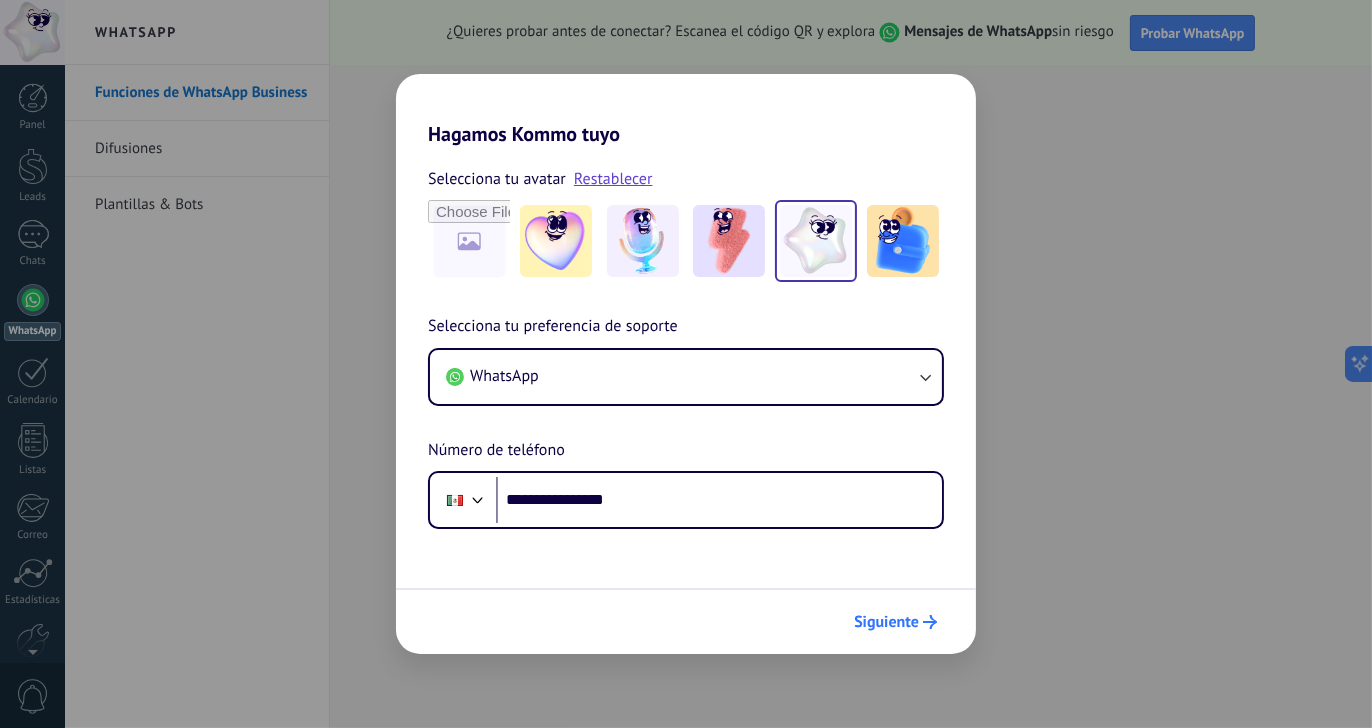 click on "Siguiente" at bounding box center (895, 622) 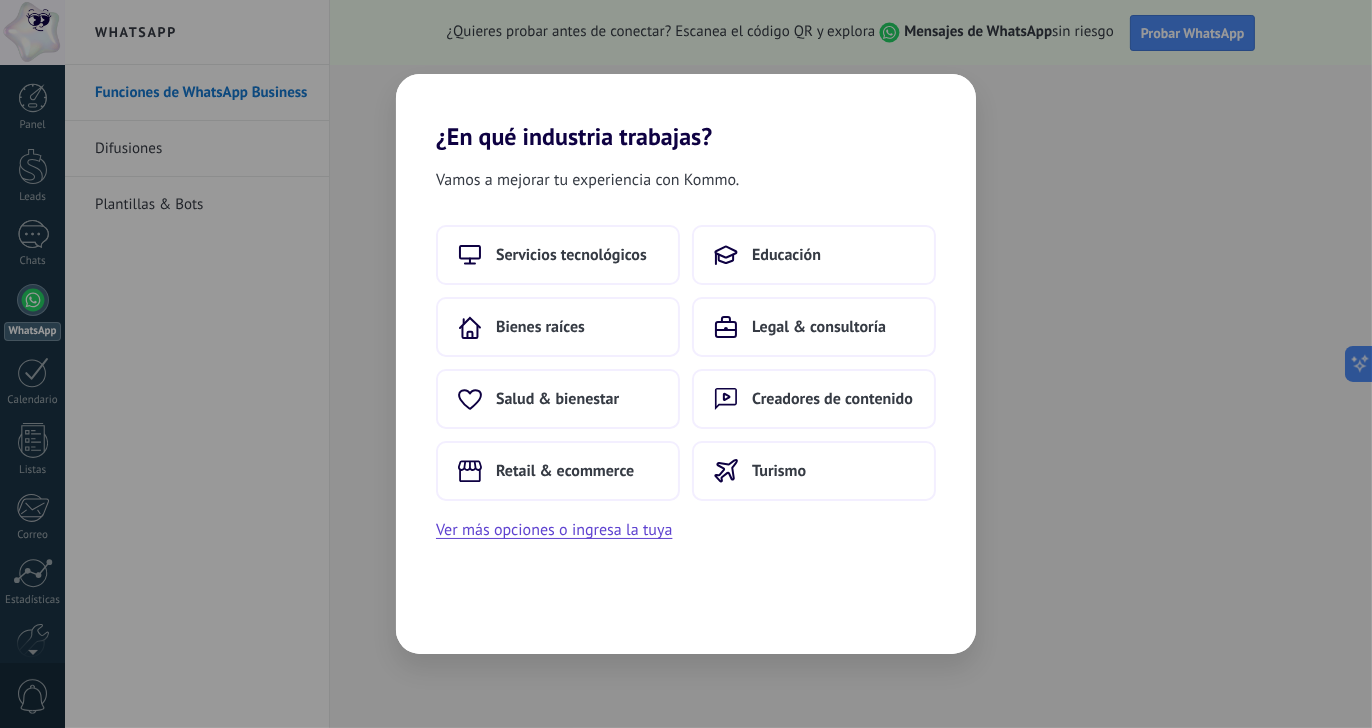 scroll, scrollTop: 0, scrollLeft: 0, axis: both 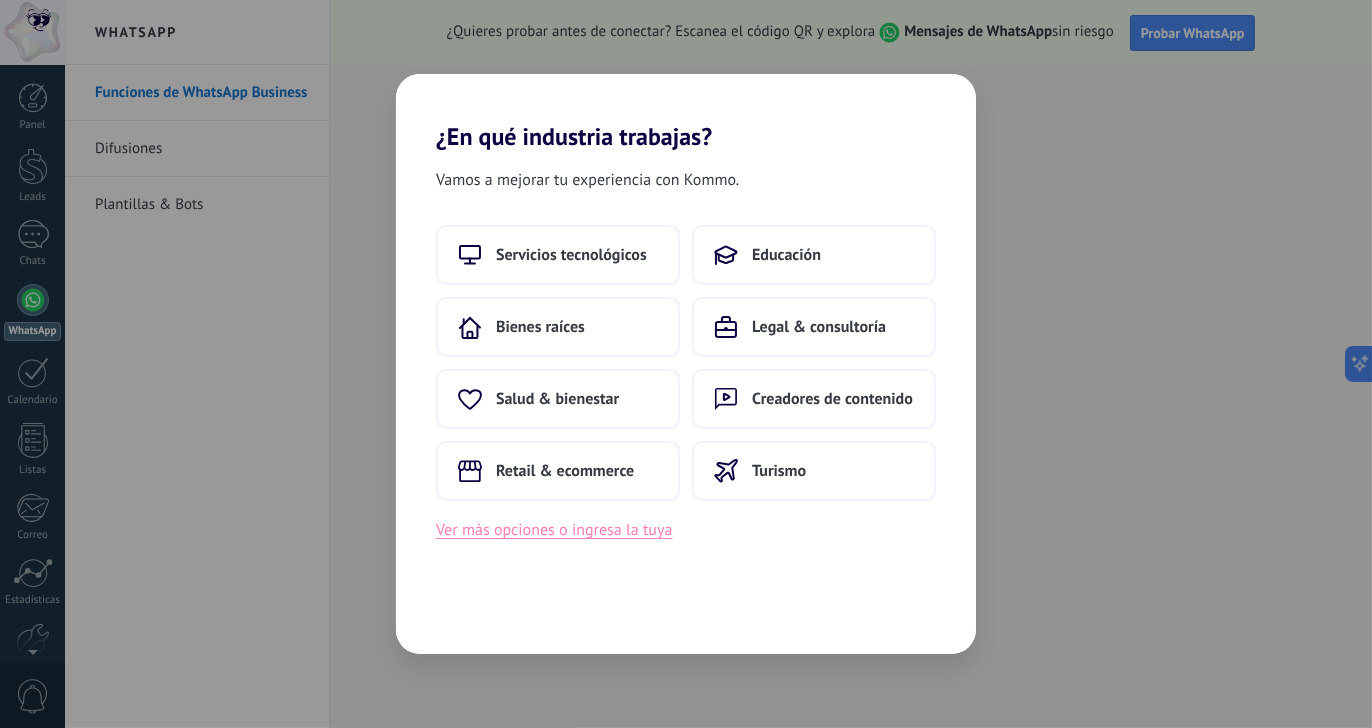 click on "Ver más opciones o ingresa la tuya" at bounding box center (554, 530) 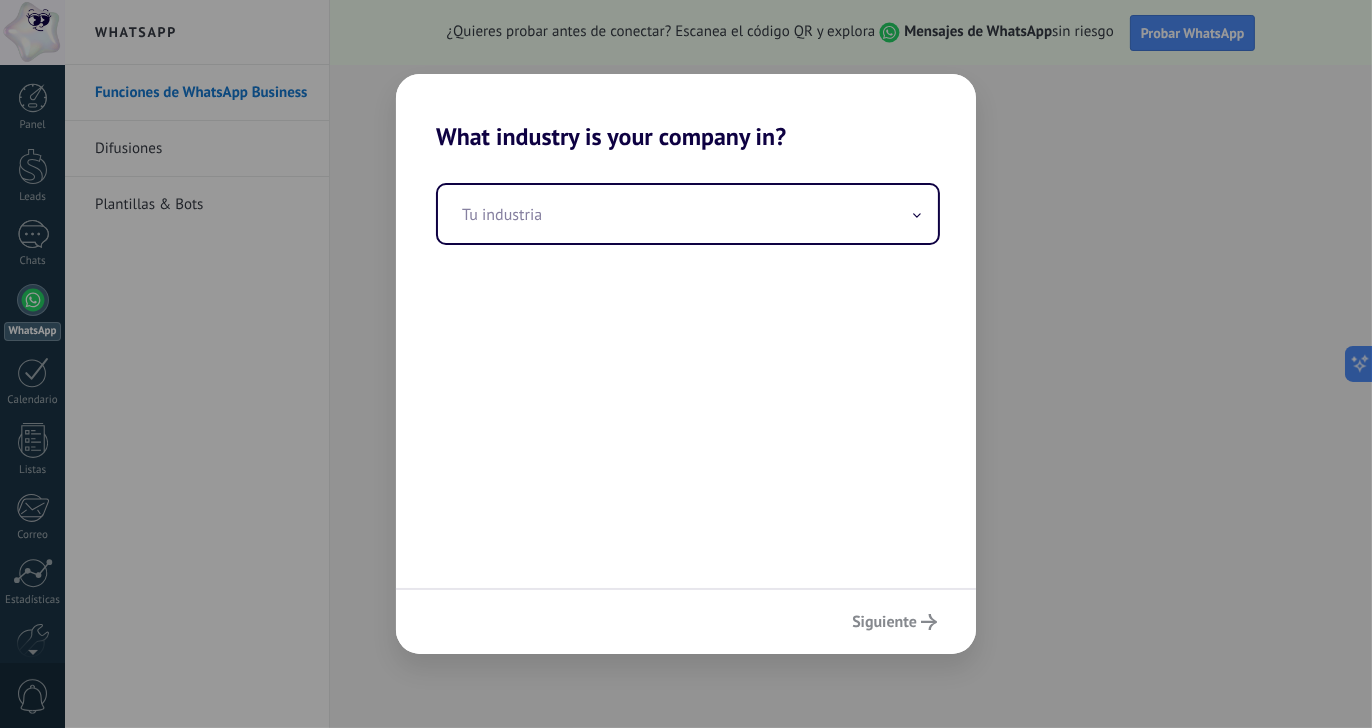 click on "Tu industria" at bounding box center (686, 369) 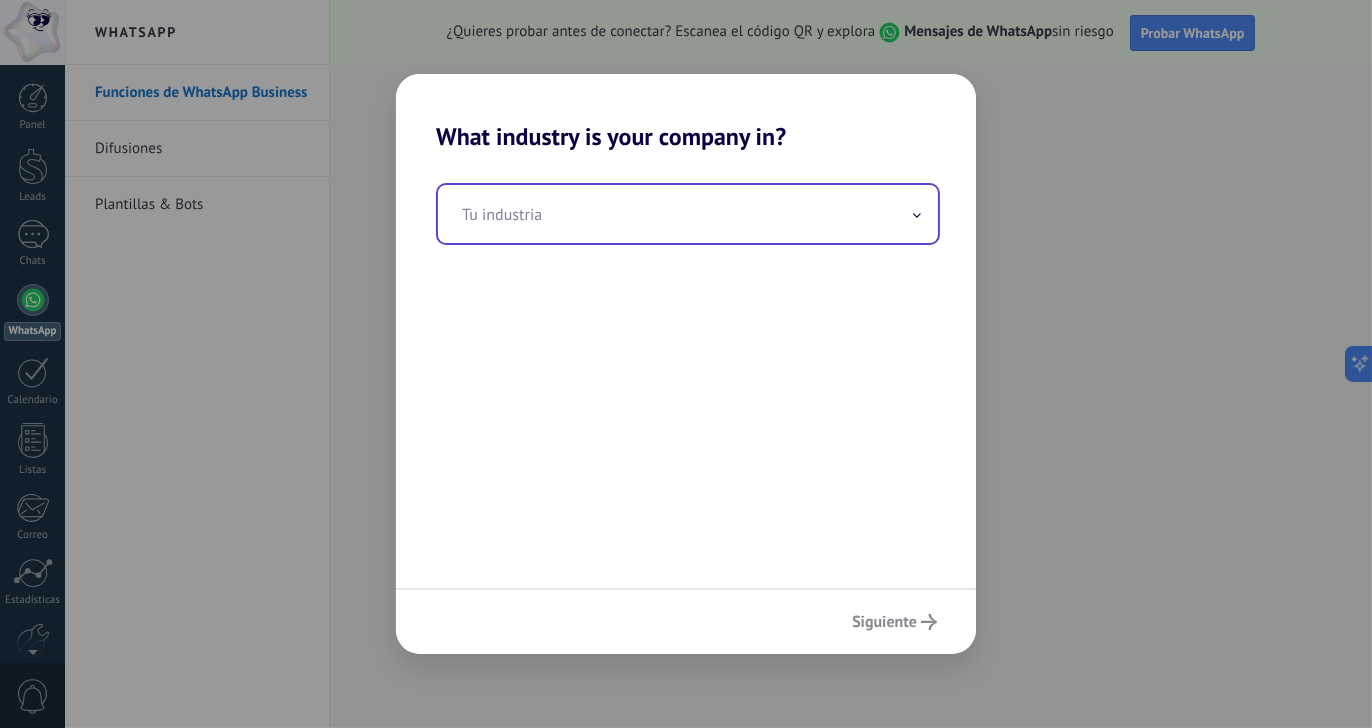 click at bounding box center (688, 214) 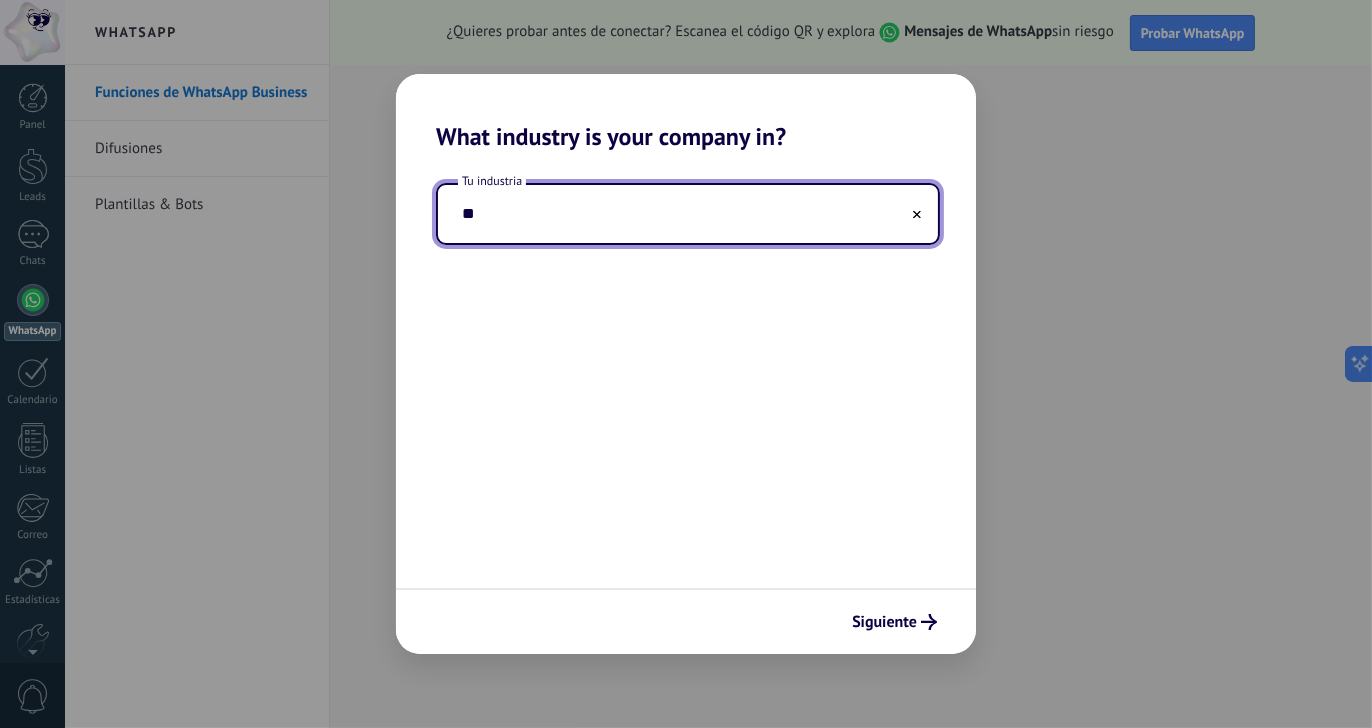 type on "*" 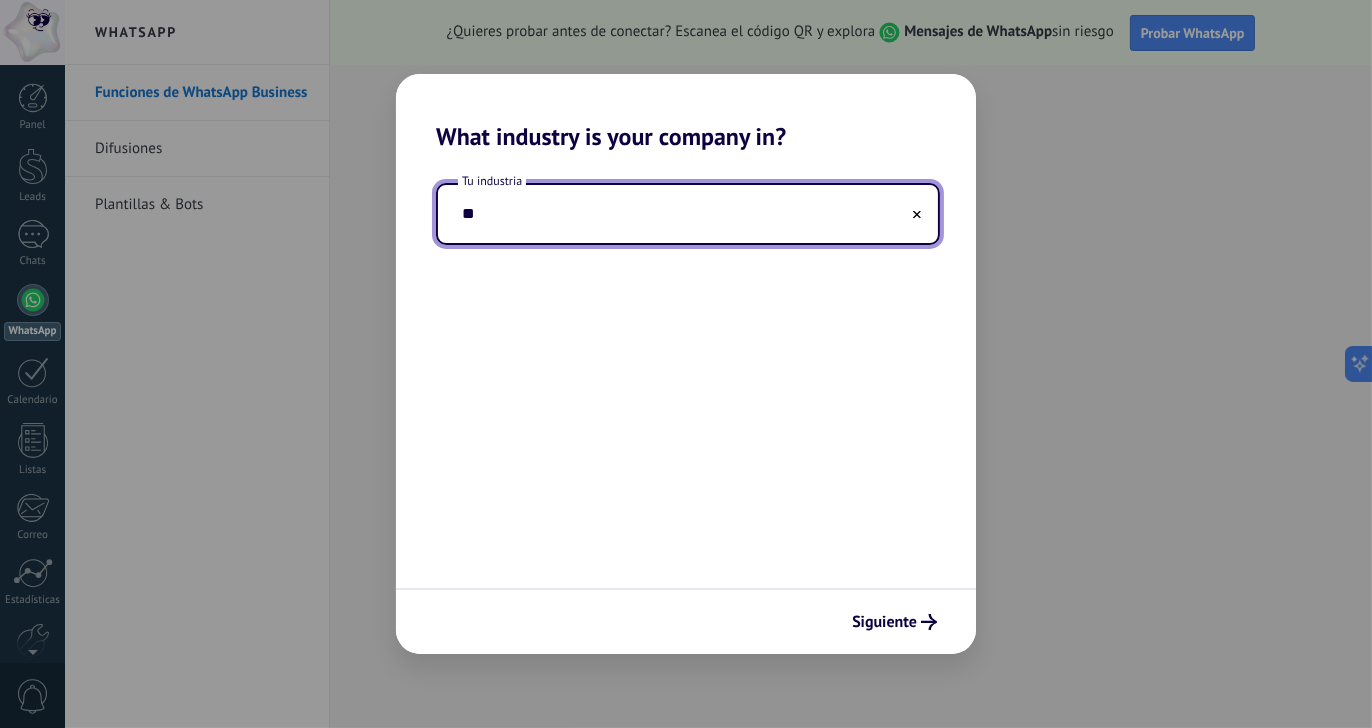 type on "*" 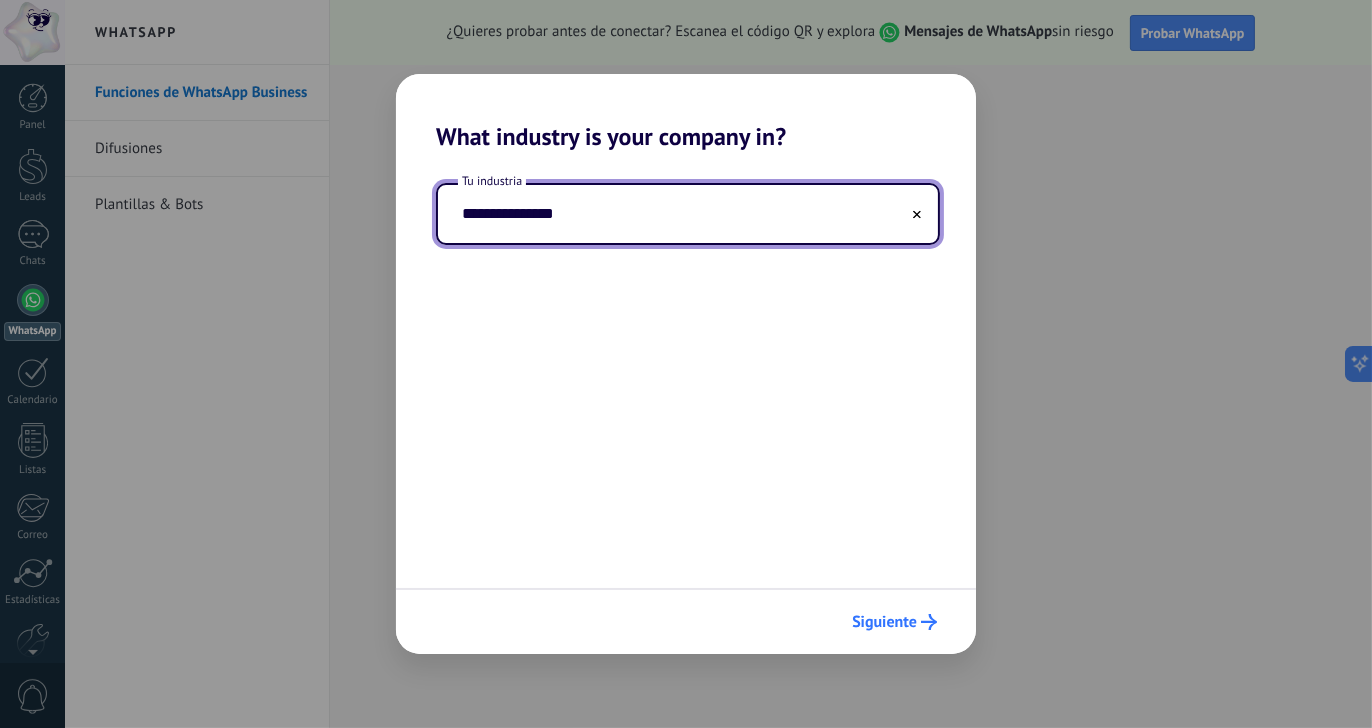 type on "**********" 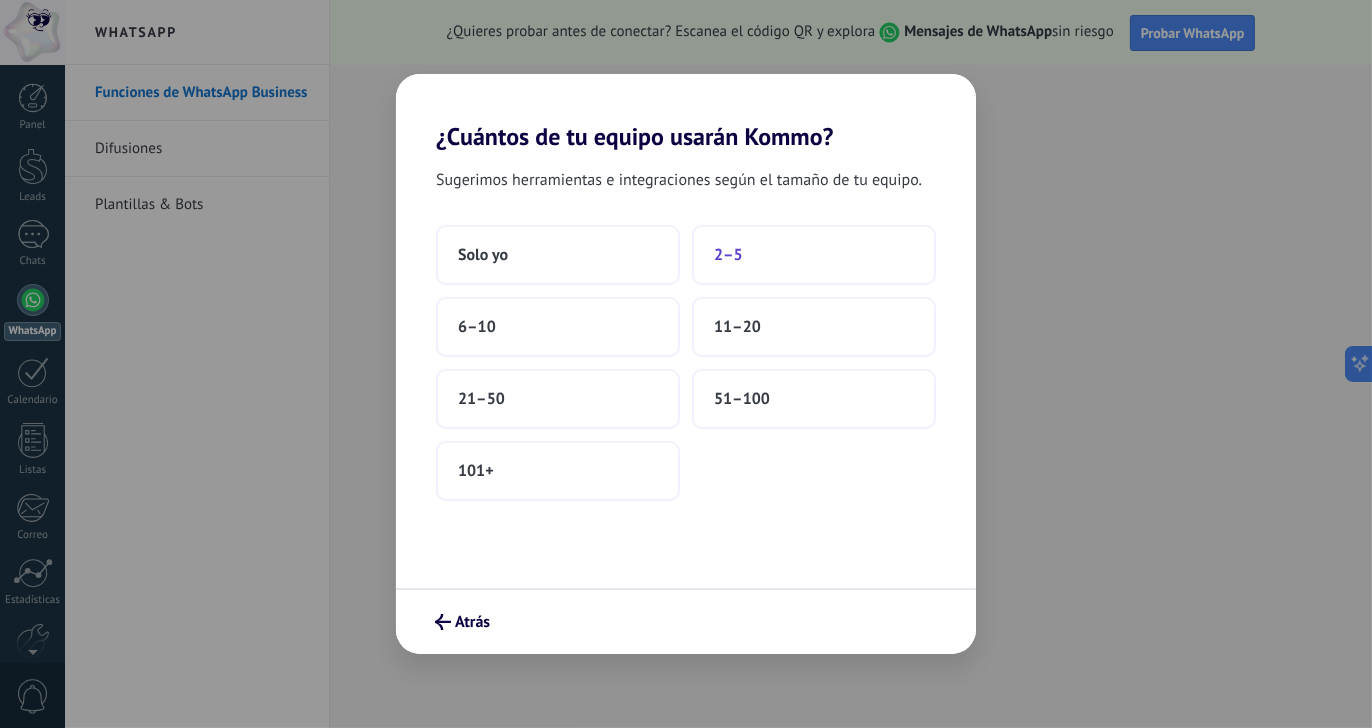 click on "2–5" at bounding box center [814, 255] 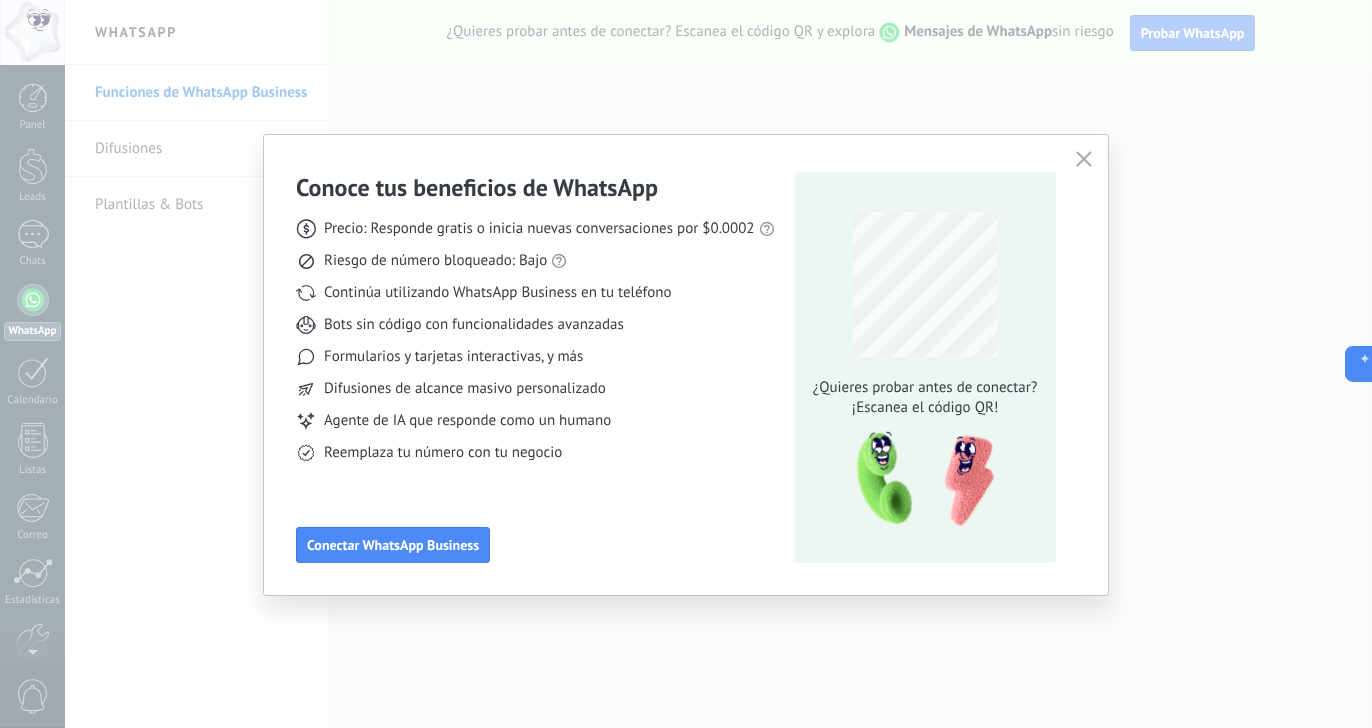 click on "¡Escanea el código QR!" at bounding box center (925, 408) 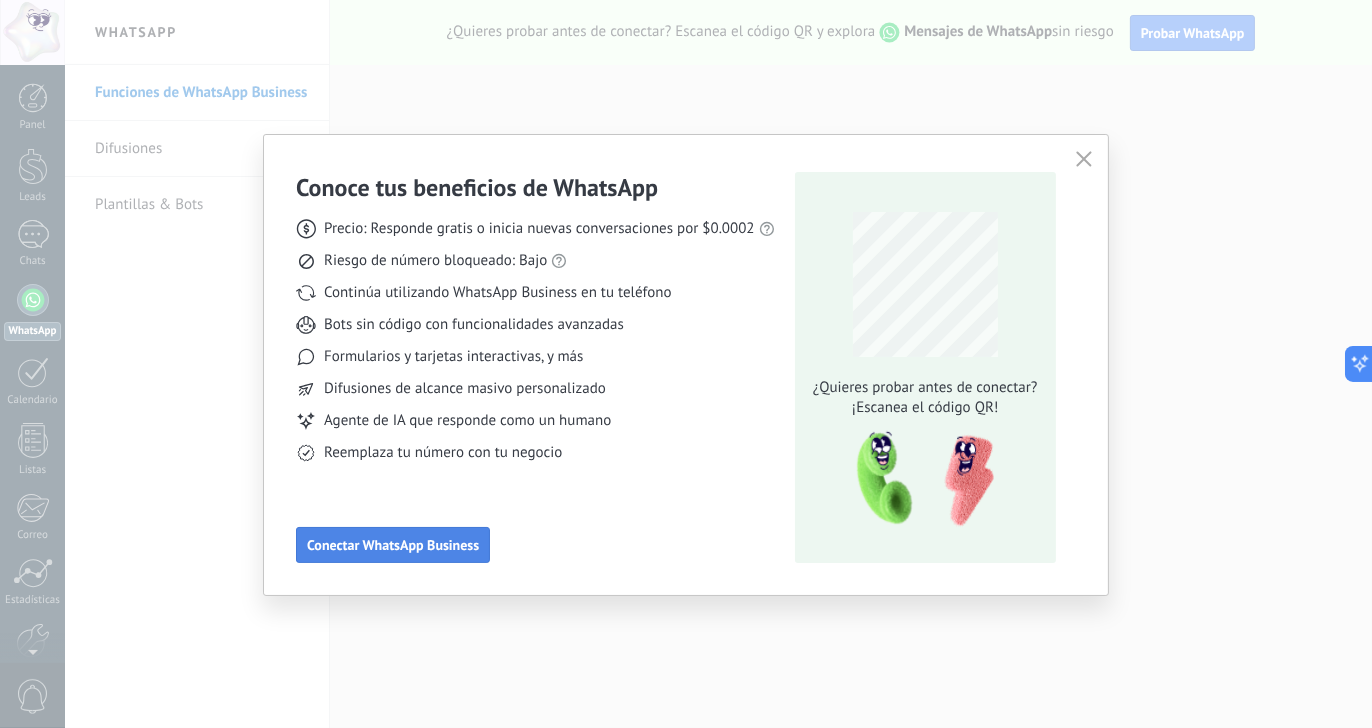 click on "Conectar WhatsApp Business" at bounding box center [393, 545] 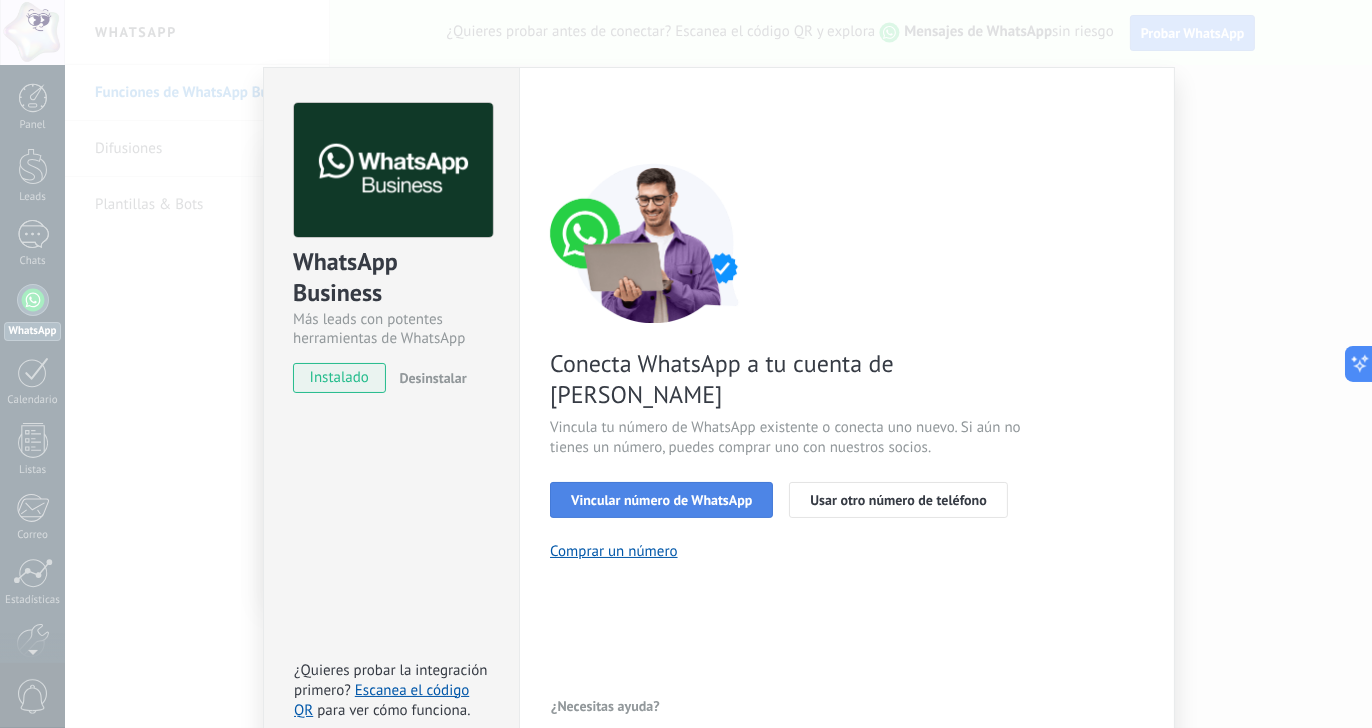 click on "Vincular número de WhatsApp" at bounding box center [661, 500] 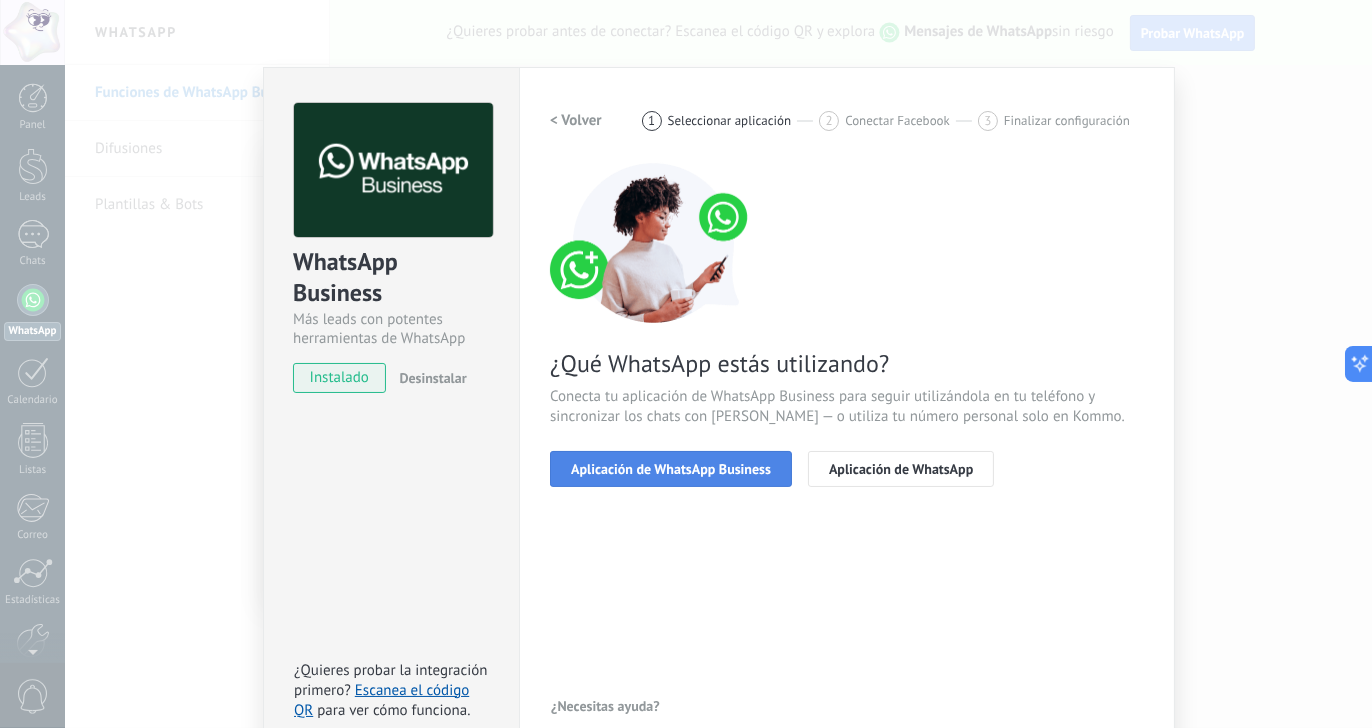 click on "Aplicación de WhatsApp Business" at bounding box center [671, 469] 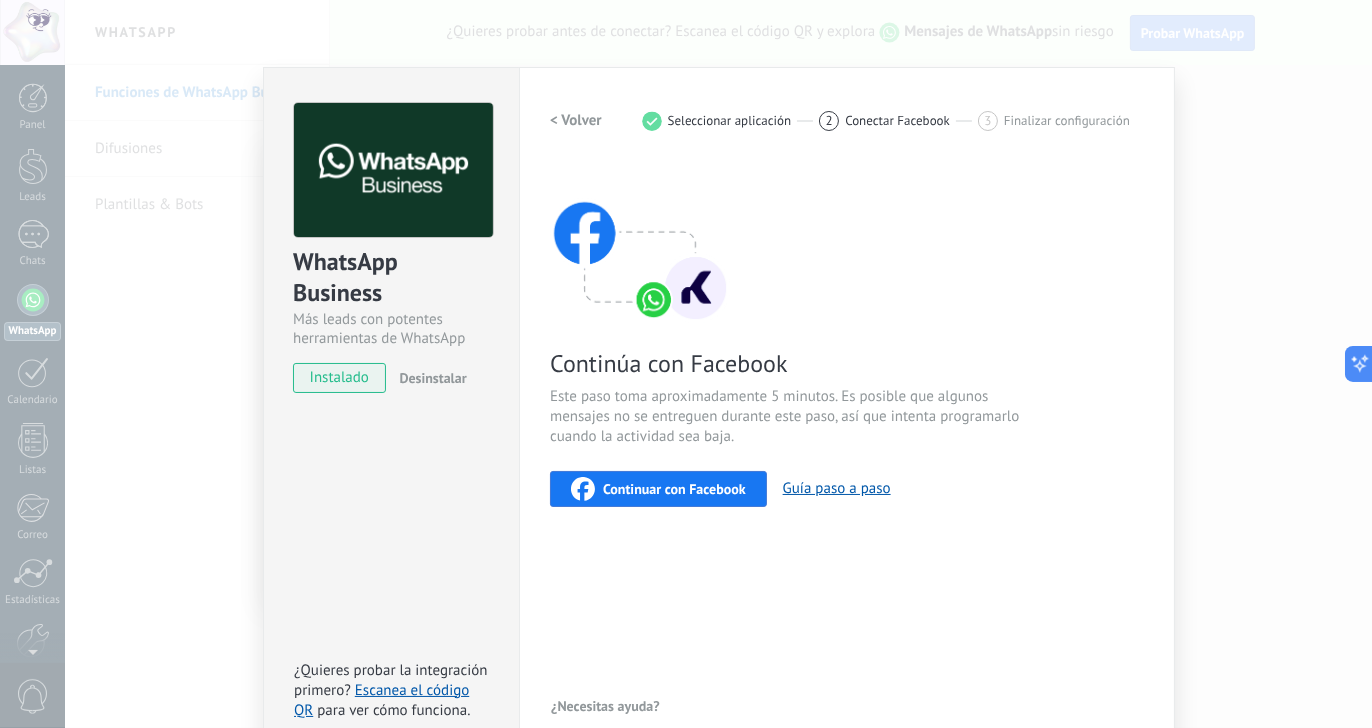 click on "Continuar con Facebook" at bounding box center (674, 489) 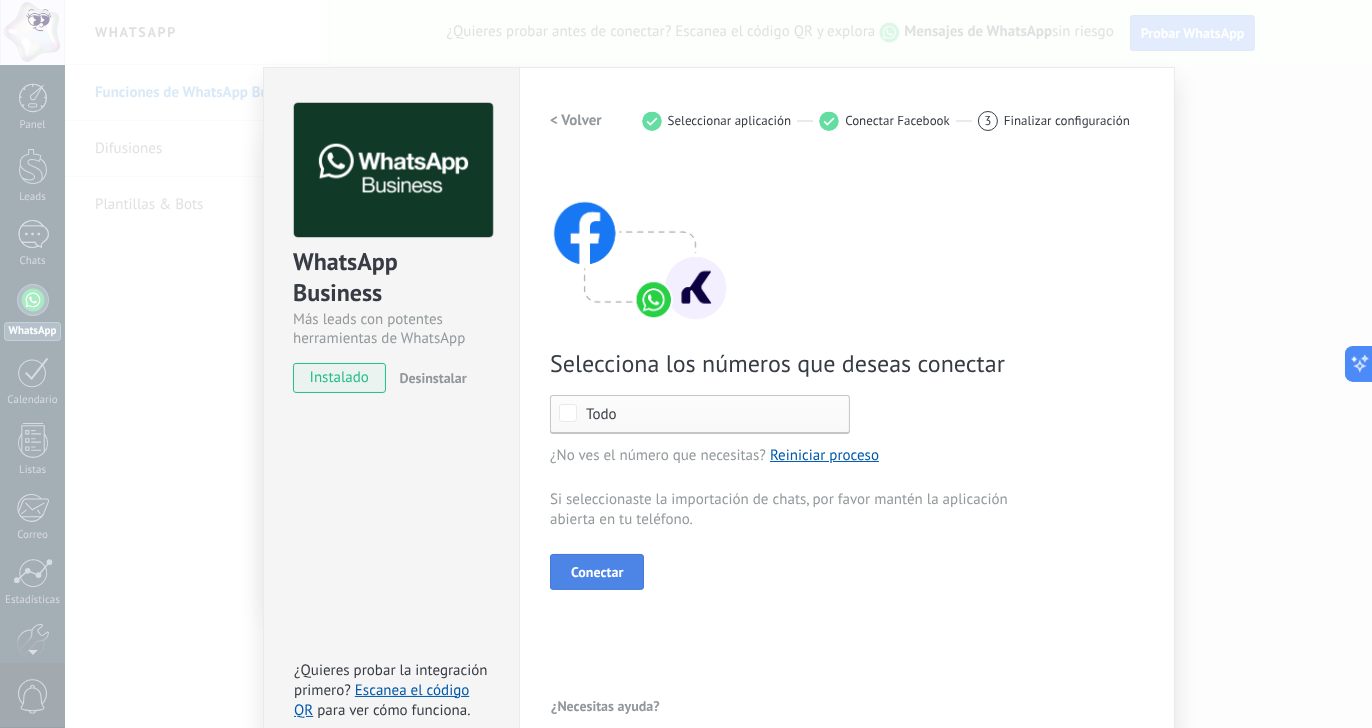 click on "Conectar" at bounding box center (597, 572) 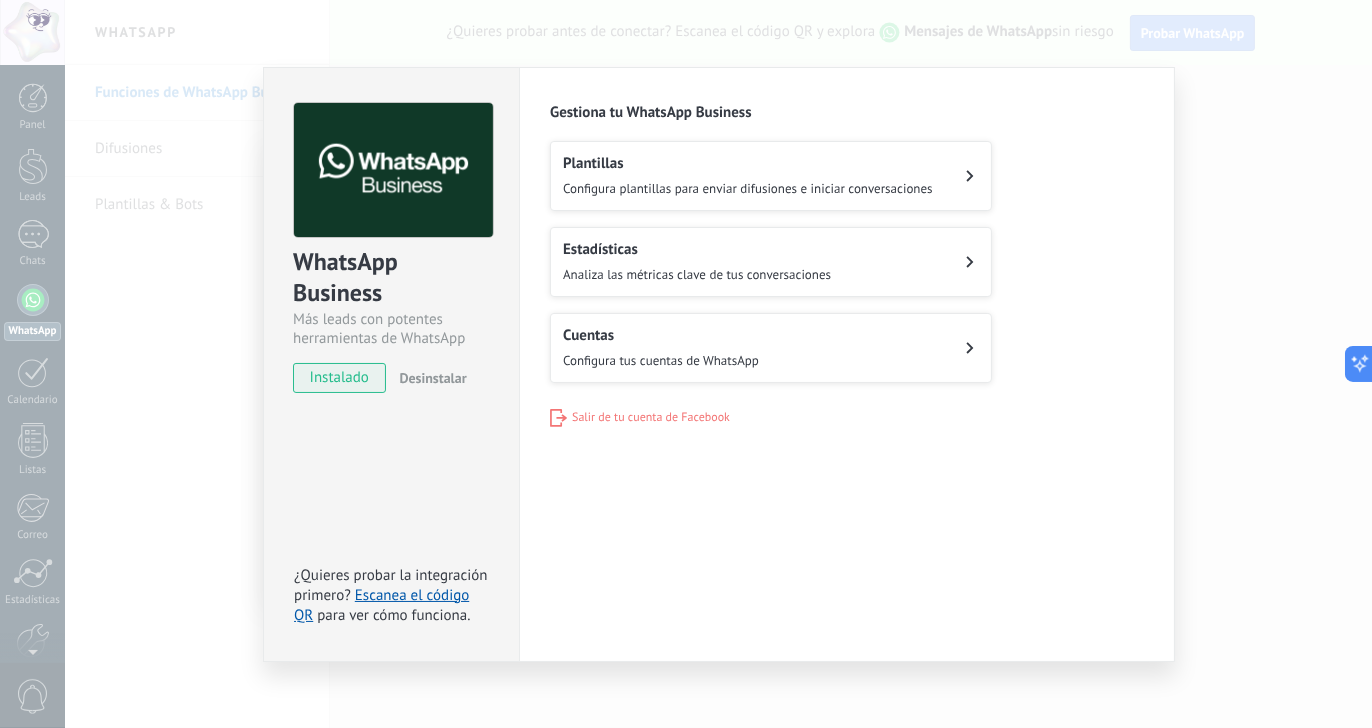 click on "Configura plantillas para enviar difusiones e iniciar conversaciones" at bounding box center (748, 188) 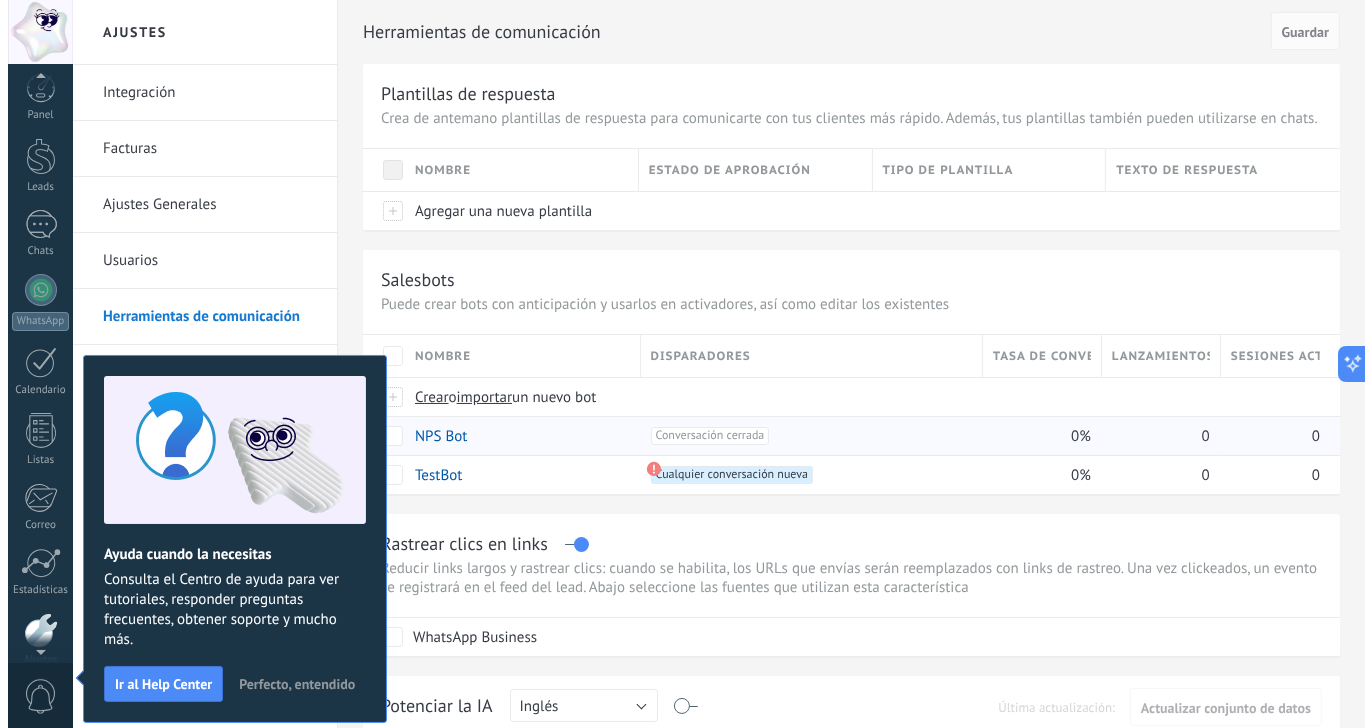 scroll, scrollTop: 102, scrollLeft: 0, axis: vertical 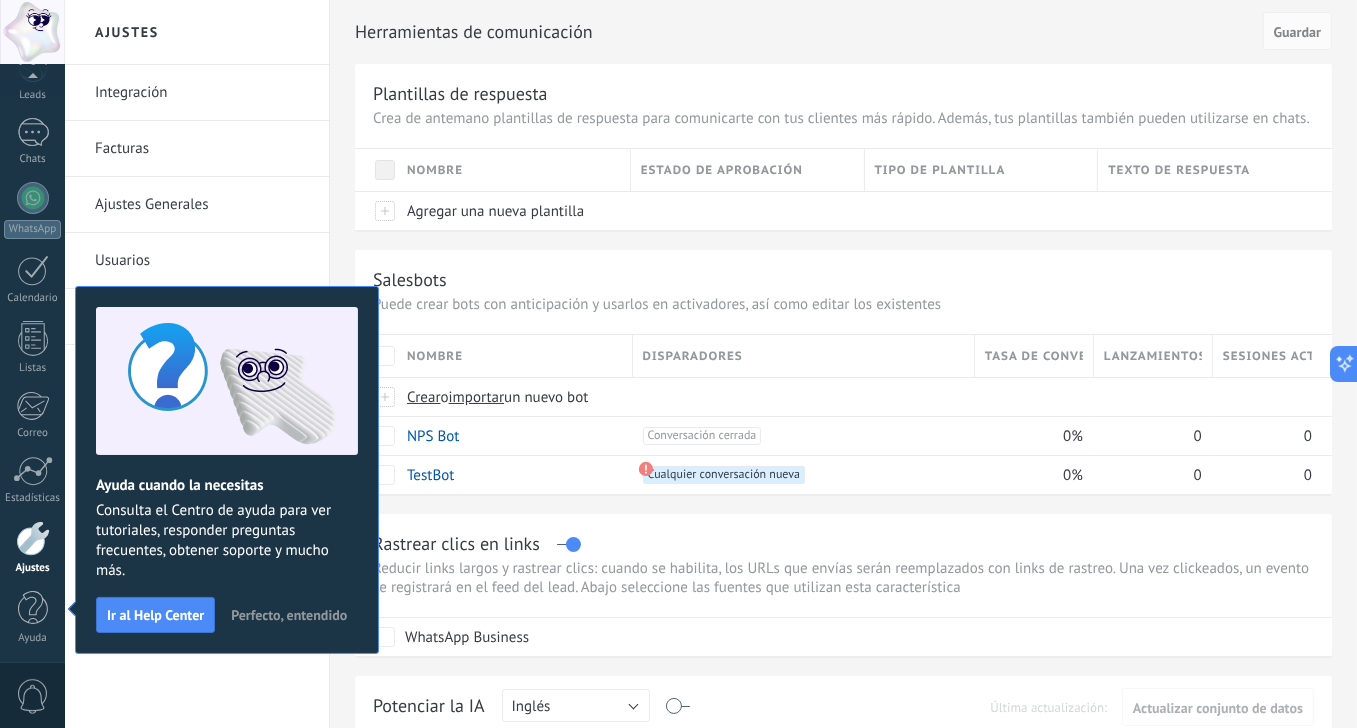 click on "Perfecto, entendido" at bounding box center (289, 615) 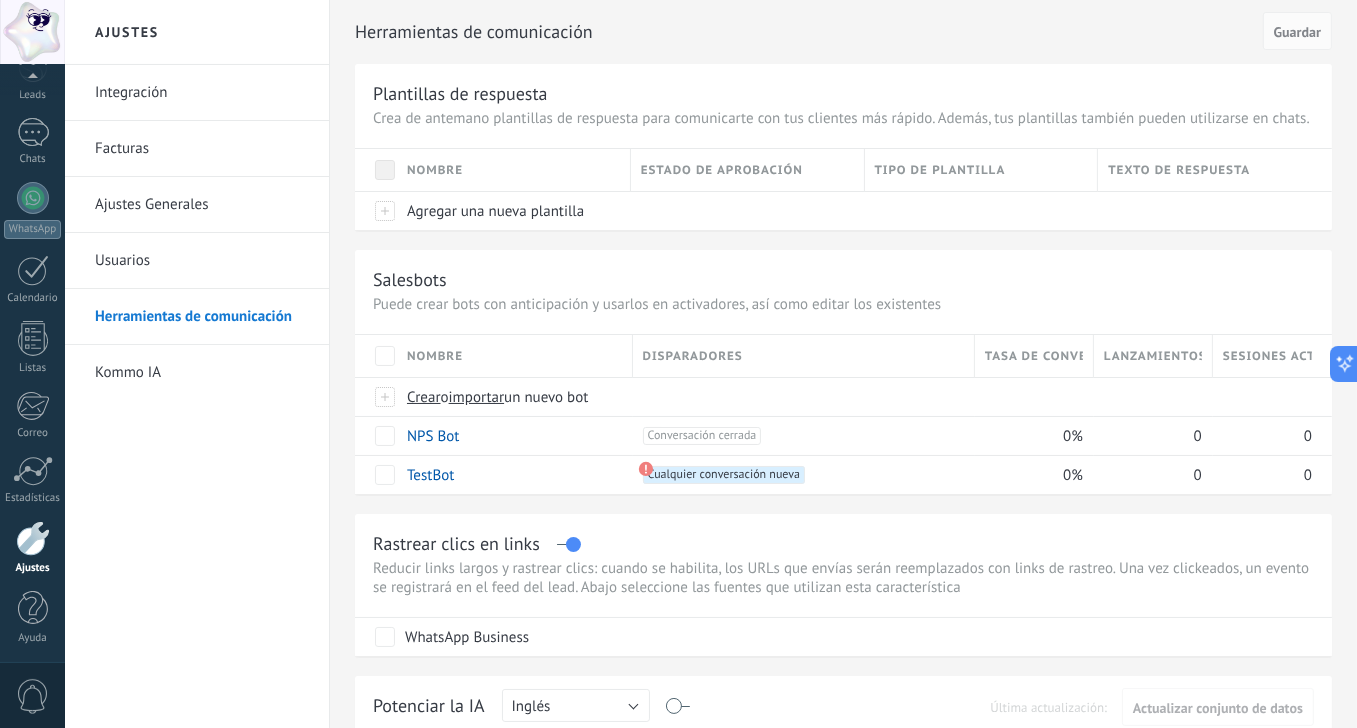 click on "Herramientas de comunicación Cancelar Guardar Plantillas de respuesta Crea de antemano plantillas de respuesta para comunicarte con tus clientes más rápido. Además, tus plantillas también pueden utilizarse en chats. Nombre Estado de aprobación Tipo de plantilla Texto de respuesta Agregar una nueva plantilla Salesbots Puede crear bots con anticipación y usarlos en activadores, así como editar los existentes Actualizar a Avanzado Nombre Disparadores Tasa de conversión Lanzamientos totales Sesiones activas        Crear  o  importar  un nuevo bot              NPS Bot +1 Conversación cerrada +0 0% 0 0        TestBot +1 Cualquier conversación nueva +0 0% 0 0 Mostrar más avanzado Rastrear clics en links Reducir links largos y rastrear clics: cuando se habilita, los URLs que envías serán reemplazados con links de rastreo. Una vez clickeados, un evento se registrará en el feed del lead. Abajo seleccione las fuentes que utilizan esta característica WhatsApp Business Potenciar la IA Rusa Inglés" at bounding box center (843, 822) 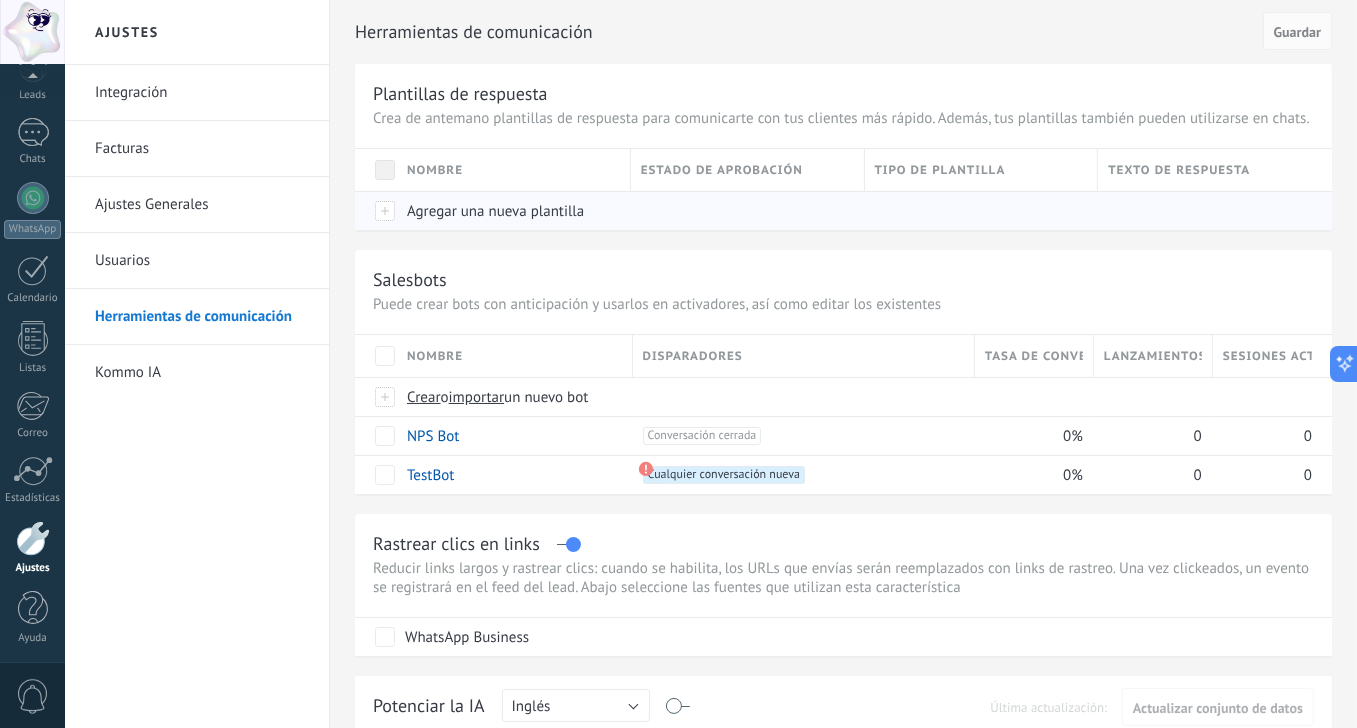 click on "Agregar una nueva plantilla" at bounding box center [495, 211] 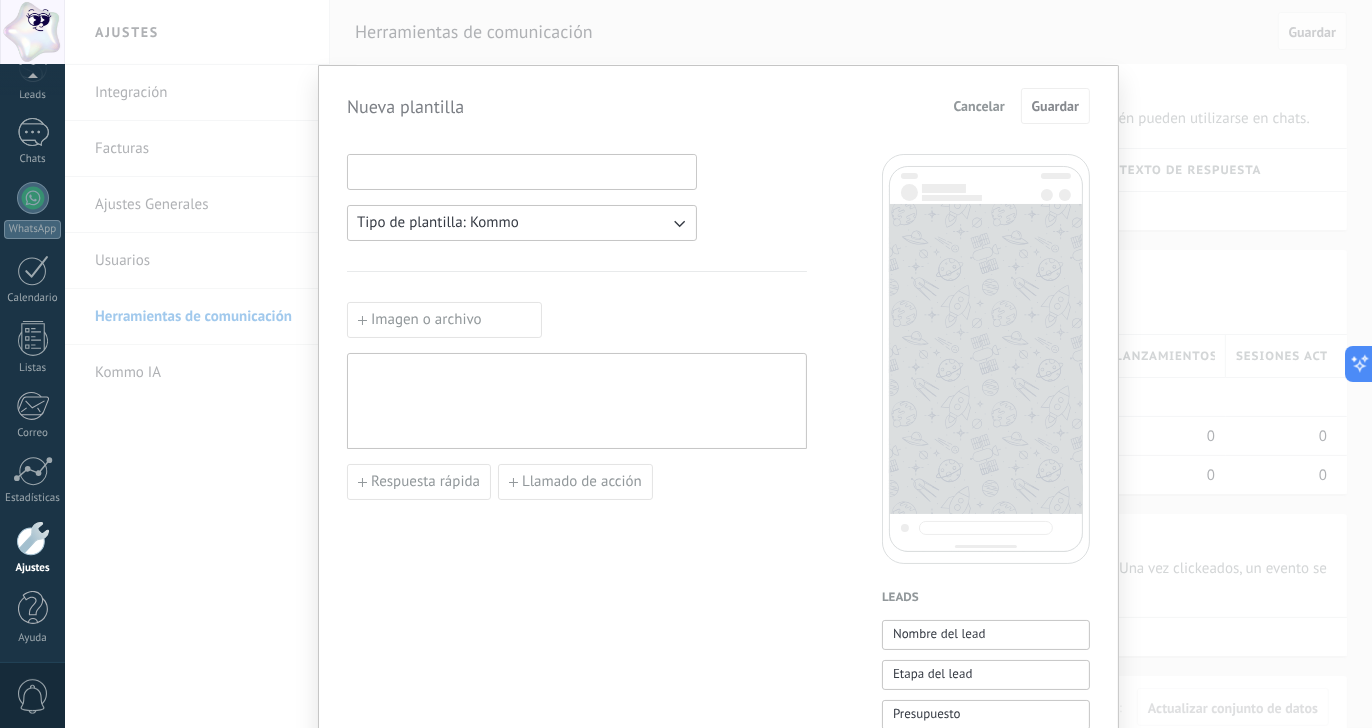 click at bounding box center [522, 171] 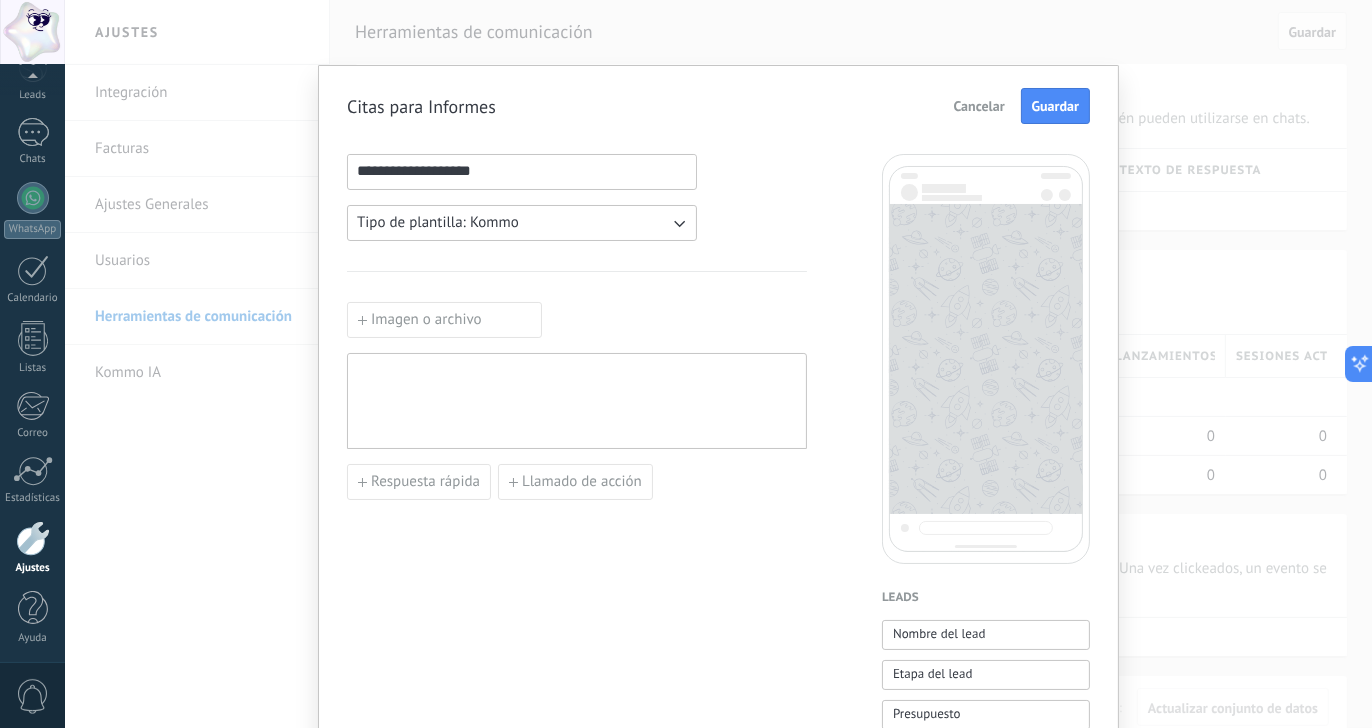 type on "**********" 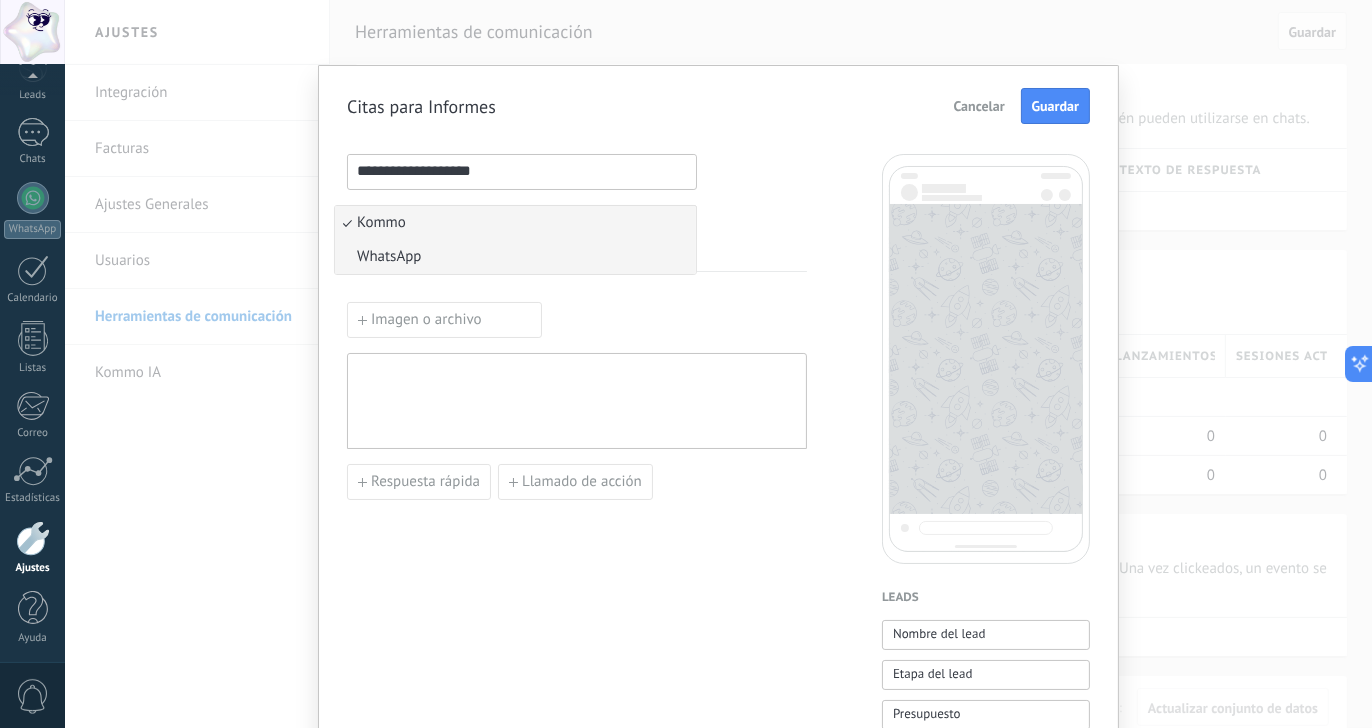 click on "WhatsApp" at bounding box center (515, 257) 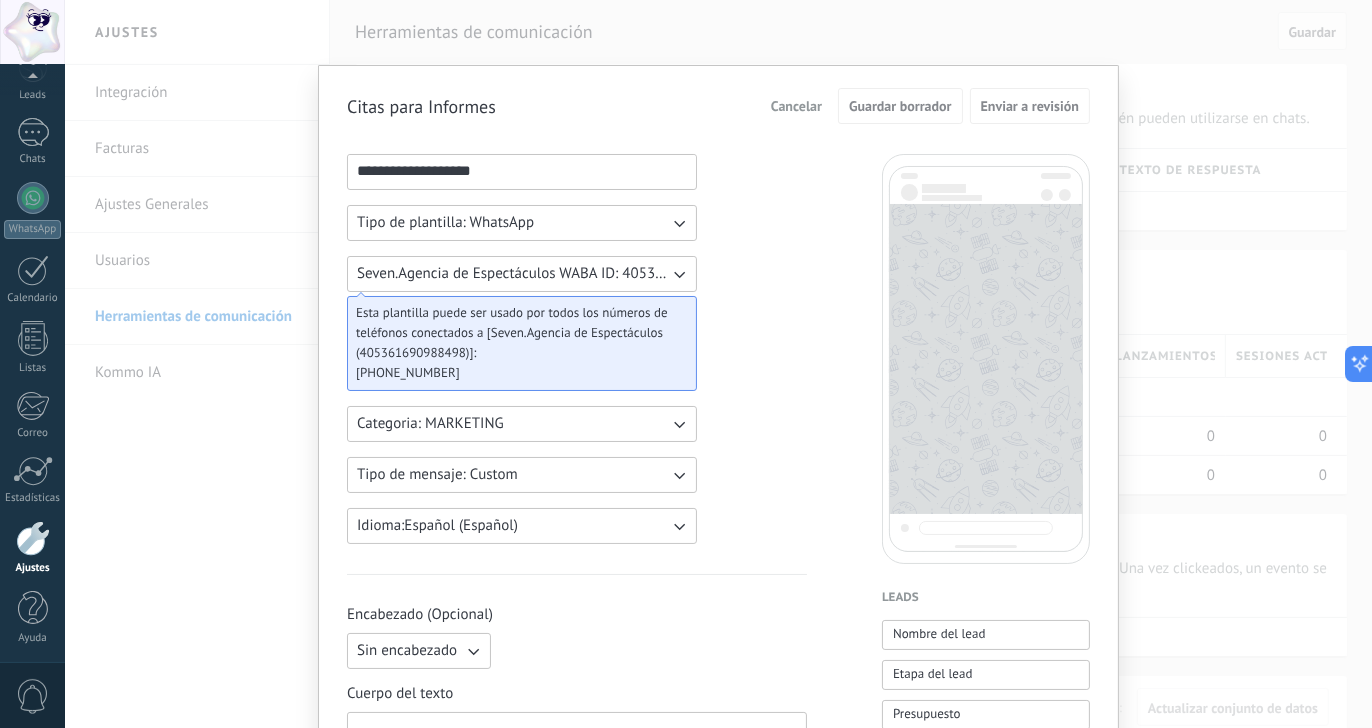 click on "**********" at bounding box center (577, 829) 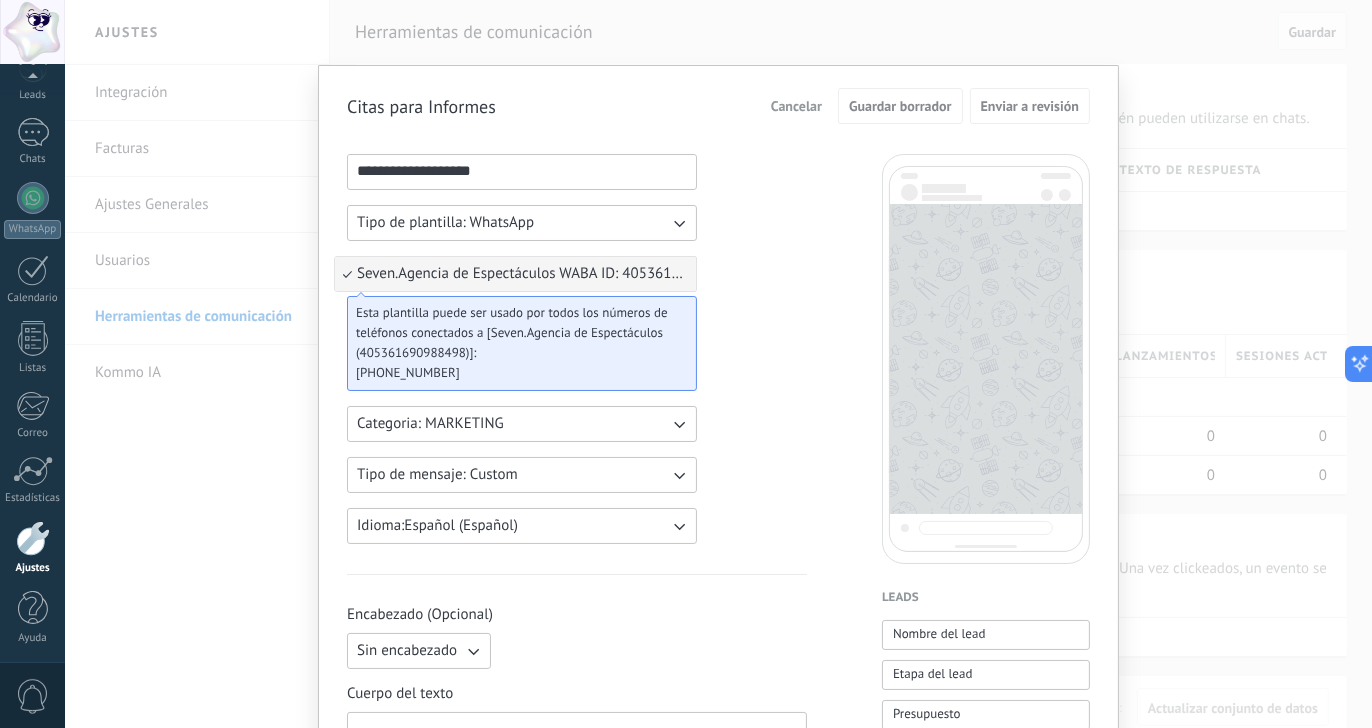click on "**********" at bounding box center (577, 829) 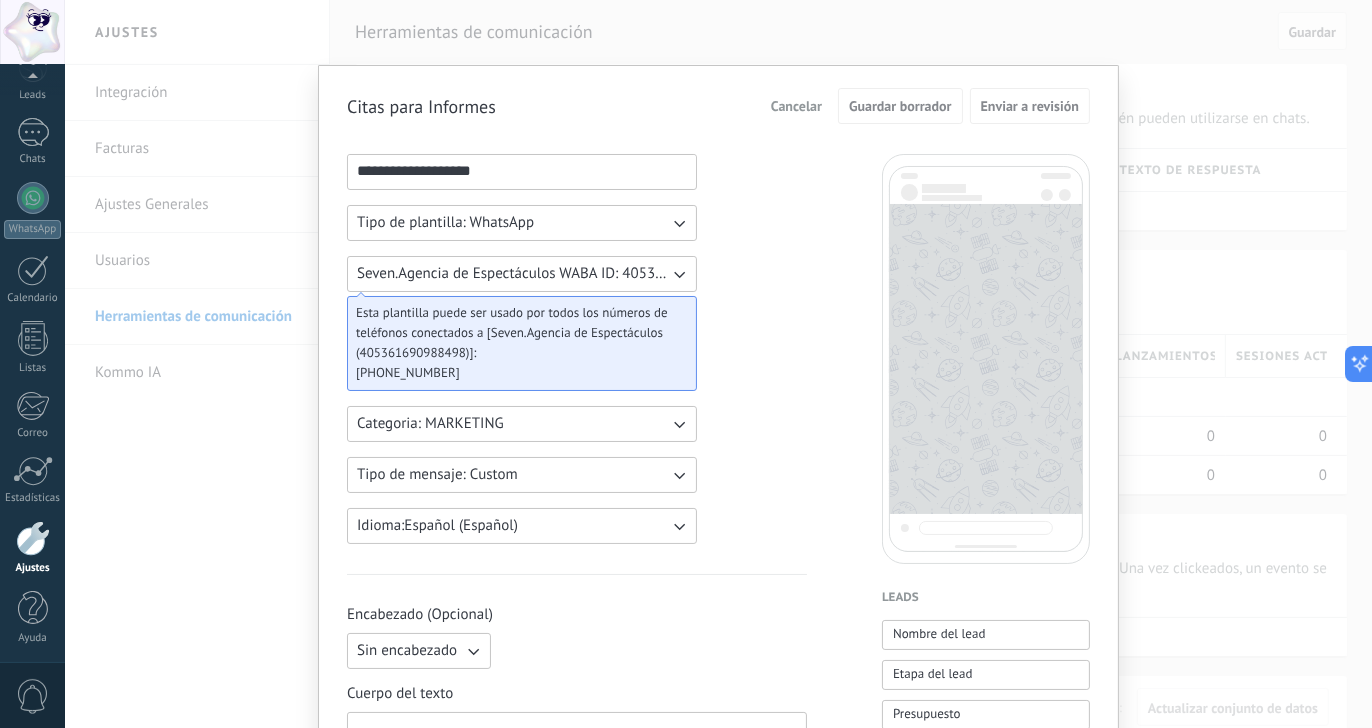 click on "Tipo de mensaje: Custom" at bounding box center (522, 475) 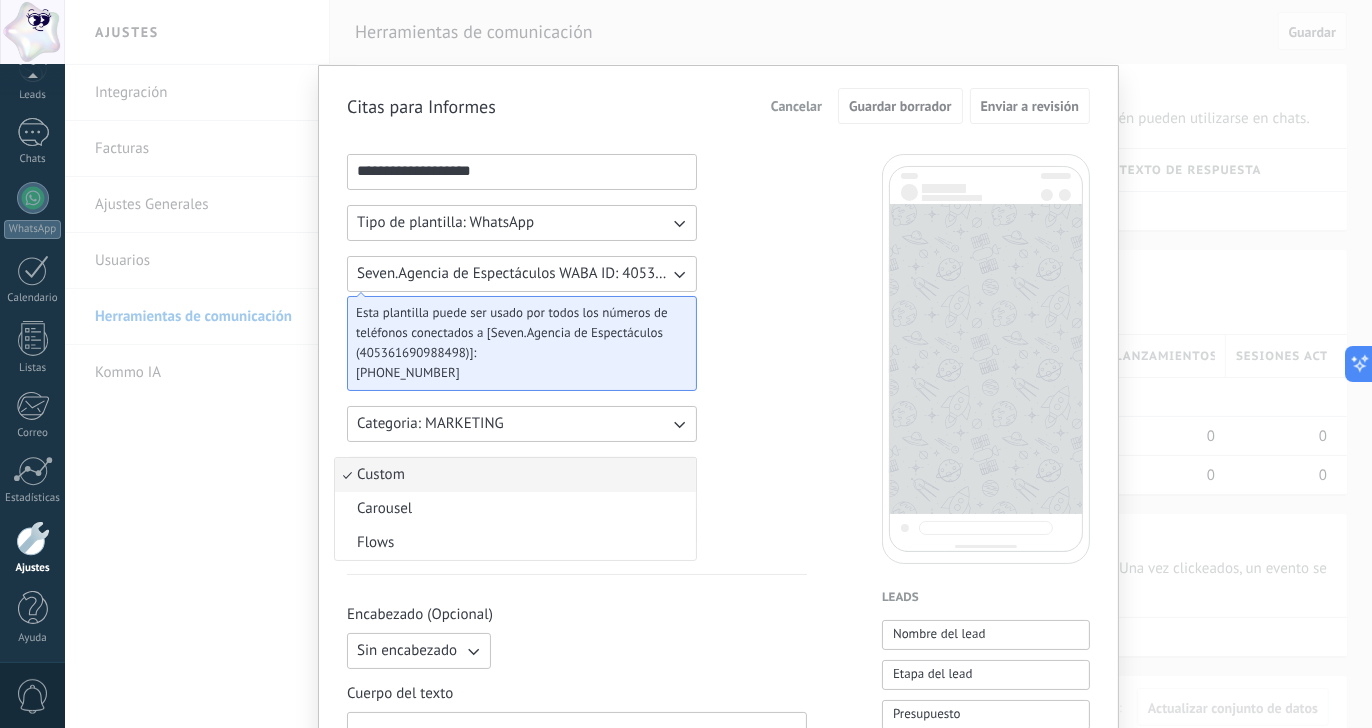 click on "**********" at bounding box center [577, 829] 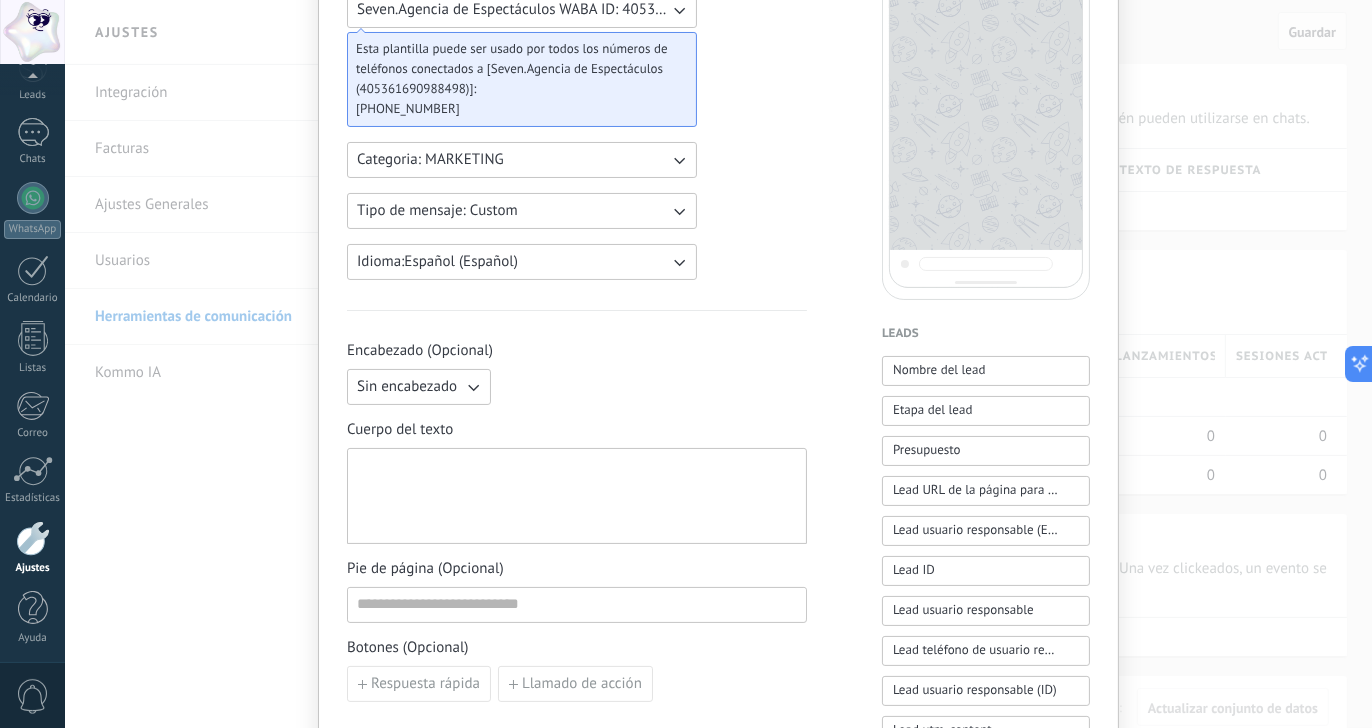 scroll, scrollTop: 267, scrollLeft: 0, axis: vertical 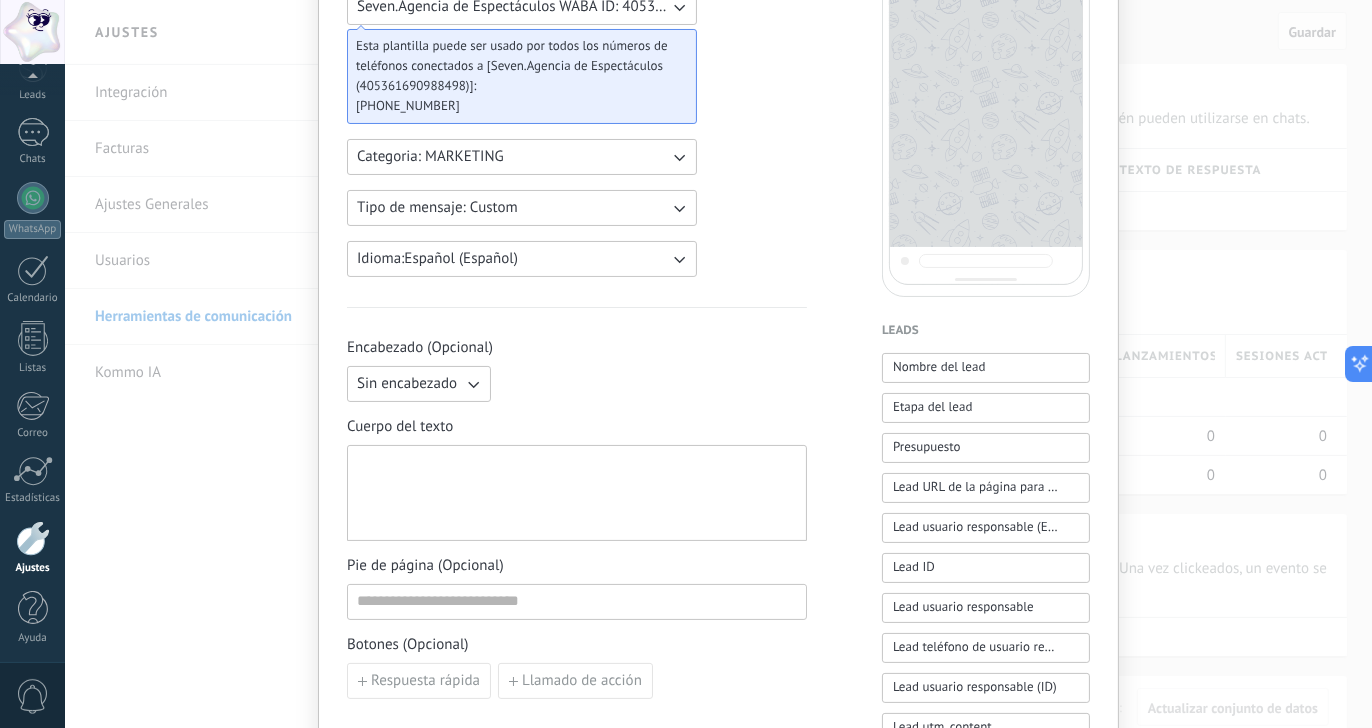 click on "Sin encabezado" at bounding box center (407, 384) 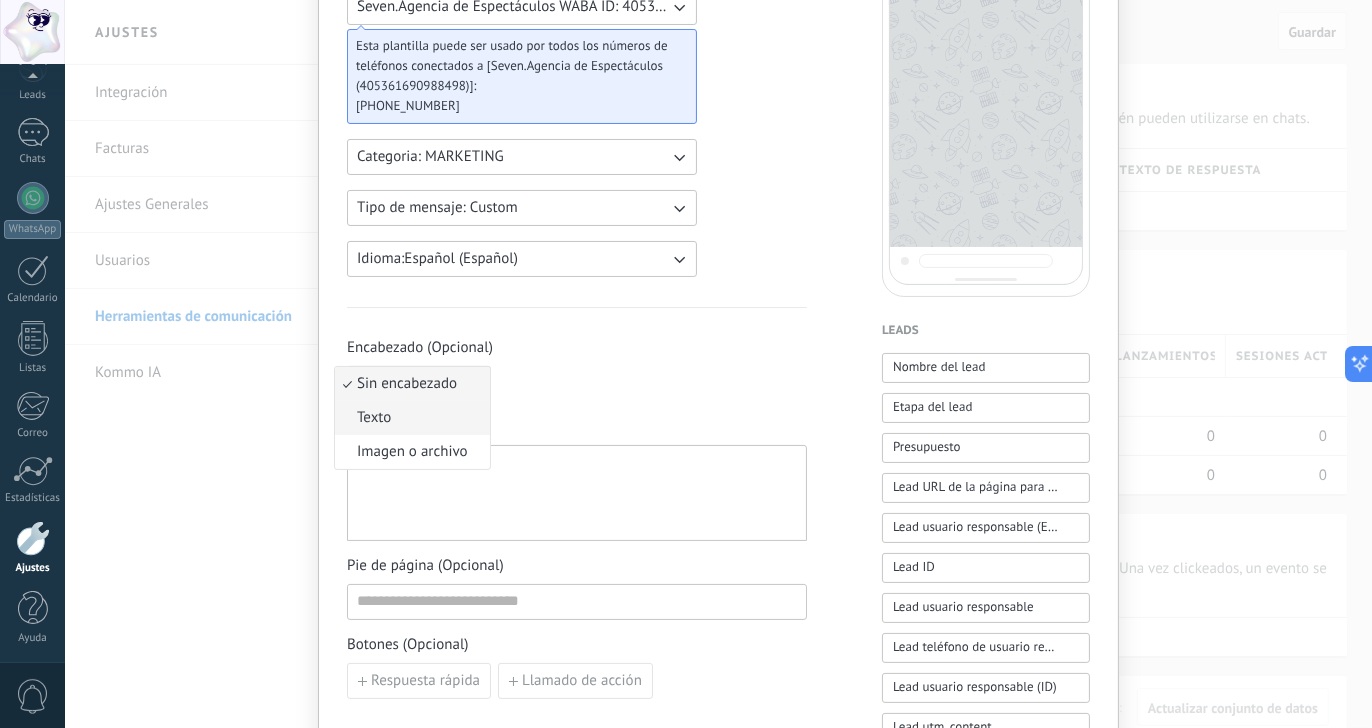 click on "Texto" at bounding box center [412, 418] 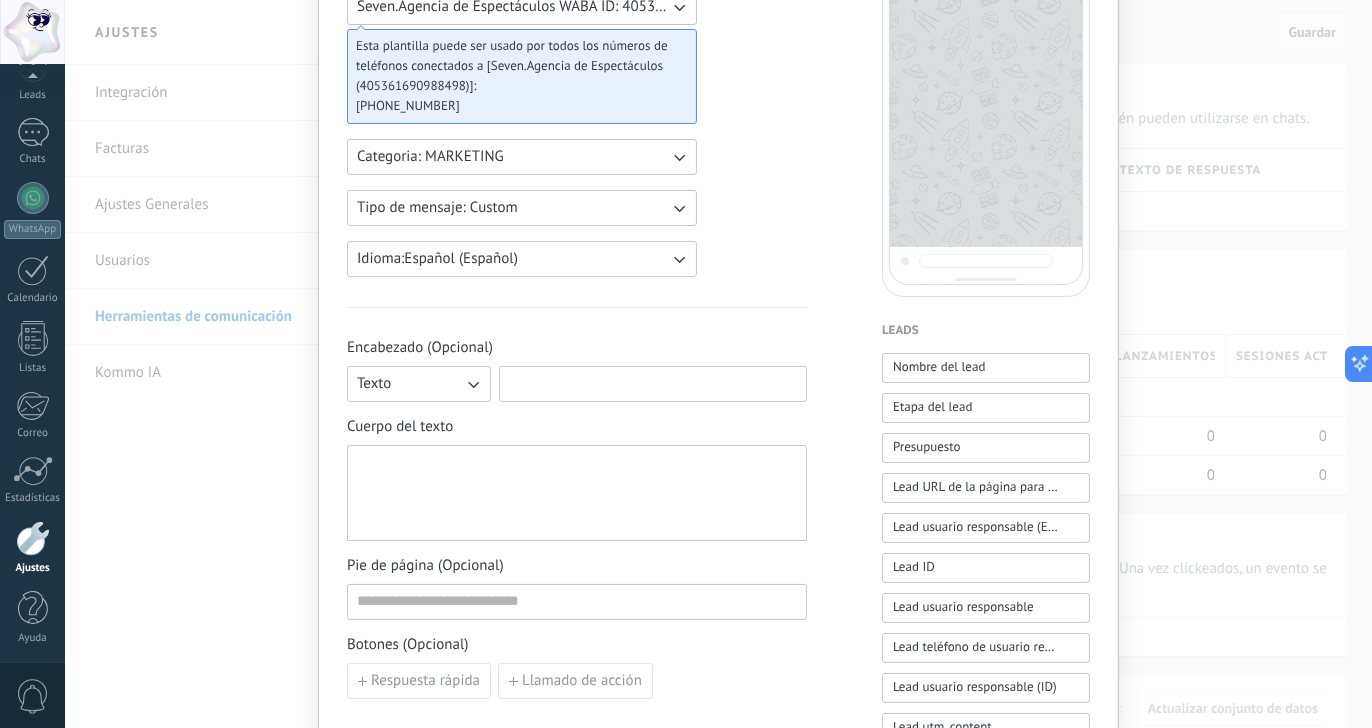 click at bounding box center [653, 383] 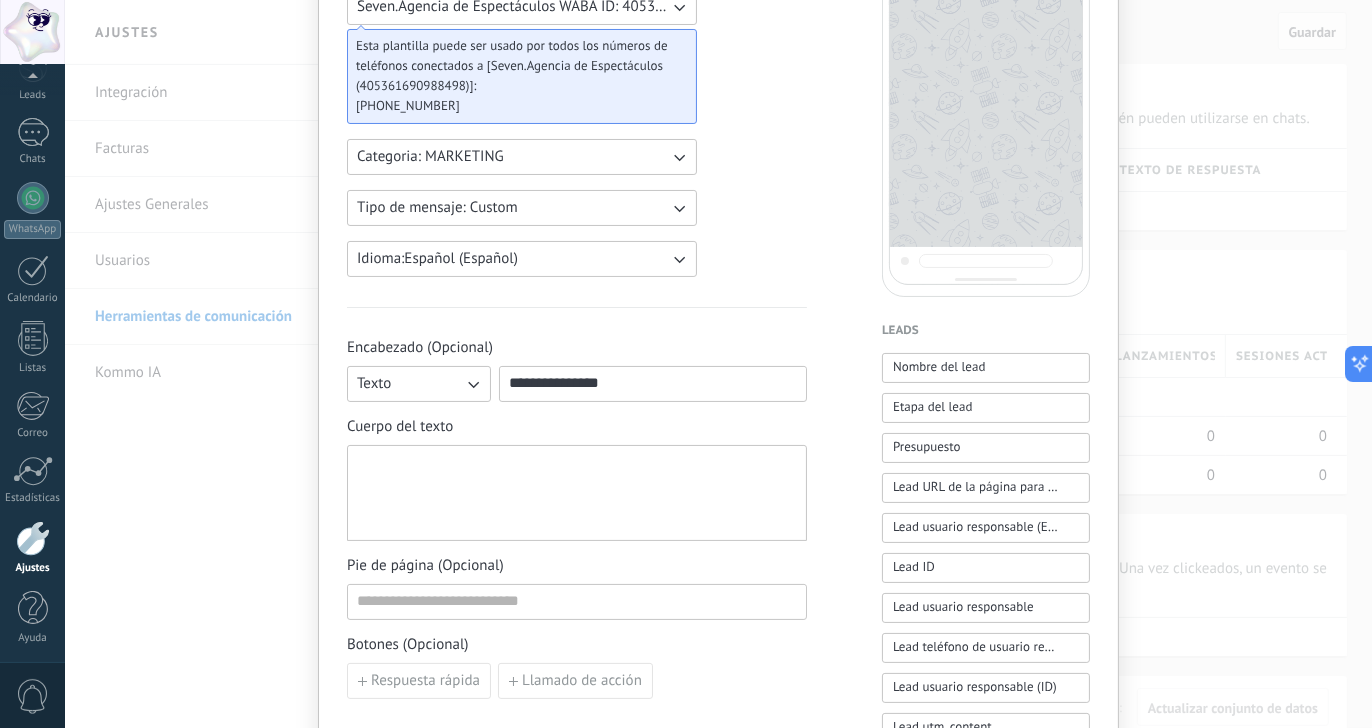 type on "**********" 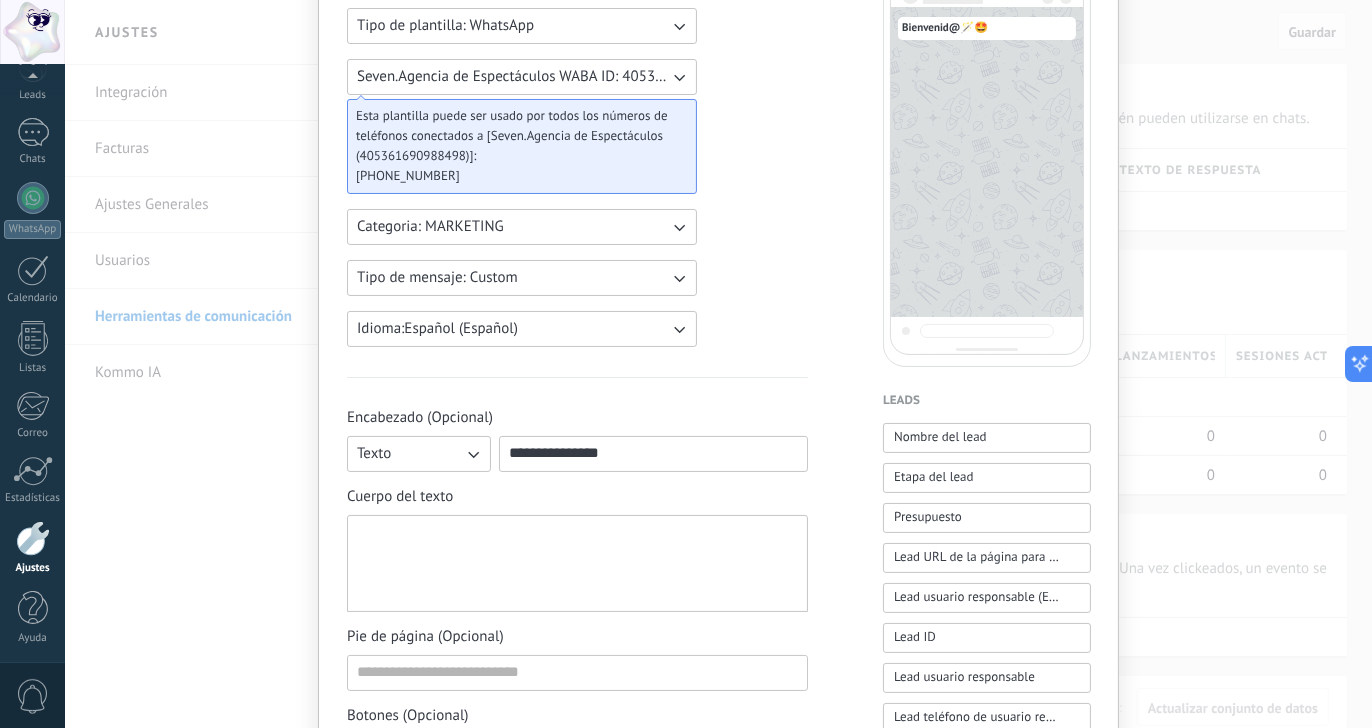 scroll, scrollTop: 200, scrollLeft: 0, axis: vertical 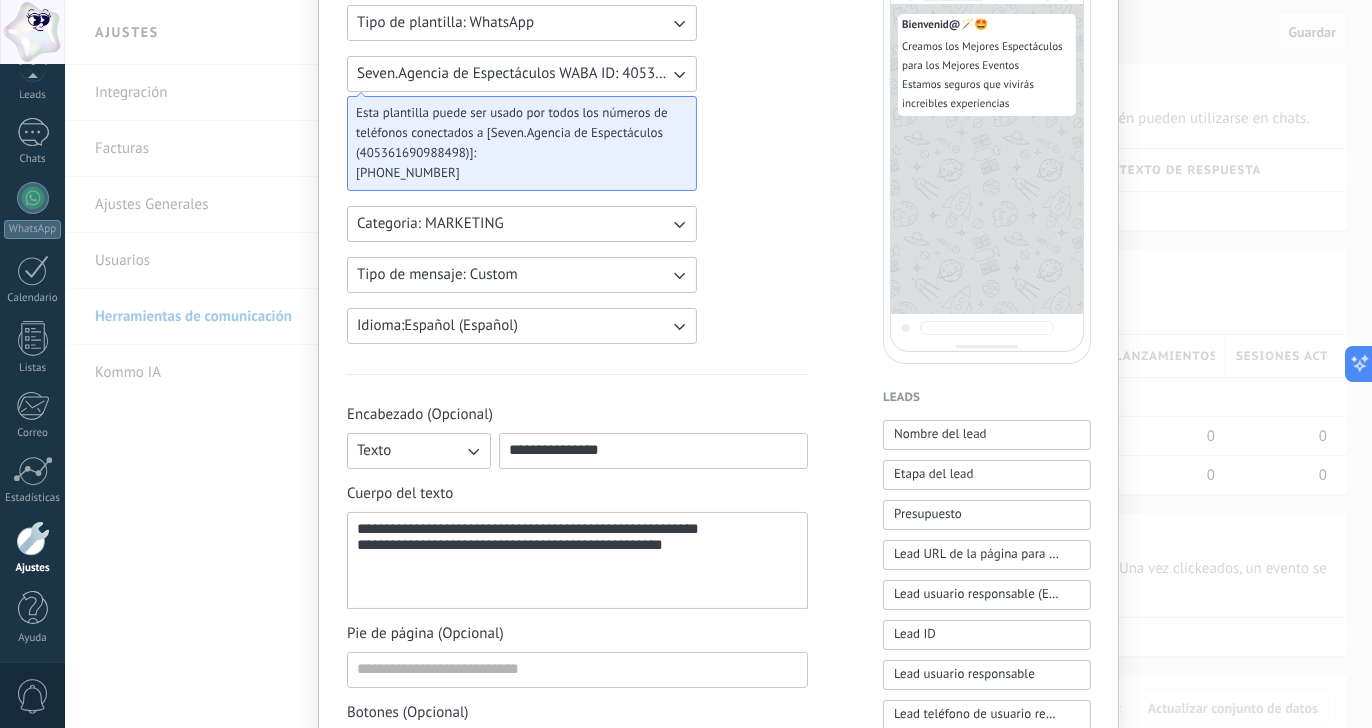 click on "**********" at bounding box center [577, 561] 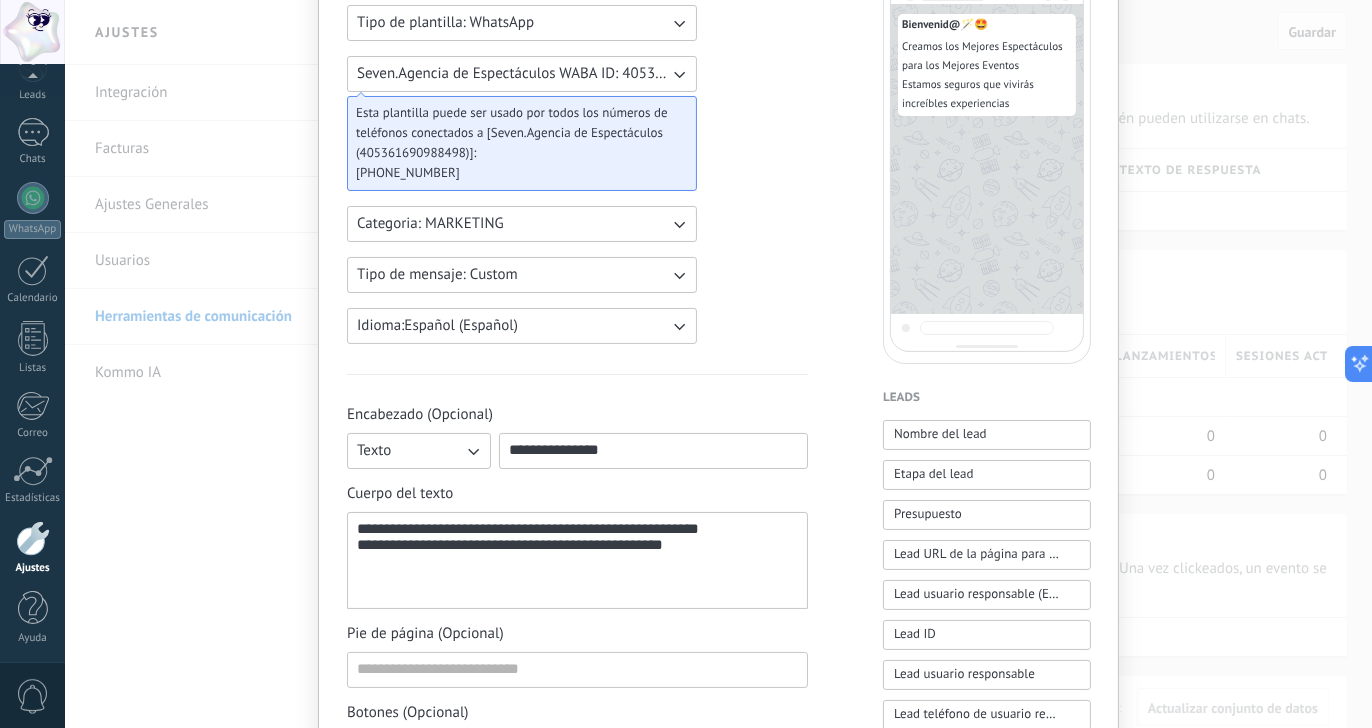 click on "**********" at bounding box center (577, 561) 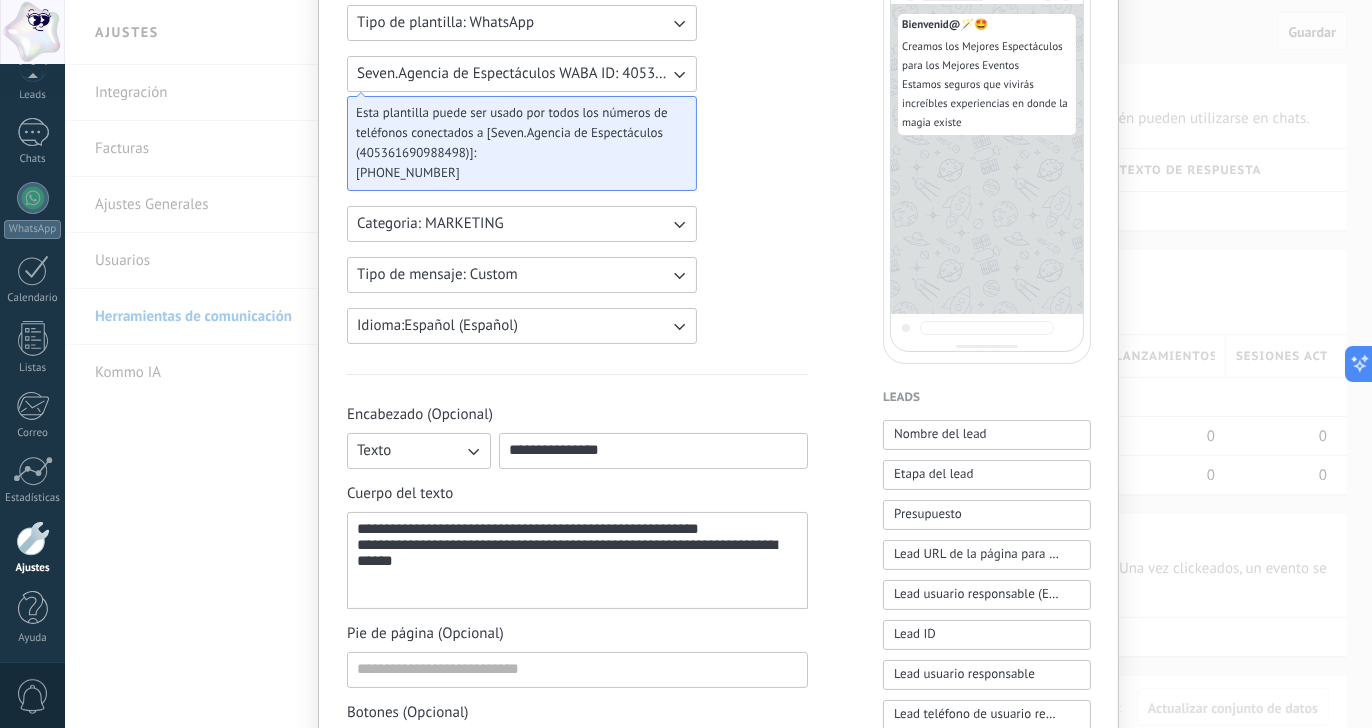click on "**********" at bounding box center (577, 561) 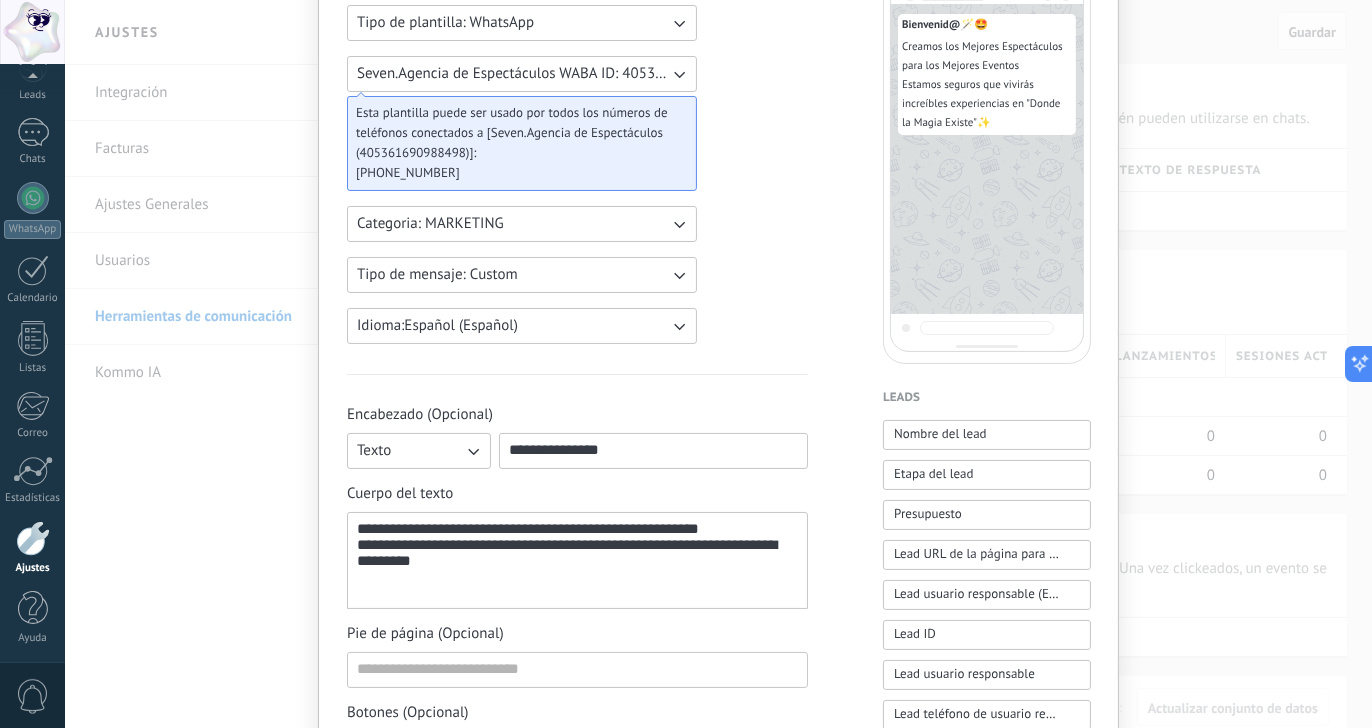click on "**********" at bounding box center [577, 561] 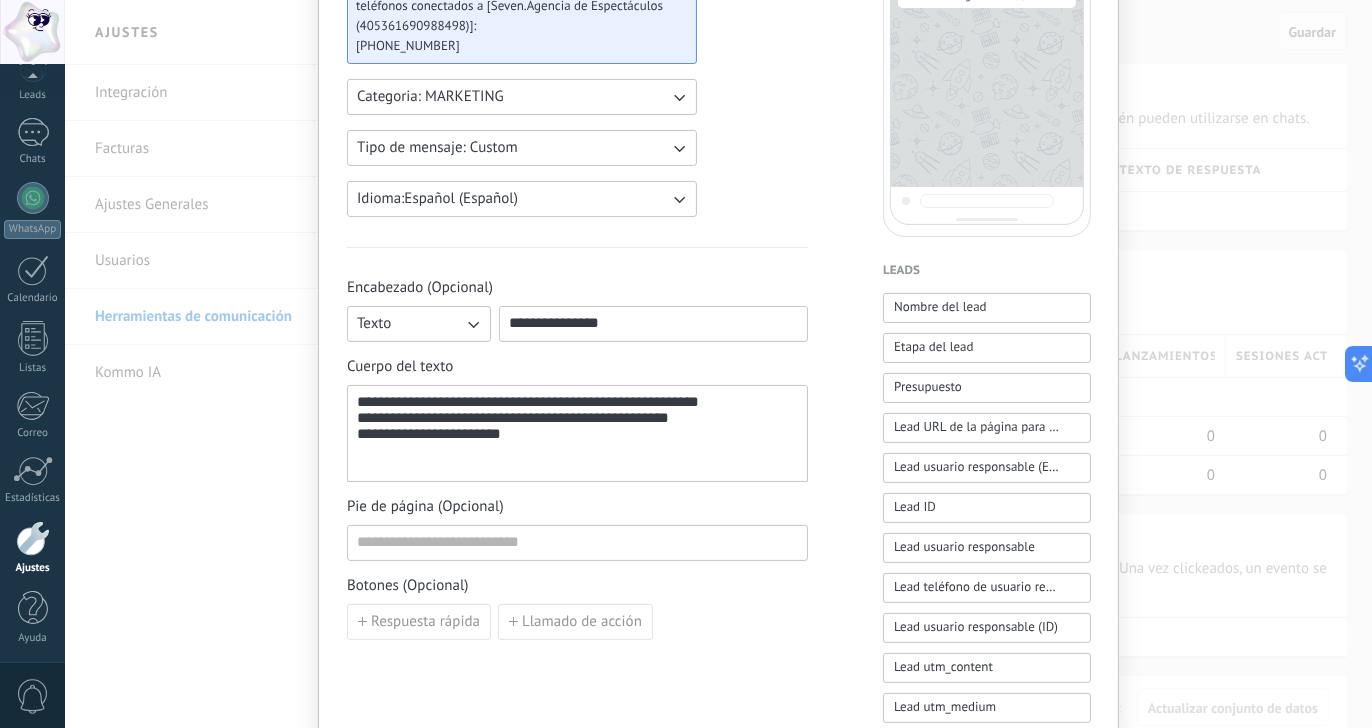 scroll, scrollTop: 332, scrollLeft: 0, axis: vertical 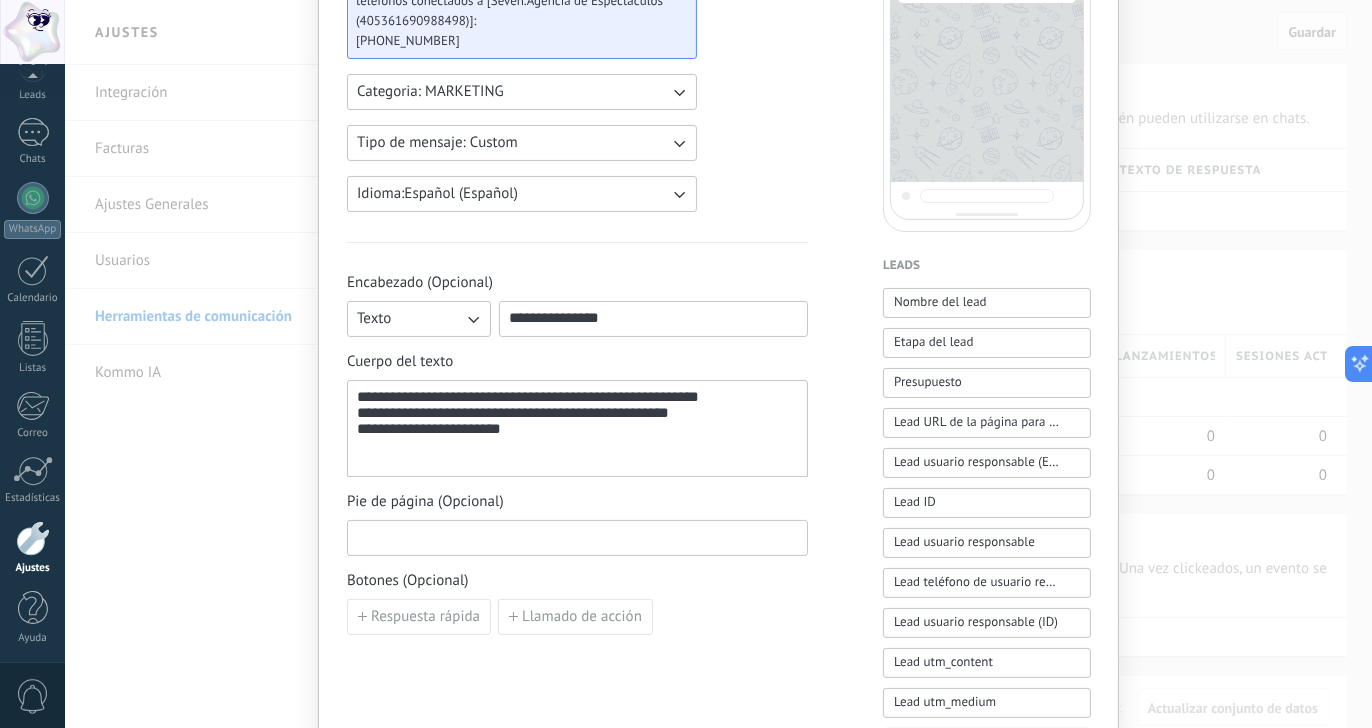 click at bounding box center [577, 537] 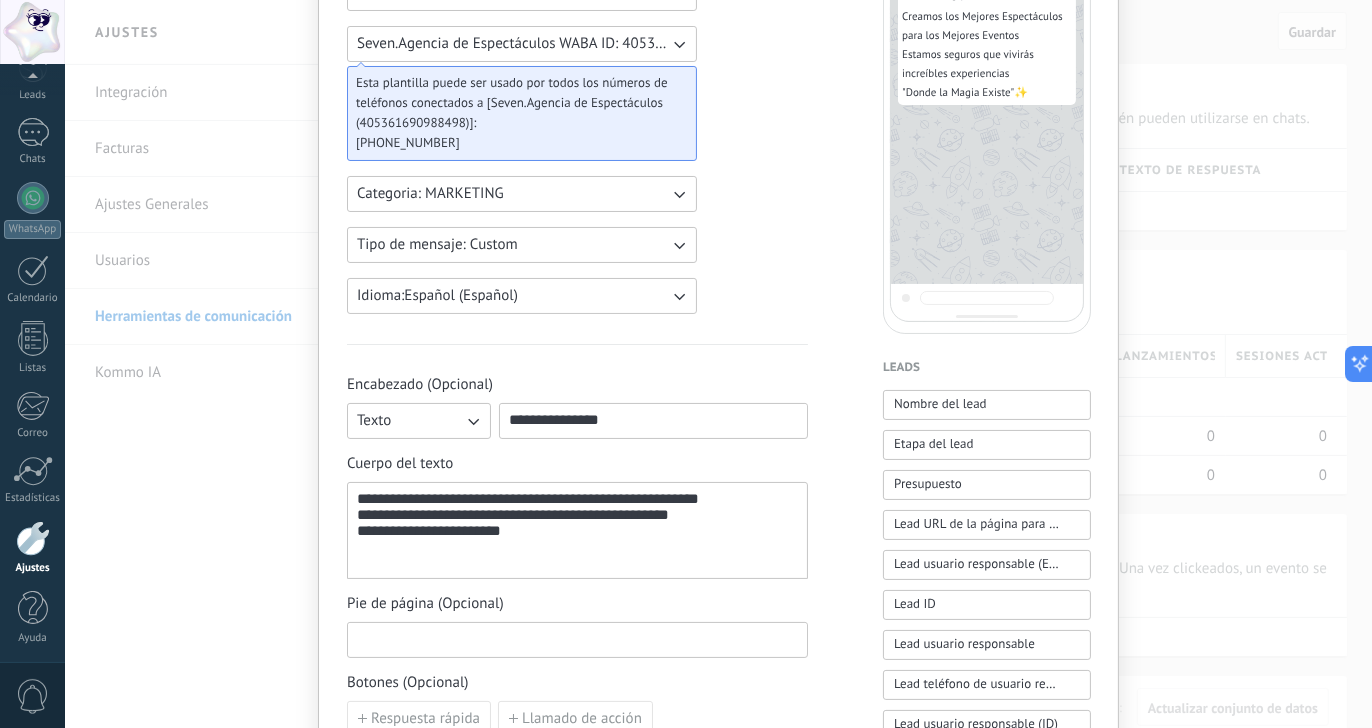 scroll, scrollTop: 230, scrollLeft: 0, axis: vertical 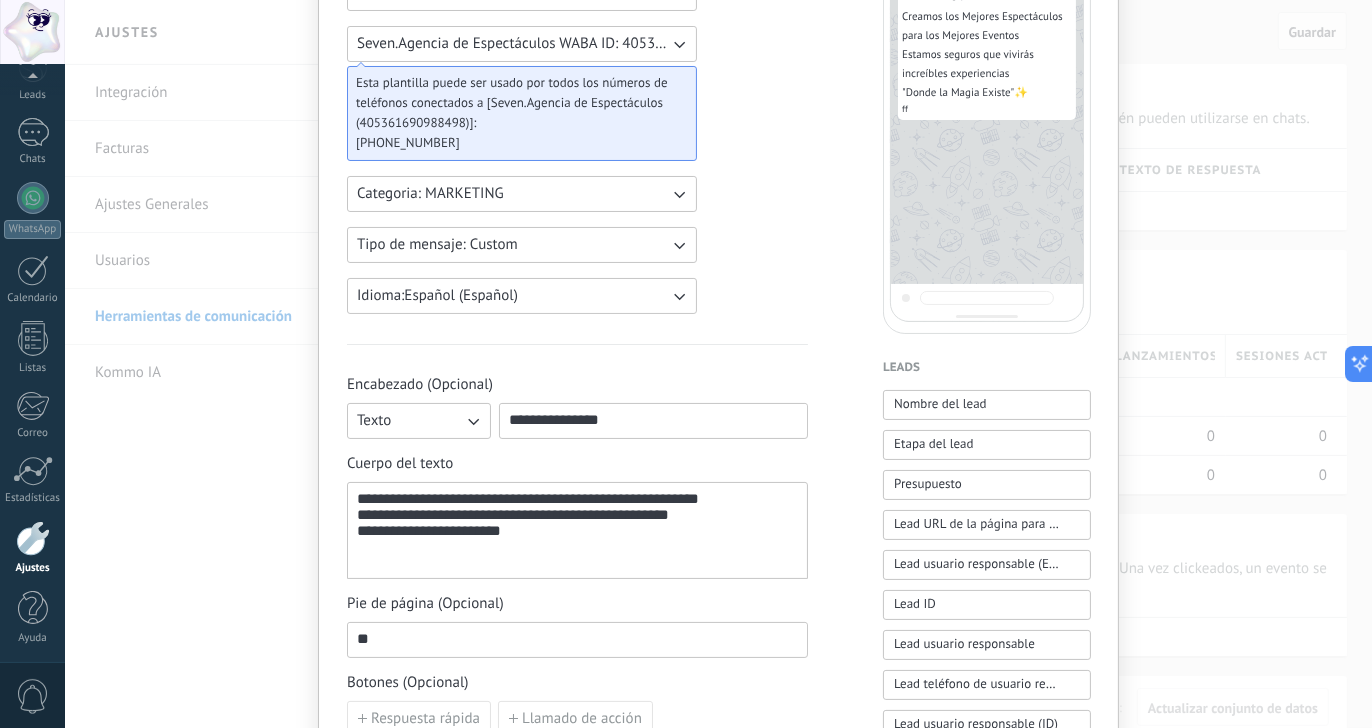type on "*" 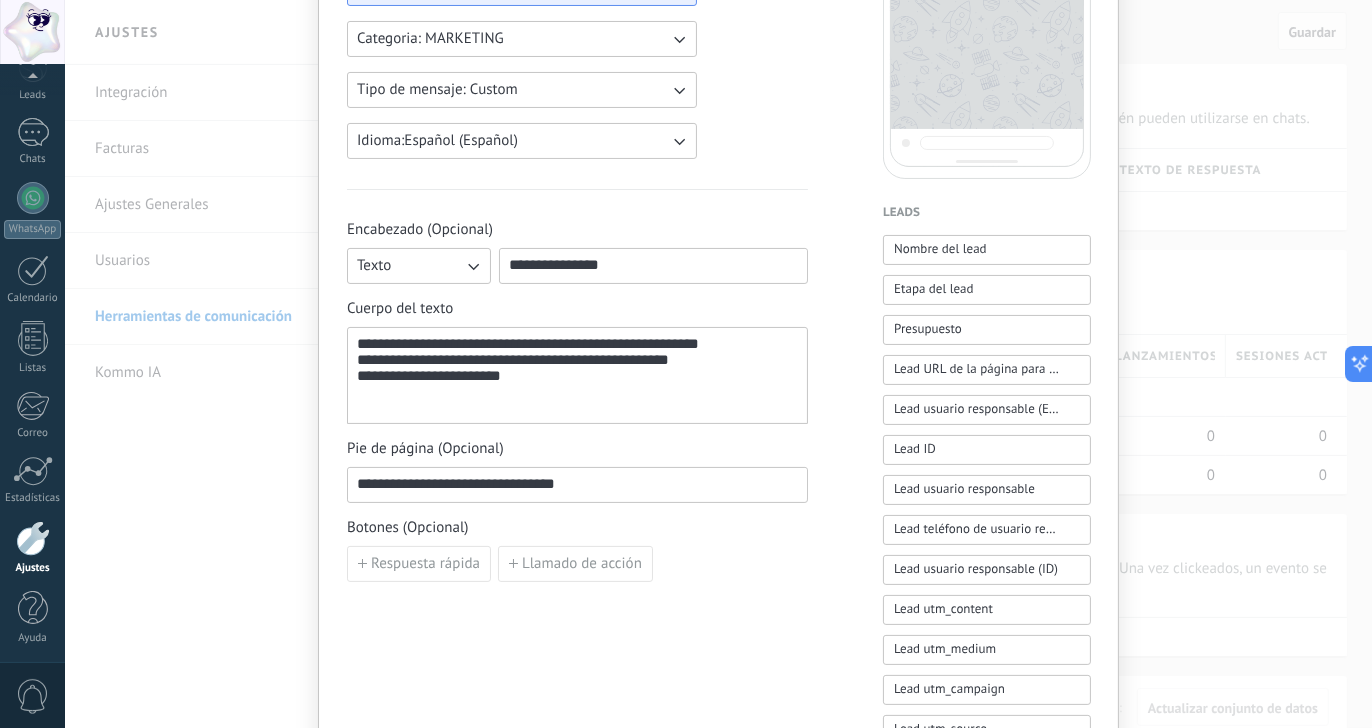 scroll, scrollTop: 385, scrollLeft: 0, axis: vertical 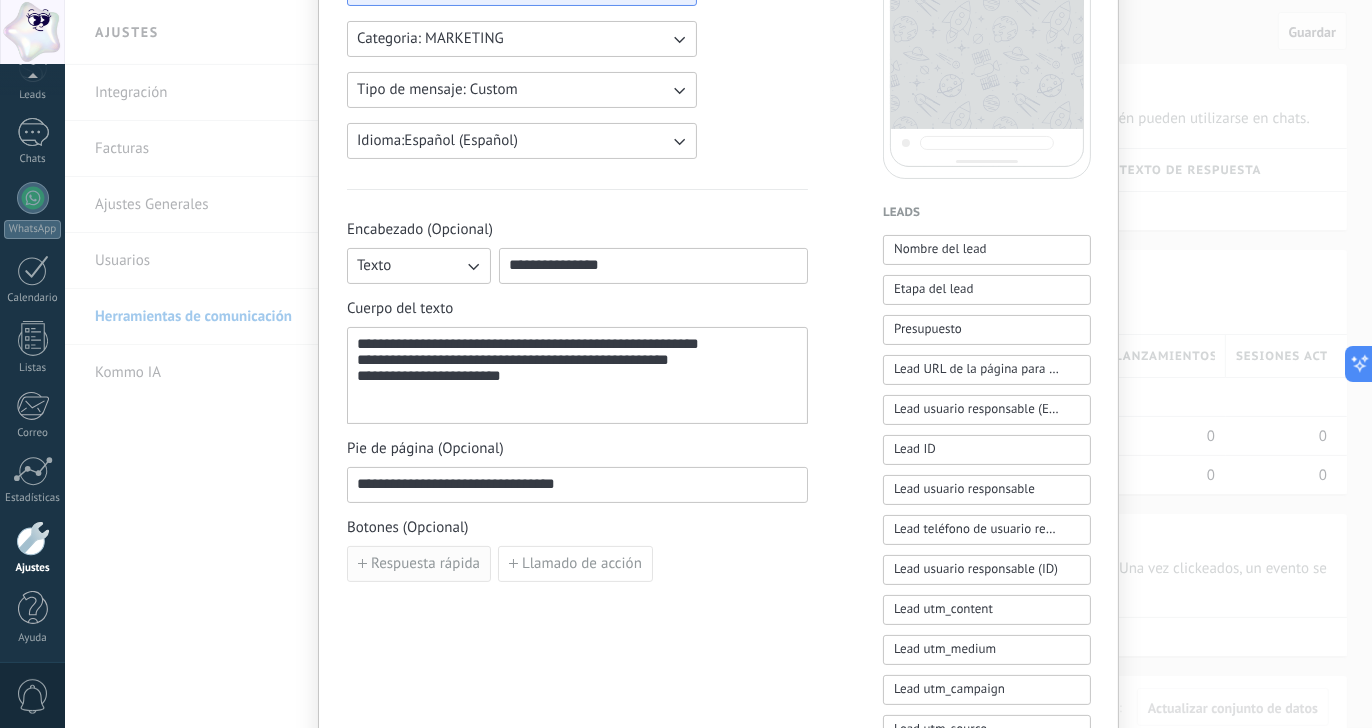 type on "**********" 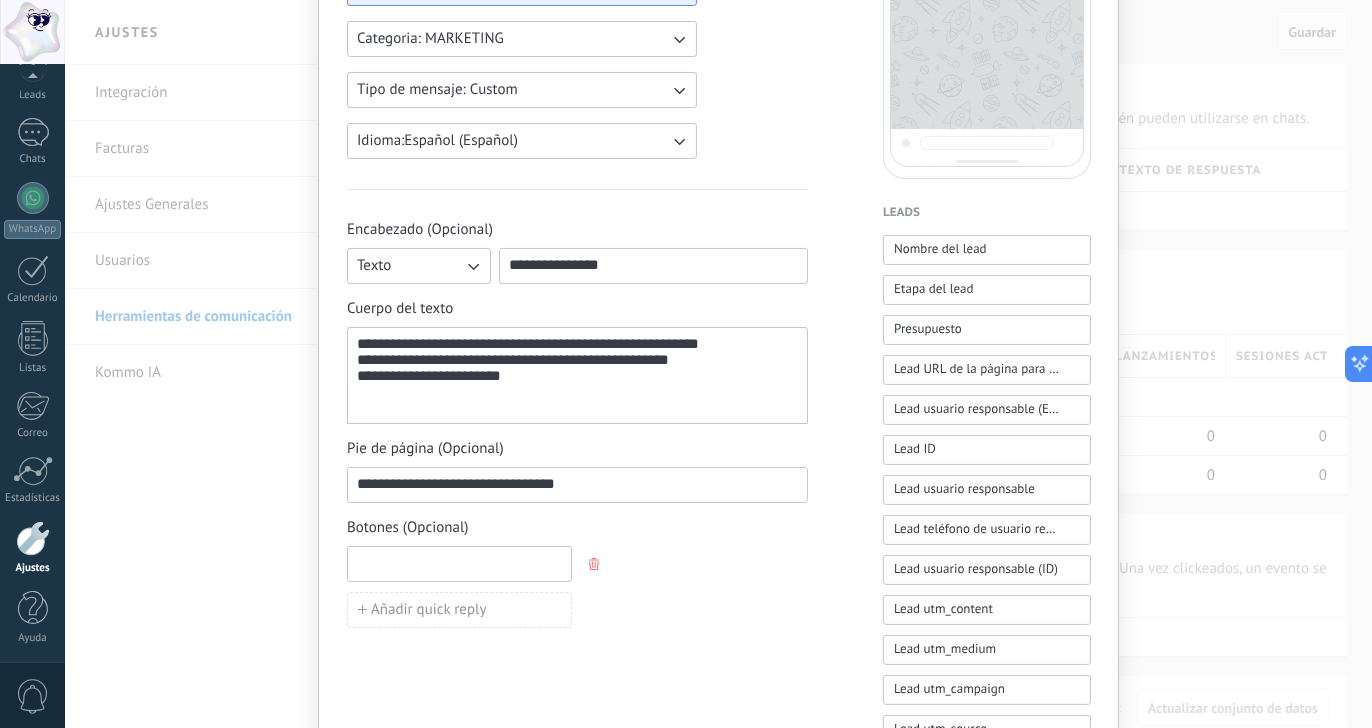 click at bounding box center [459, 563] 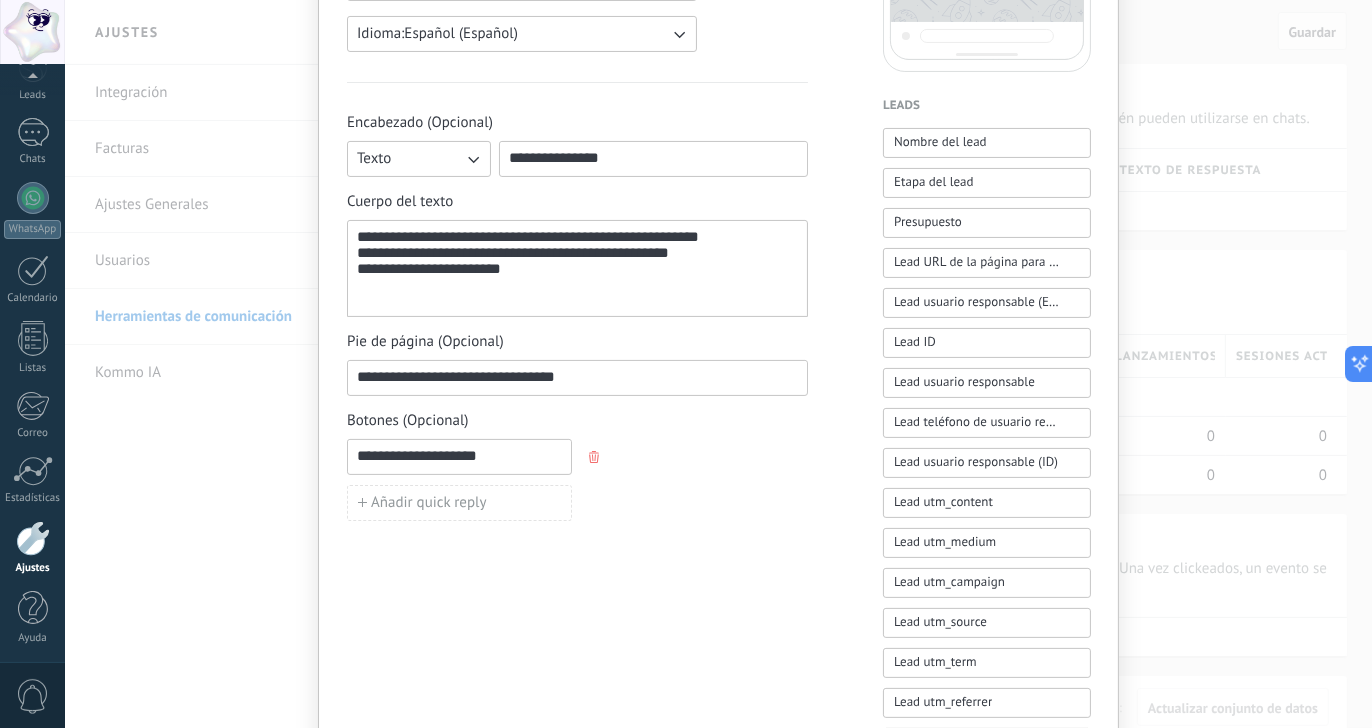 scroll, scrollTop: 495, scrollLeft: 0, axis: vertical 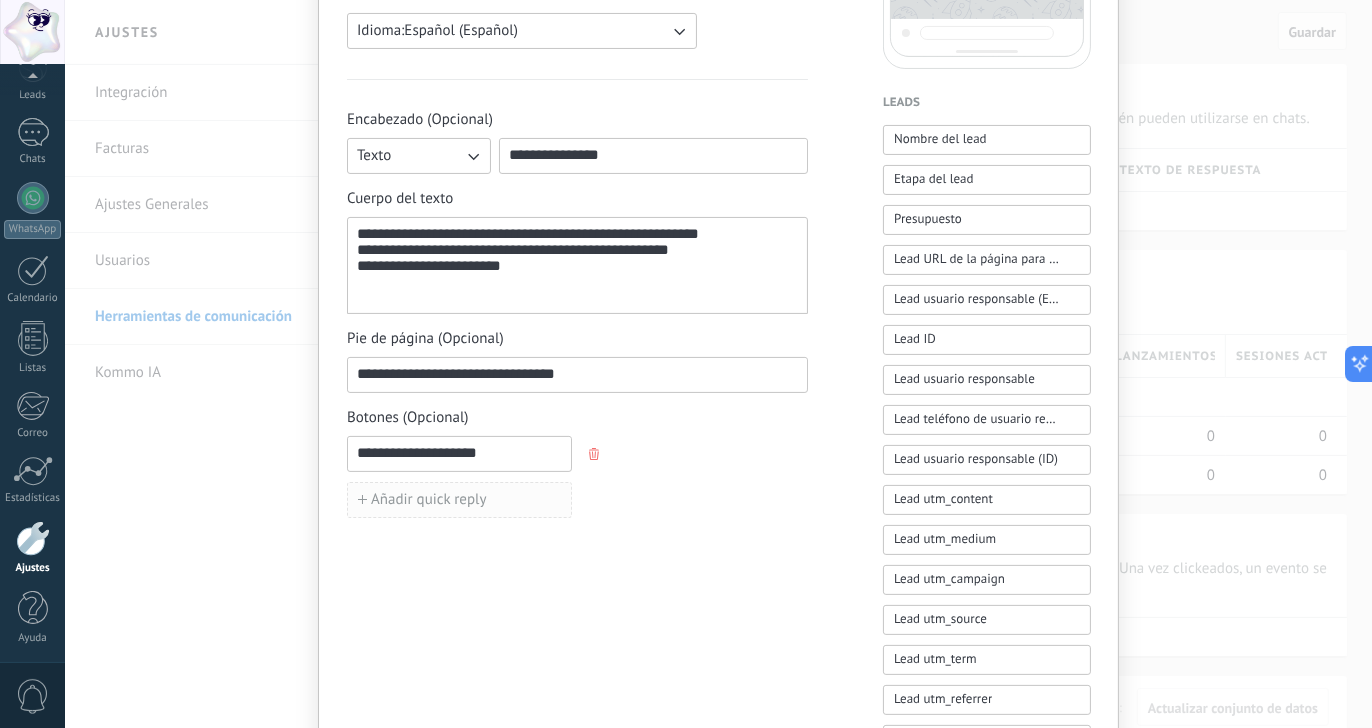 type on "**********" 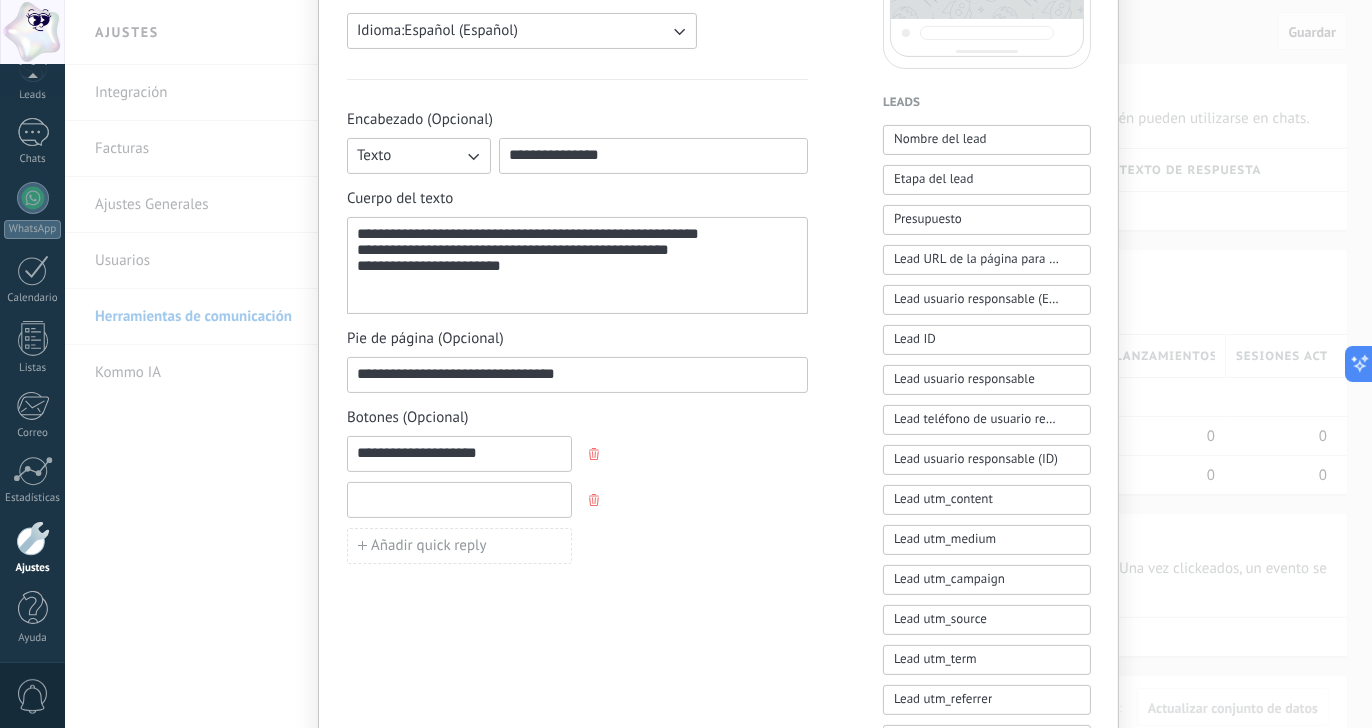 click at bounding box center (459, 499) 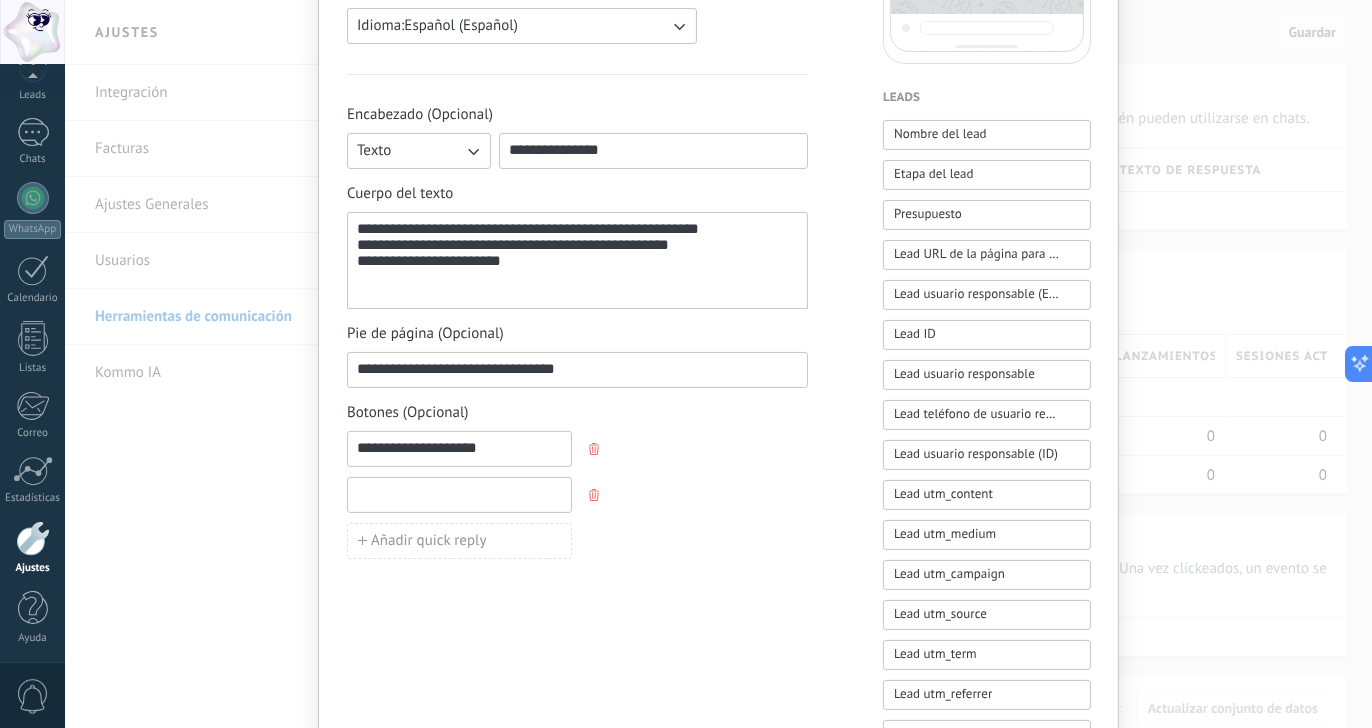 scroll, scrollTop: 512, scrollLeft: 0, axis: vertical 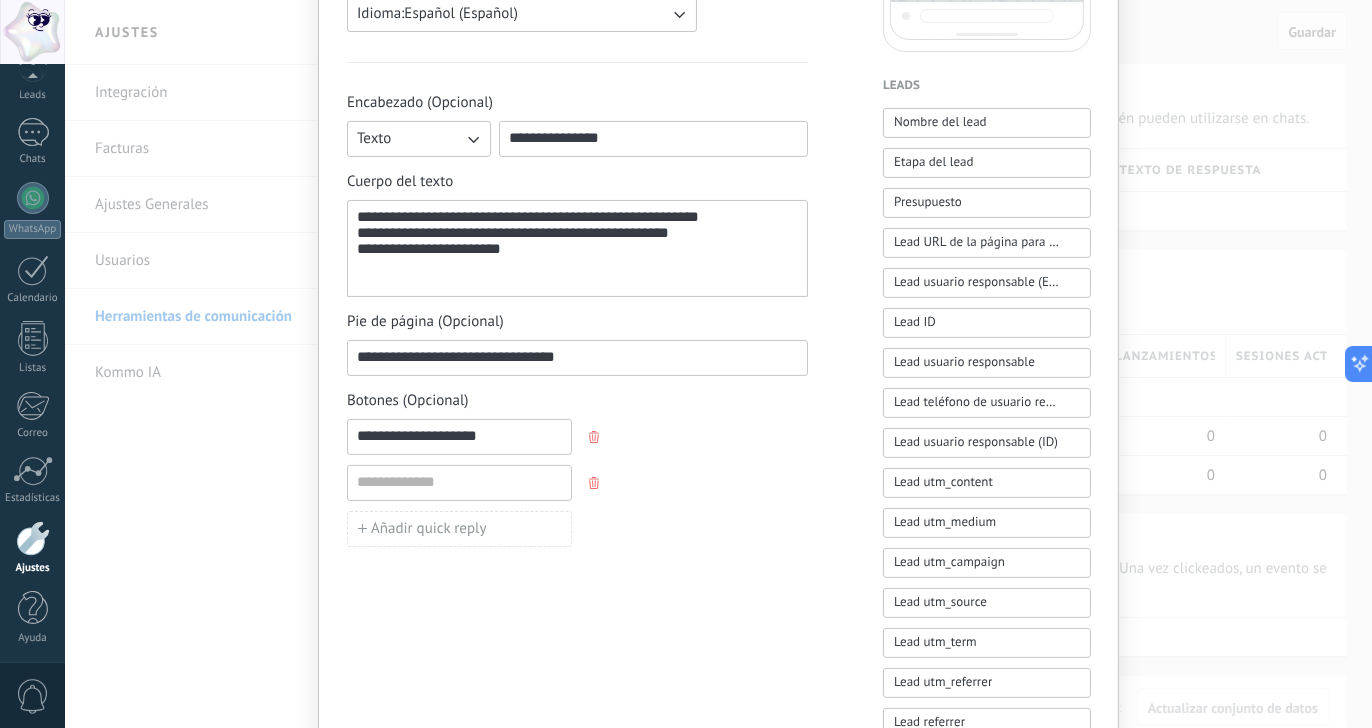 drag, startPoint x: 955, startPoint y: 115, endPoint x: 630, endPoint y: 555, distance: 547.01465 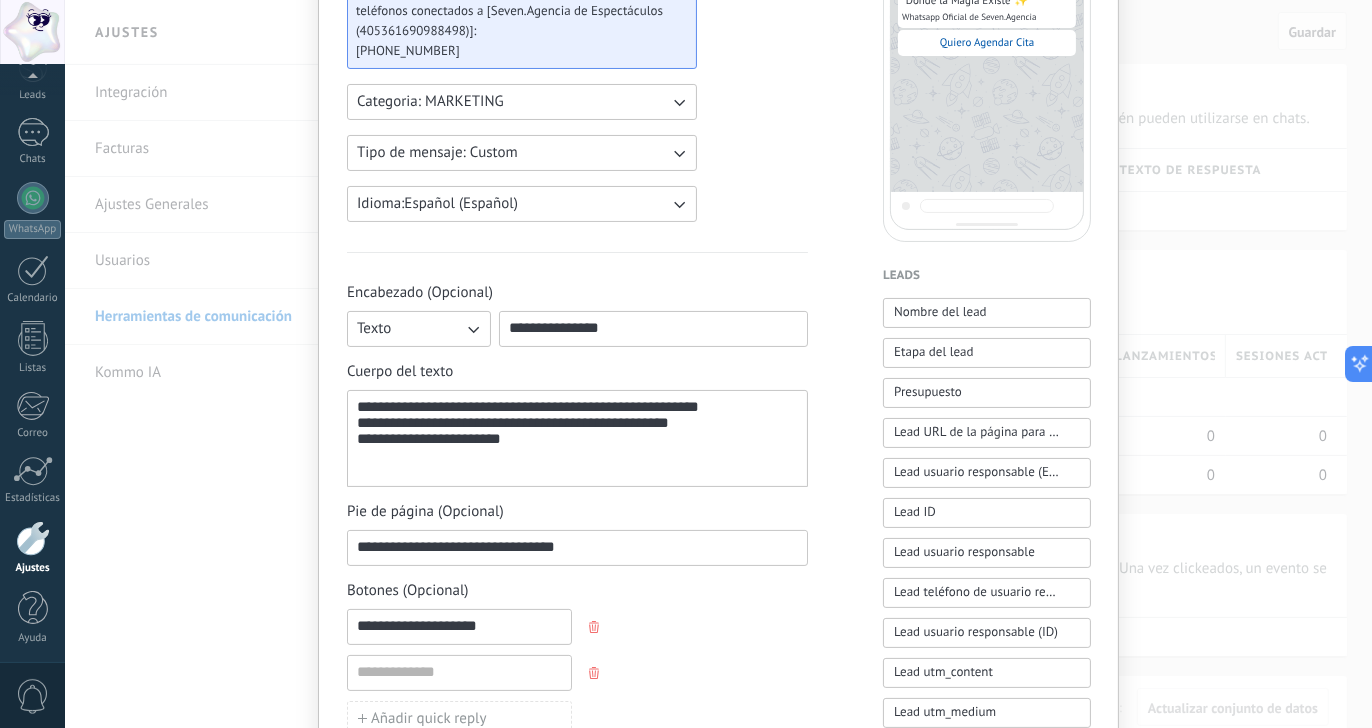 scroll, scrollTop: 315, scrollLeft: 0, axis: vertical 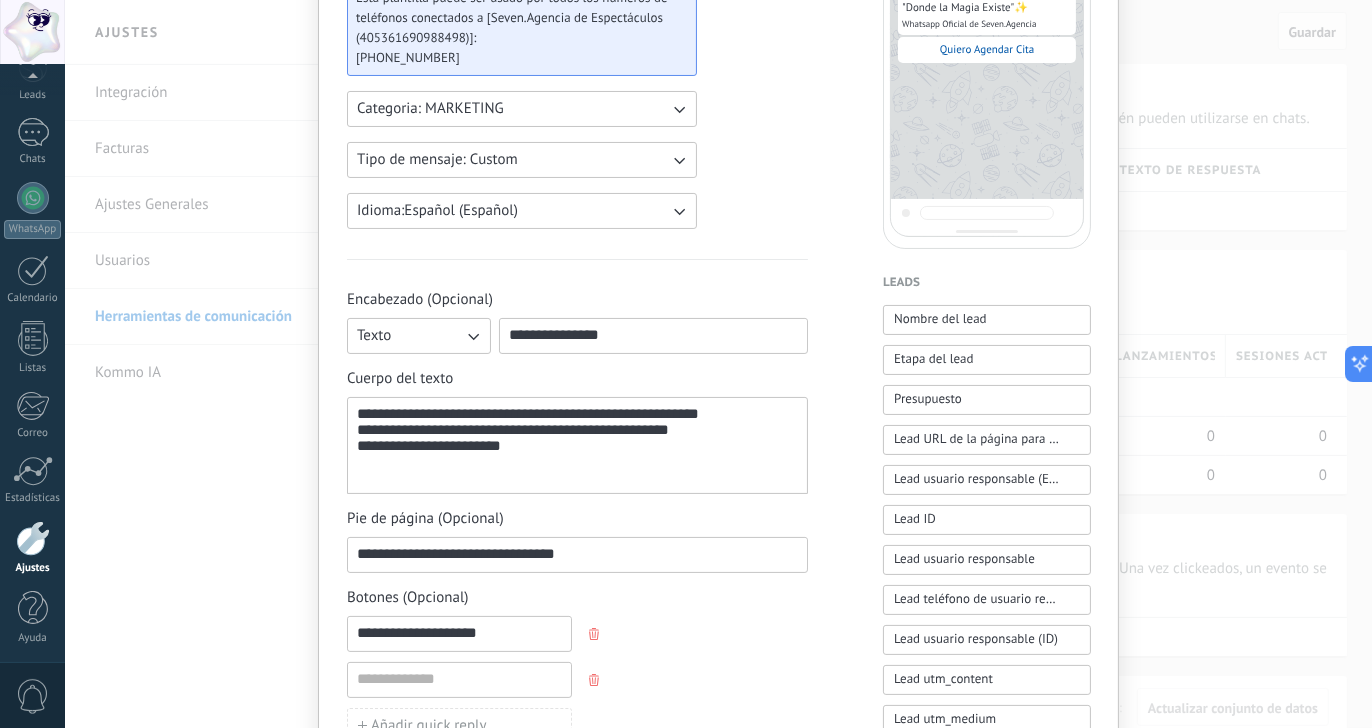 click on "**********" at bounding box center [577, 446] 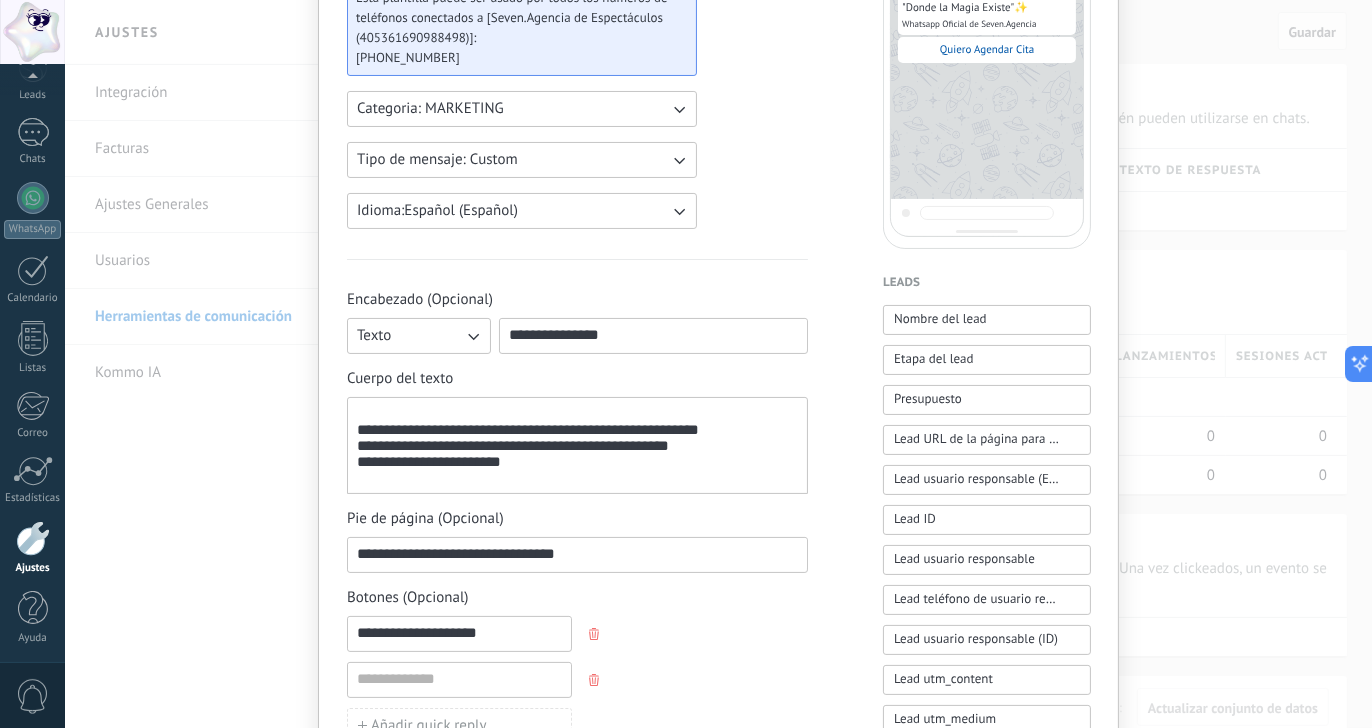 scroll, scrollTop: 227, scrollLeft: 0, axis: vertical 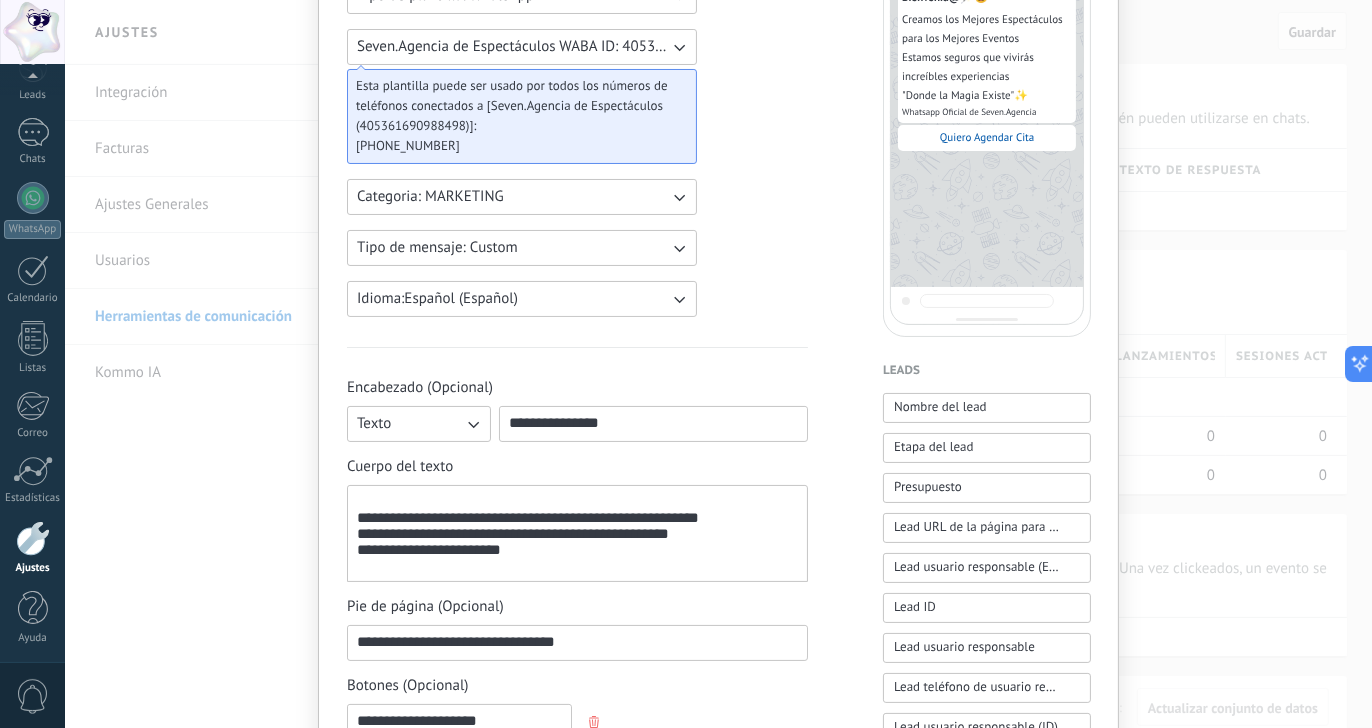 click at bounding box center [577, 502] 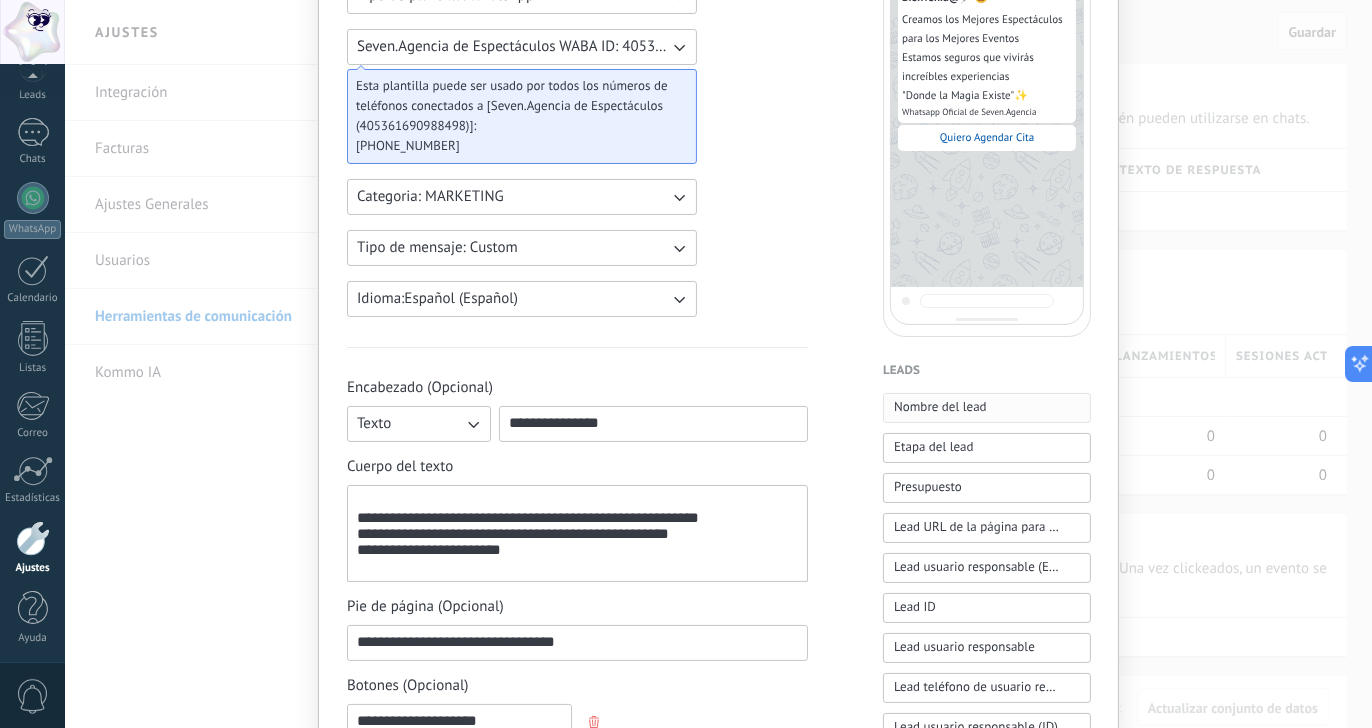 click on "Nombre del lead" at bounding box center (940, 407) 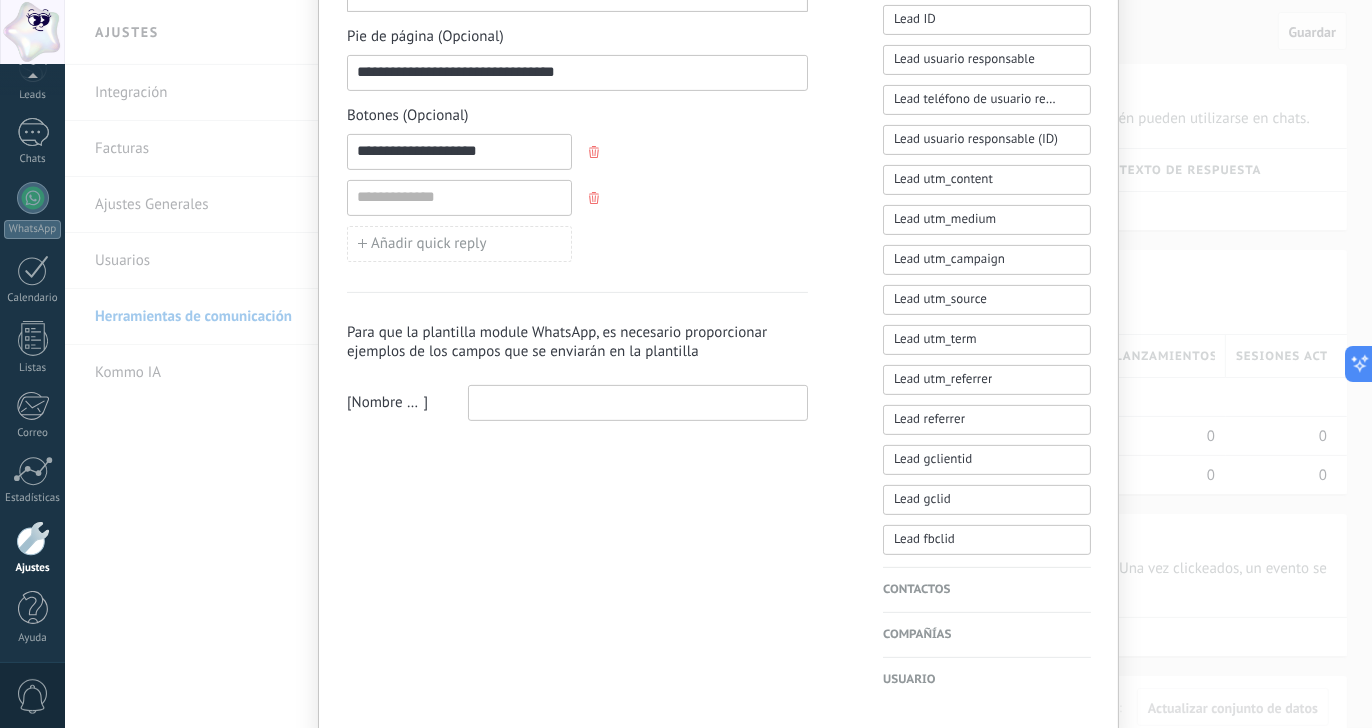 scroll, scrollTop: 880, scrollLeft: 0, axis: vertical 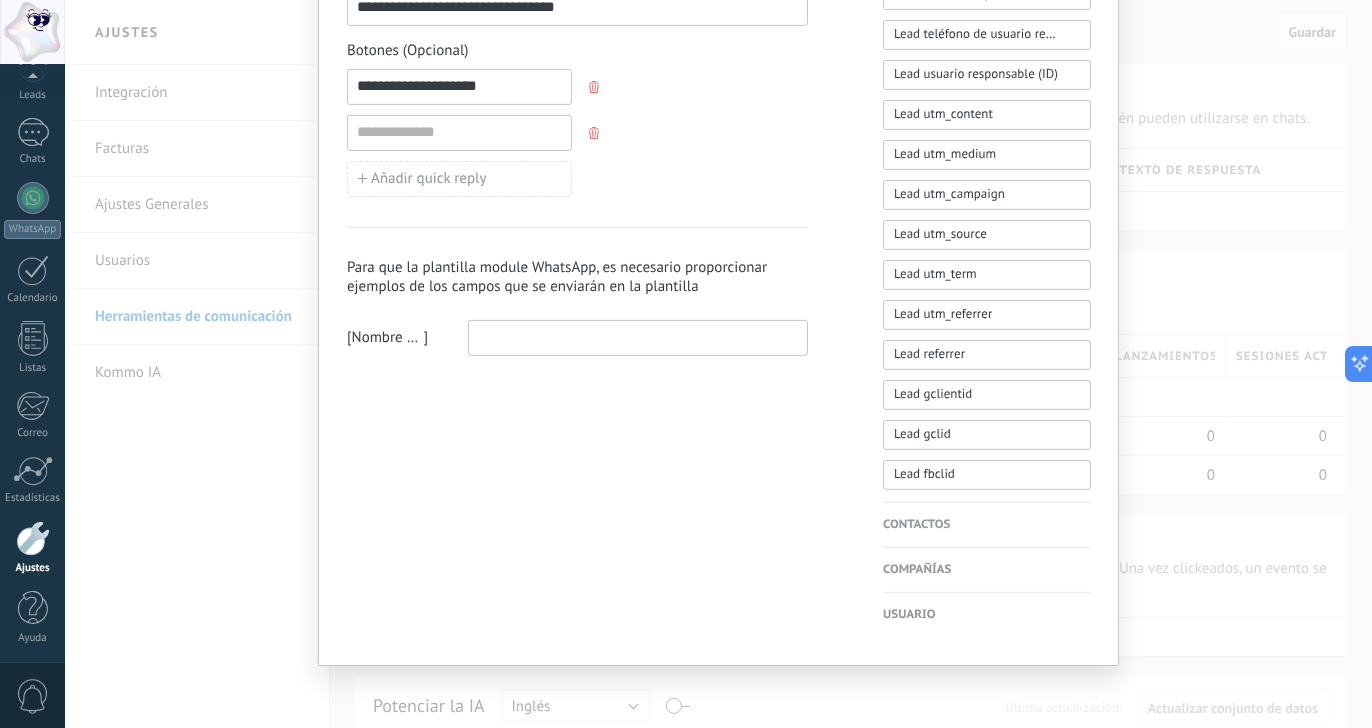 click on "Contactos" at bounding box center (987, 525) 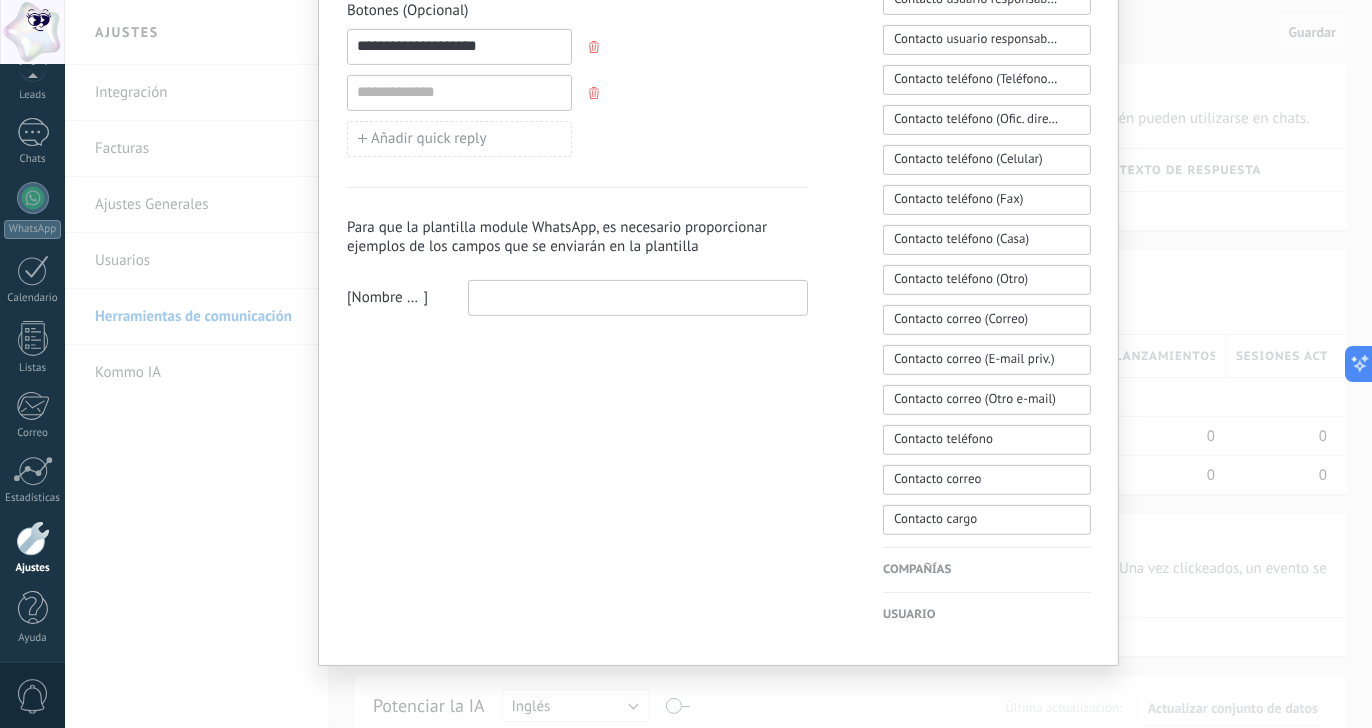 click on "Compañías" at bounding box center [987, 570] 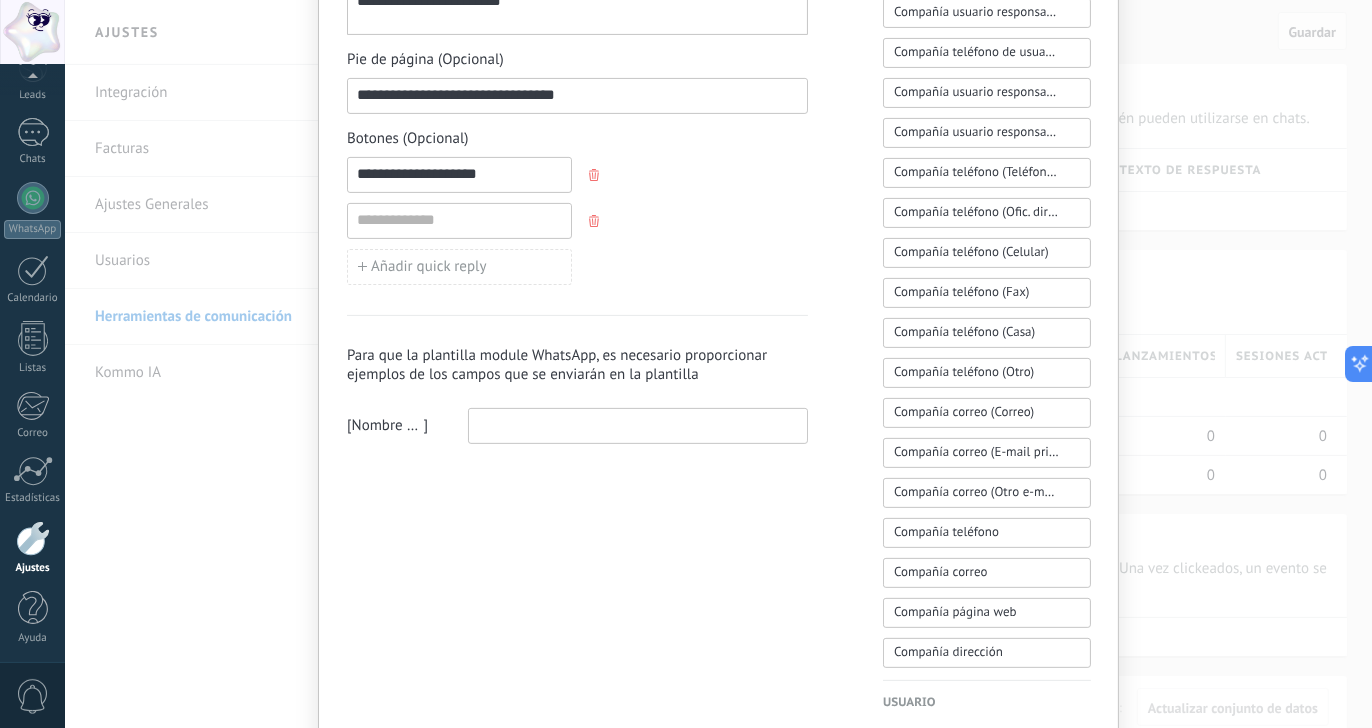 scroll, scrollTop: 880, scrollLeft: 0, axis: vertical 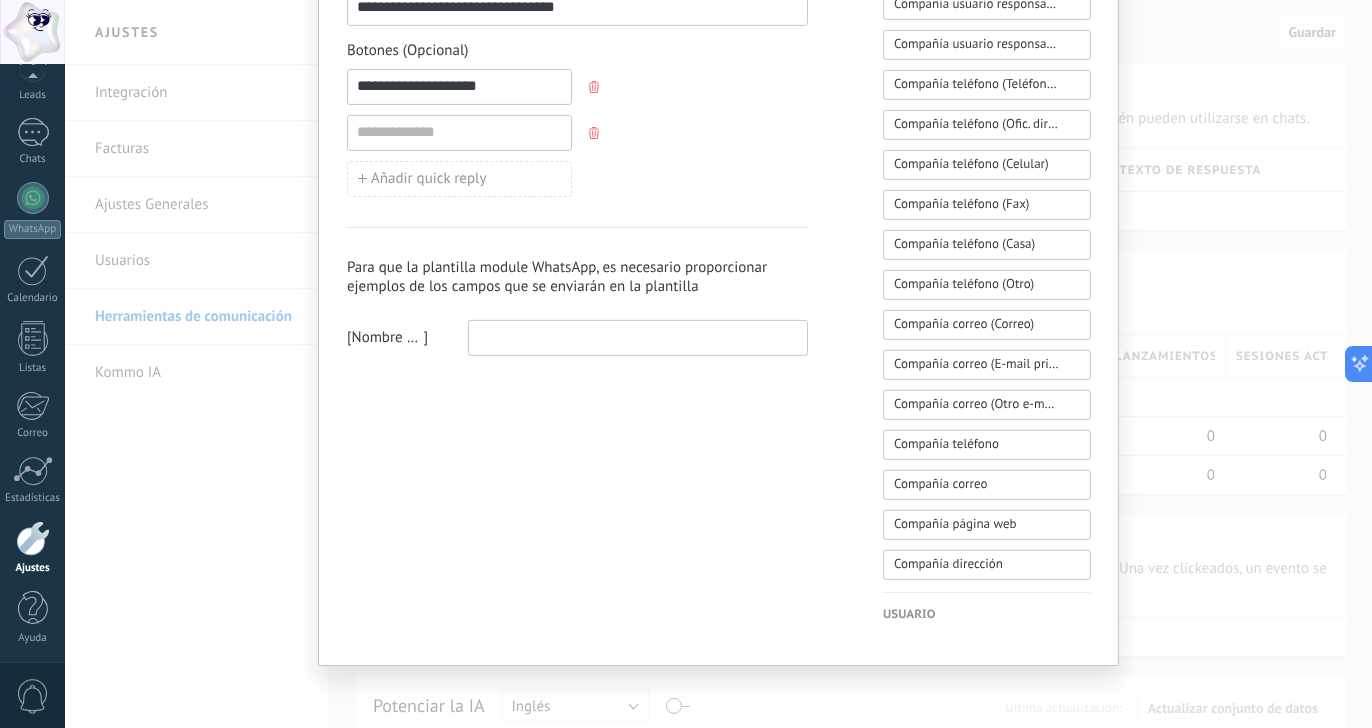 click on "Usuario" at bounding box center [987, 615] 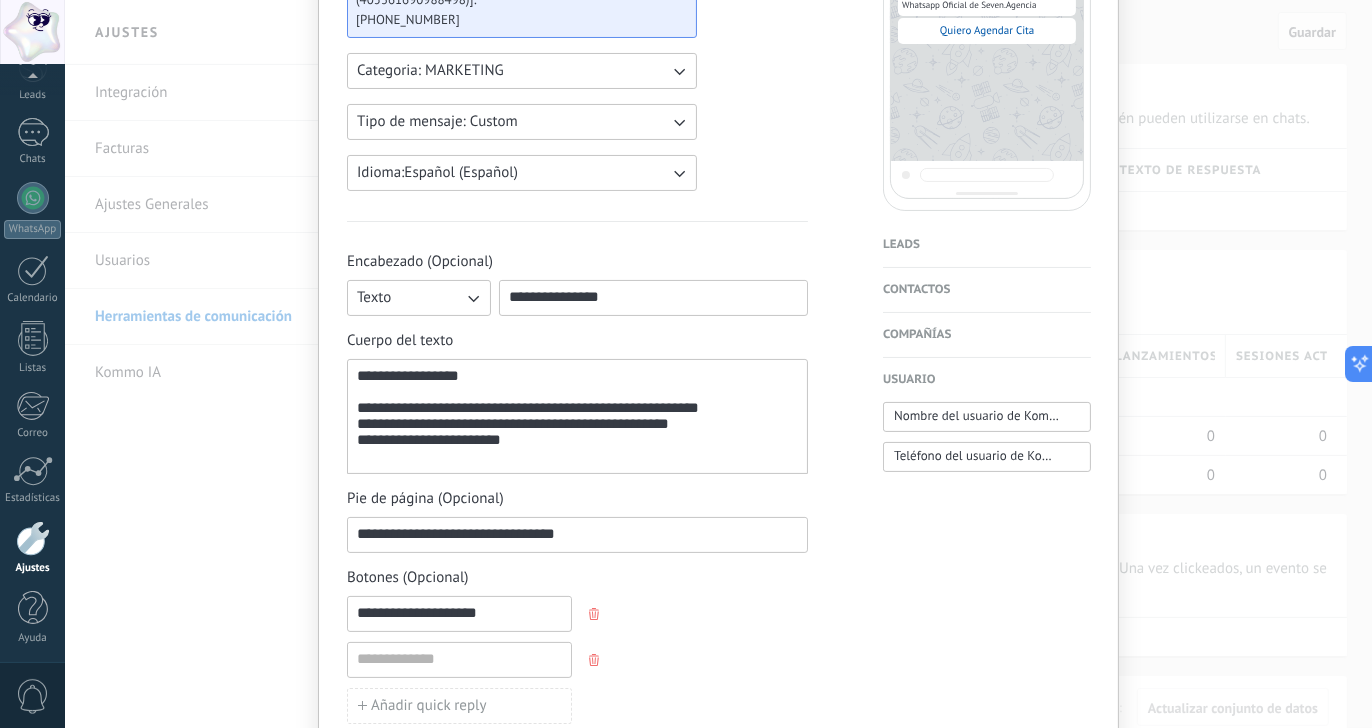 scroll, scrollTop: 607, scrollLeft: 0, axis: vertical 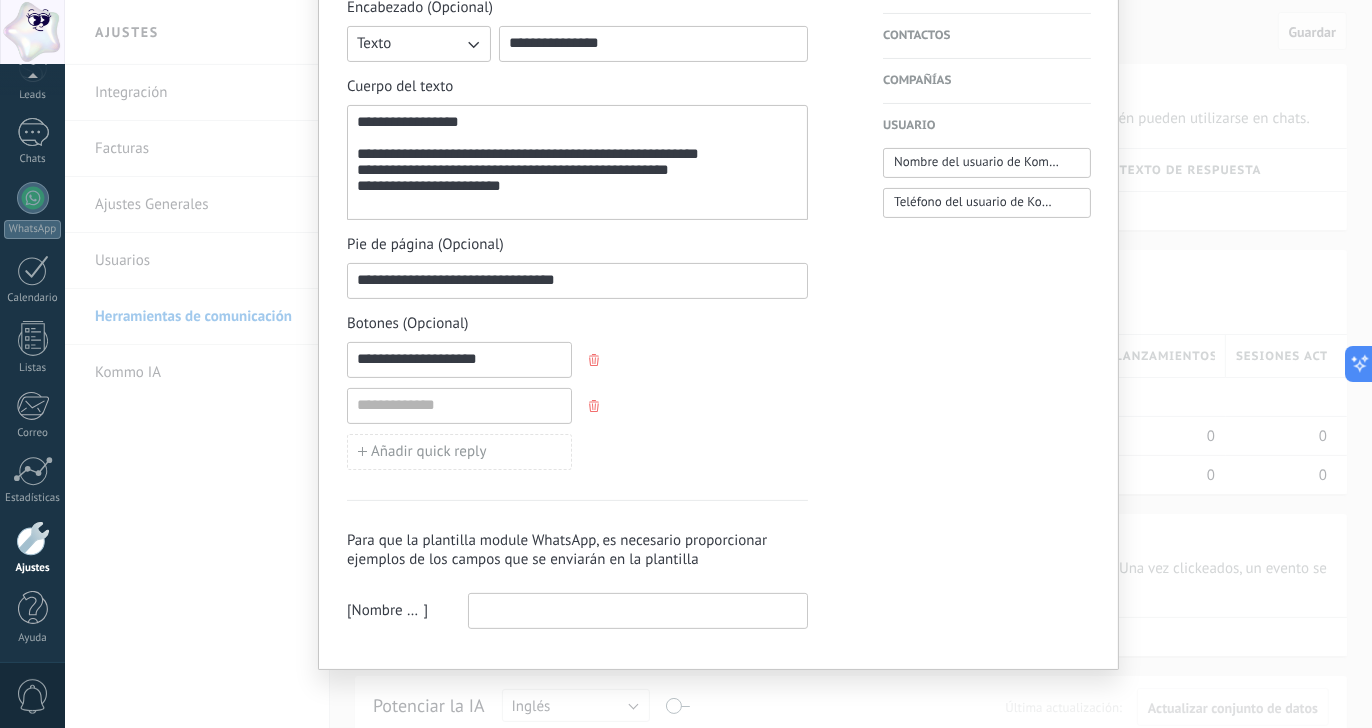click at bounding box center [638, 610] 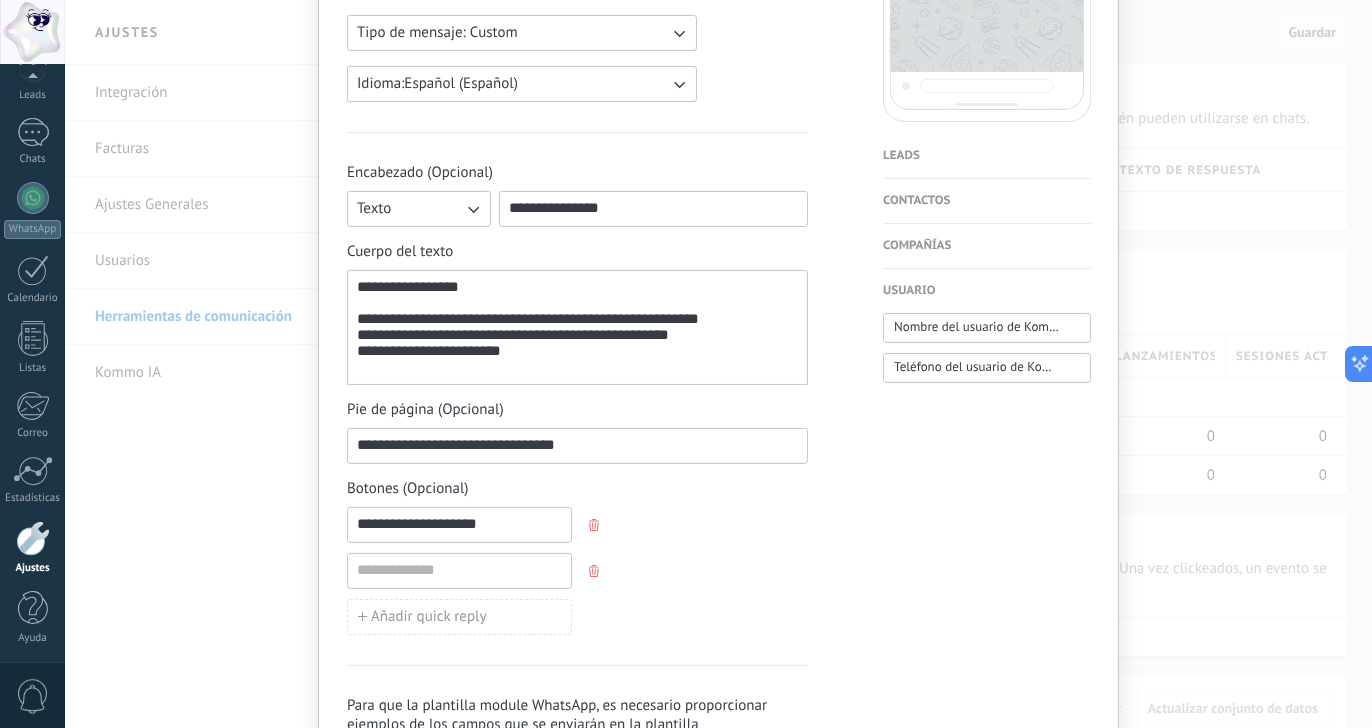 scroll, scrollTop: 607, scrollLeft: 0, axis: vertical 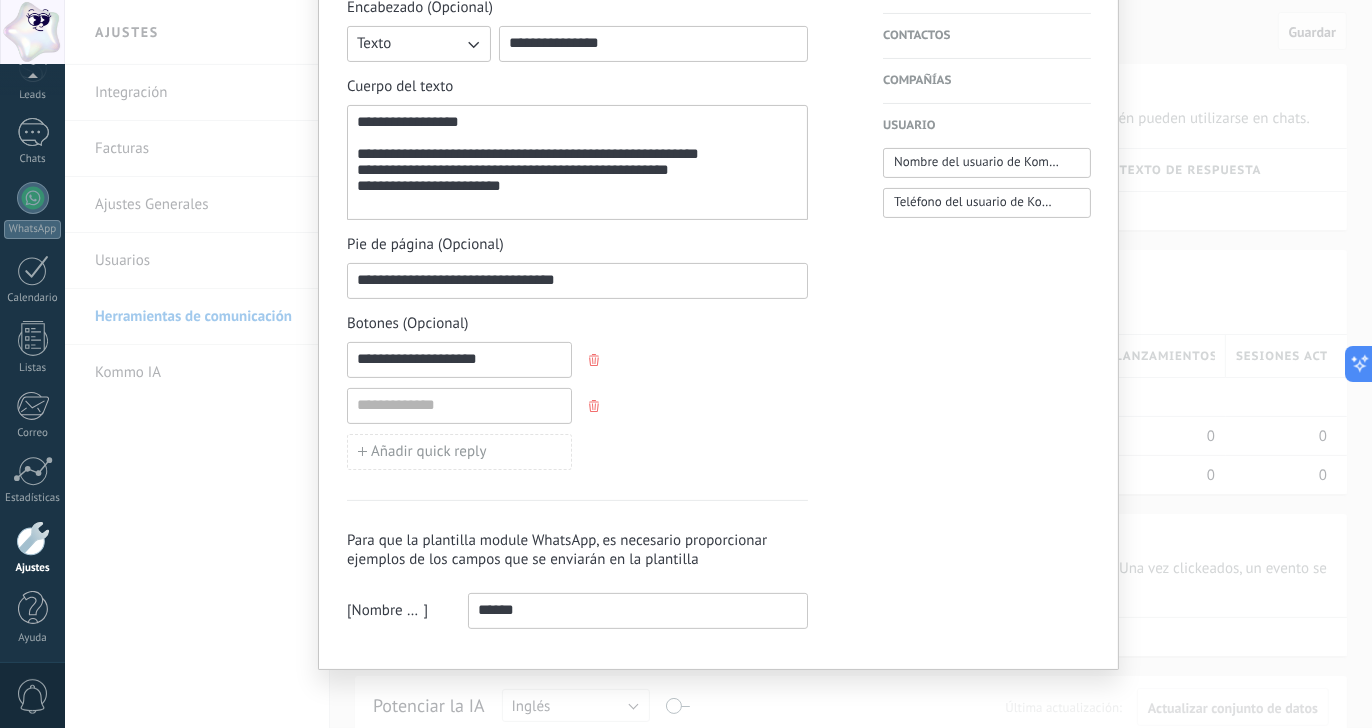 type on "******" 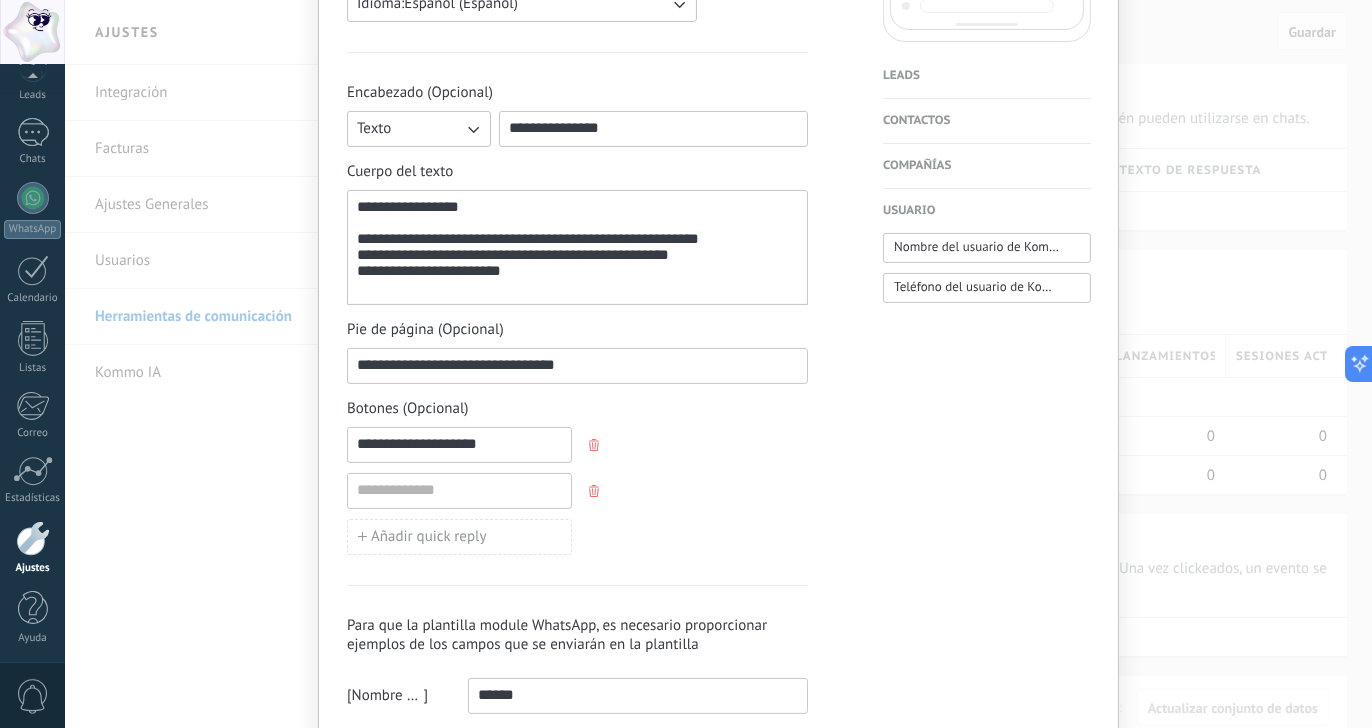 scroll, scrollTop: 607, scrollLeft: 0, axis: vertical 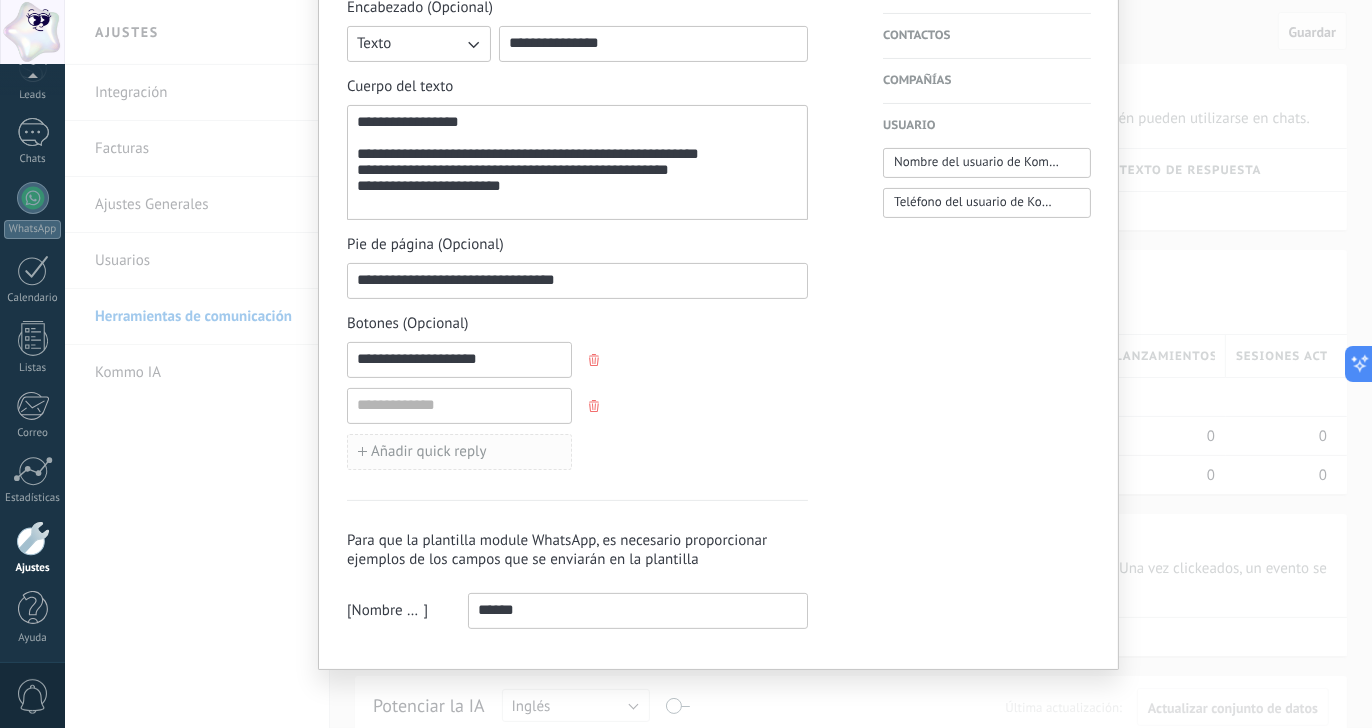 click on "Añadir quick reply" at bounding box center [459, 452] 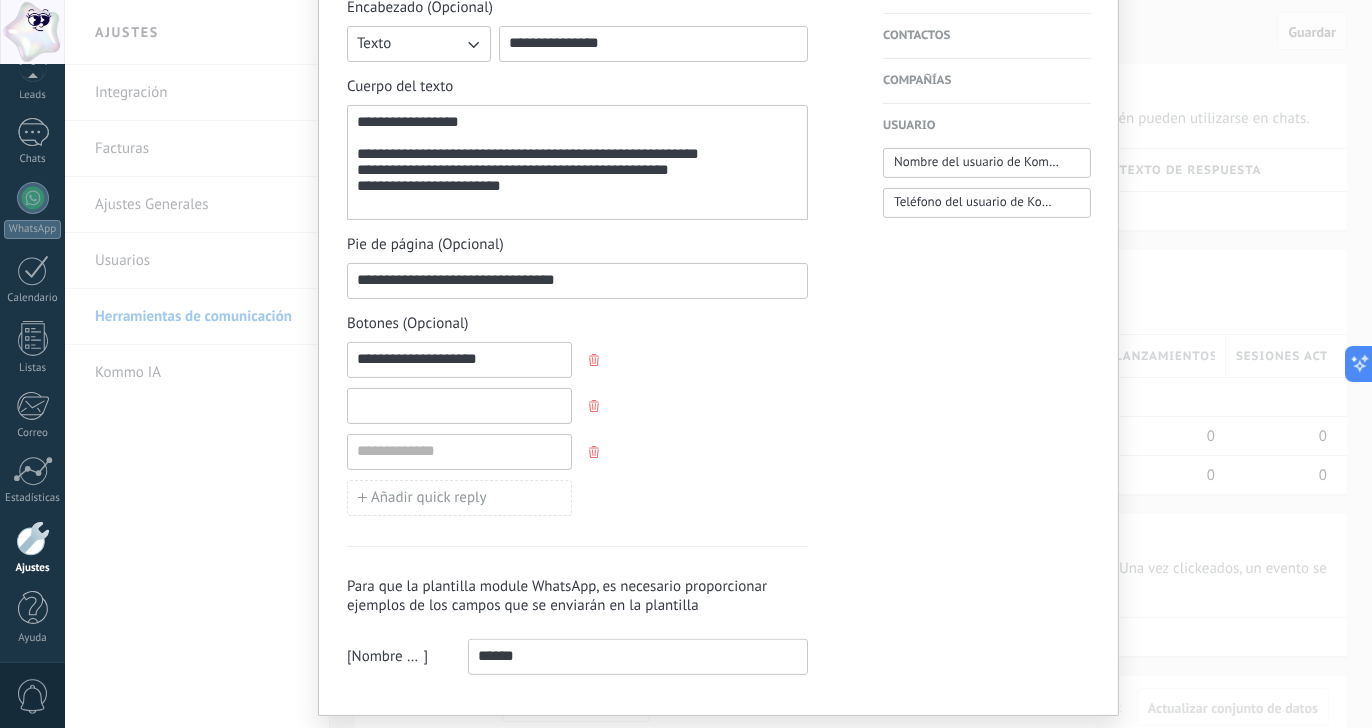 click at bounding box center (459, 405) 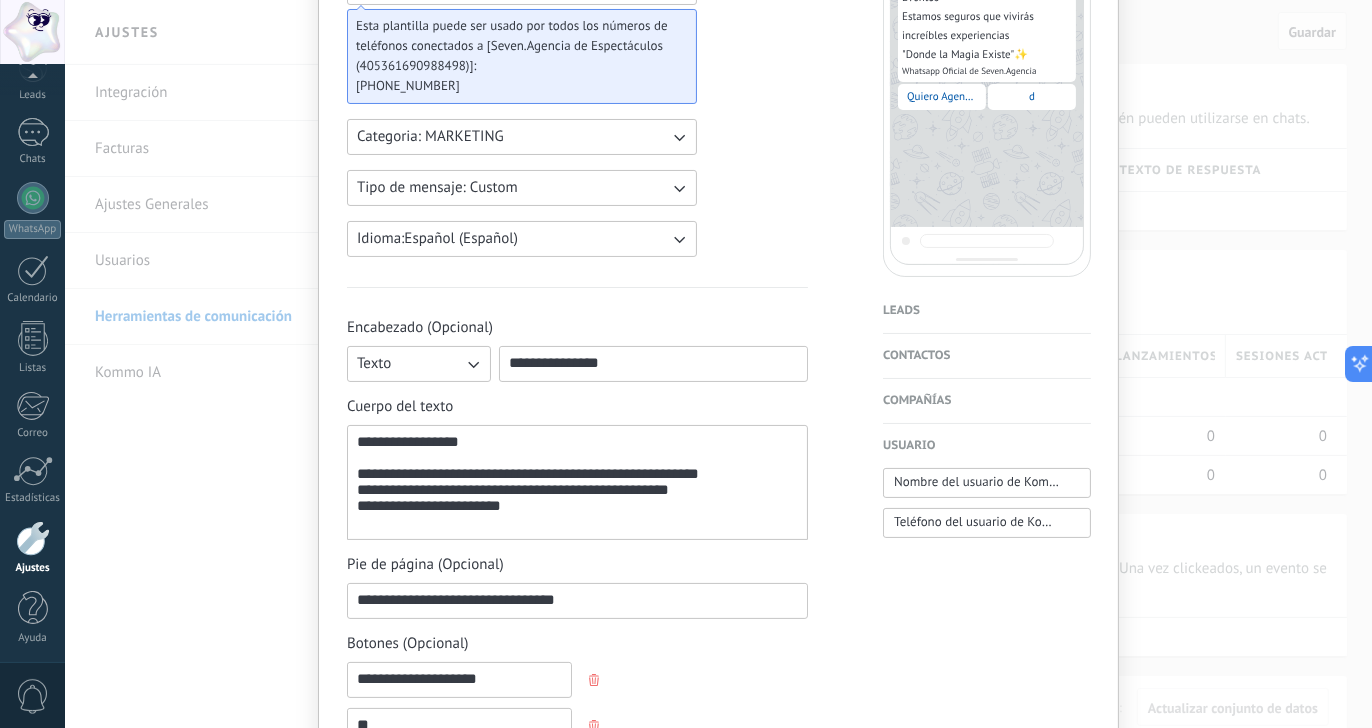 scroll, scrollTop: 289, scrollLeft: 0, axis: vertical 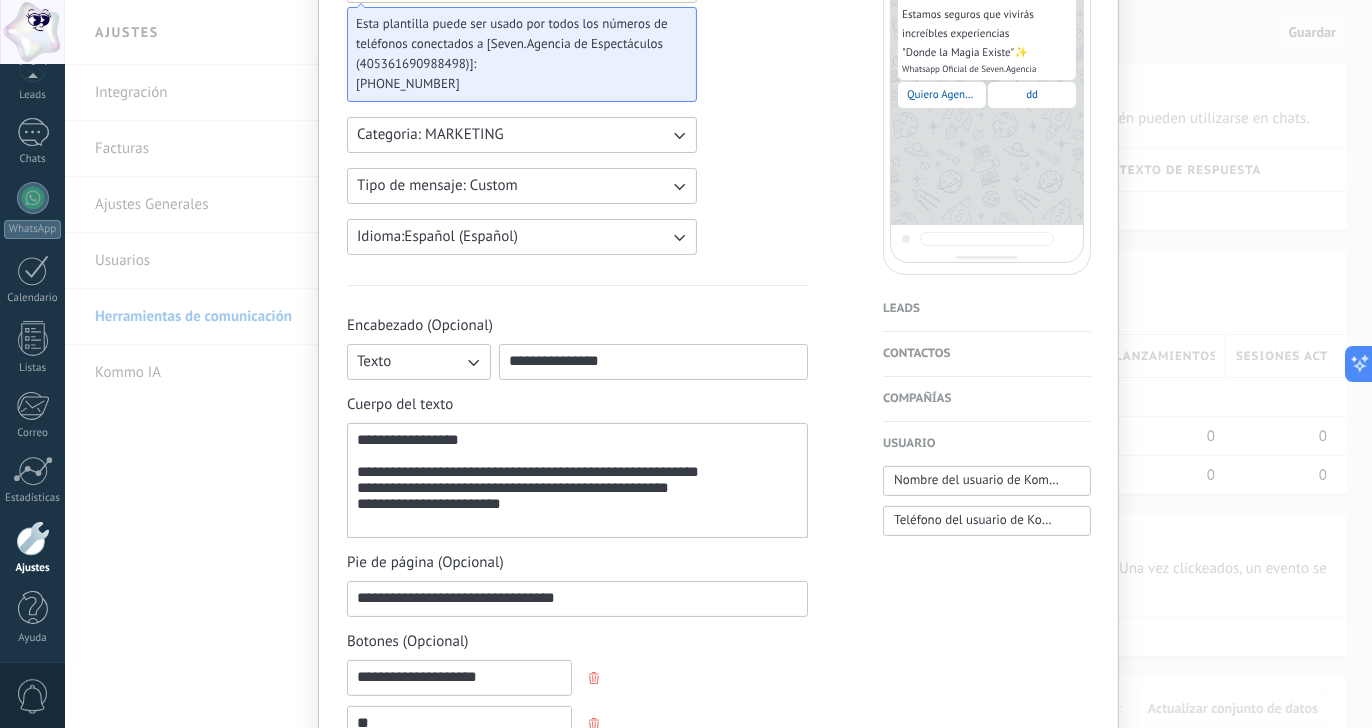 type on "*" 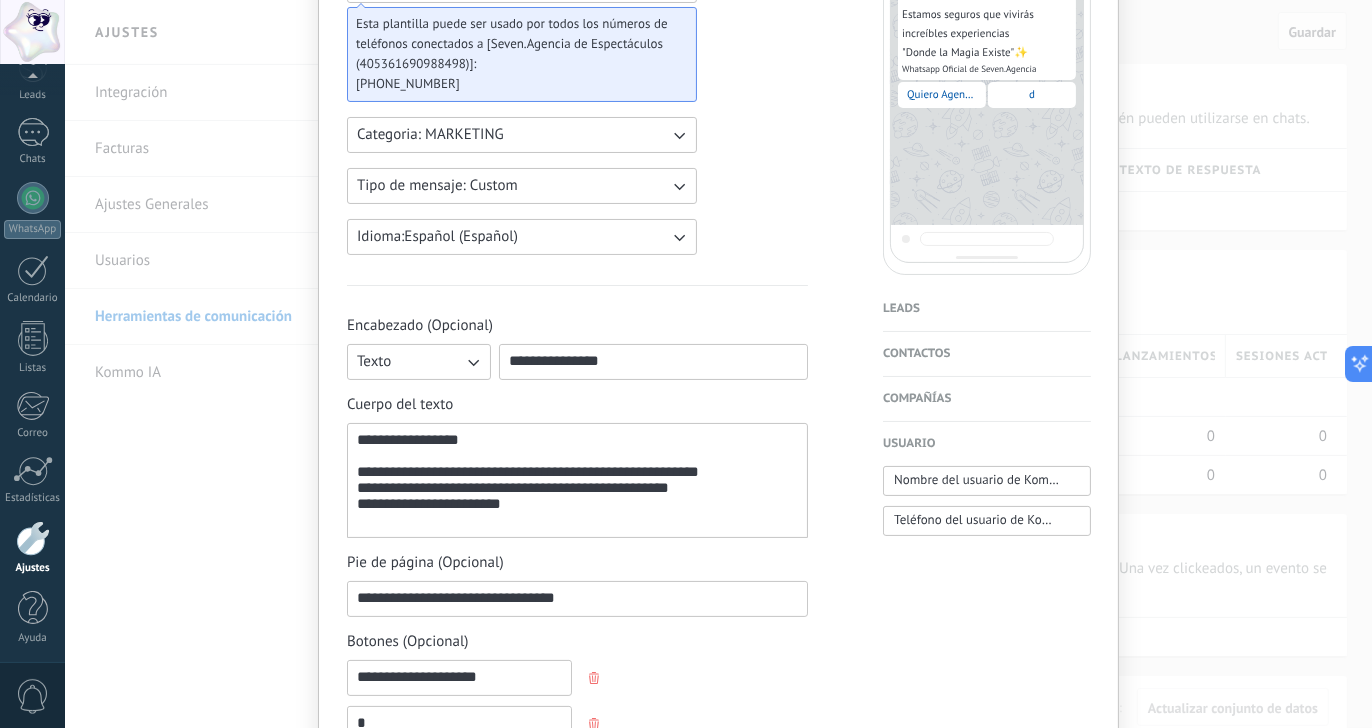 type 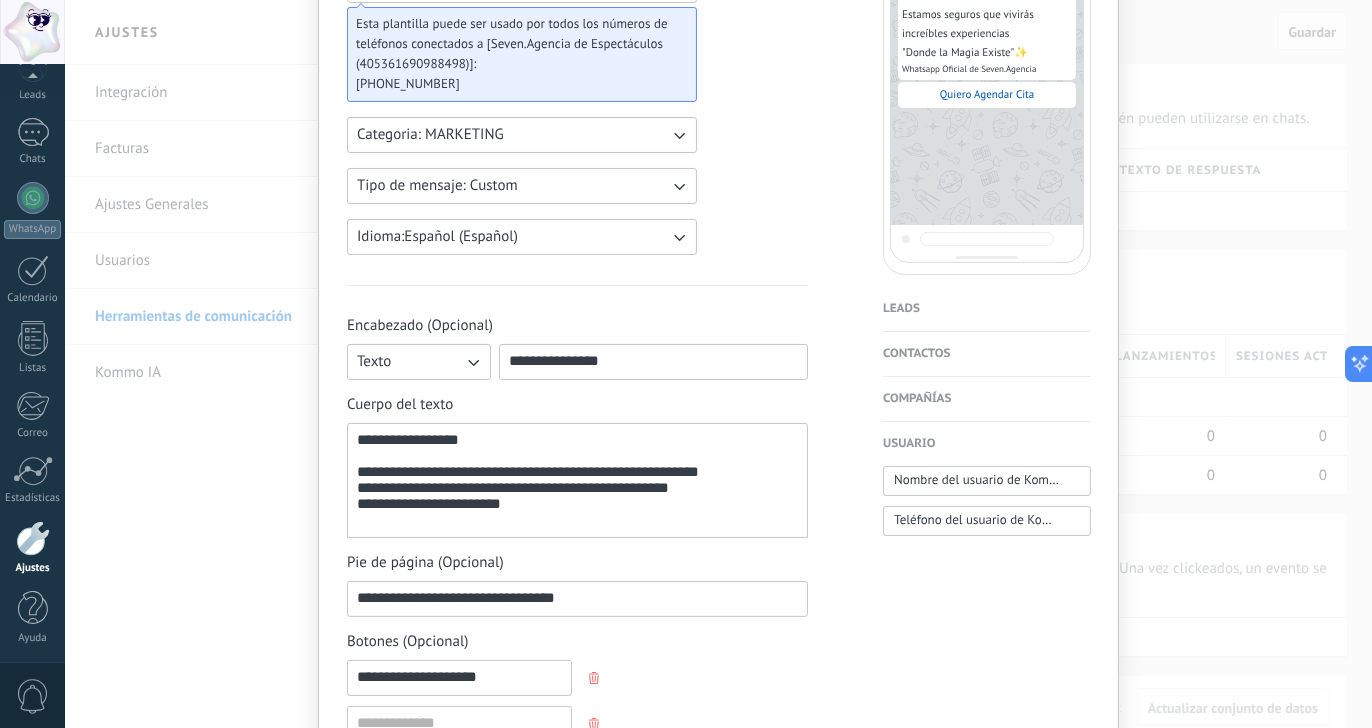 click on "**********" at bounding box center [718, 429] 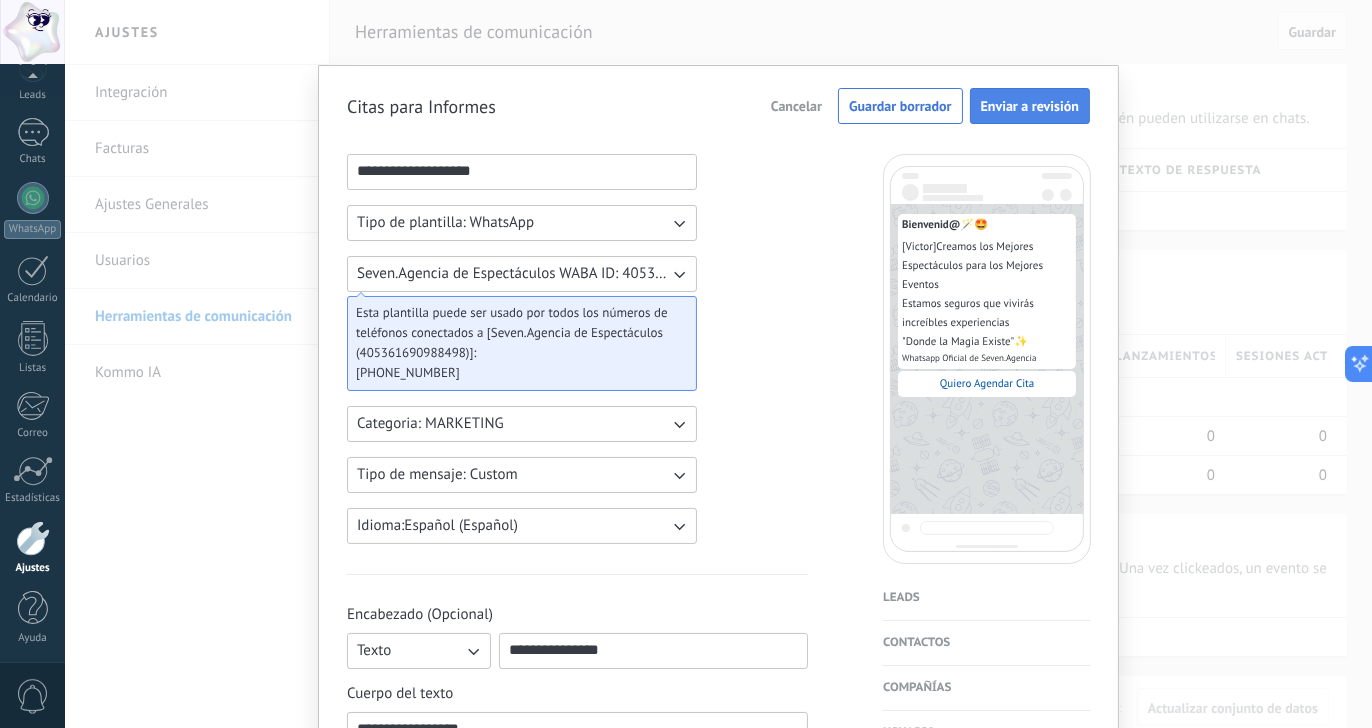 click on "Enviar a revisión" at bounding box center (1030, 106) 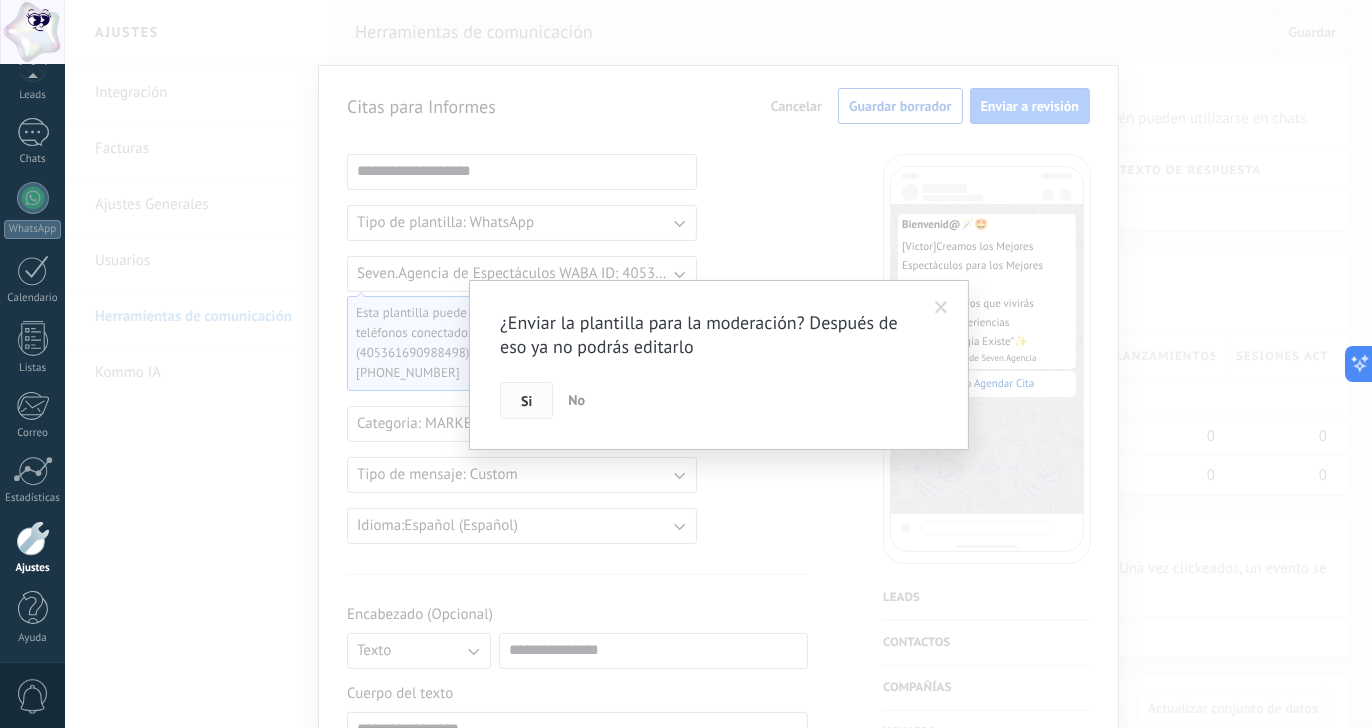 click on "Si" at bounding box center (526, 401) 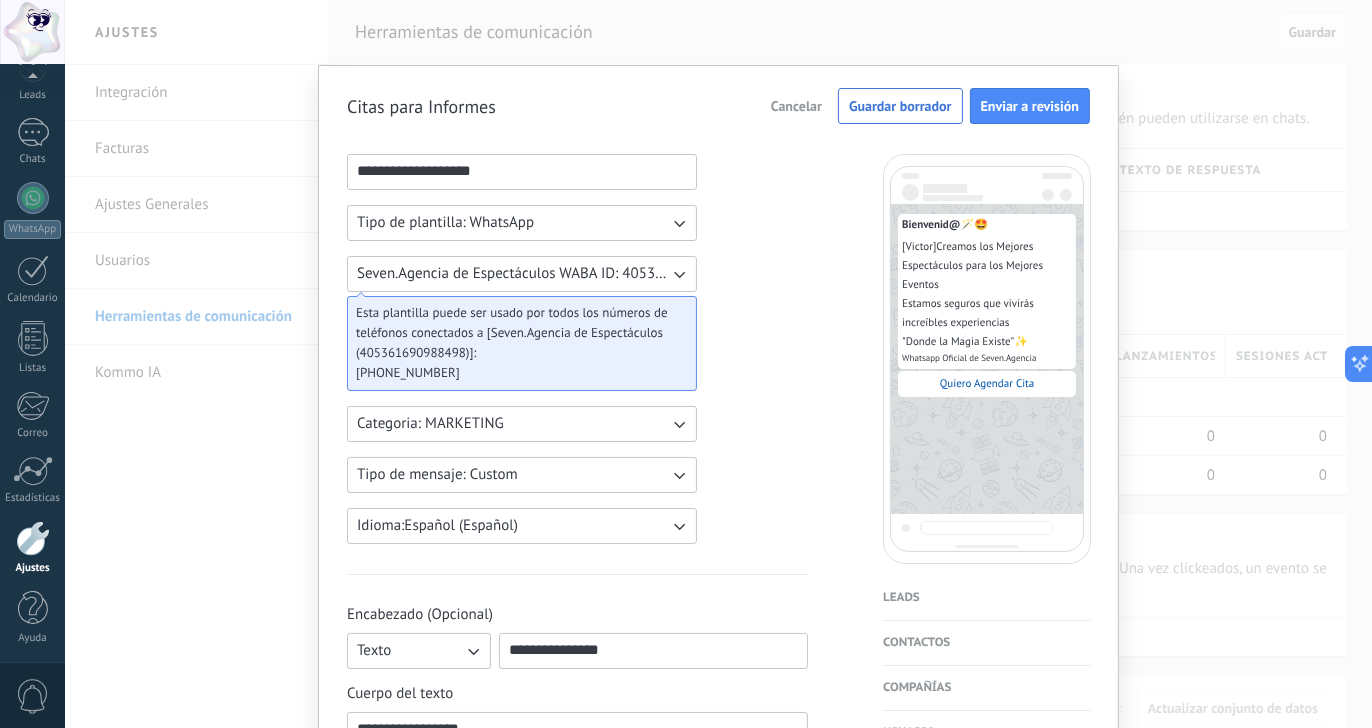 scroll, scrollTop: 643, scrollLeft: 0, axis: vertical 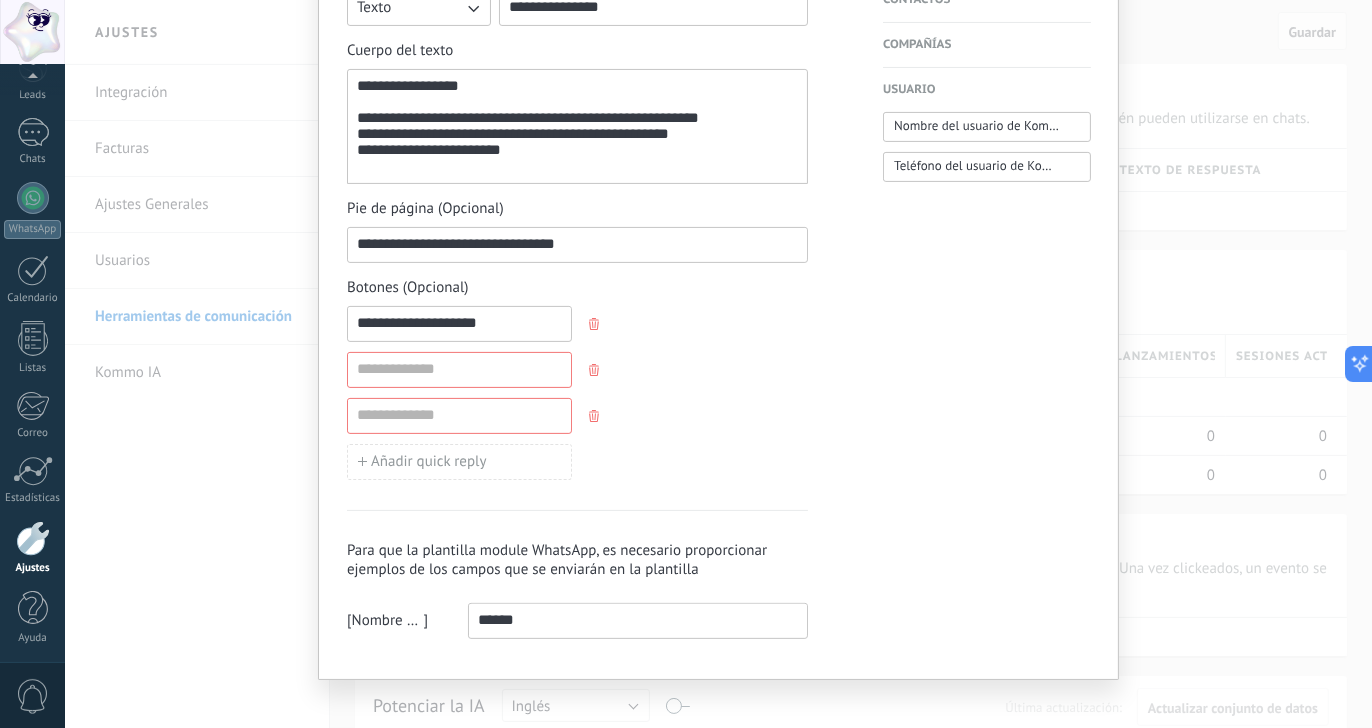 click 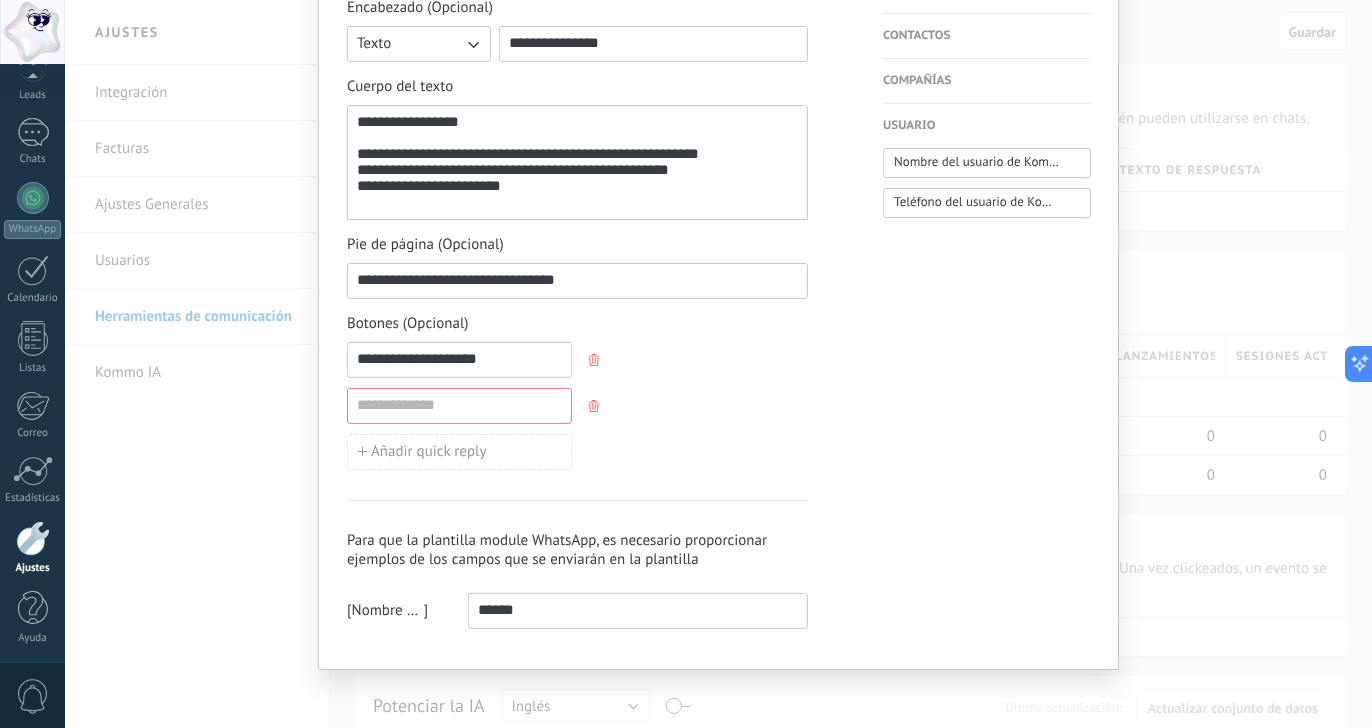 click at bounding box center [596, 360] 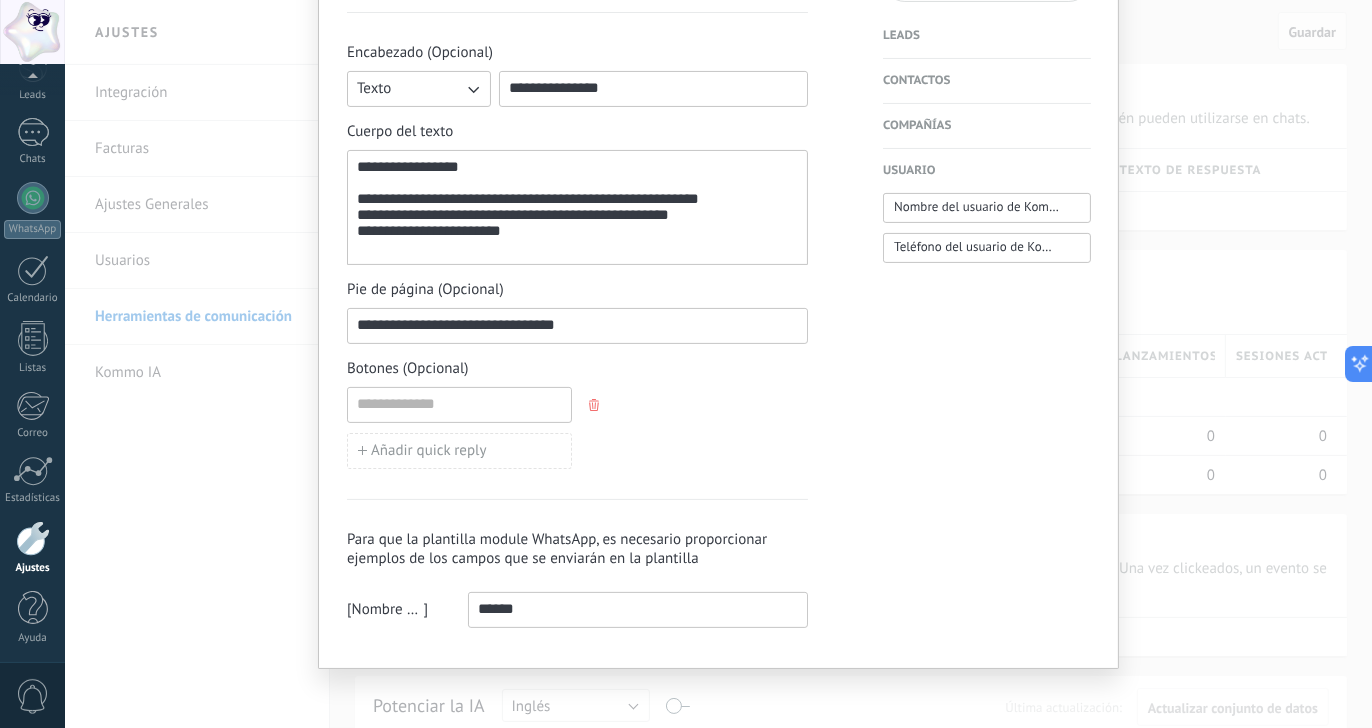 click 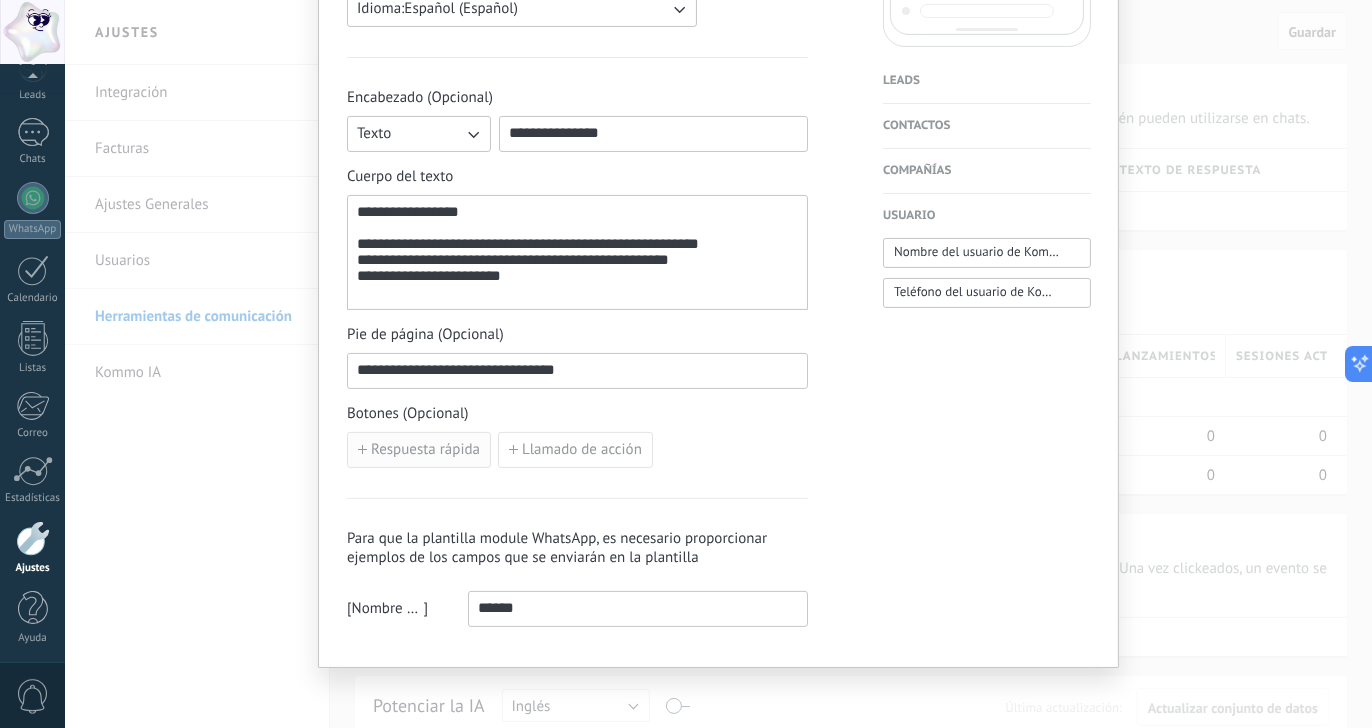 click on "Respuesta rápida" at bounding box center [425, 450] 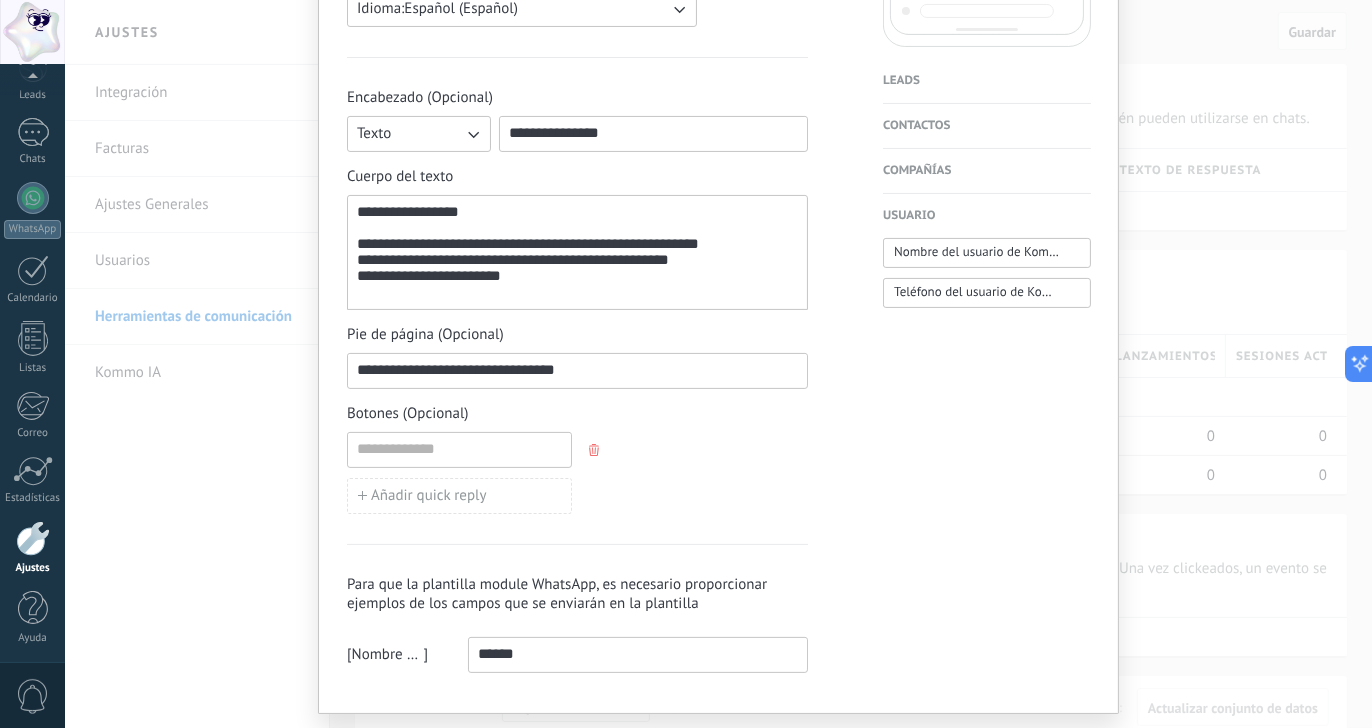 click 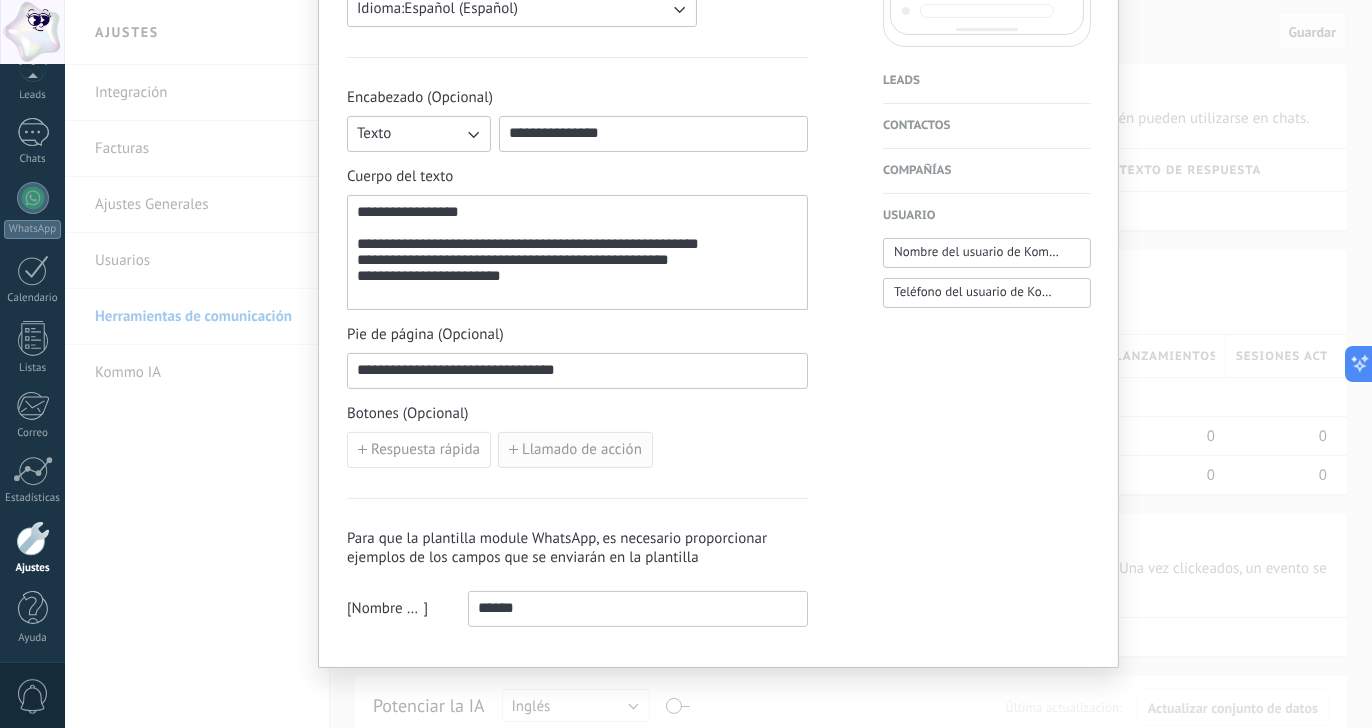 click on "Llamado de acción" at bounding box center (582, 450) 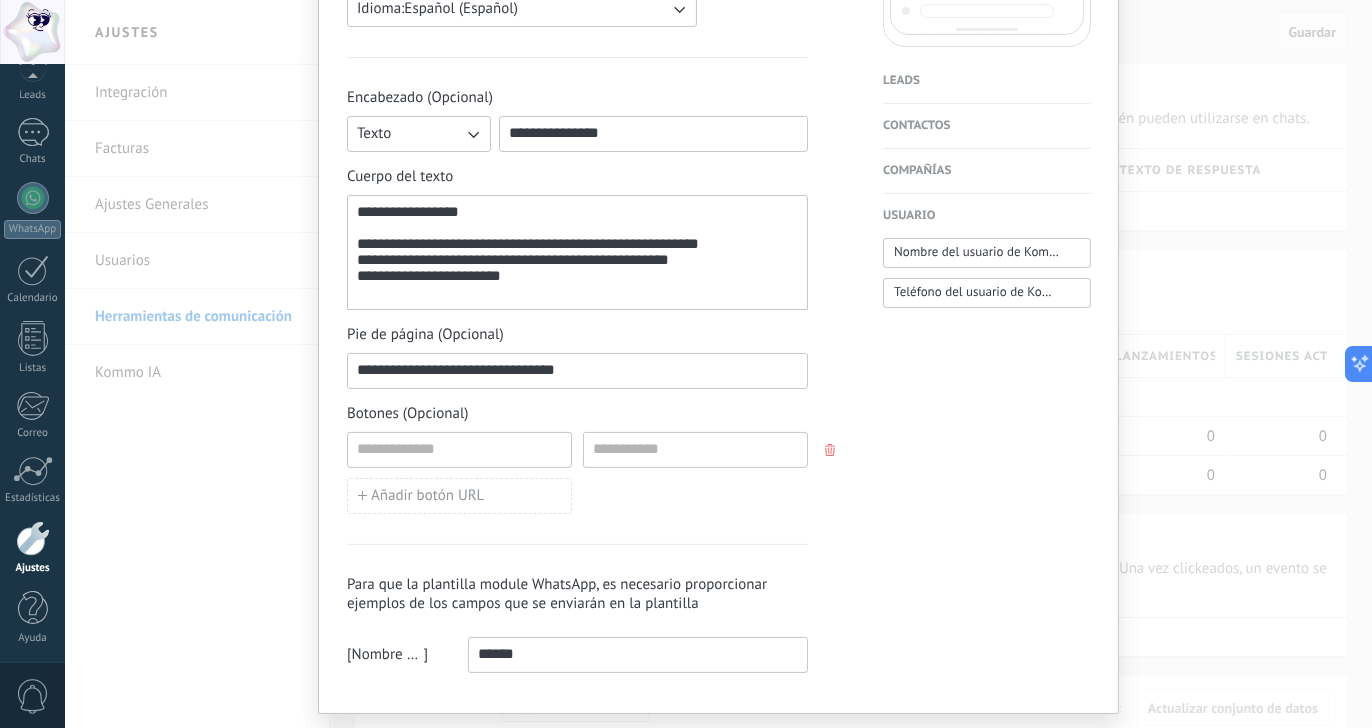 click on "**********" at bounding box center (718, 155) 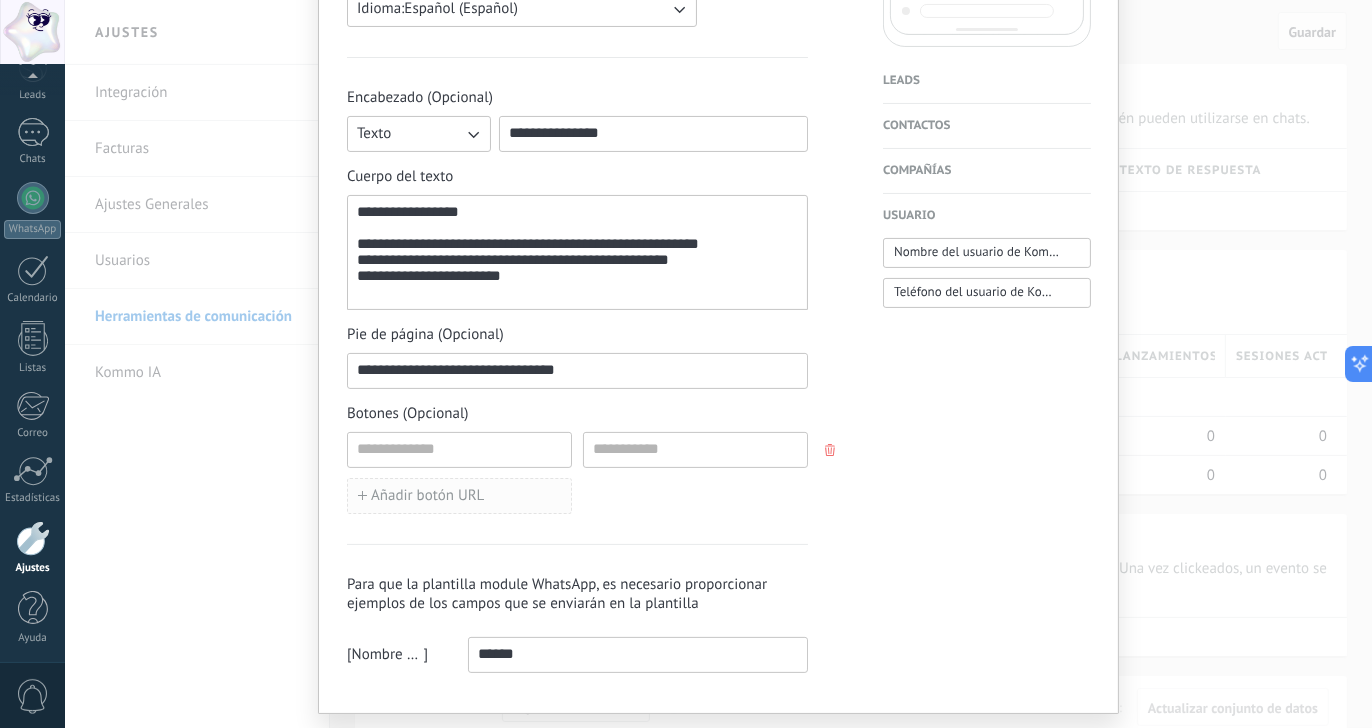 click on "Añadir botón URL" at bounding box center [459, 496] 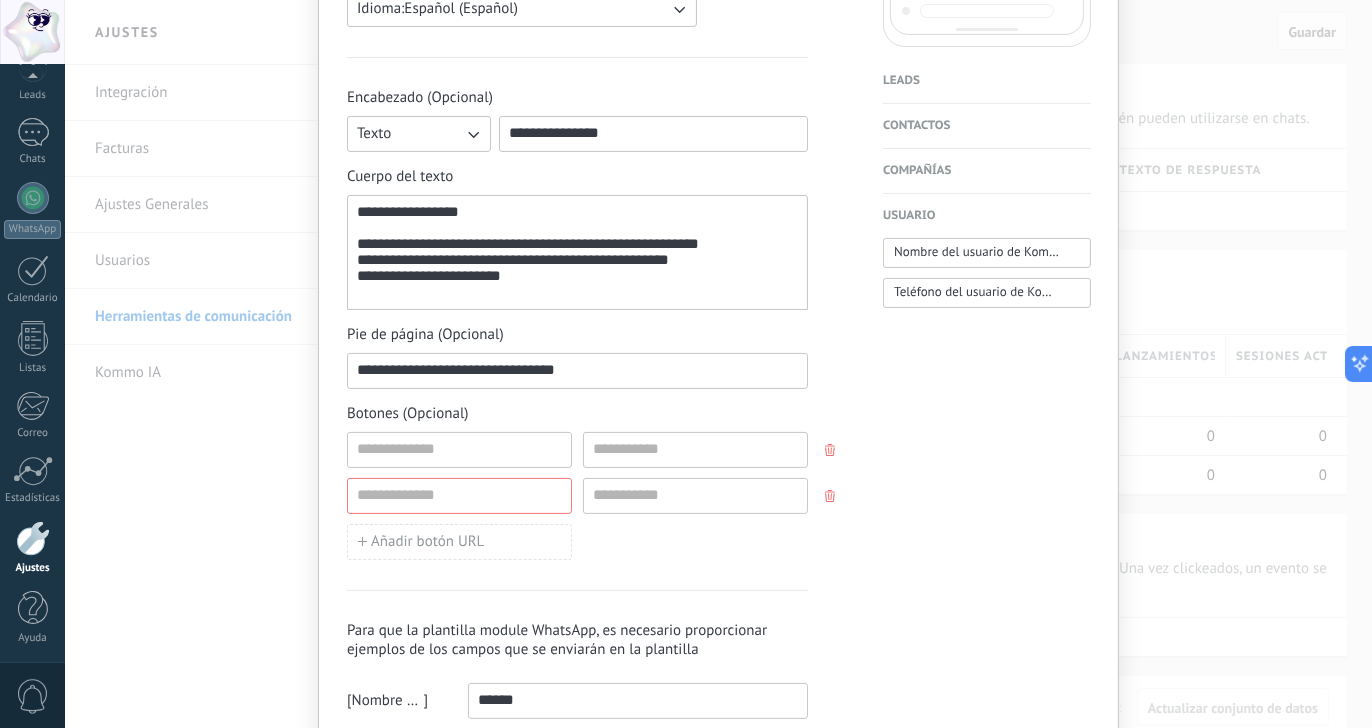 click 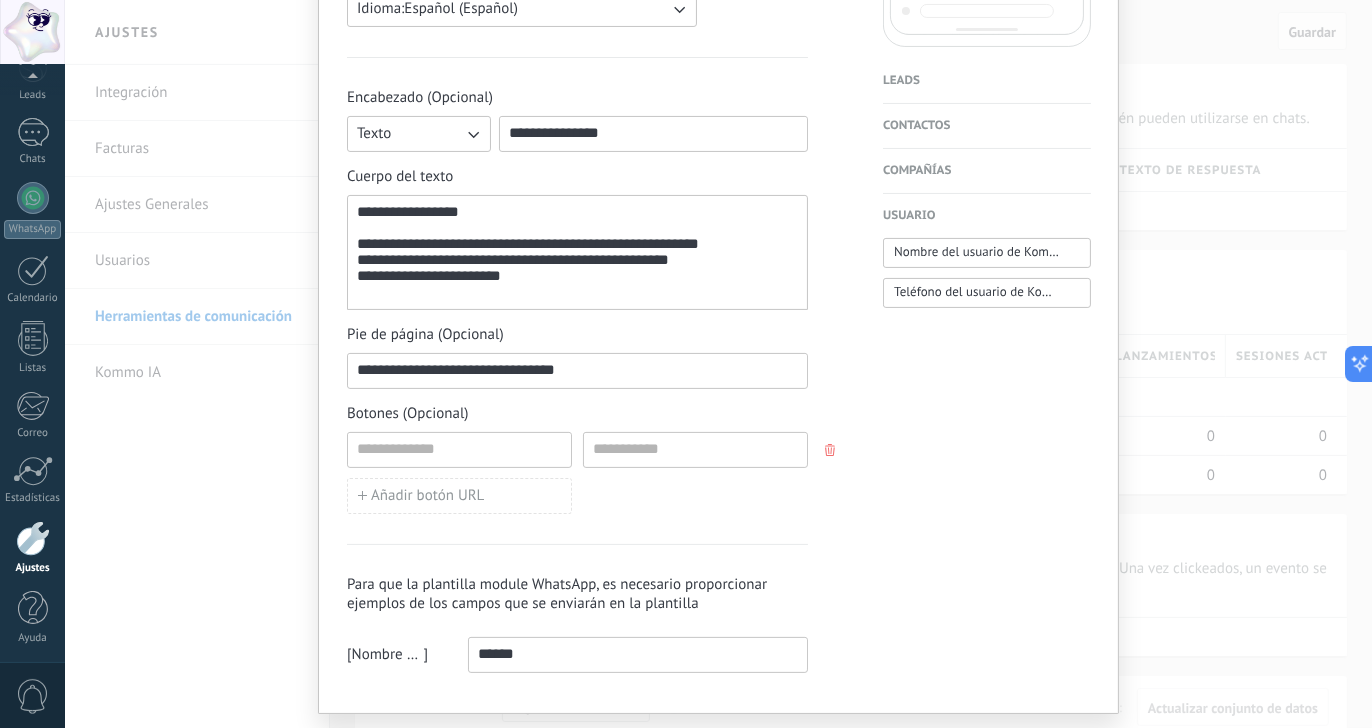 click 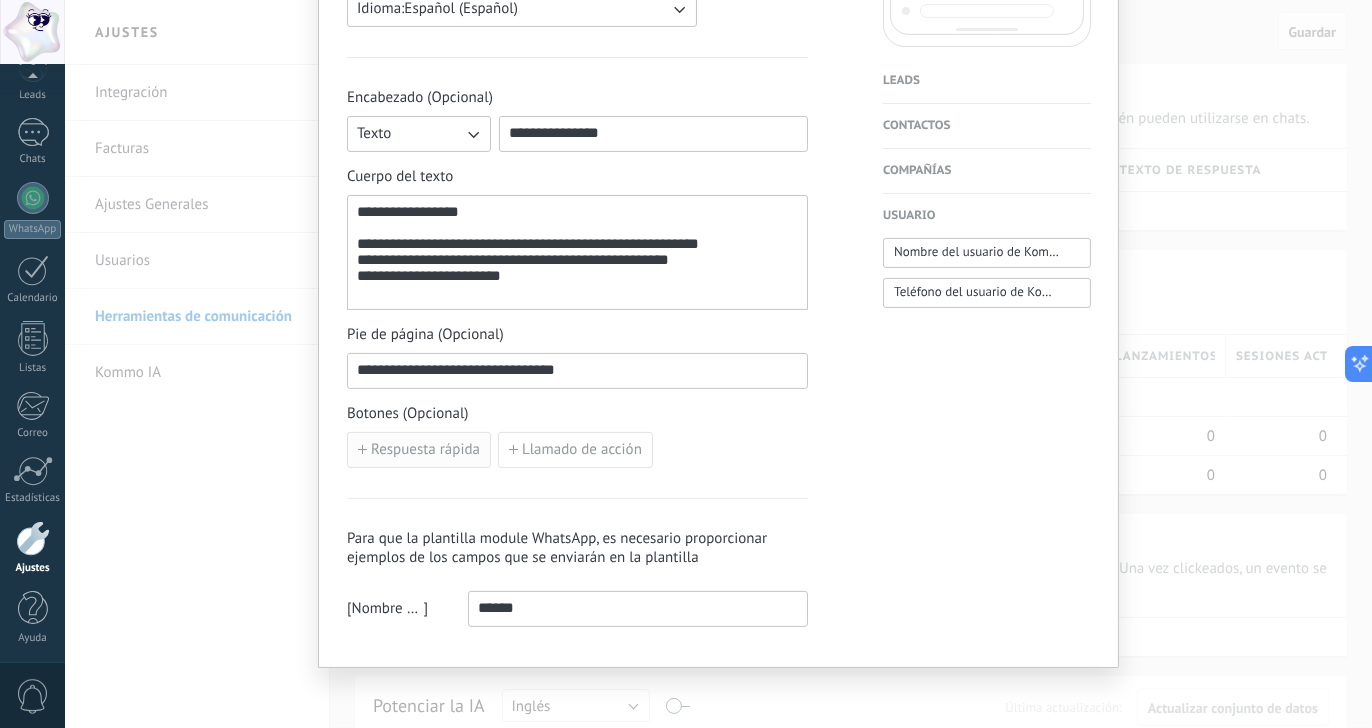 click on "Respuesta rápida" at bounding box center [425, 450] 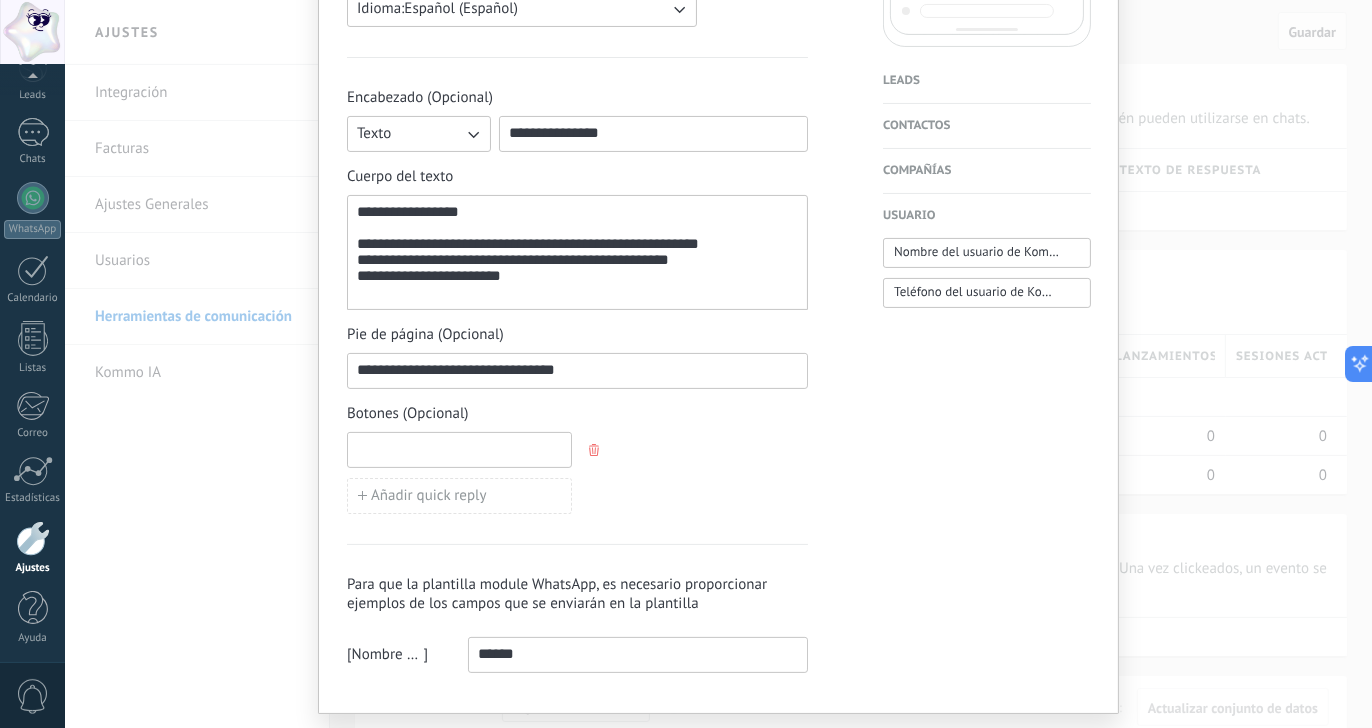 click at bounding box center (459, 449) 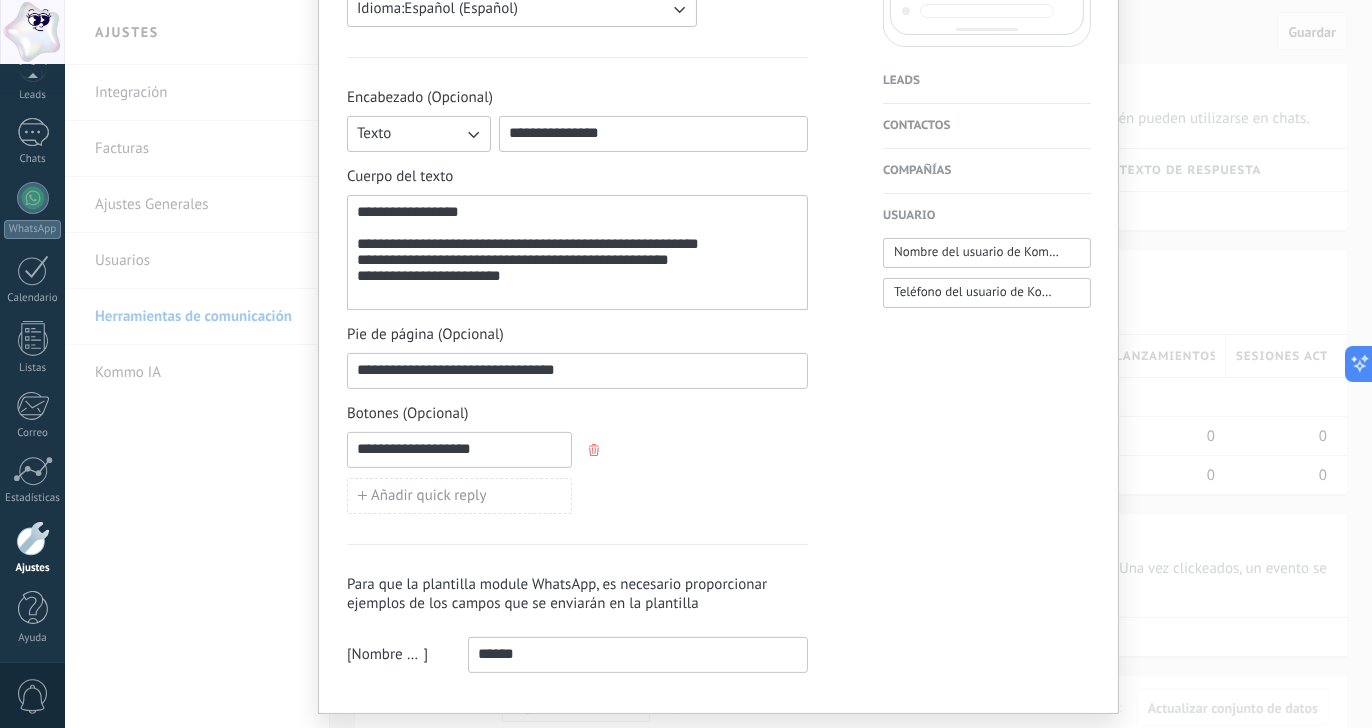 type on "**********" 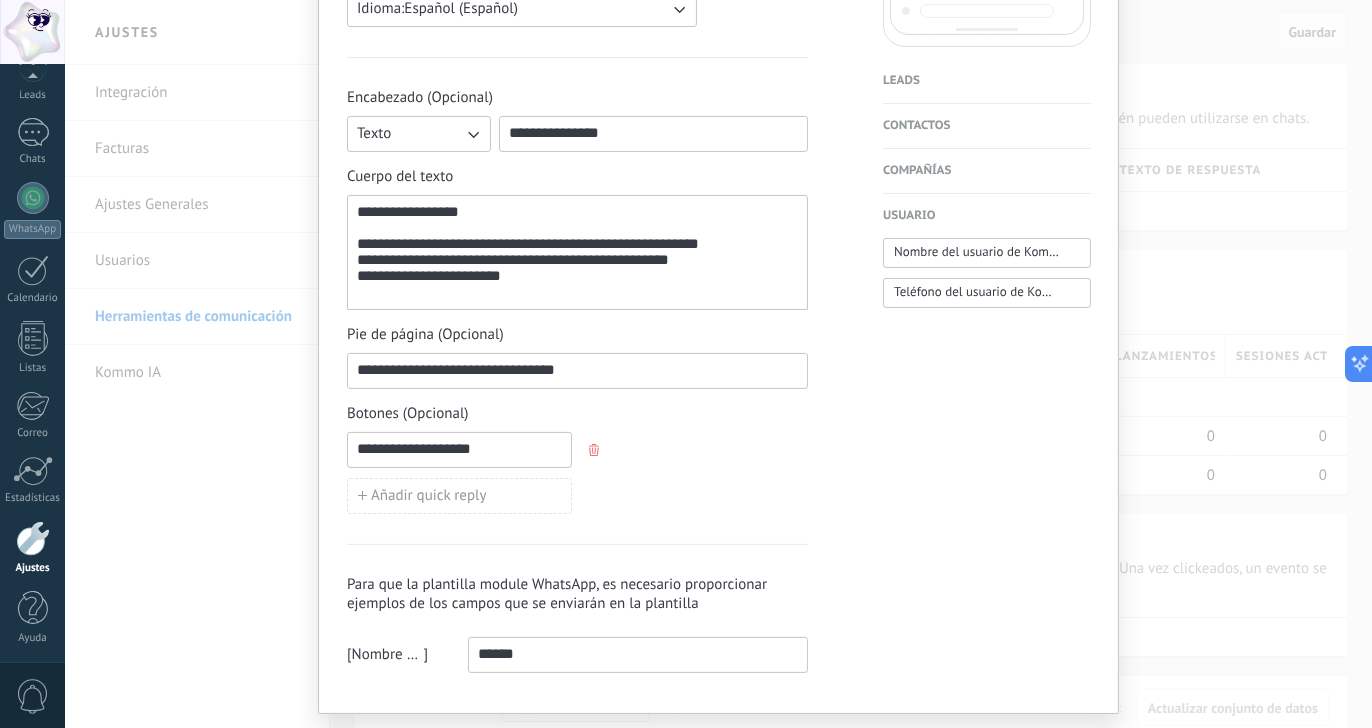 click on "**********" at bounding box center [577, 473] 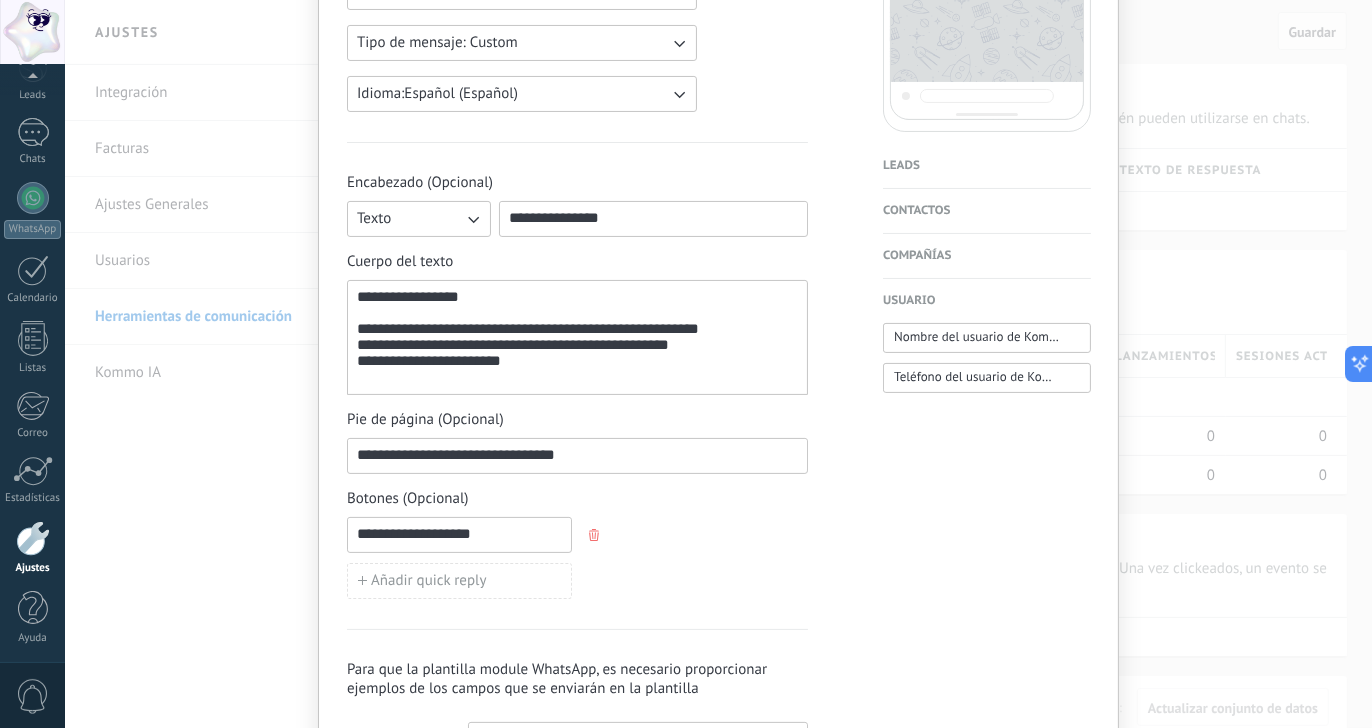 scroll, scrollTop: 427, scrollLeft: 0, axis: vertical 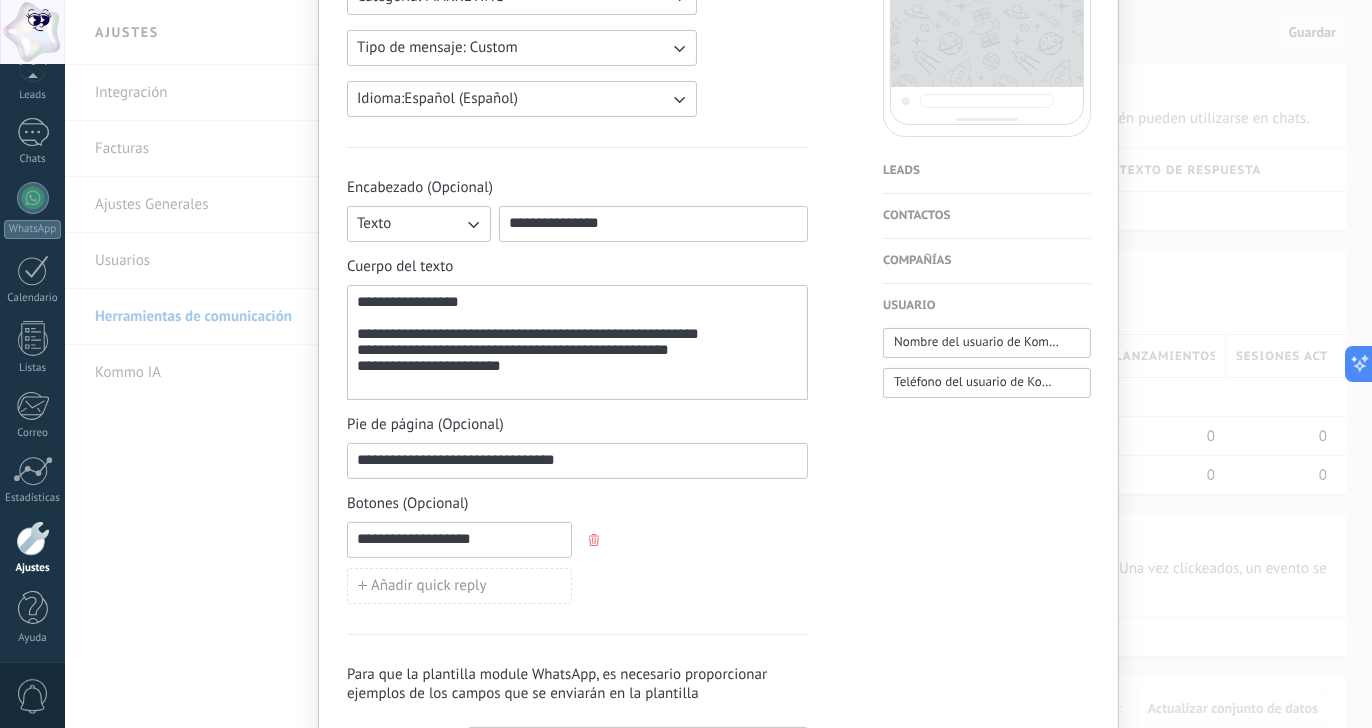 click on "Leads" at bounding box center [987, 171] 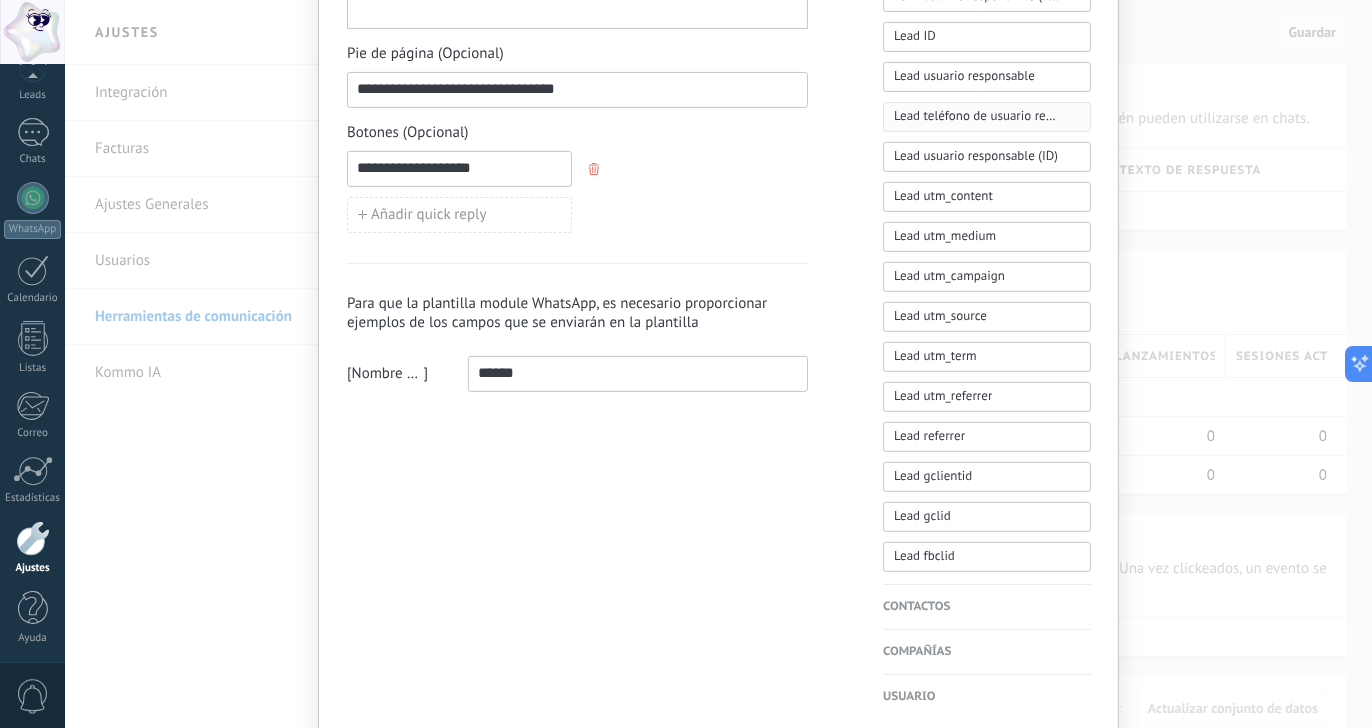 scroll, scrollTop: 805, scrollLeft: 0, axis: vertical 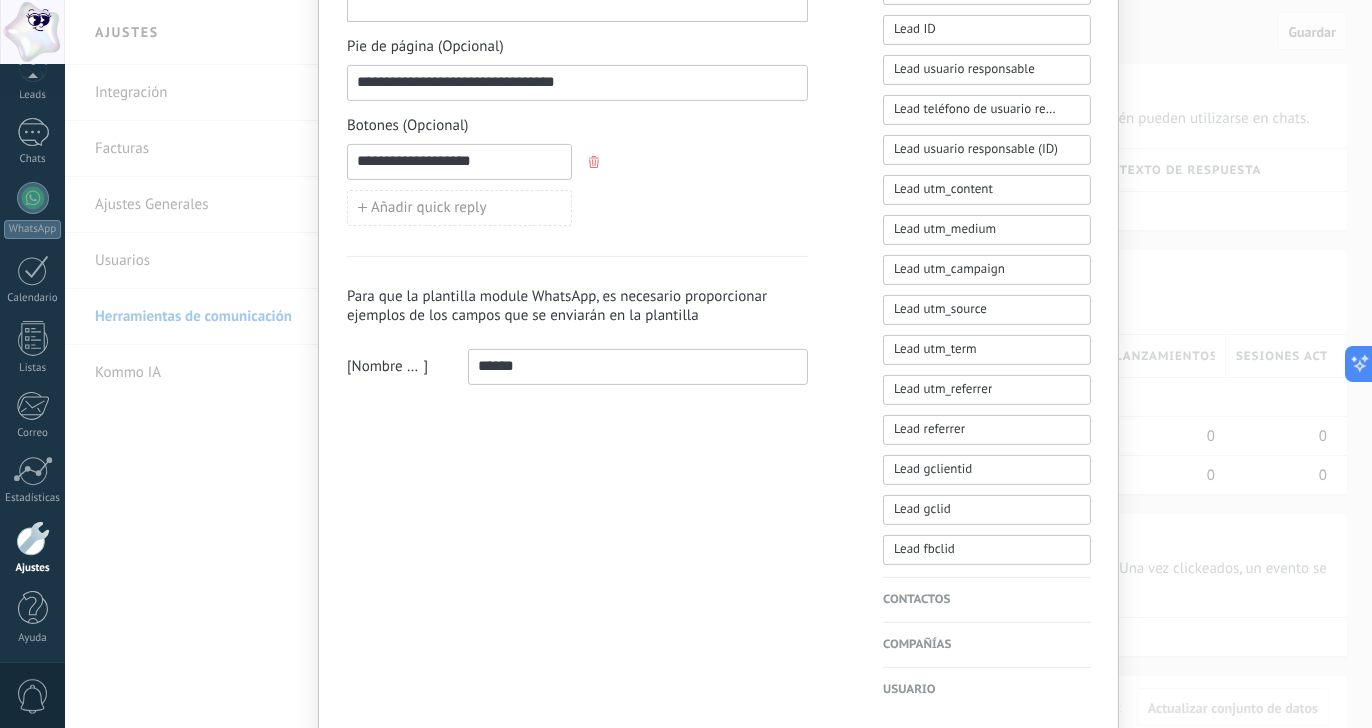 click on "Contactos Nombre del contacto Nombre Apellido Contacto ID Contacto usuario responsable Contacto teléfono de usuario responsable Contacto usuario responsable (ID) Contacto usuario responsable (Email) Contacto teléfono (Teléfono Oficina) Contacto teléfono (Ofic. directo) Contacto teléfono (Celular) Contacto teléfono (Fax) Contacto teléfono (Casa) Contacto teléfono (Otro) Contacto correo (Correo) Contacto correo (E-mail priv.) Contacto correo (Otro e-mail) Contacto teléfono Contacto correo Contacto cargo" at bounding box center [987, 600] 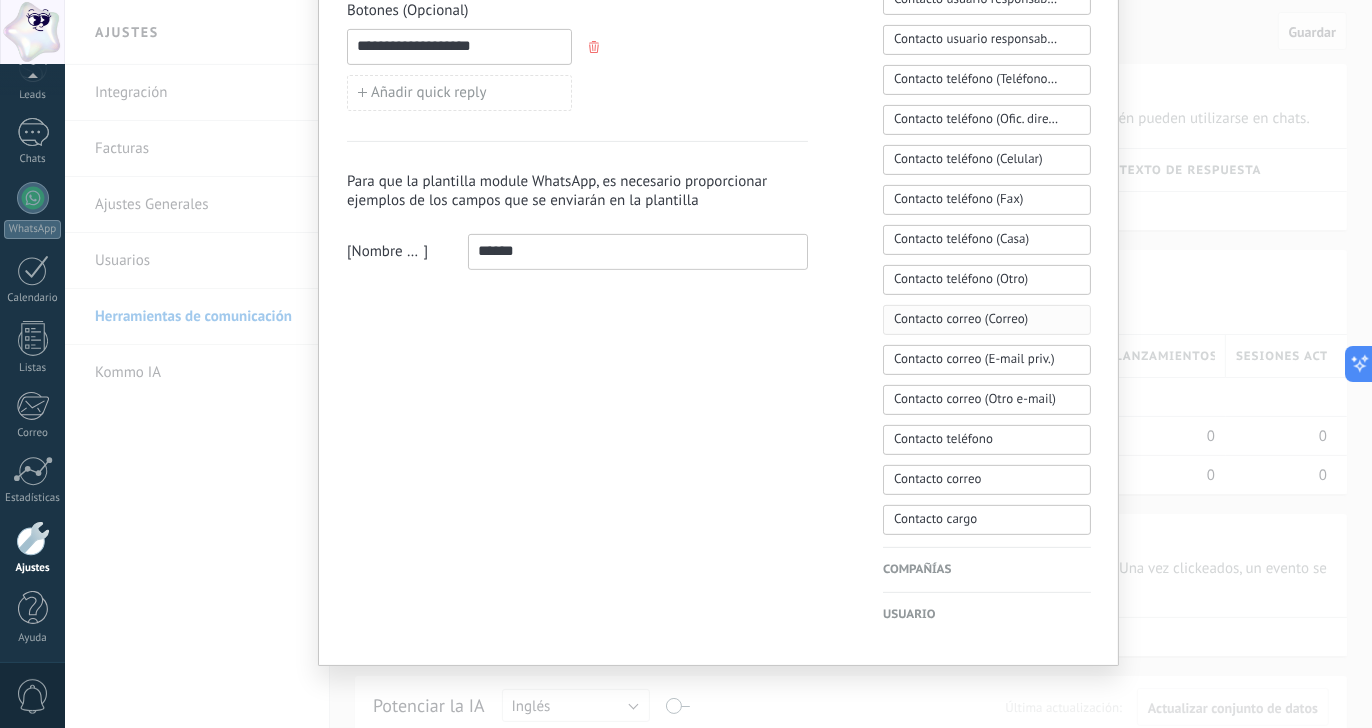 scroll, scrollTop: 920, scrollLeft: 0, axis: vertical 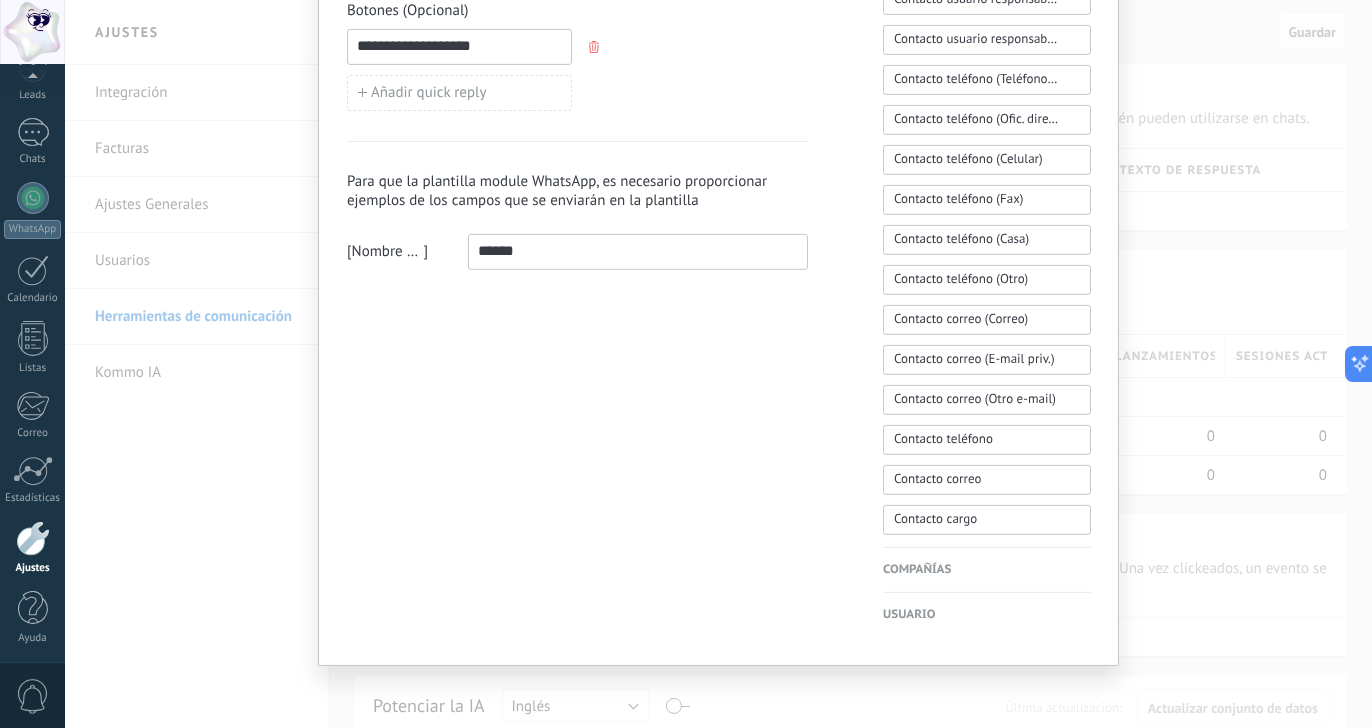 click on "Compañías" at bounding box center (987, 570) 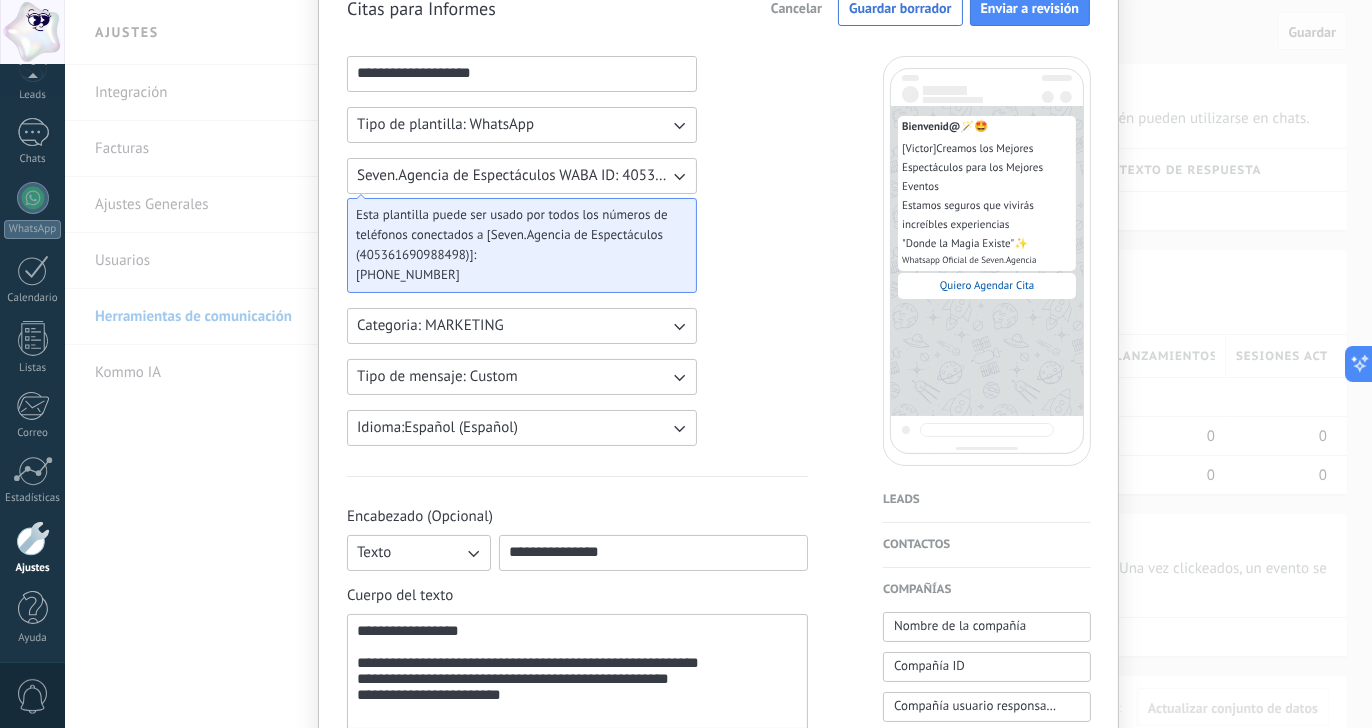 scroll, scrollTop: 0, scrollLeft: 0, axis: both 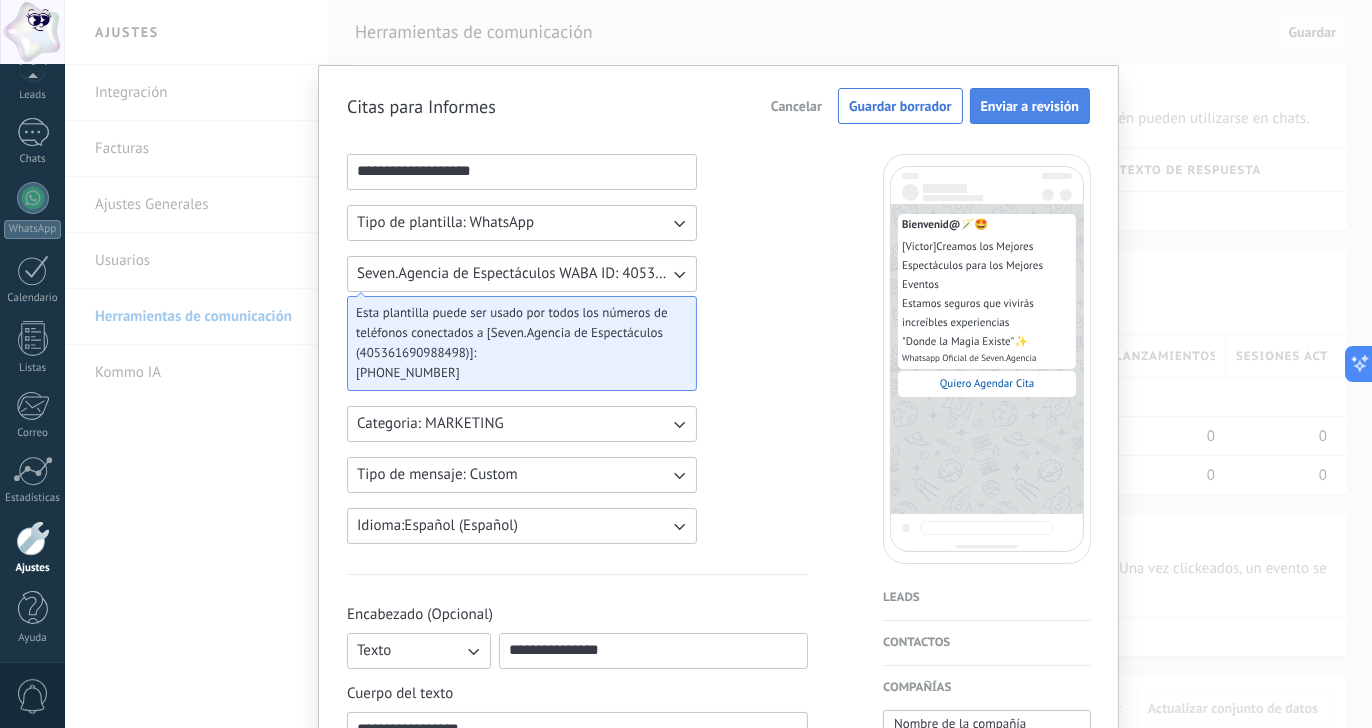 click on "Enviar a revisión" at bounding box center [1030, 106] 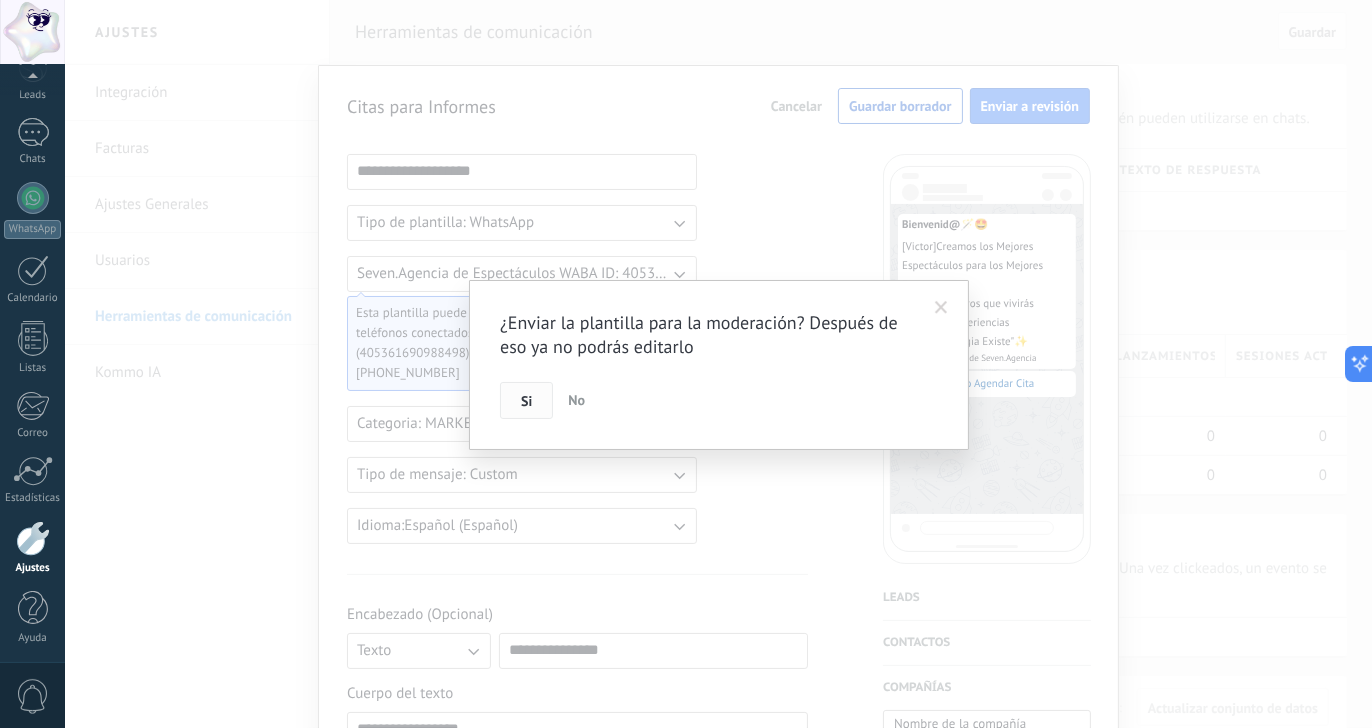 click on "Si" at bounding box center [526, 401] 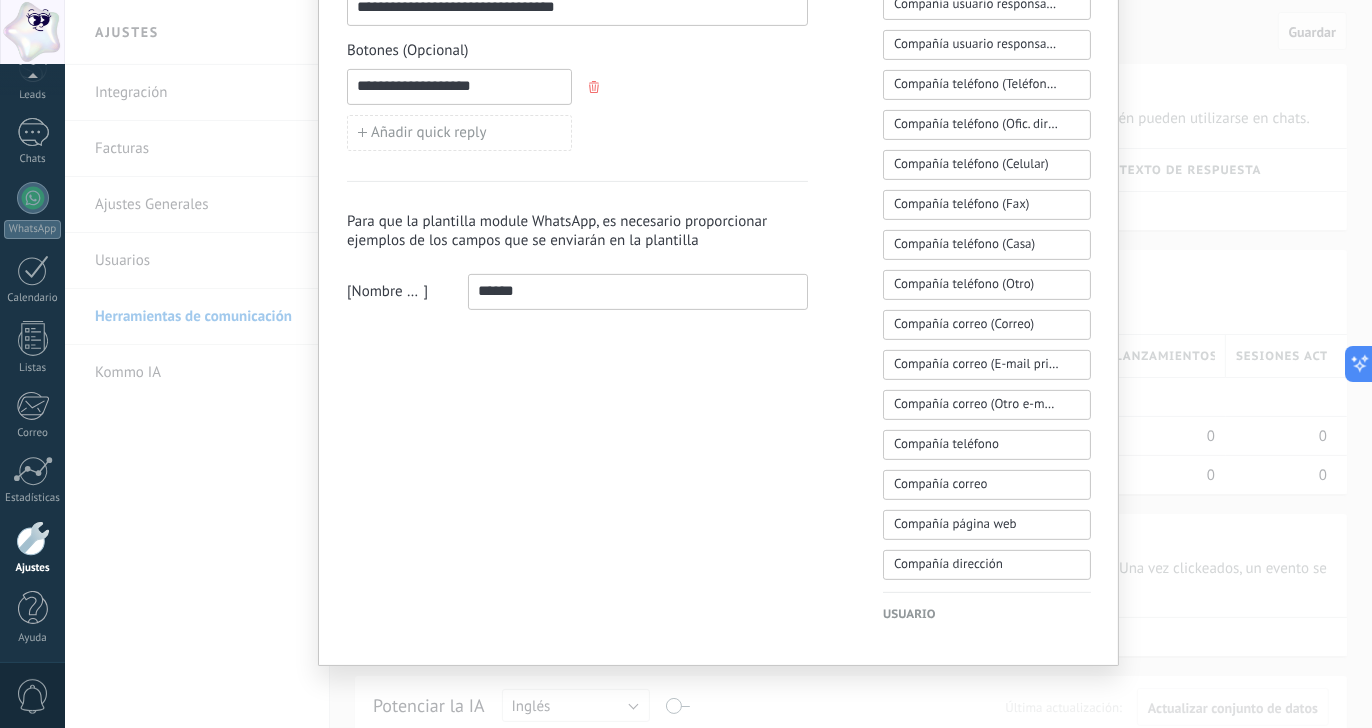 scroll, scrollTop: 0, scrollLeft: 0, axis: both 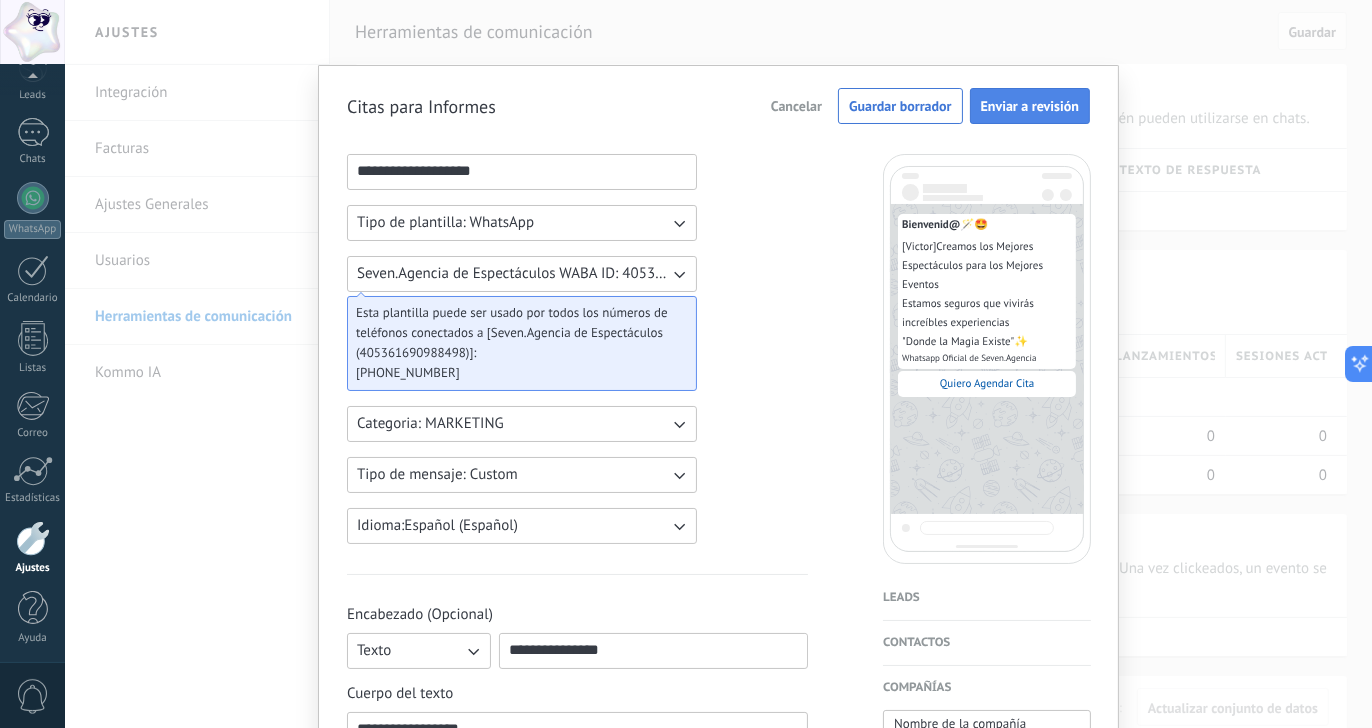 click on "Enviar a revisión" at bounding box center (1030, 106) 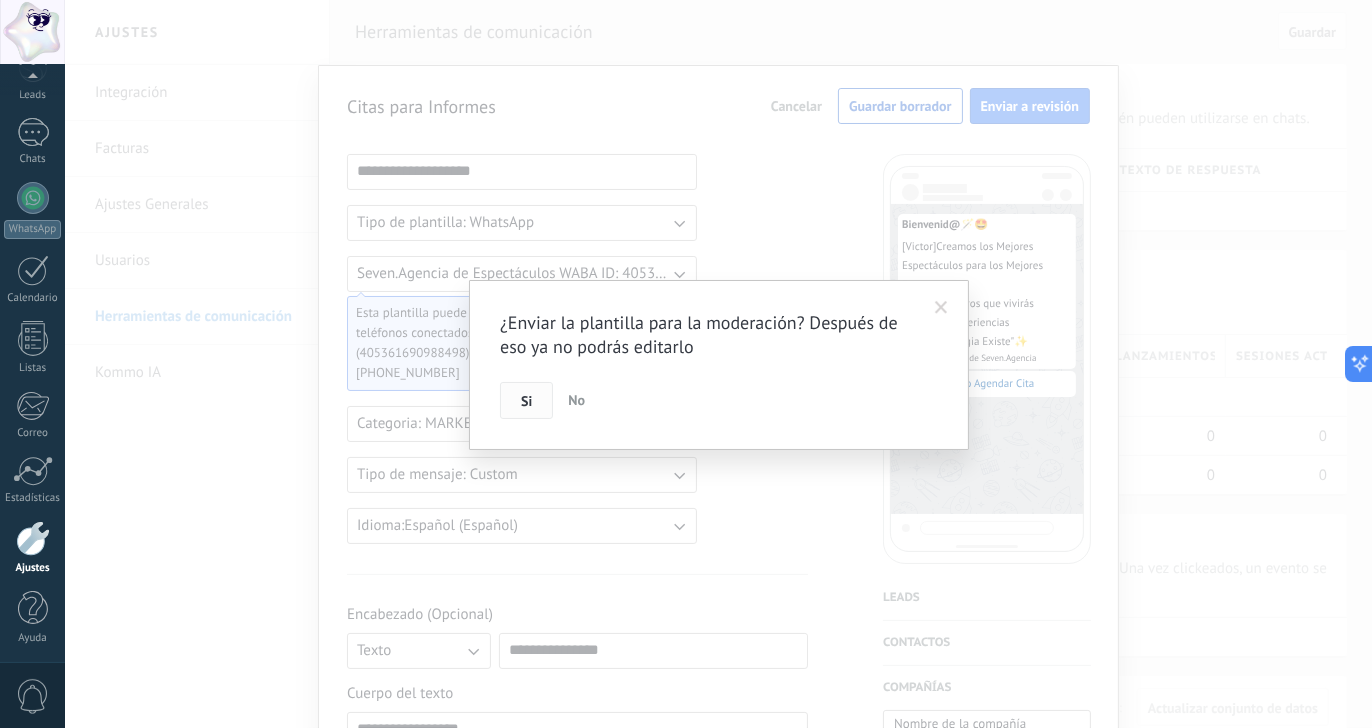 click on "Si" at bounding box center (526, 401) 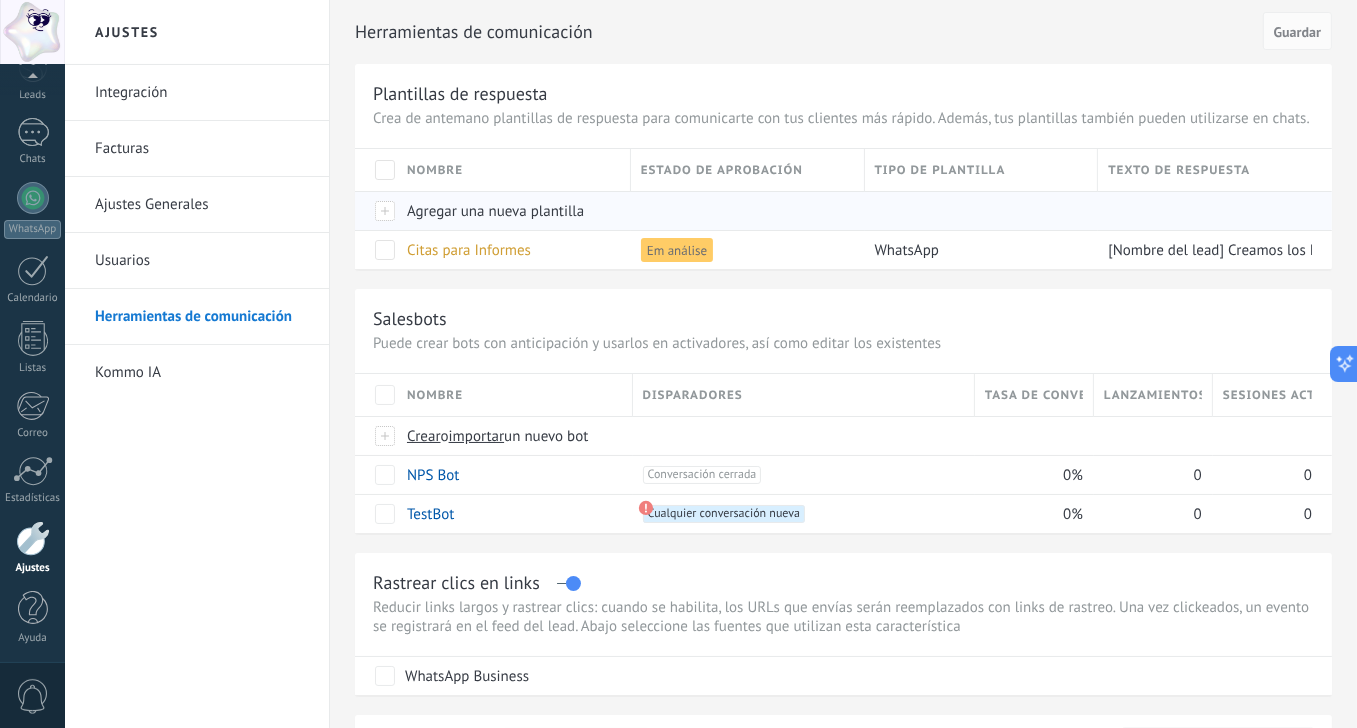 click on "Agregar una nueva plantilla" at bounding box center (495, 211) 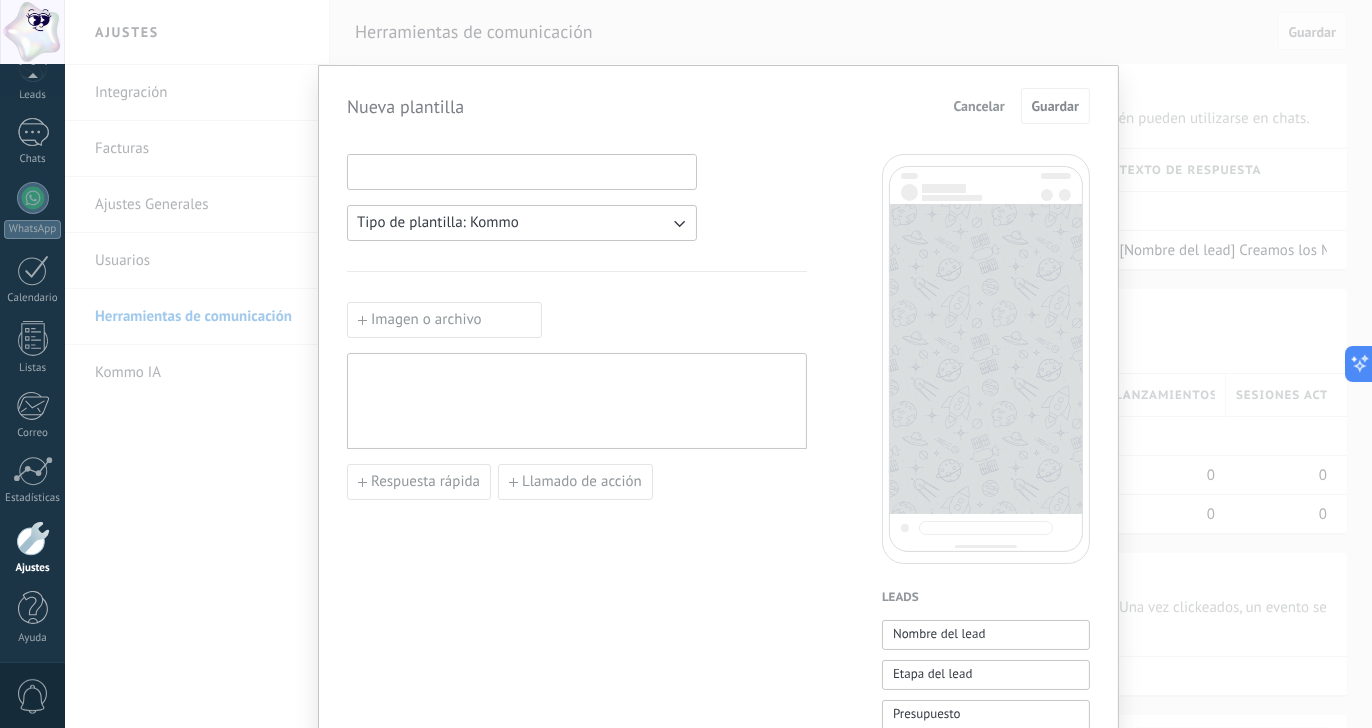 click at bounding box center (522, 171) 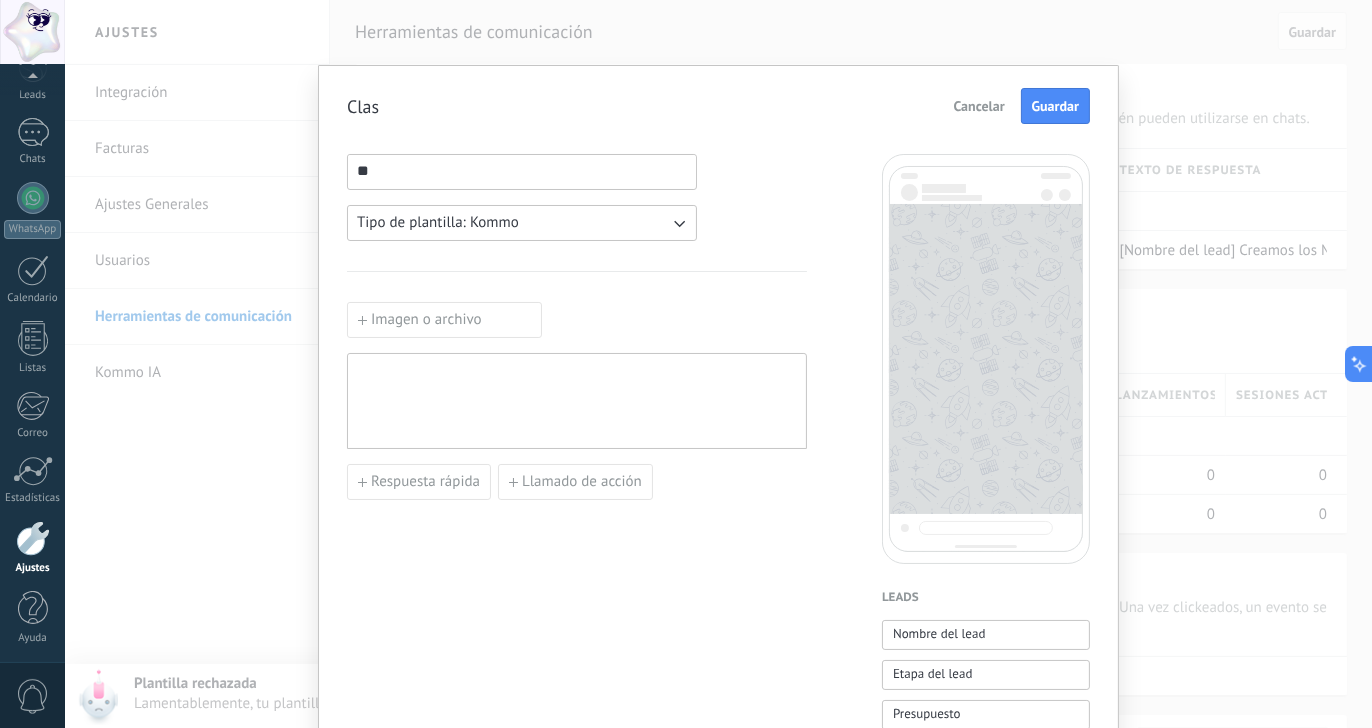 type on "*" 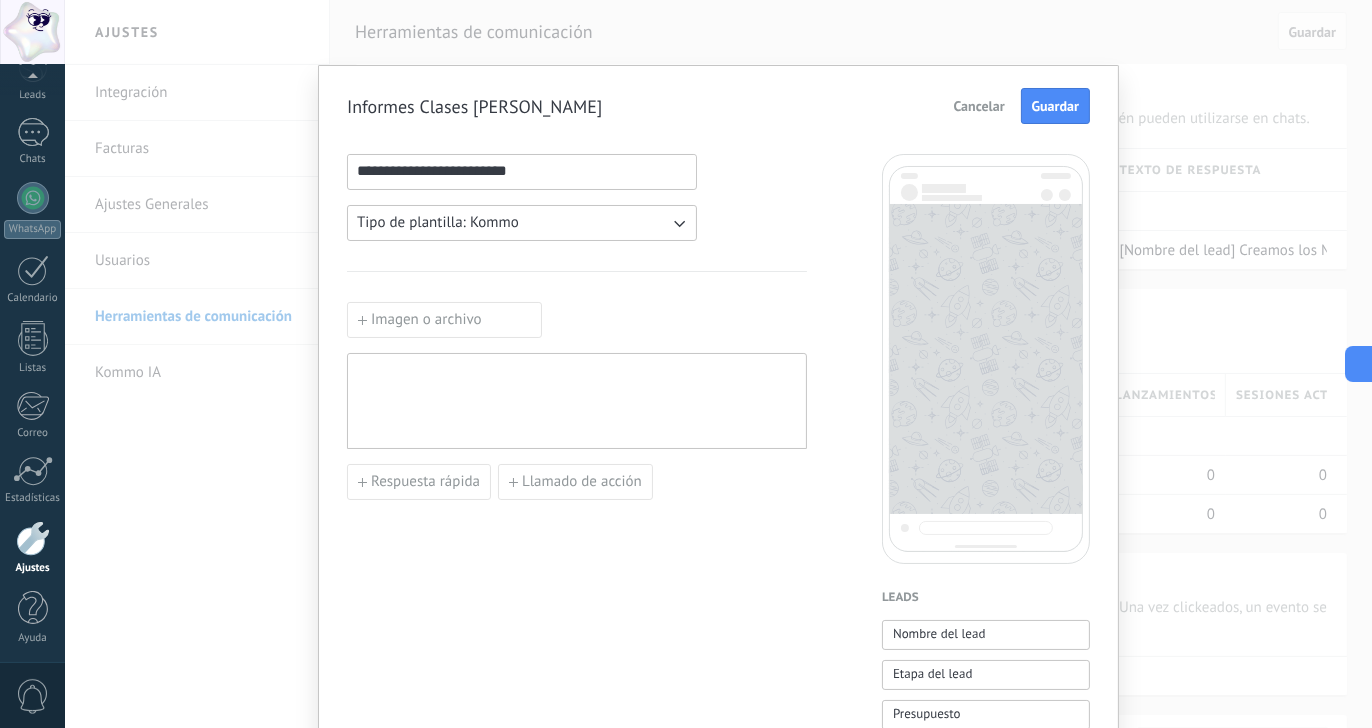 type on "**********" 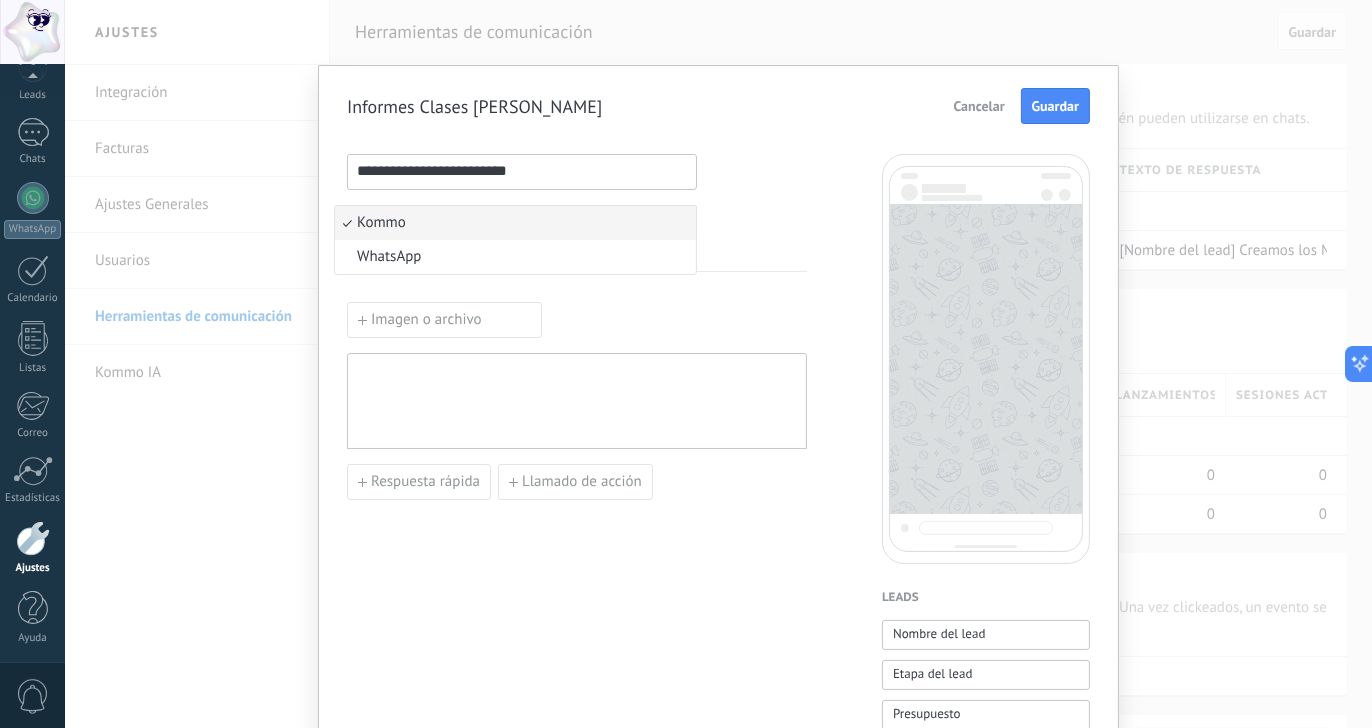 click at bounding box center [577, 401] 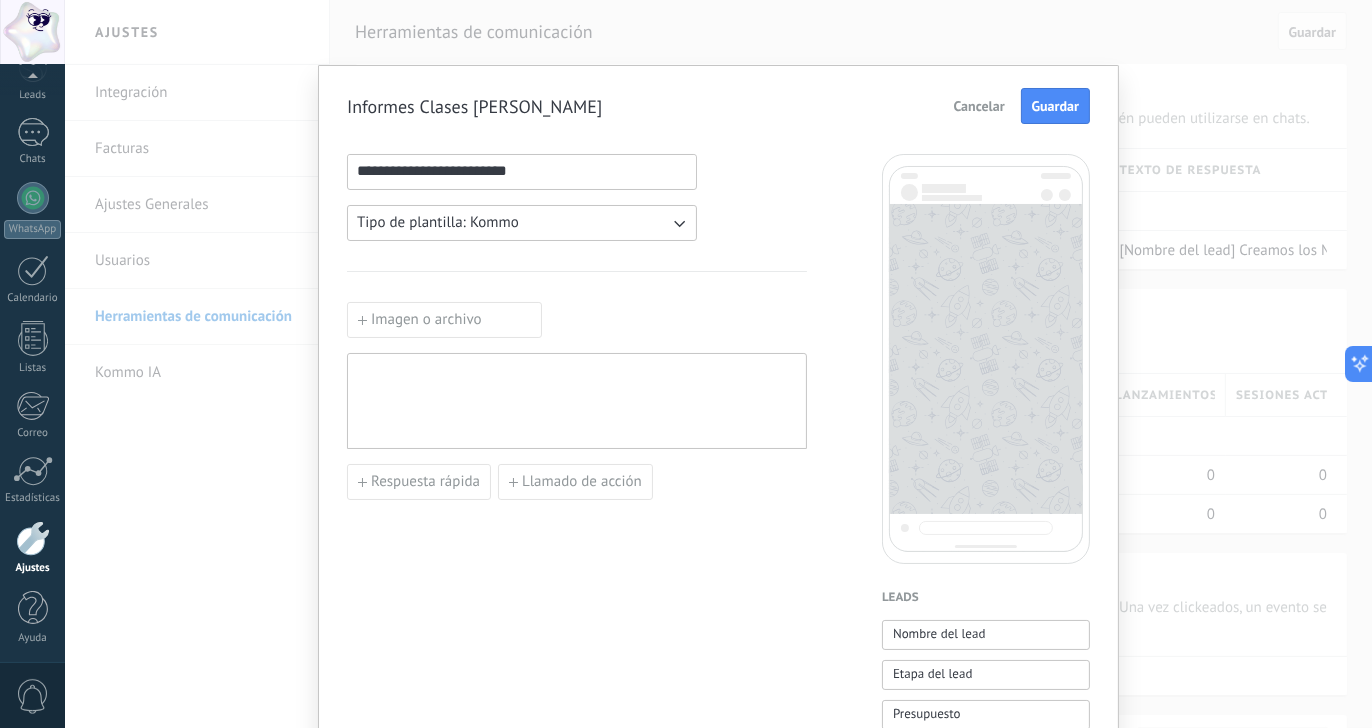 type 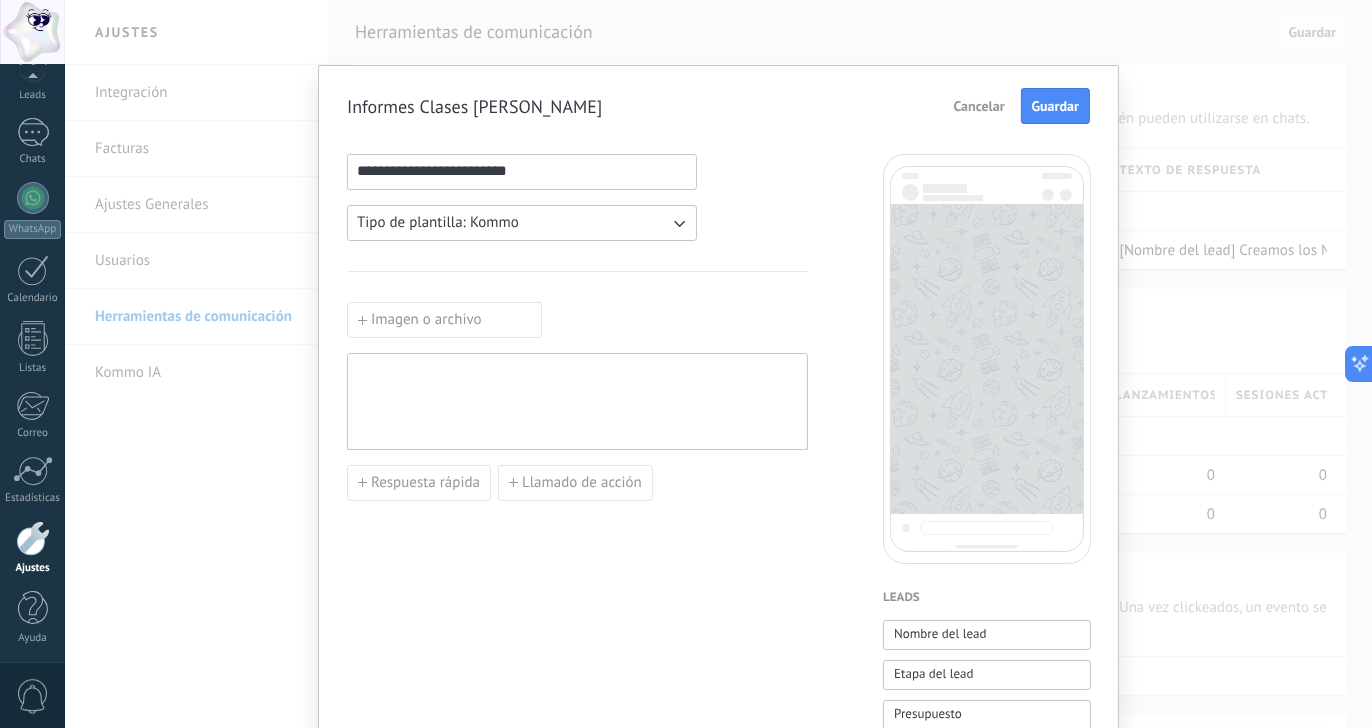 click on "Tipo de plantilla: Kommo" at bounding box center (522, 223) 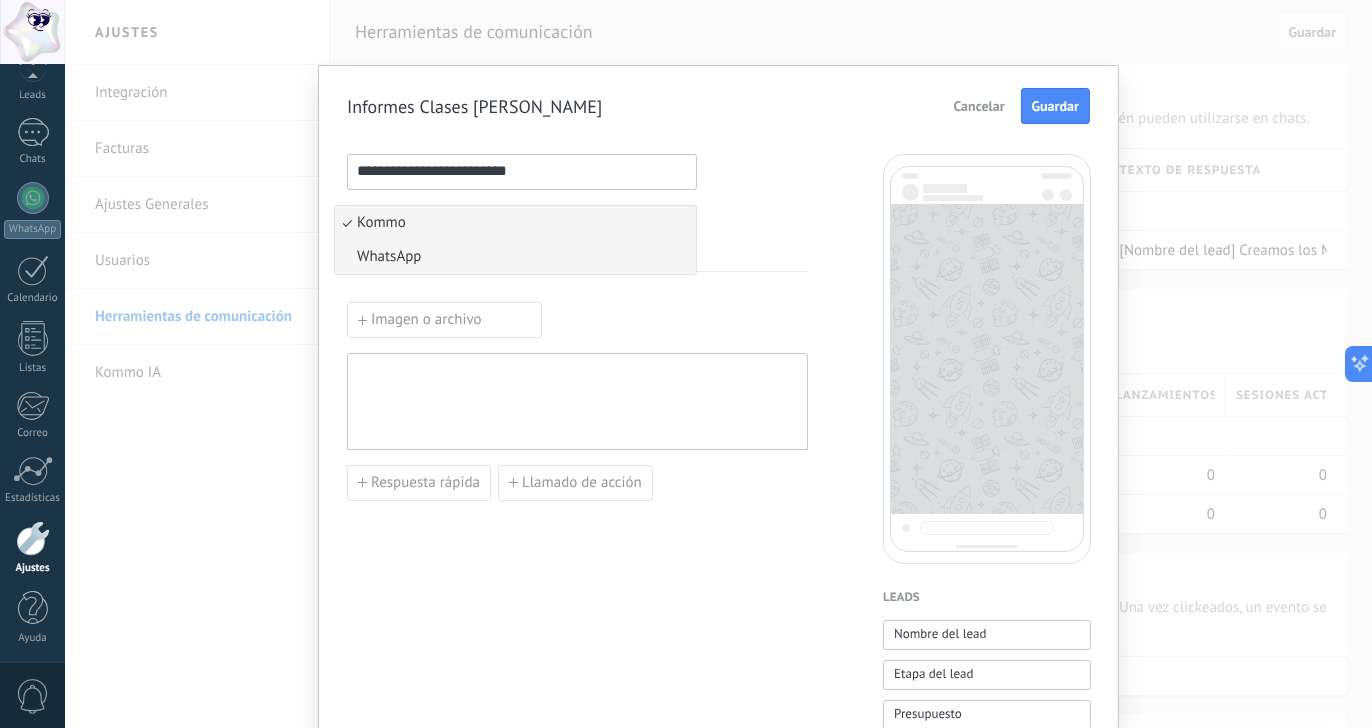 click on "WhatsApp" at bounding box center [515, 257] 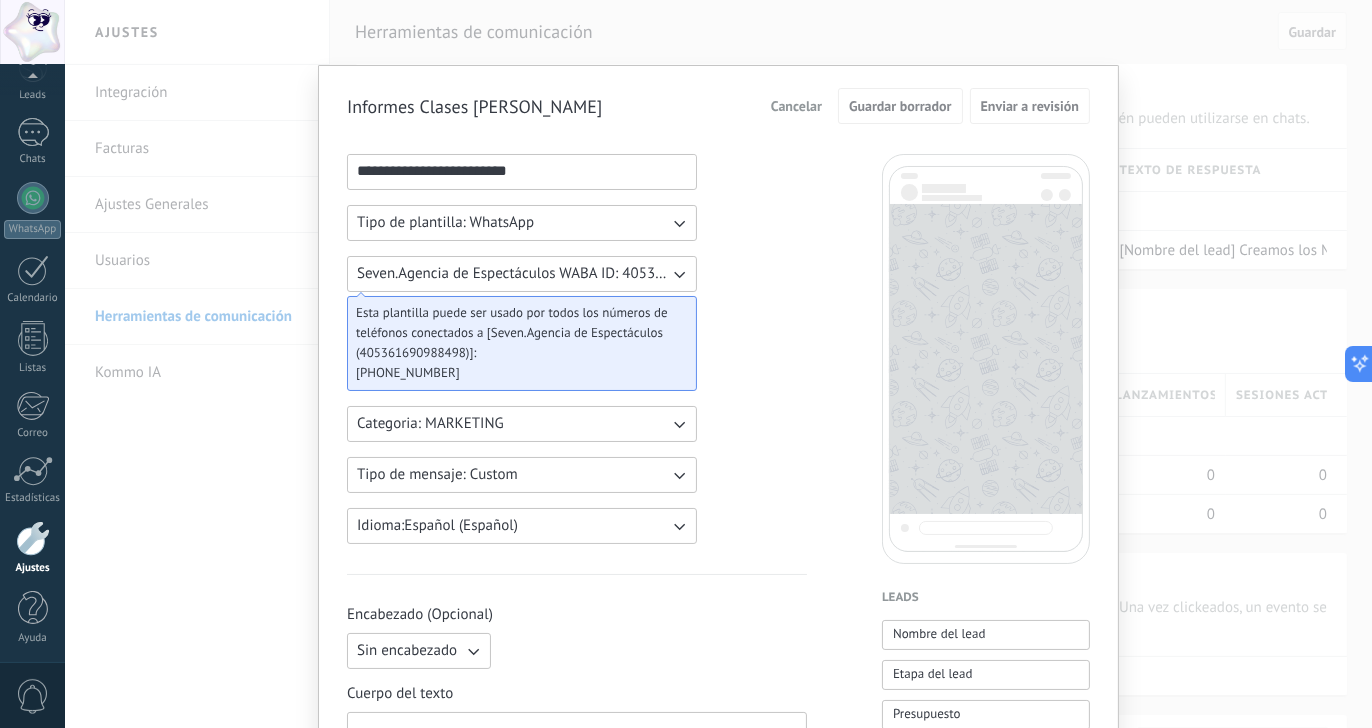click on "Categoria: MARKETING" at bounding box center [522, 424] 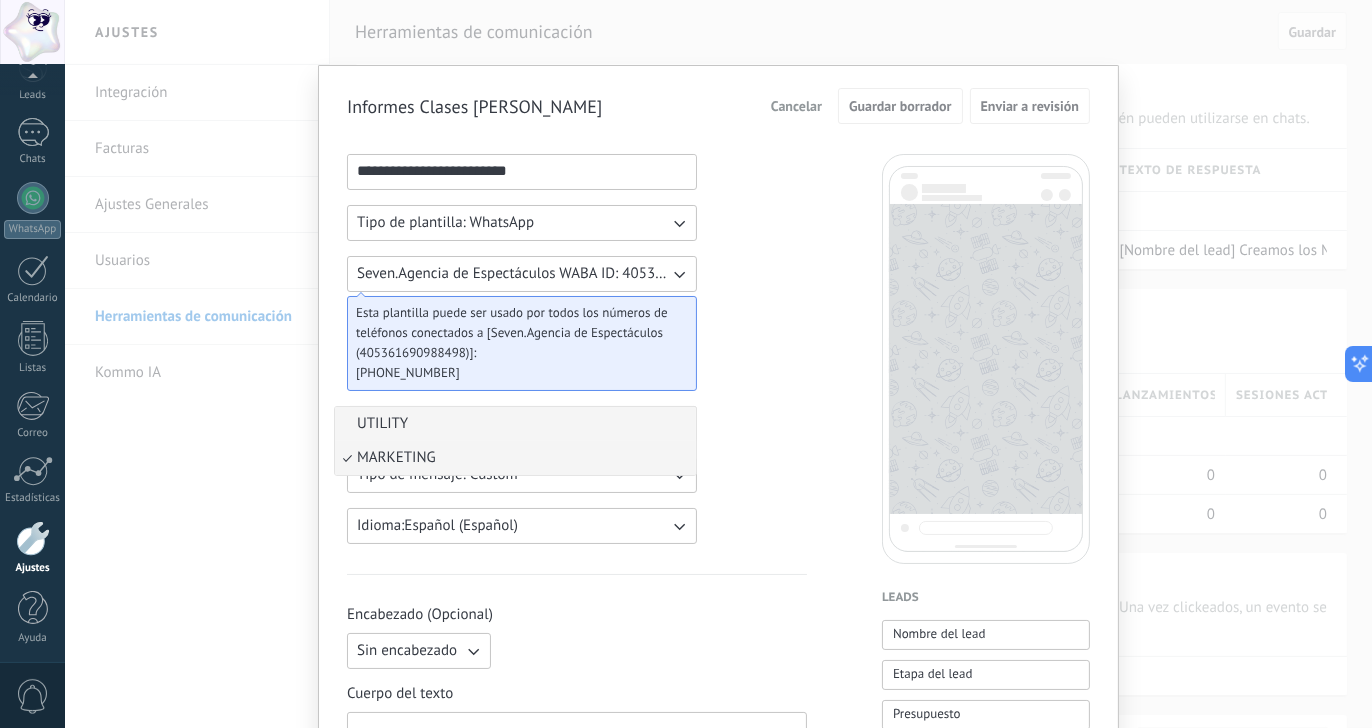 click on "UTILITY" at bounding box center [382, 424] 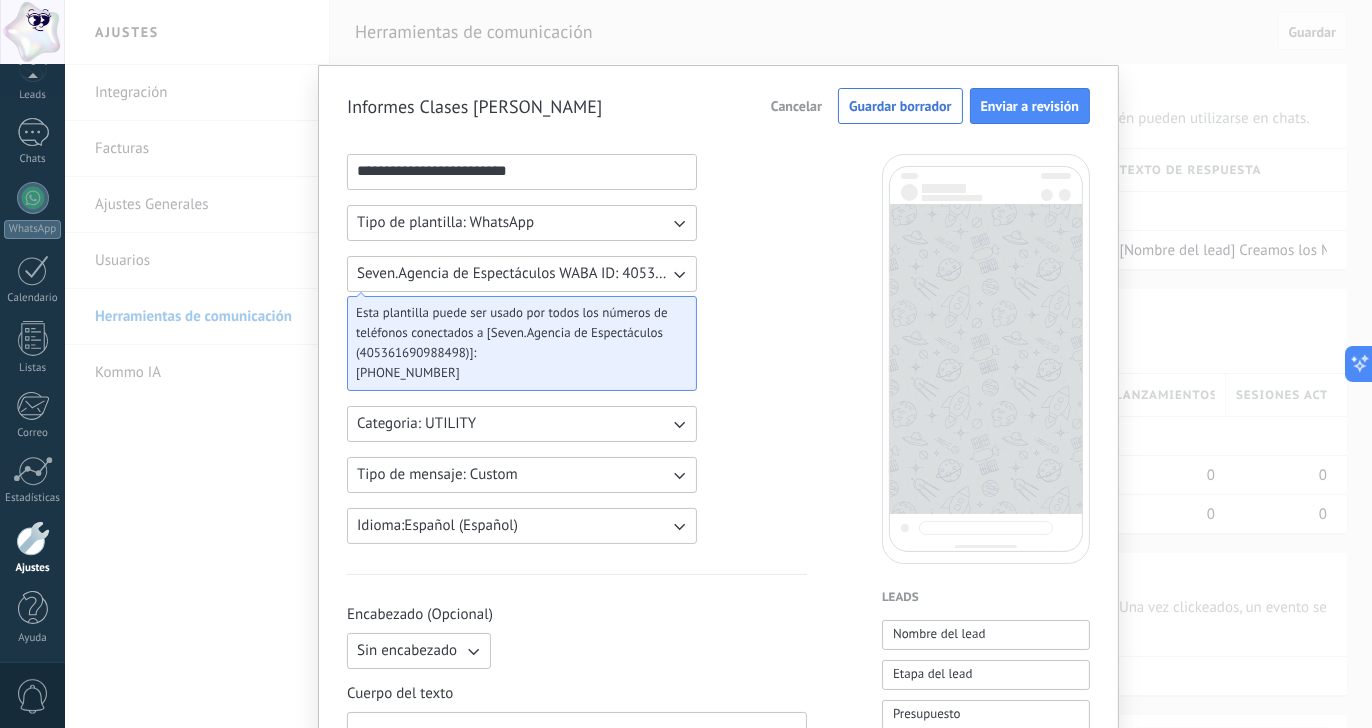 click on "Tipo de mensaje: Custom" at bounding box center [437, 475] 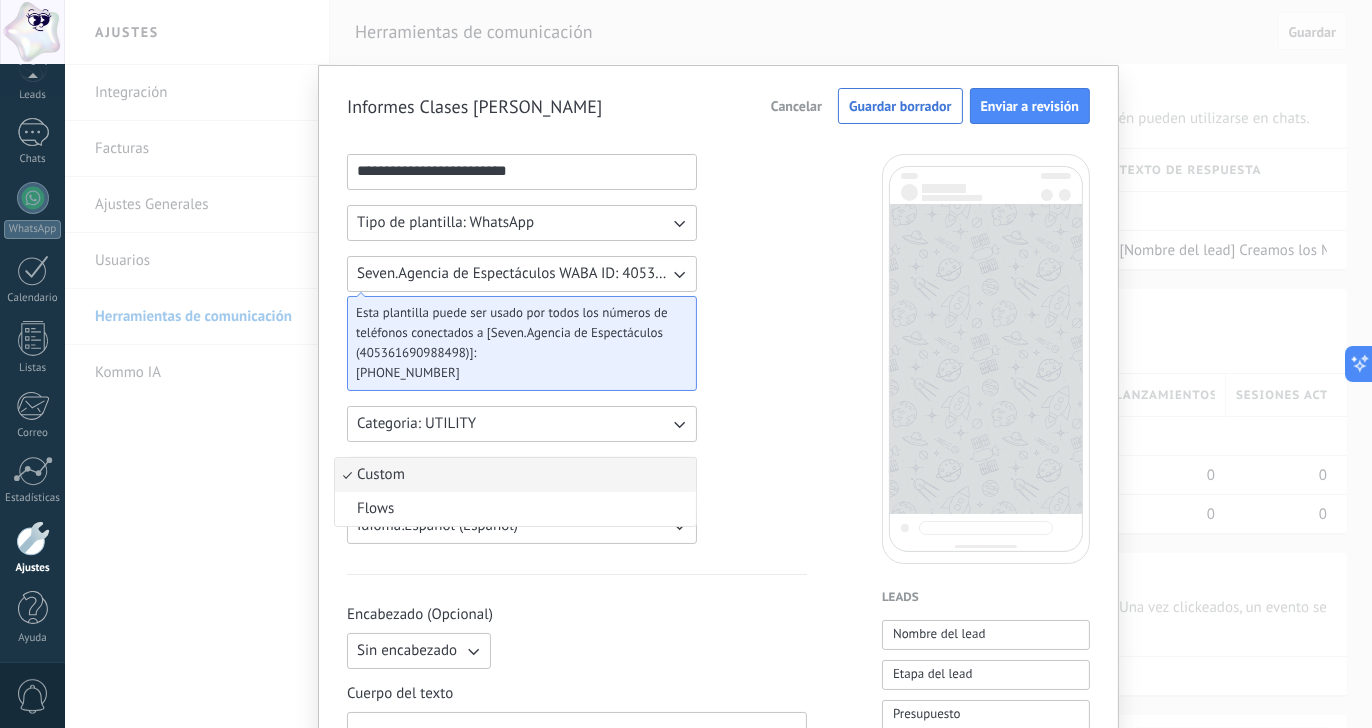 click on "Categoria: UTILITY" at bounding box center (416, 424) 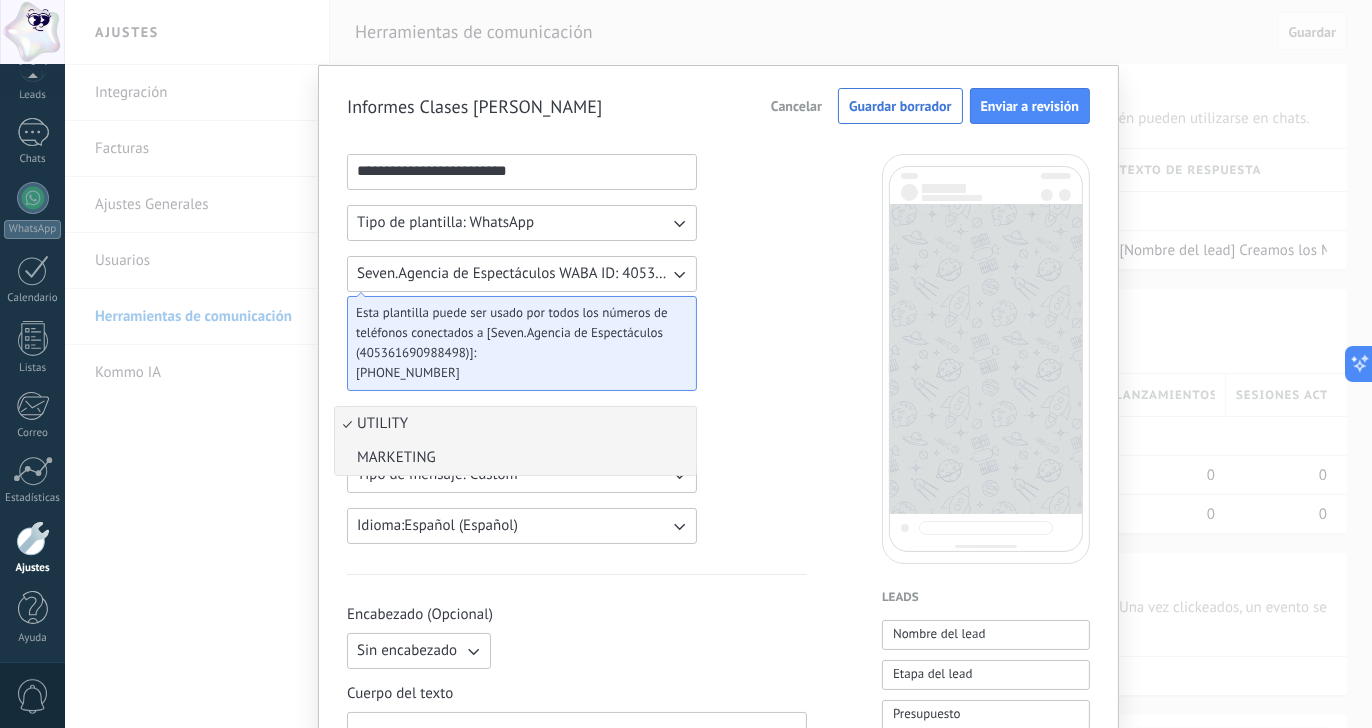 click on "MARKETING" at bounding box center (396, 458) 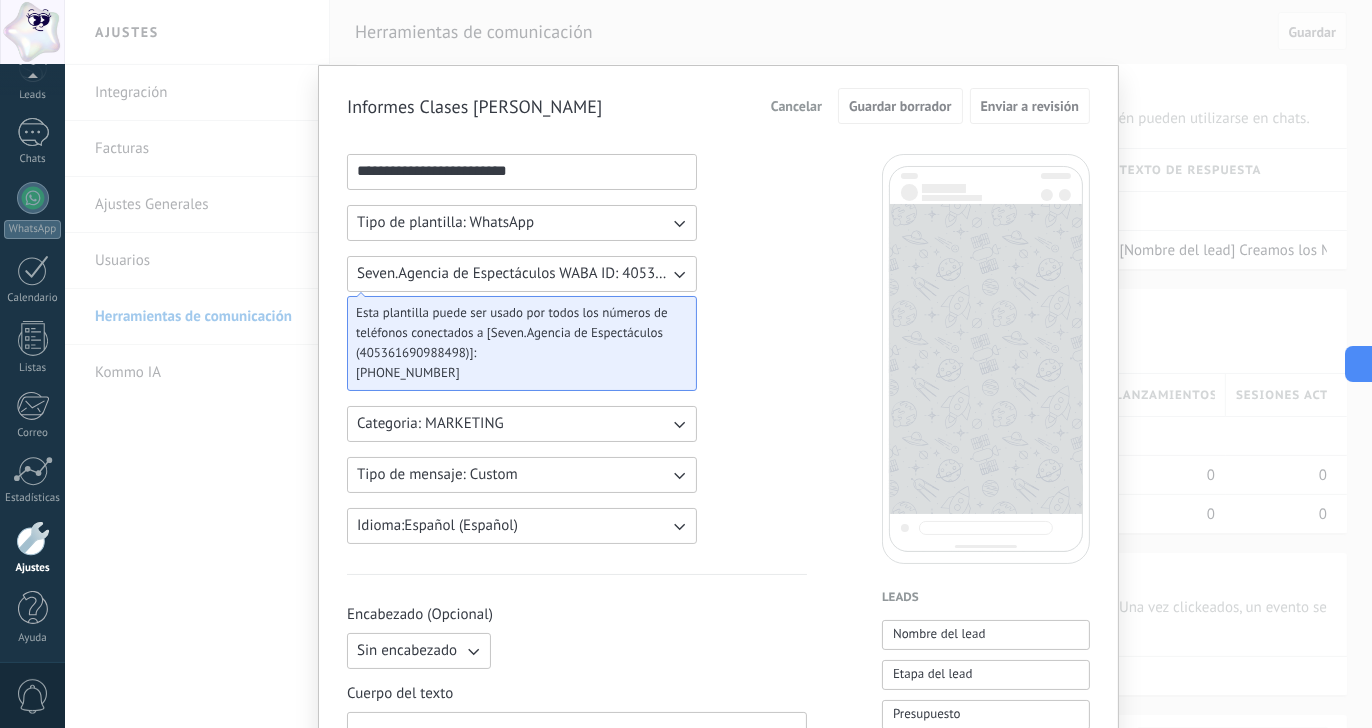 click on "Tipo de mensaje: Custom" at bounding box center (437, 475) 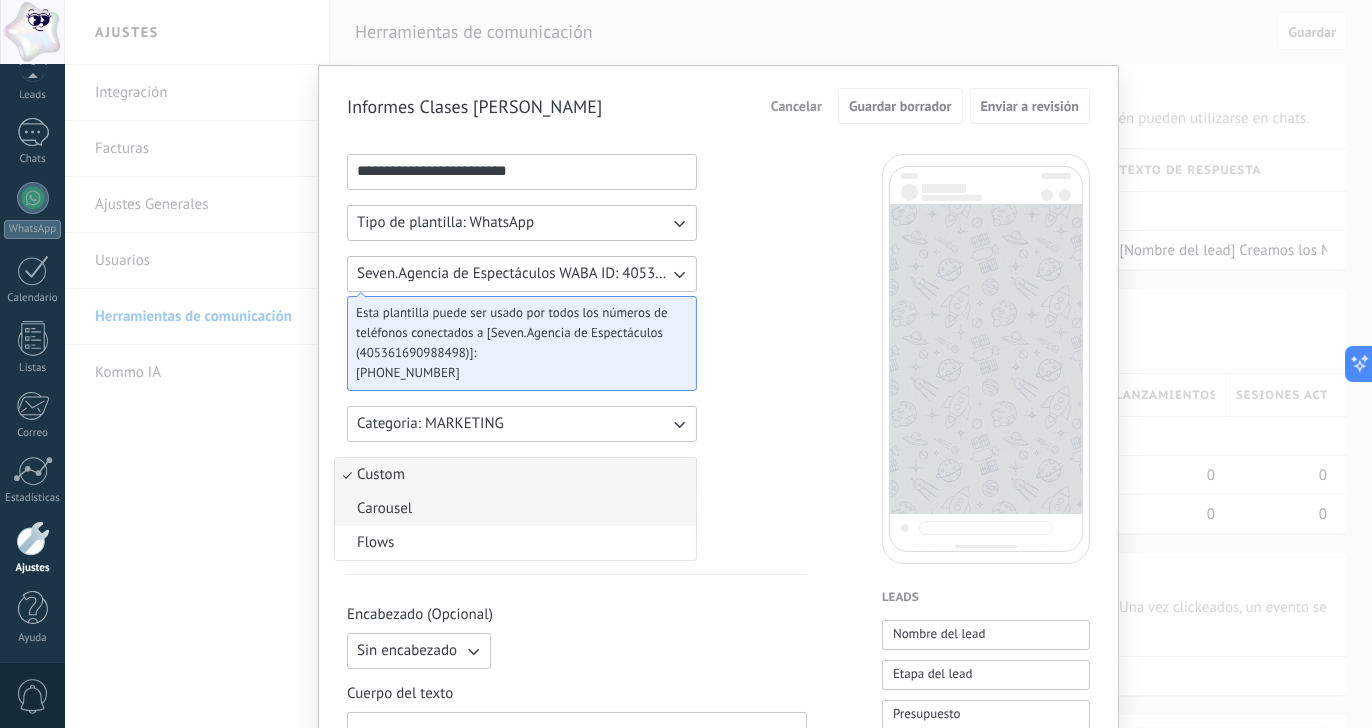 click on "Carousel" at bounding box center [515, 509] 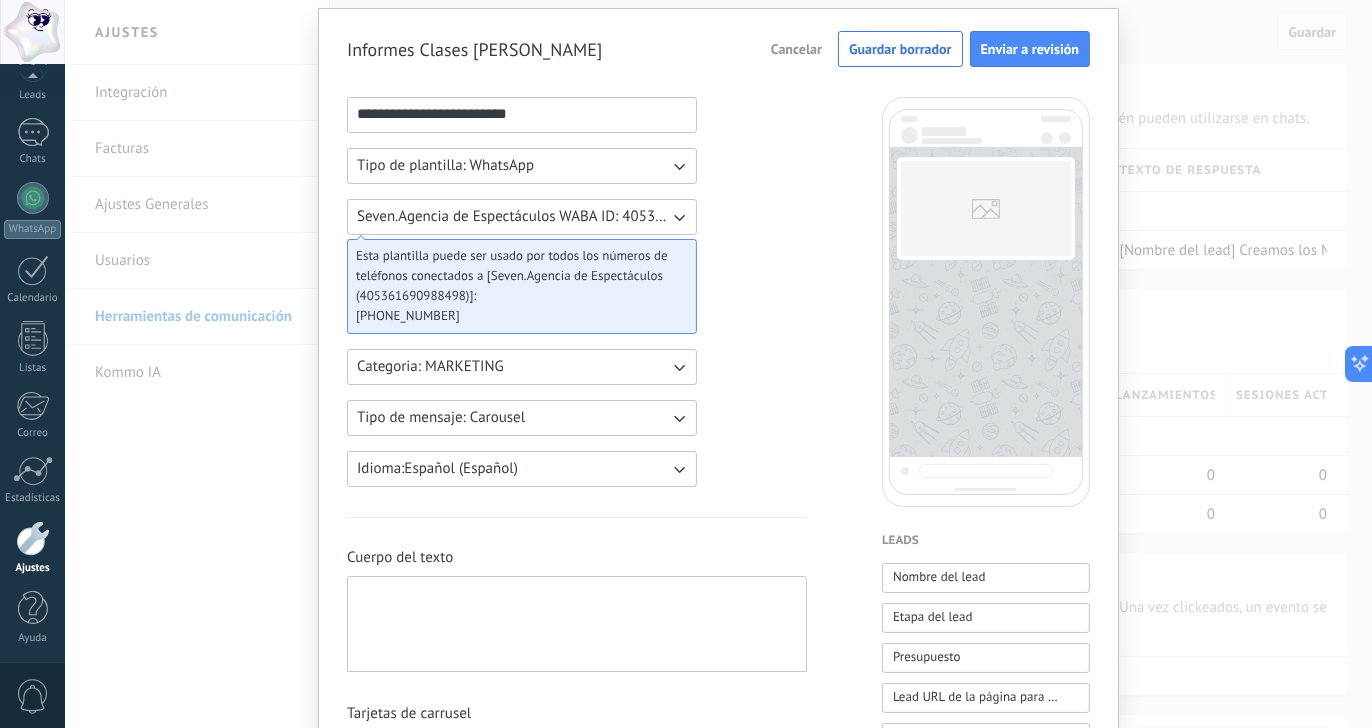 scroll, scrollTop: 0, scrollLeft: 0, axis: both 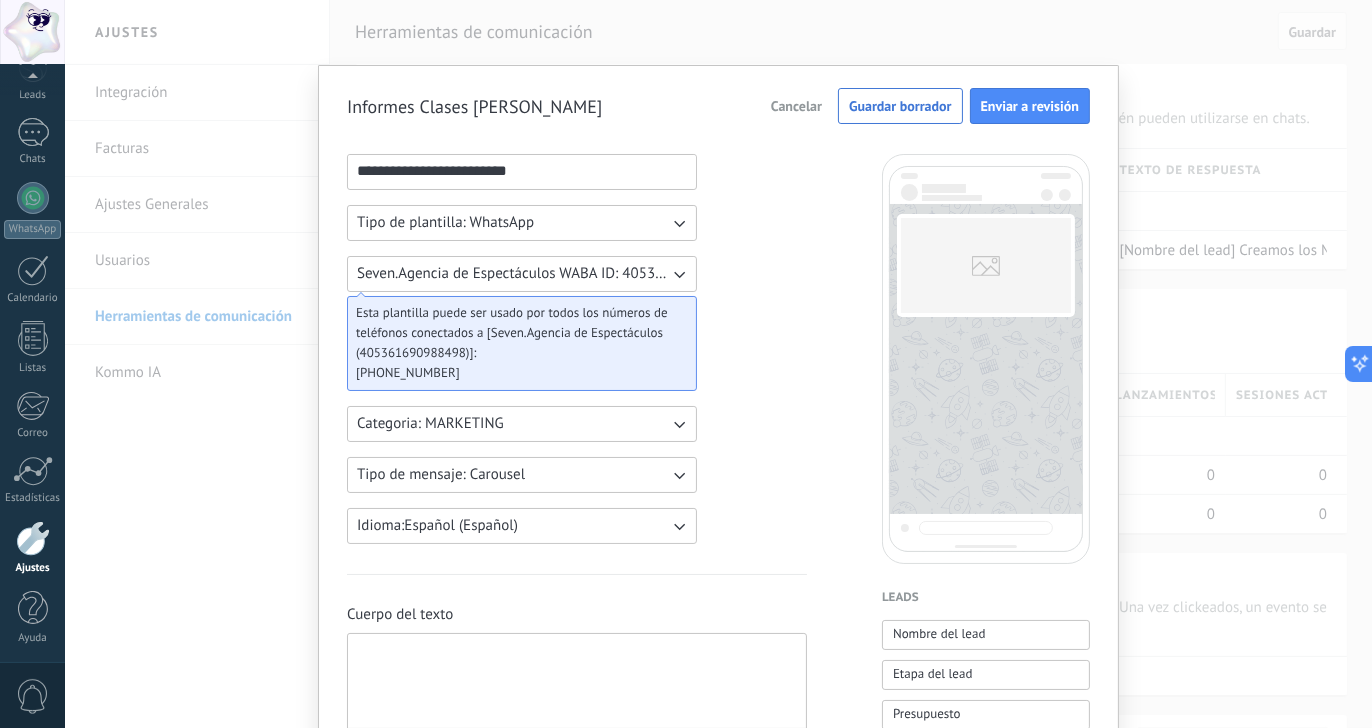 click on "Categoria: MARKETING" at bounding box center (430, 424) 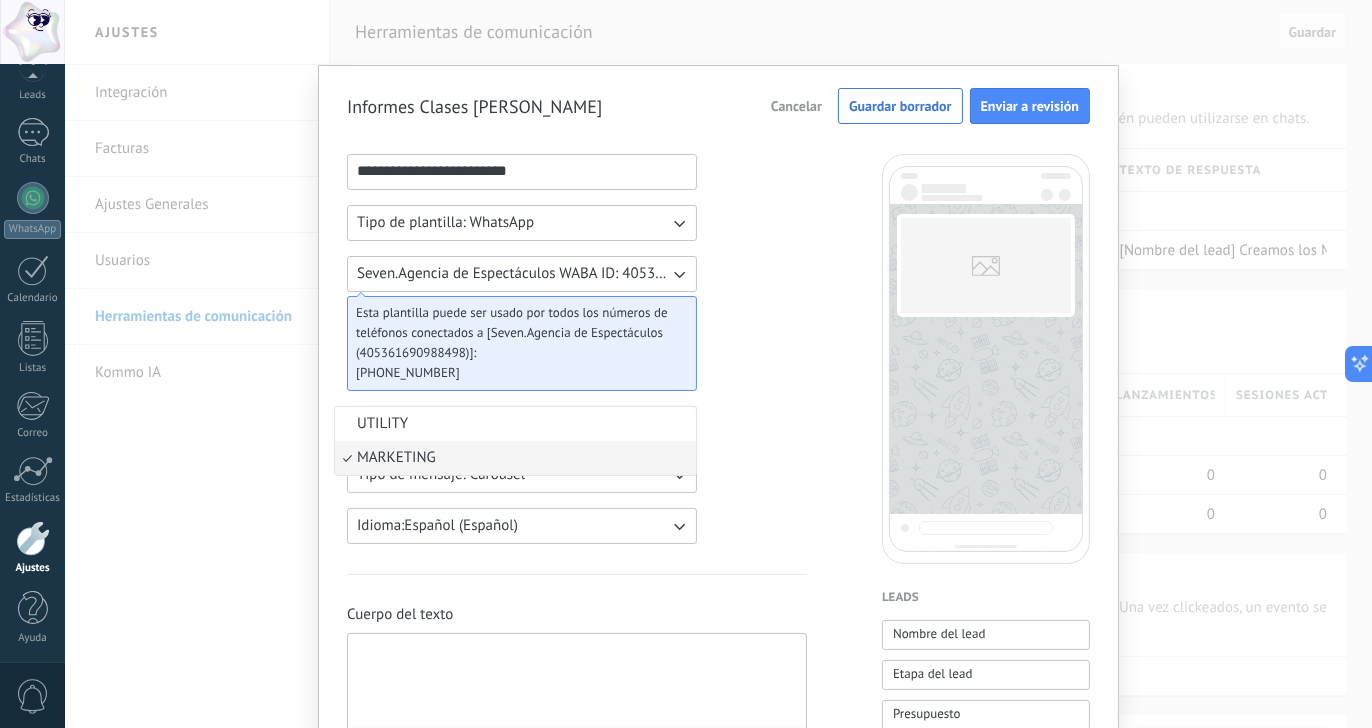 click on "**********" at bounding box center [577, 829] 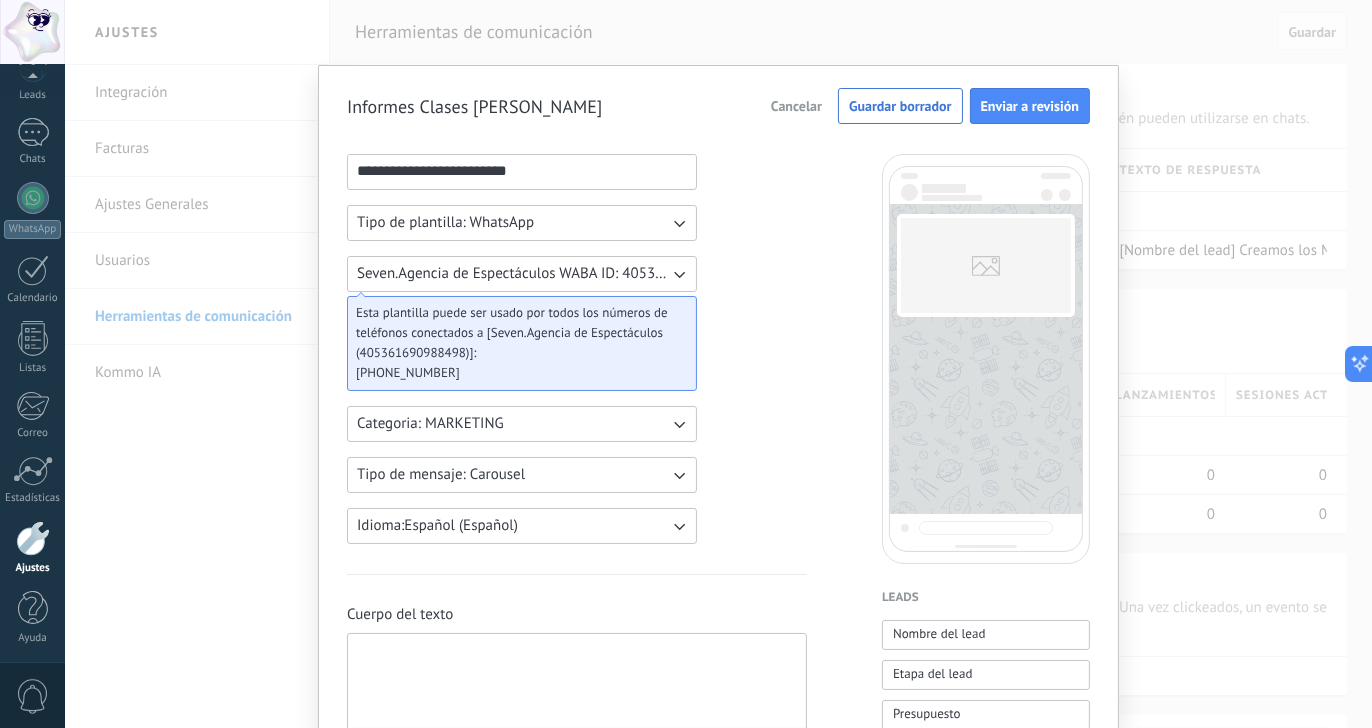 click on "Tipo de mensaje: Carousel" at bounding box center (522, 475) 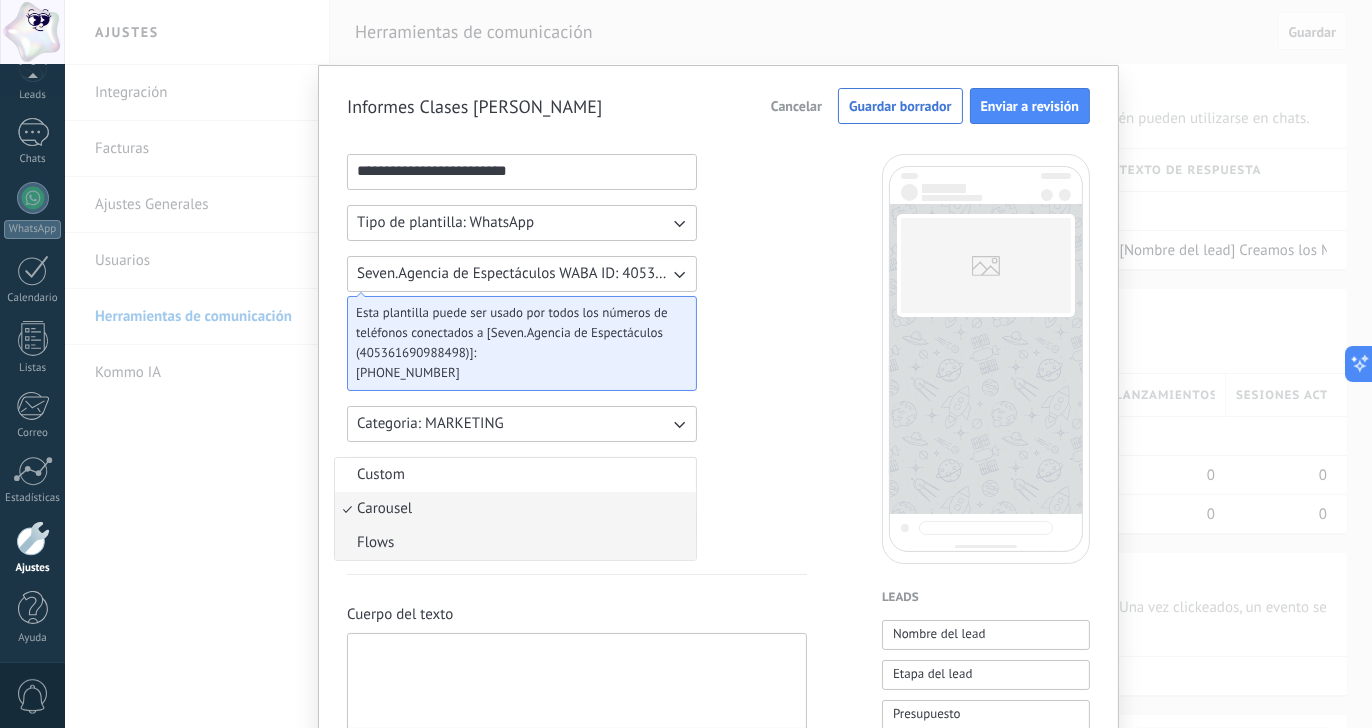 click on "Flows" at bounding box center [375, 543] 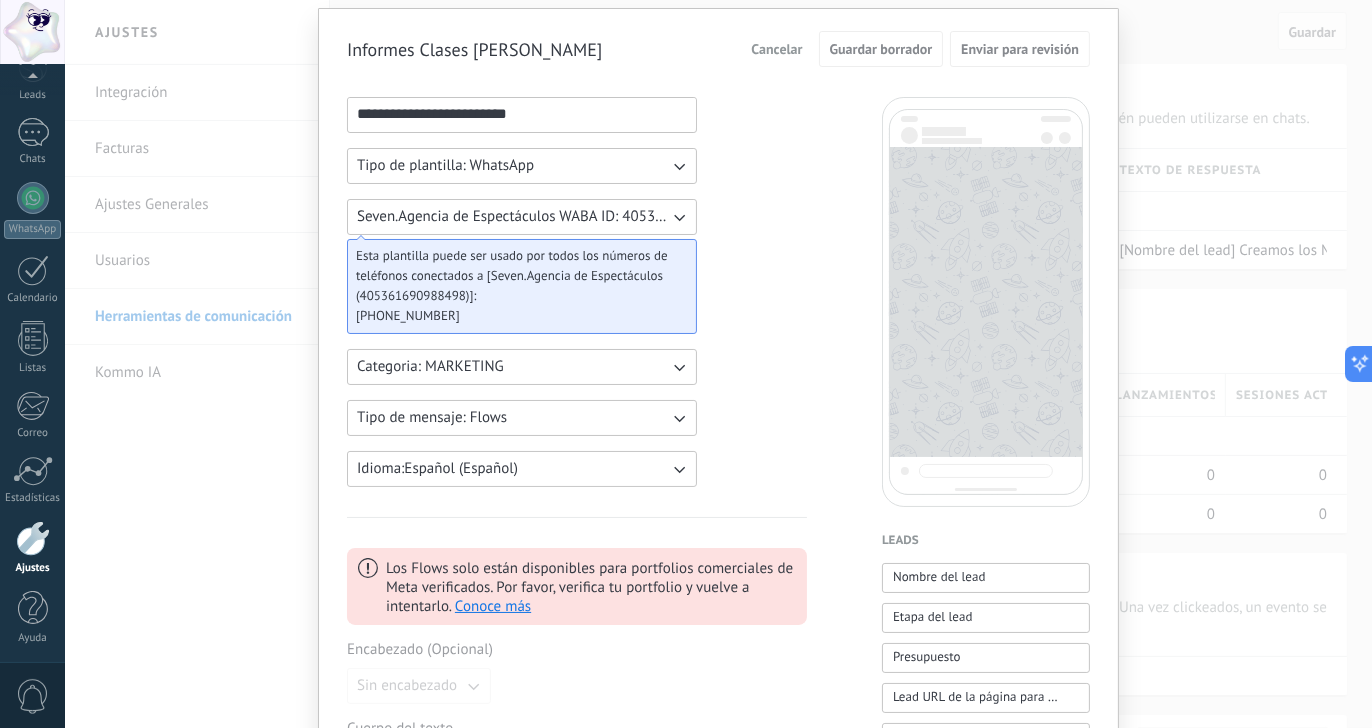 scroll, scrollTop: 39, scrollLeft: 0, axis: vertical 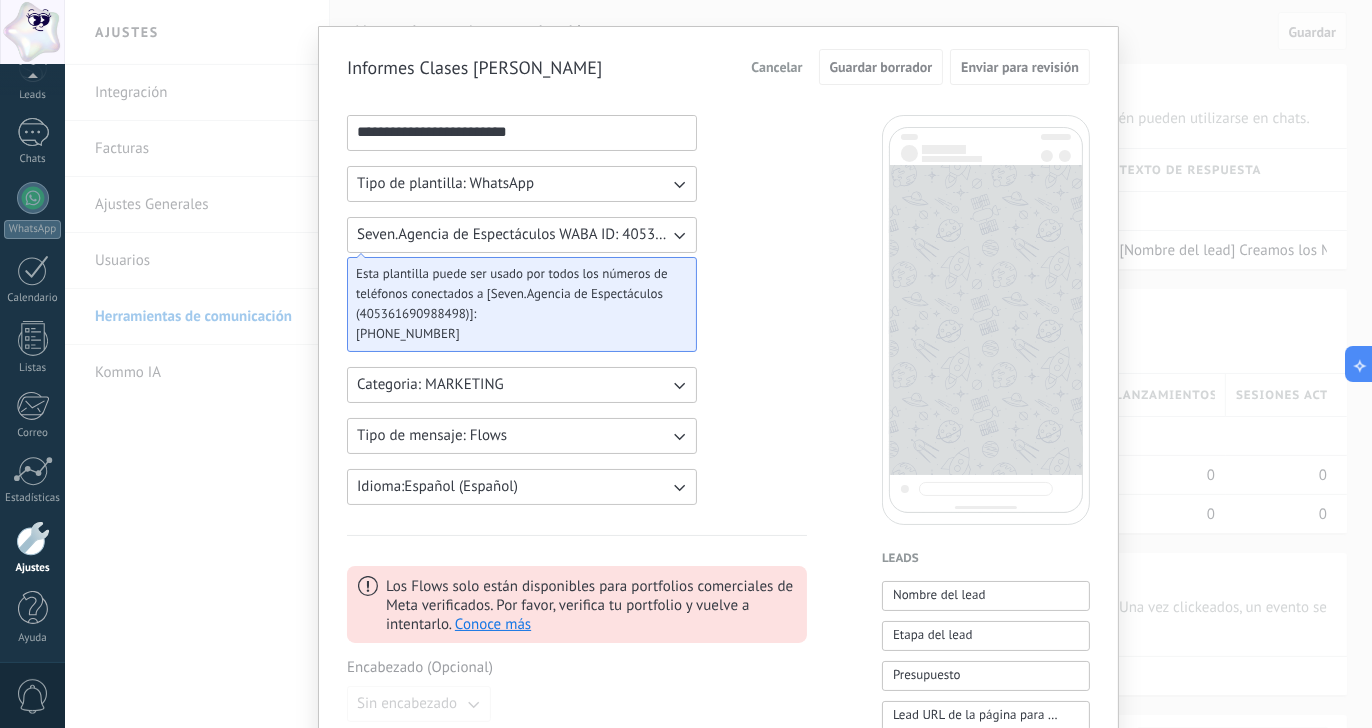 click on "Tipo de mensaje: Flows" at bounding box center [522, 436] 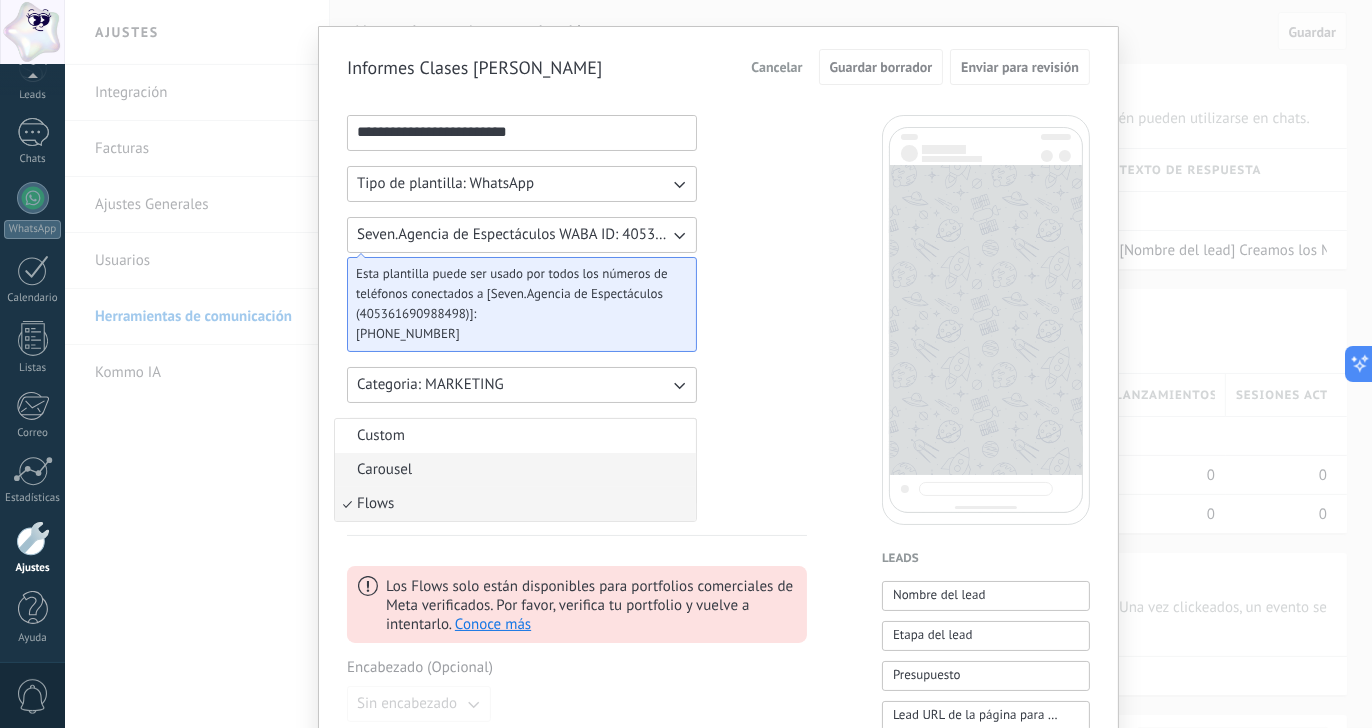 click on "Carousel" at bounding box center [515, 470] 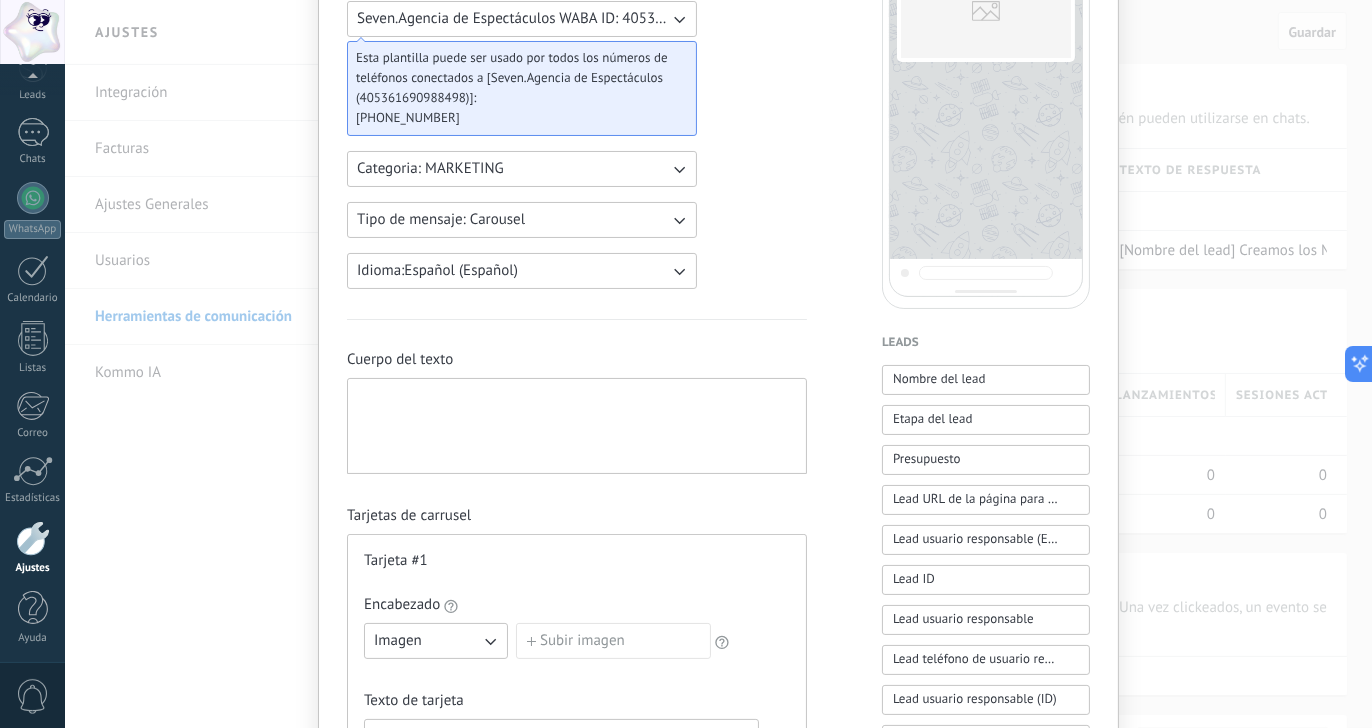 scroll, scrollTop: 260, scrollLeft: 0, axis: vertical 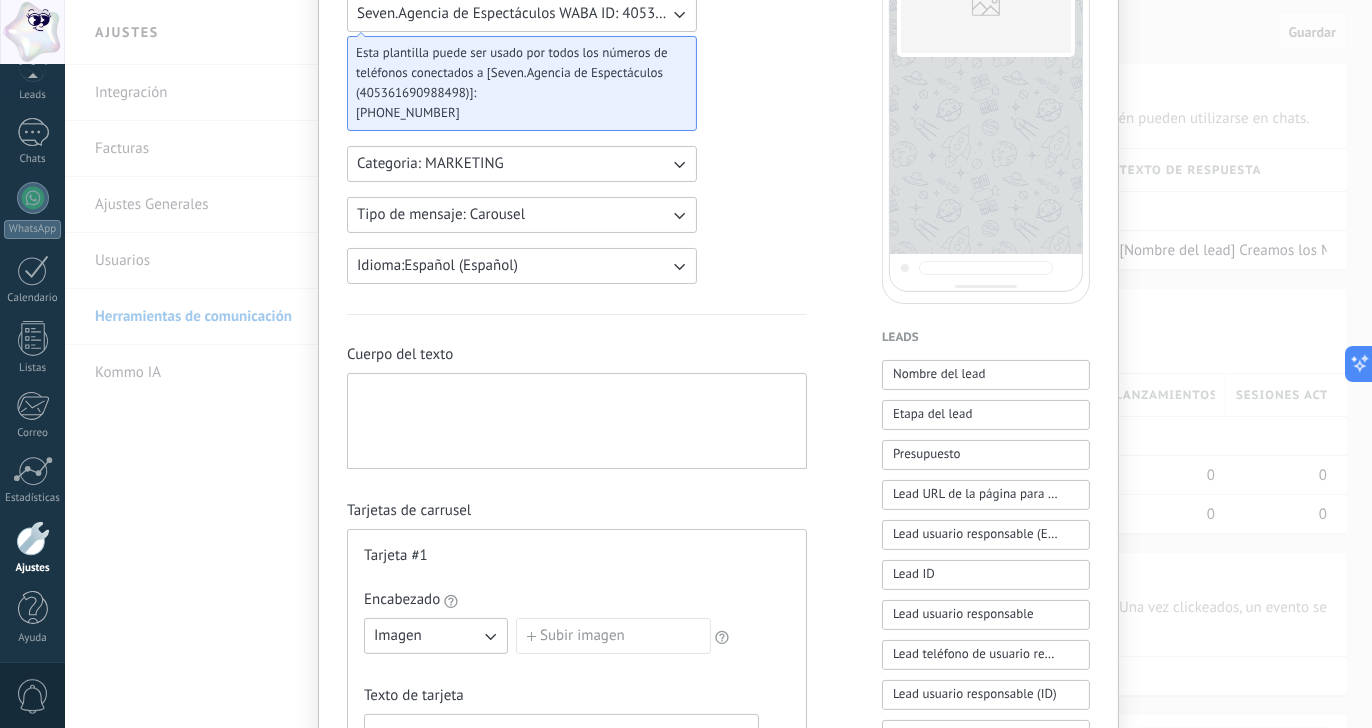 click on "Imagen" at bounding box center (436, 636) 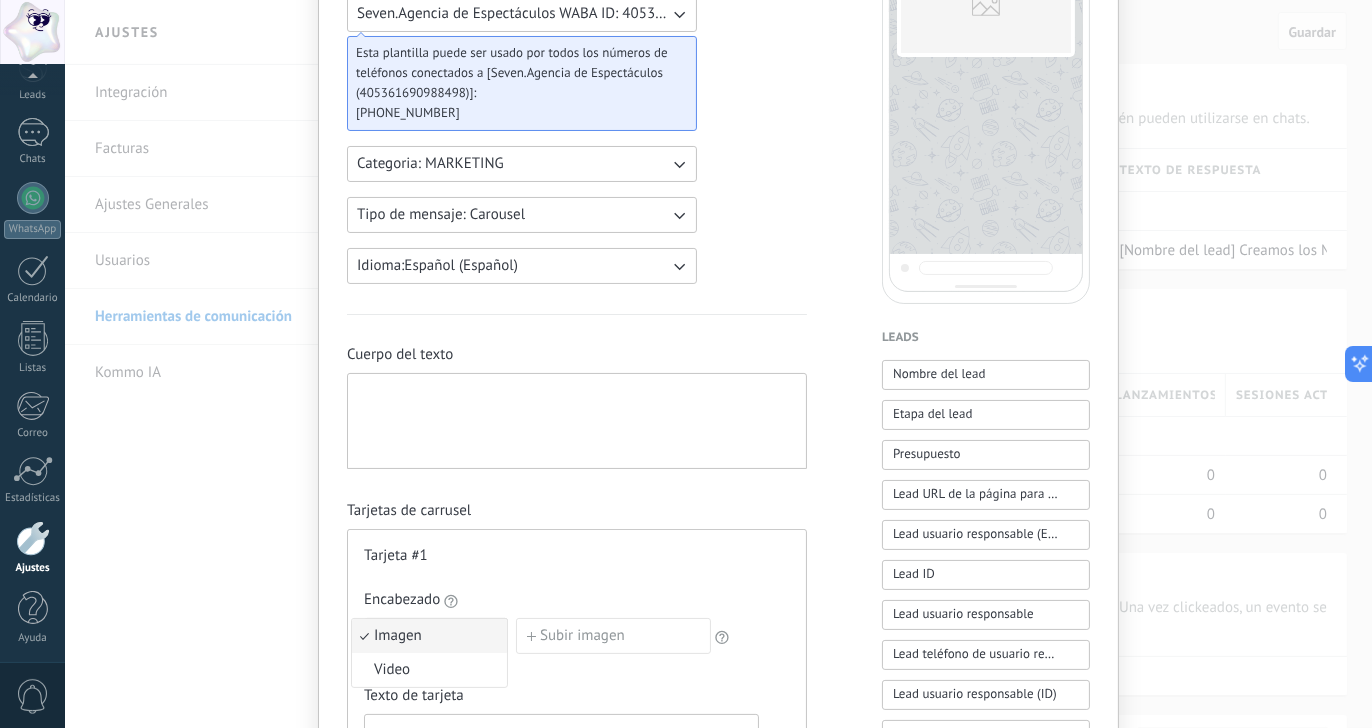 click on "Subir imagen" at bounding box center (613, 636) 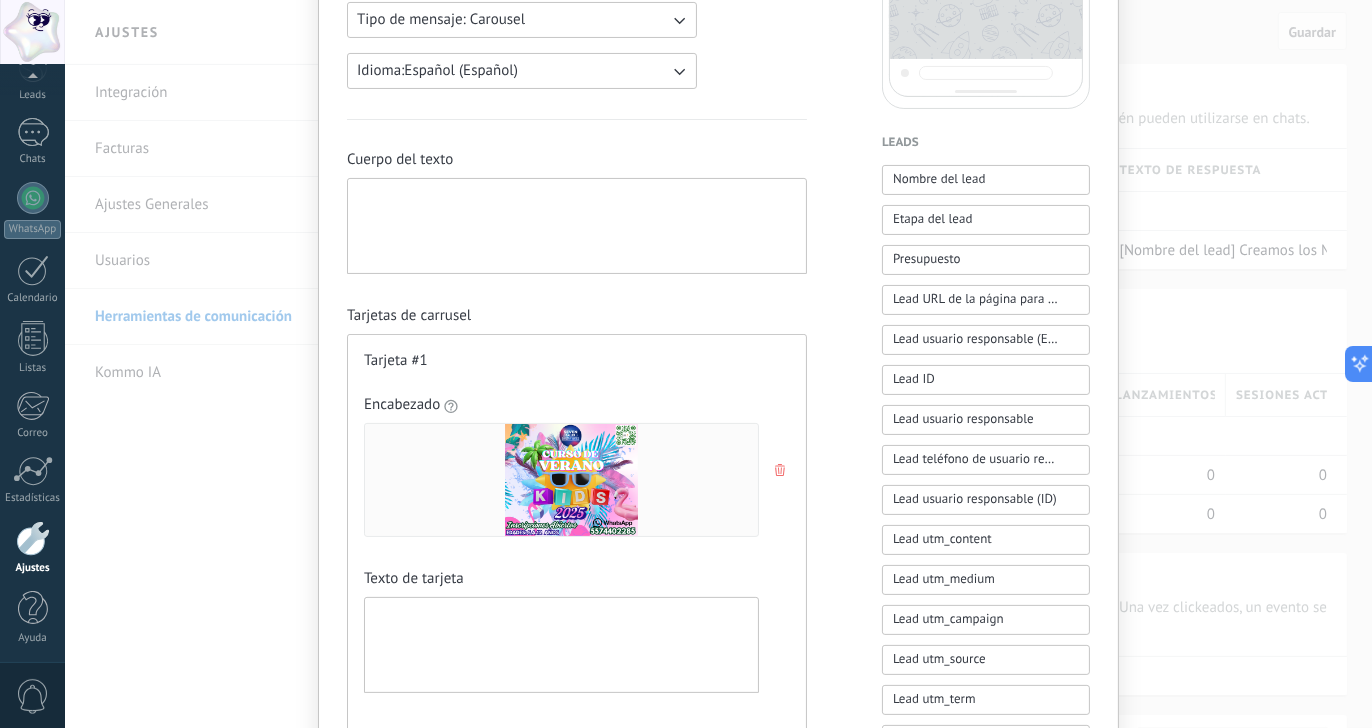 scroll, scrollTop: 457, scrollLeft: 0, axis: vertical 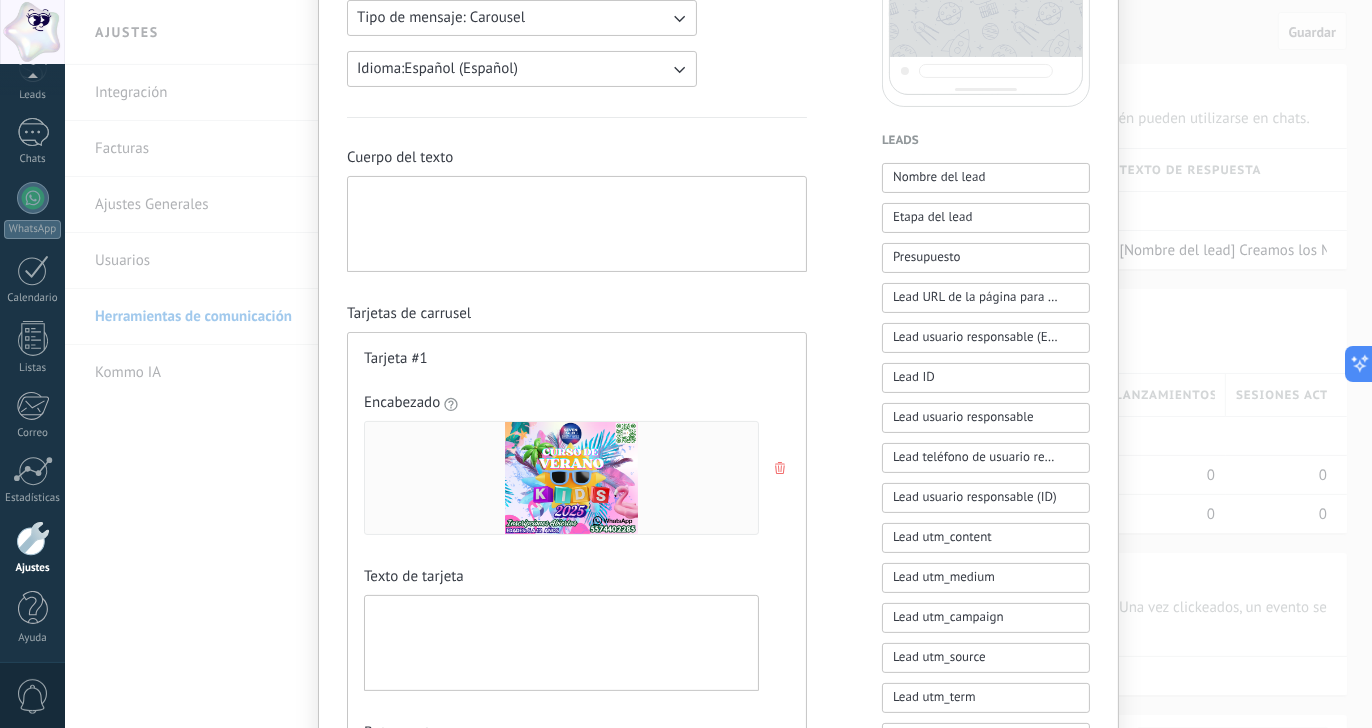 click 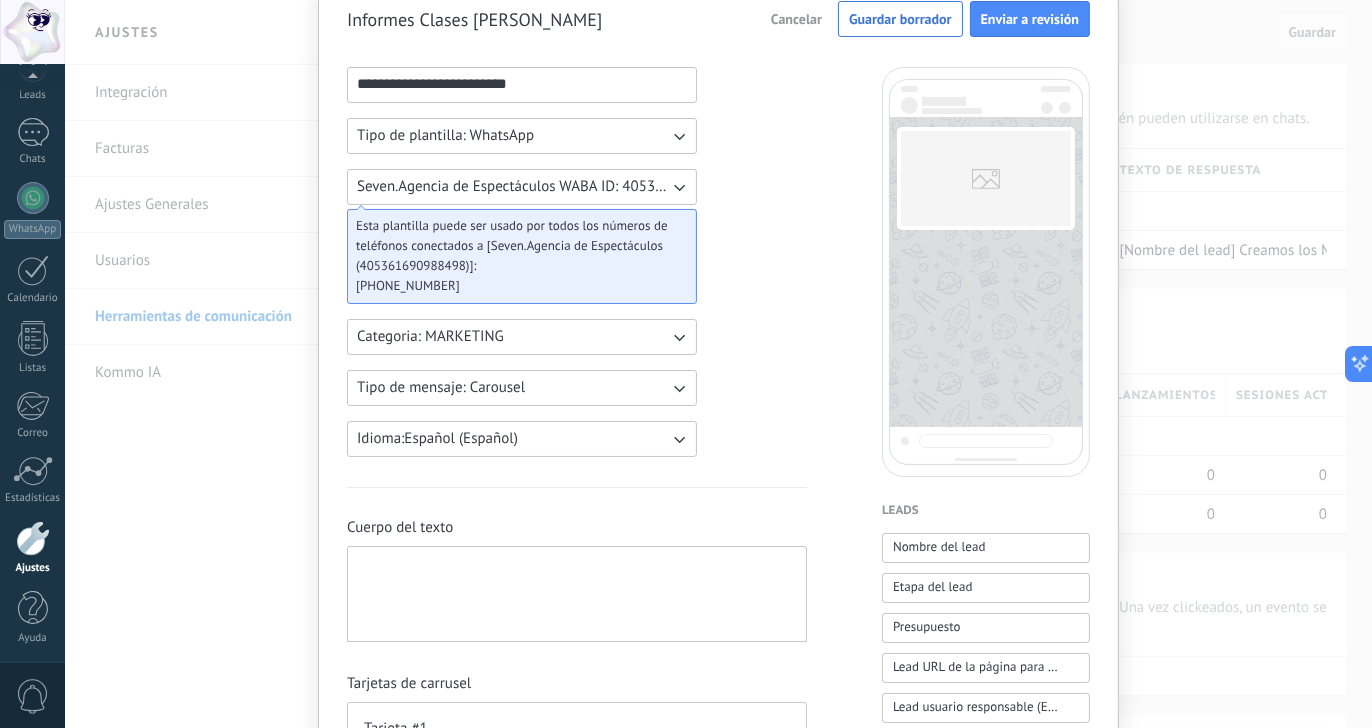 scroll, scrollTop: 0, scrollLeft: 0, axis: both 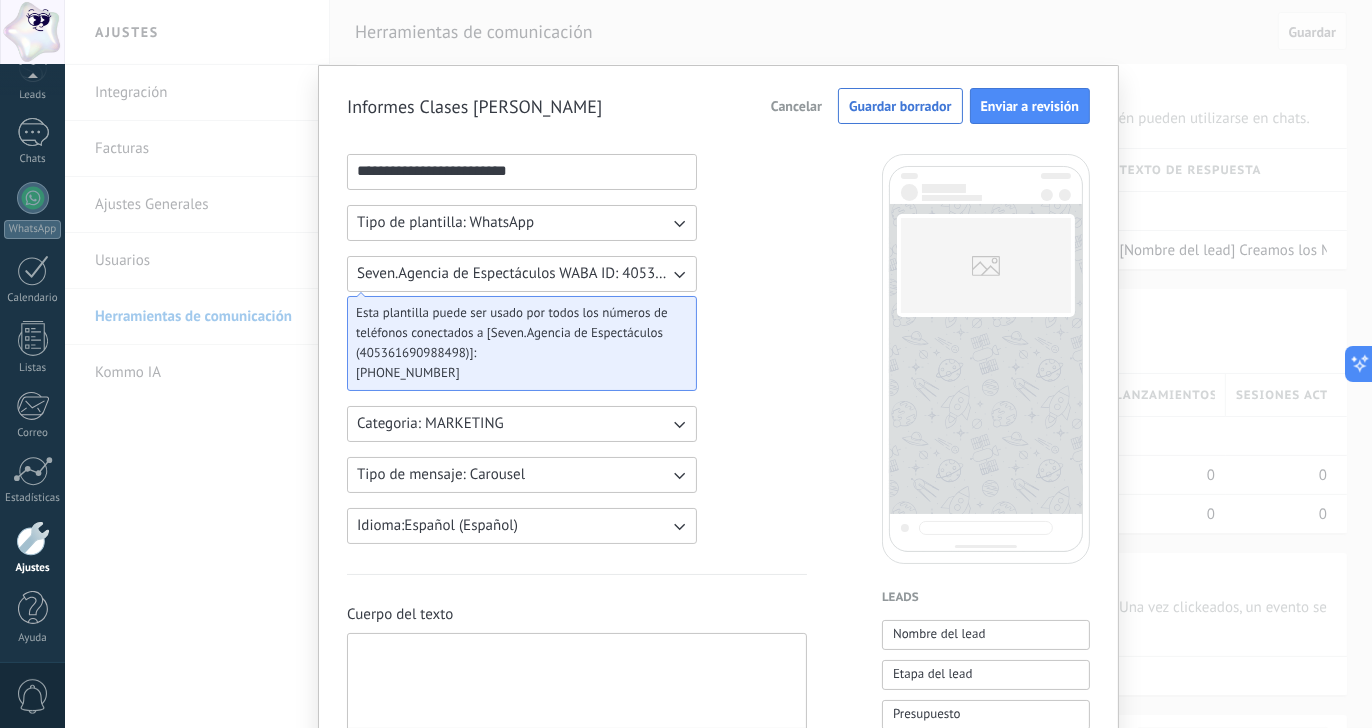click on "Tipo de mensaje: Carousel" at bounding box center (522, 475) 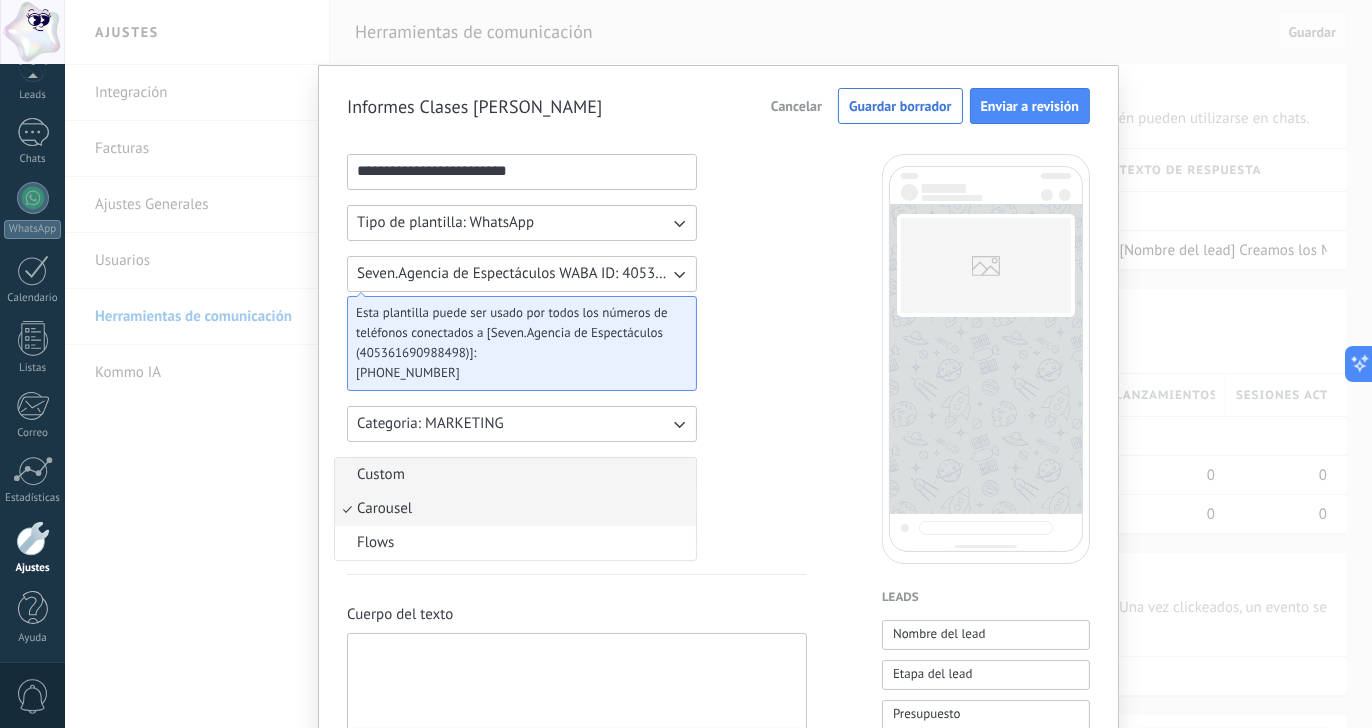 click on "Custom" at bounding box center (515, 475) 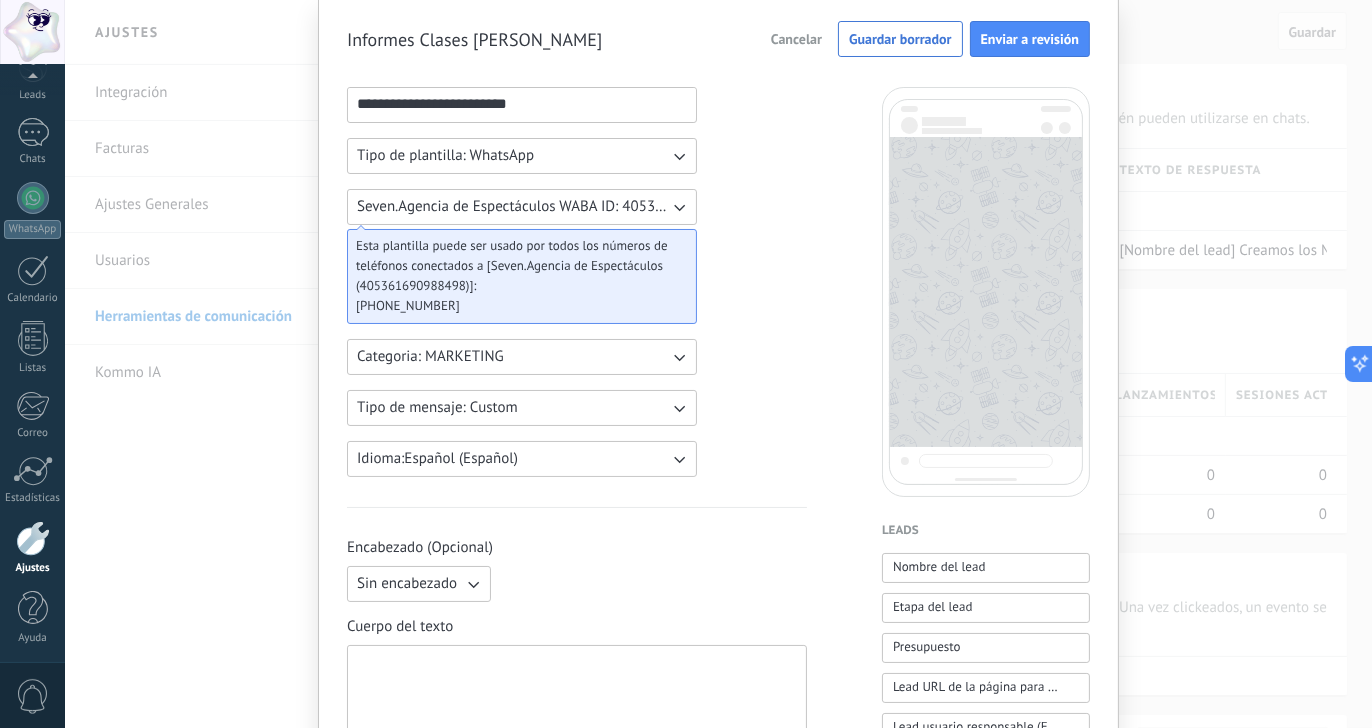 scroll, scrollTop: 65, scrollLeft: 0, axis: vertical 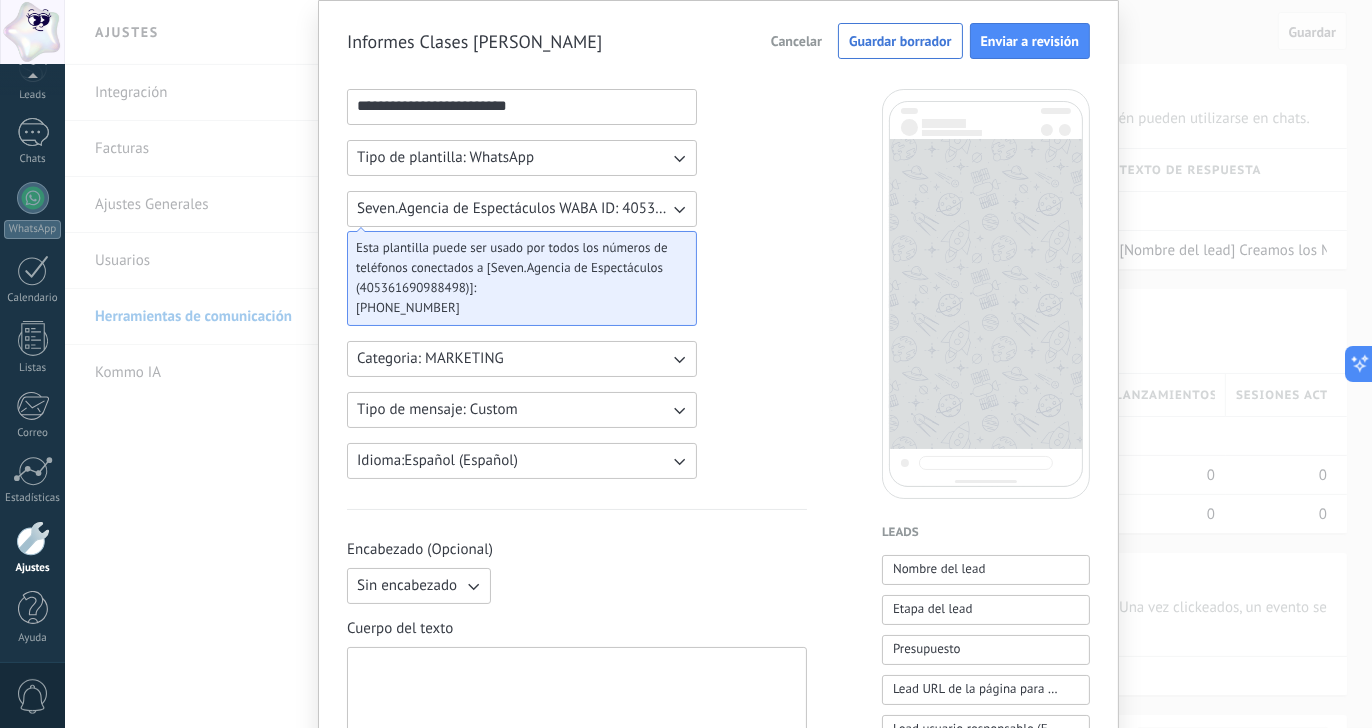 click on "Encabezado (Opcional) Sin encabezado Cuerpo del texto Pie de página (Opcional) Botones (Opcional) Respuesta rápida Llamado de acción" at bounding box center (577, 720) 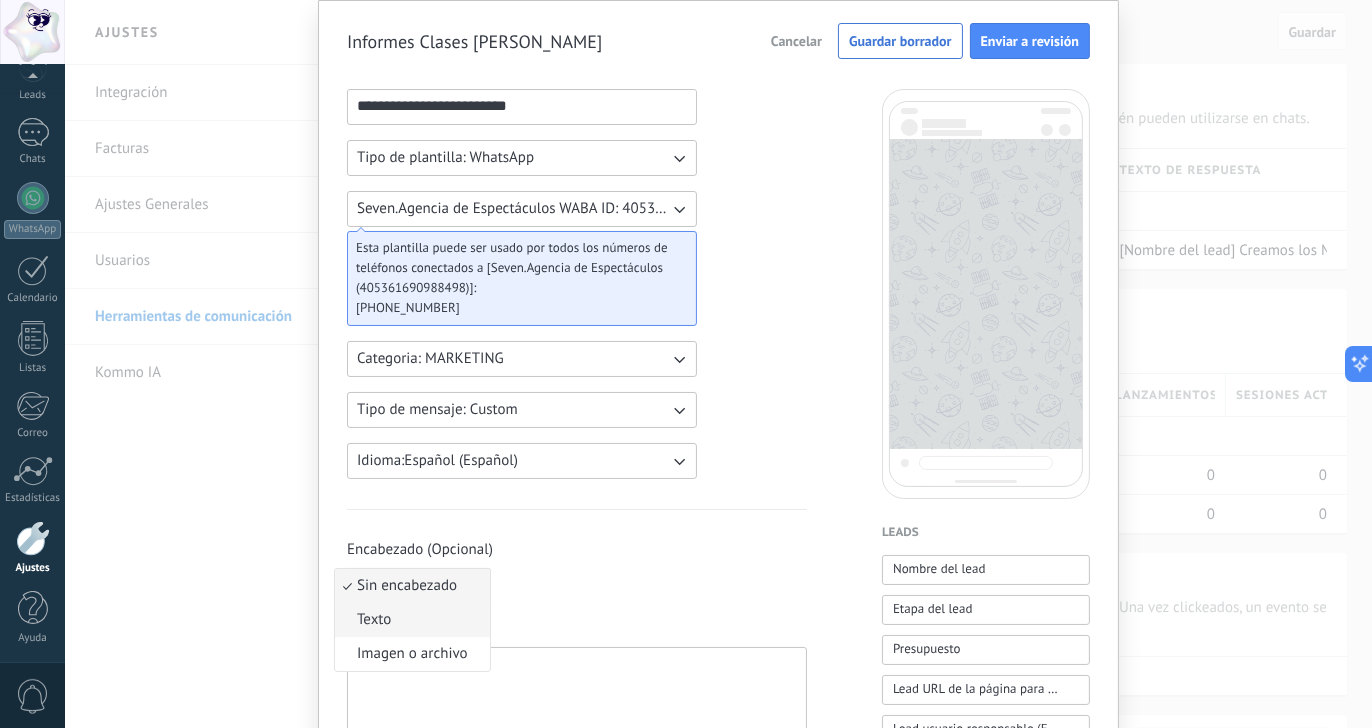 click on "Texto" at bounding box center [412, 620] 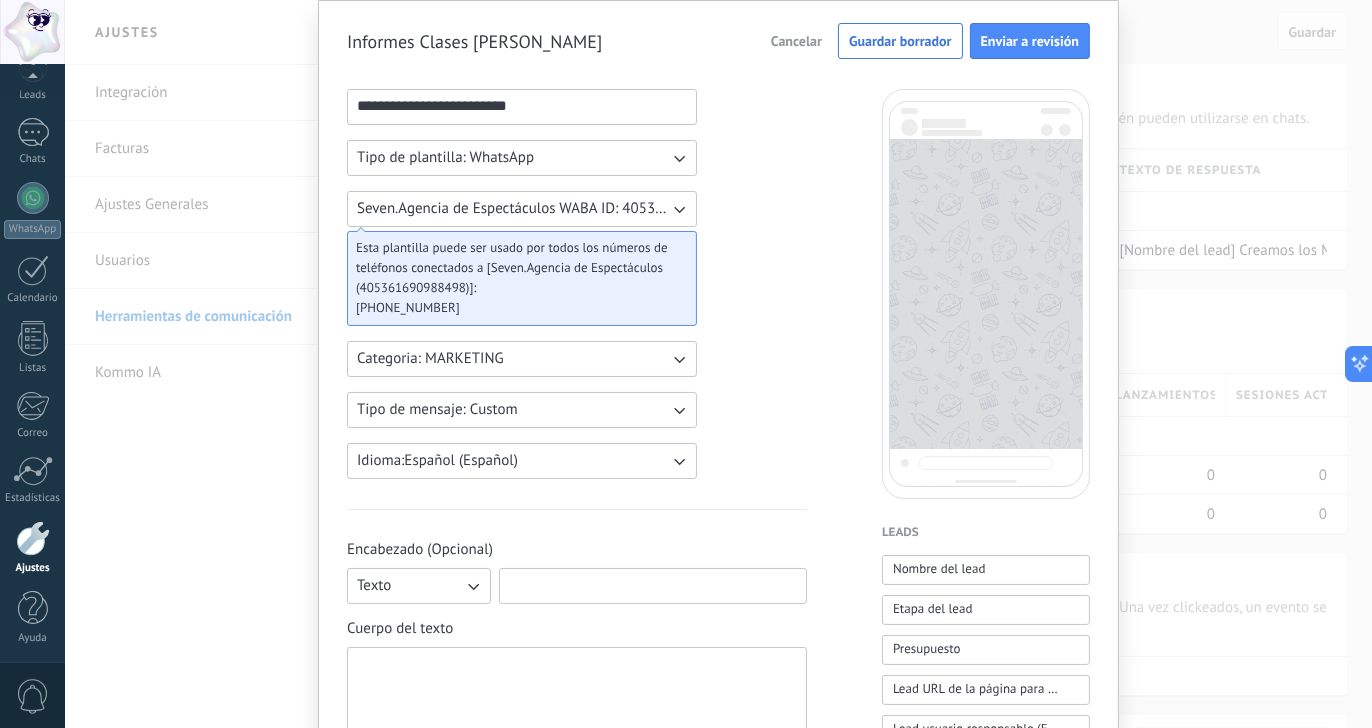 click at bounding box center [653, 585] 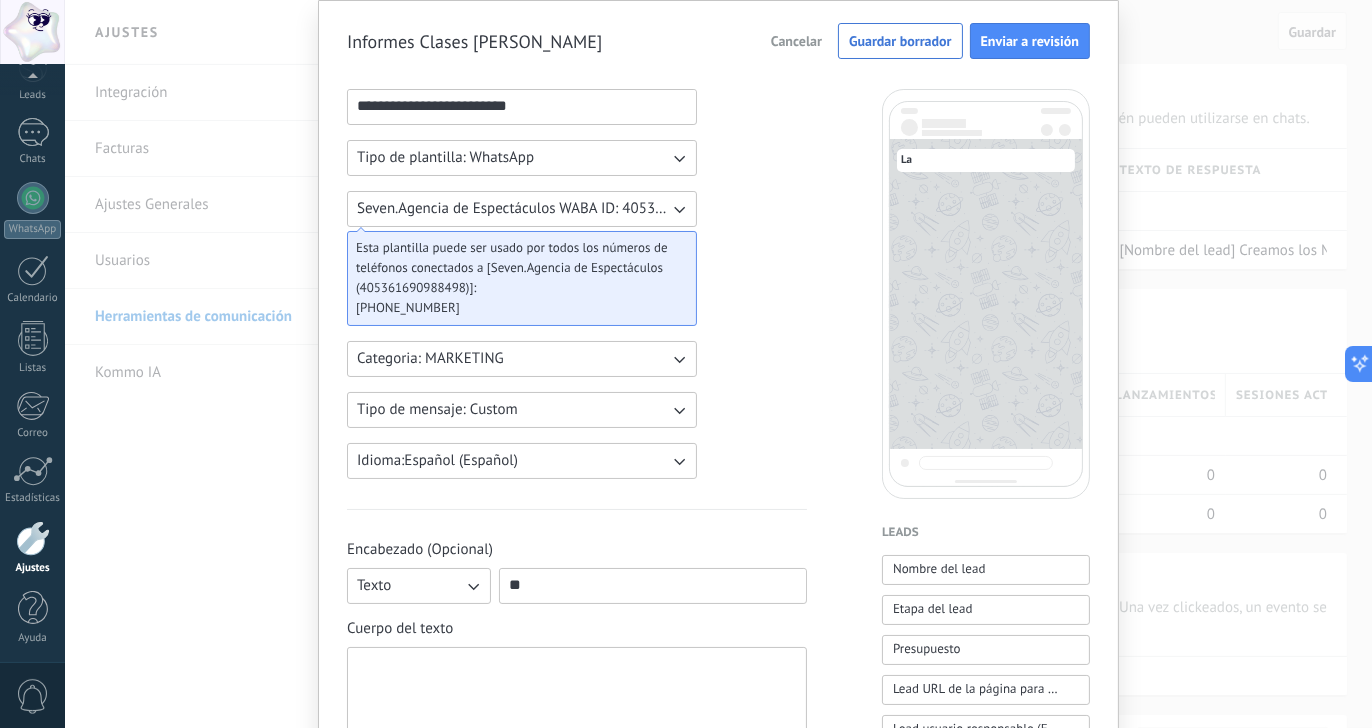 type on "*" 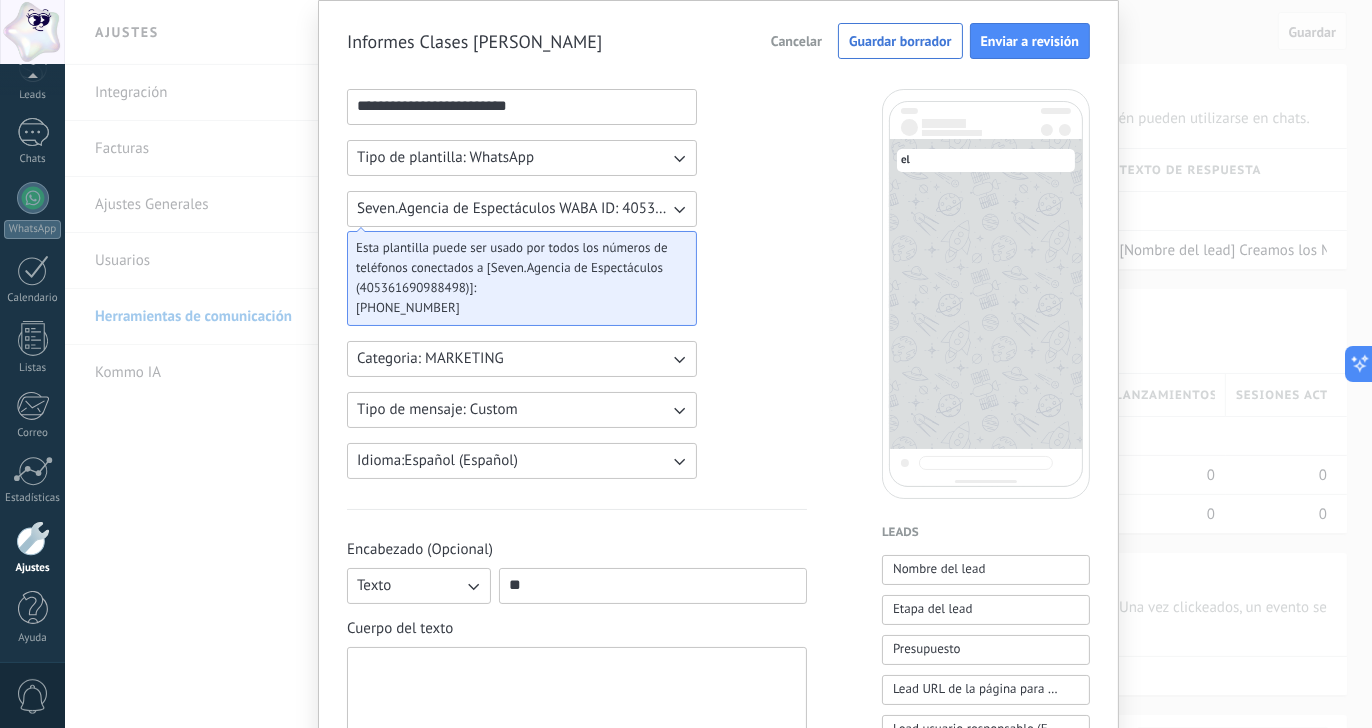 type on "*" 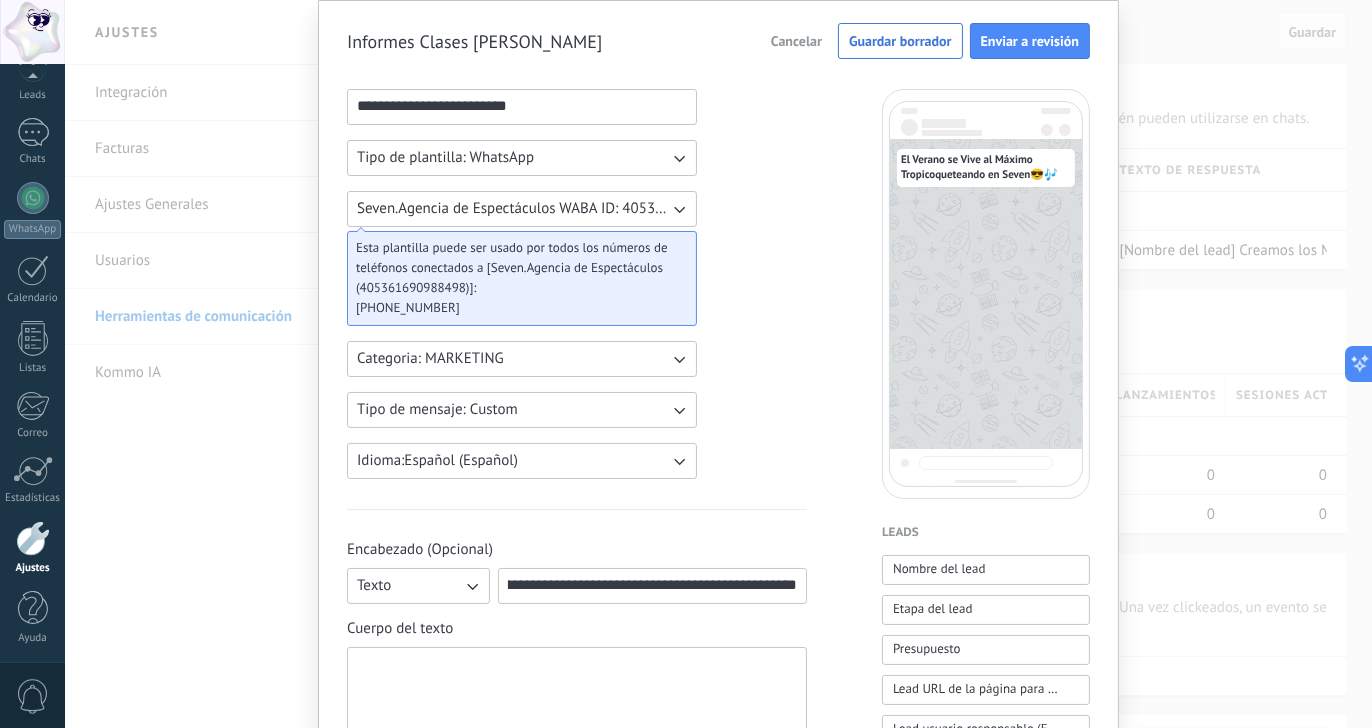 scroll, scrollTop: 0, scrollLeft: 112, axis: horizontal 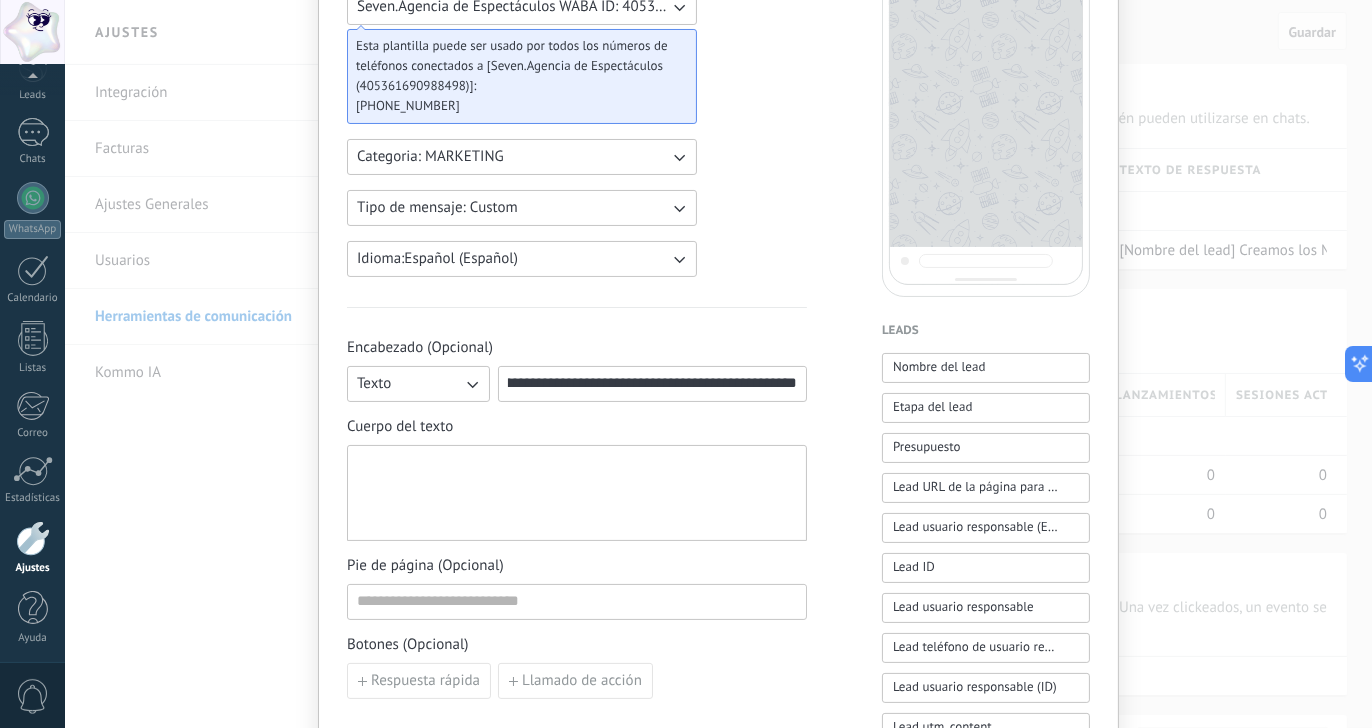 type on "**********" 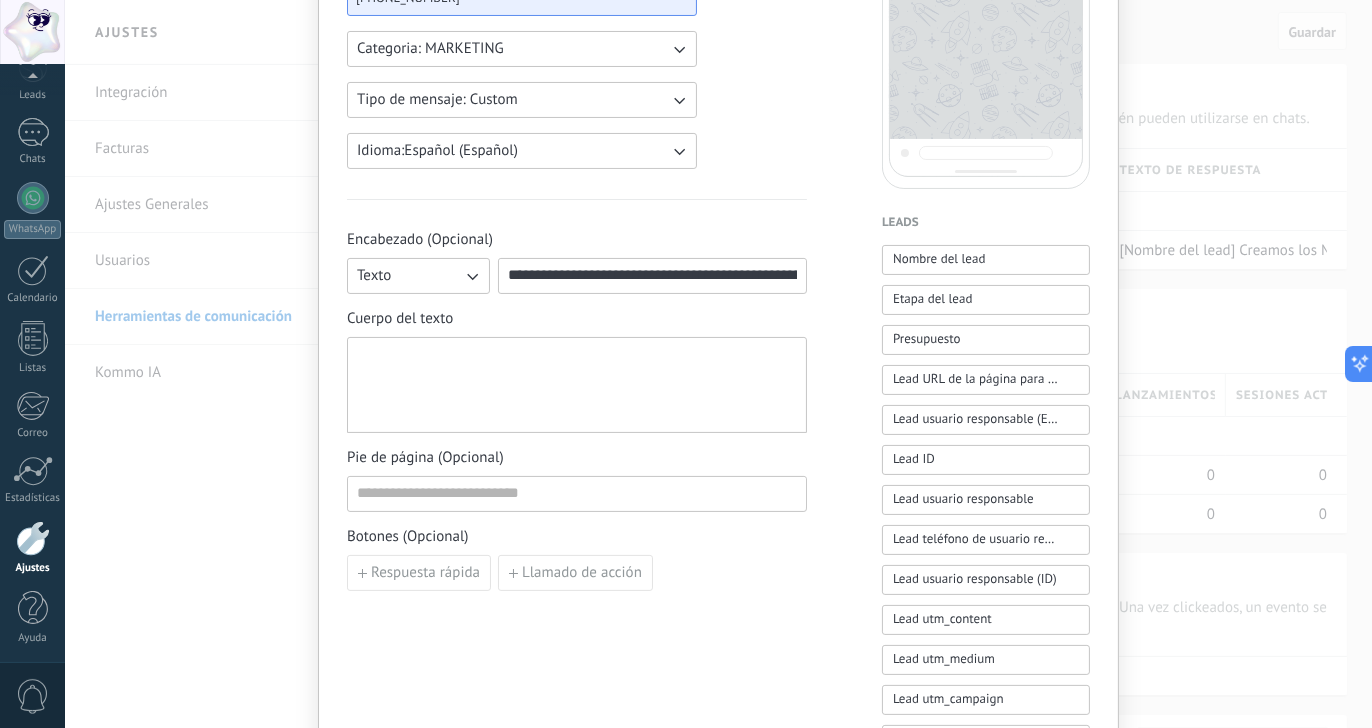 scroll, scrollTop: 385, scrollLeft: 0, axis: vertical 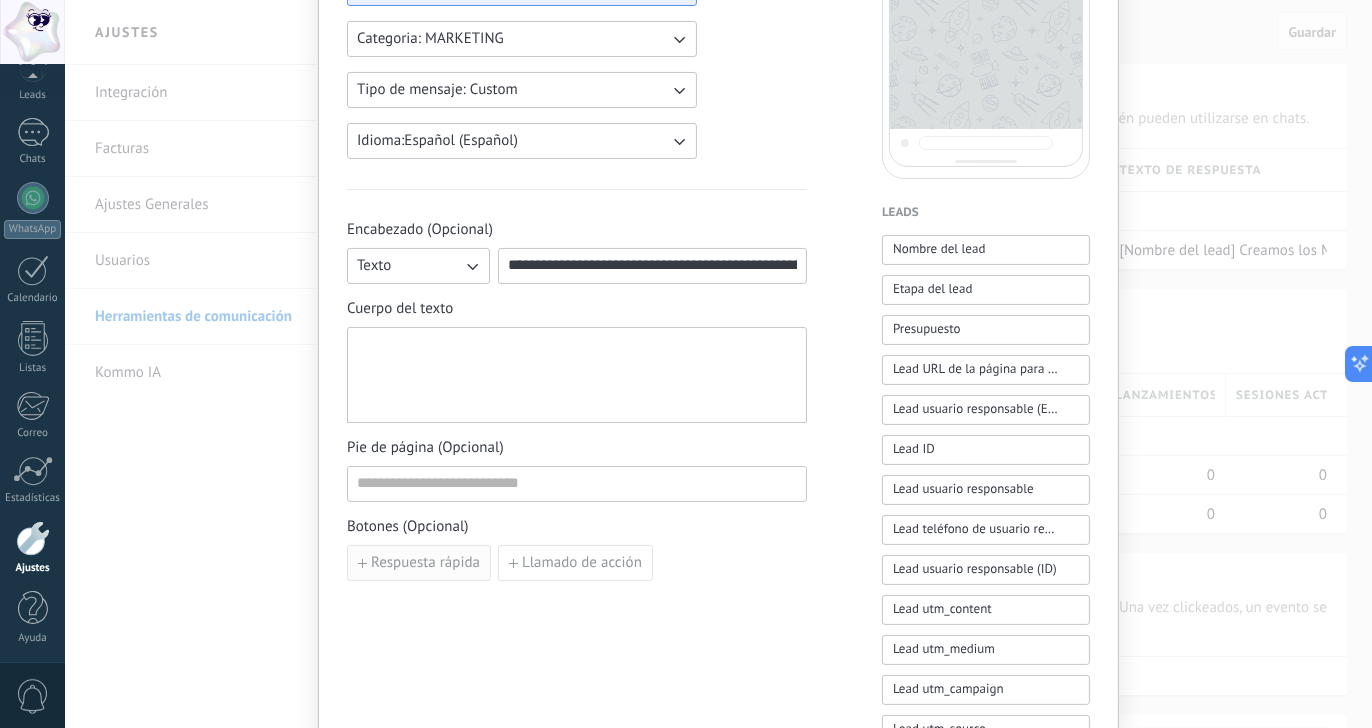 click on "Respuesta rápida" at bounding box center [425, 563] 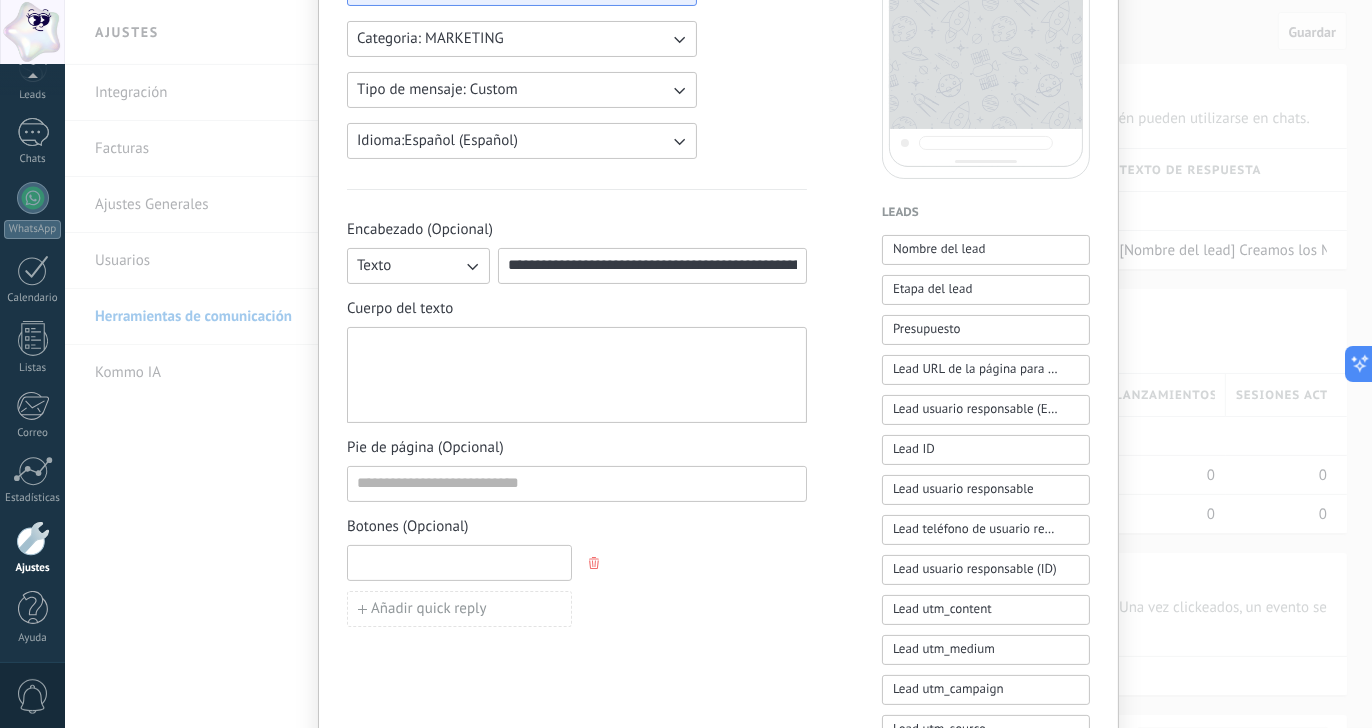 click at bounding box center [459, 562] 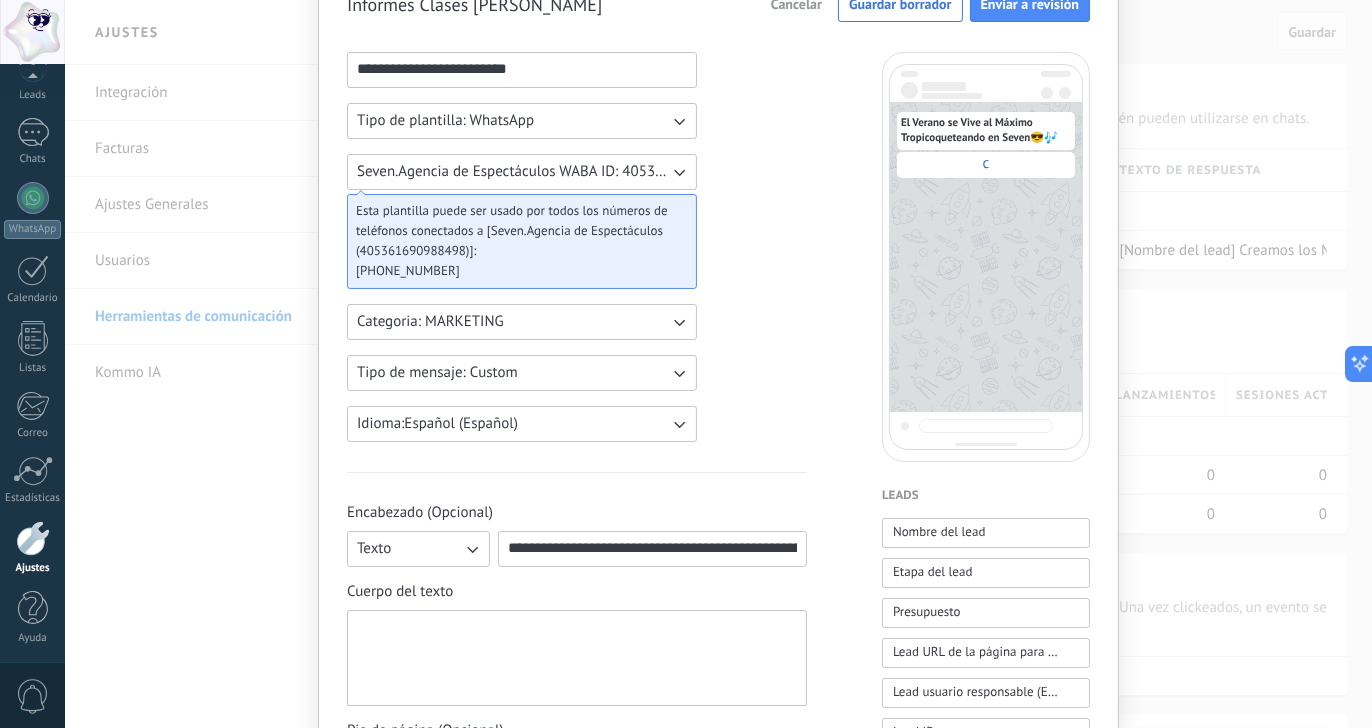 scroll, scrollTop: 225, scrollLeft: 0, axis: vertical 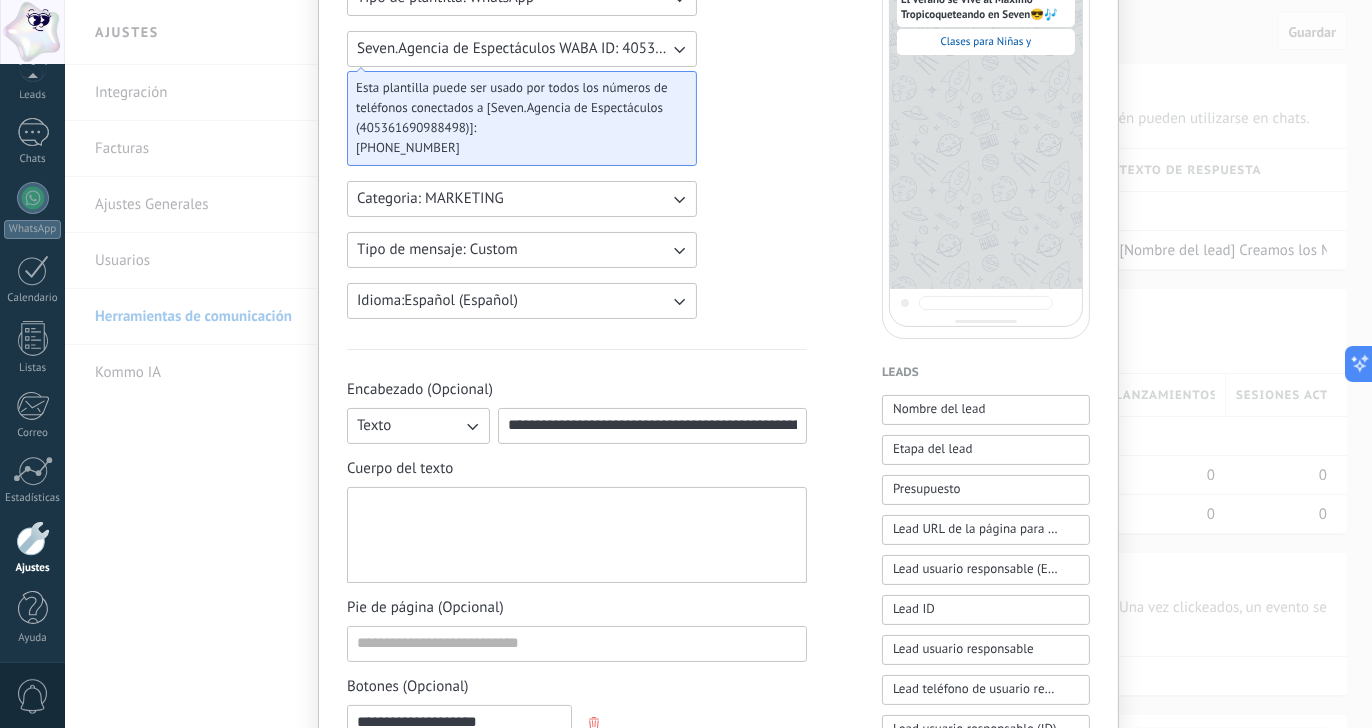 click on "**********" at bounding box center [459, 722] 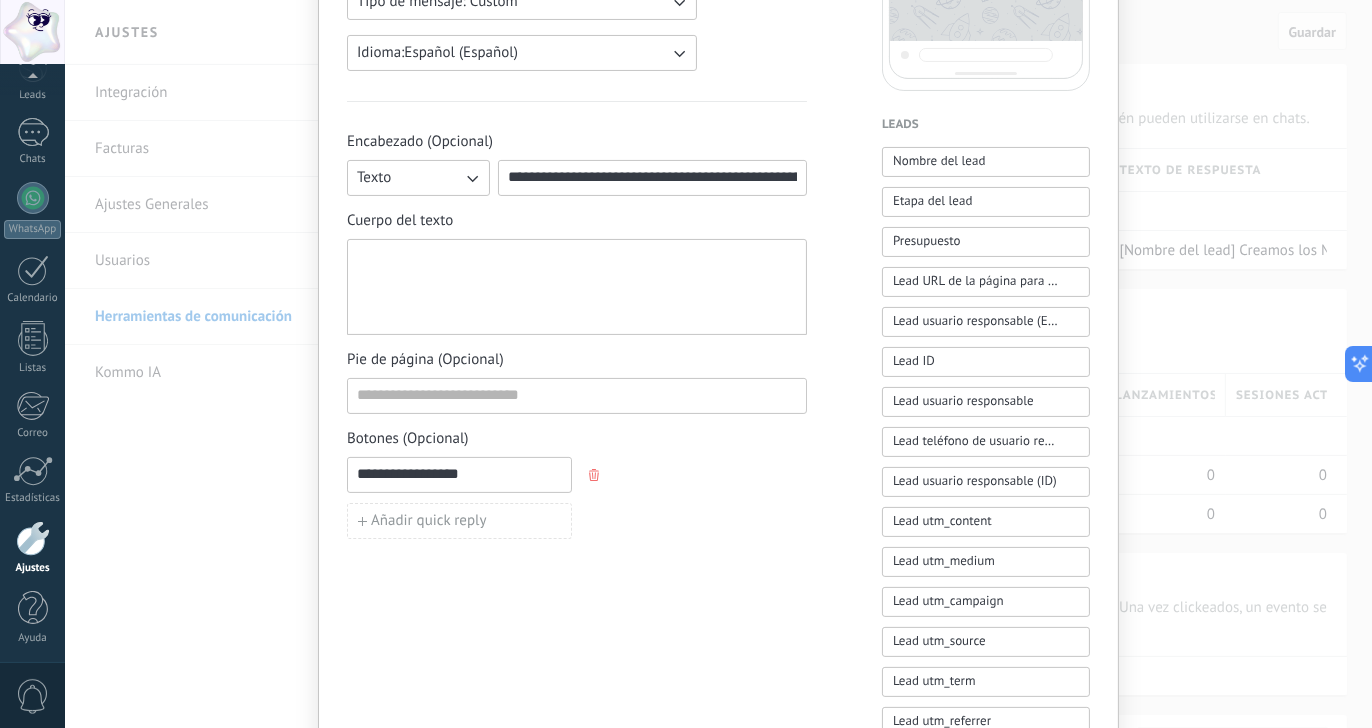 scroll, scrollTop: 475, scrollLeft: 0, axis: vertical 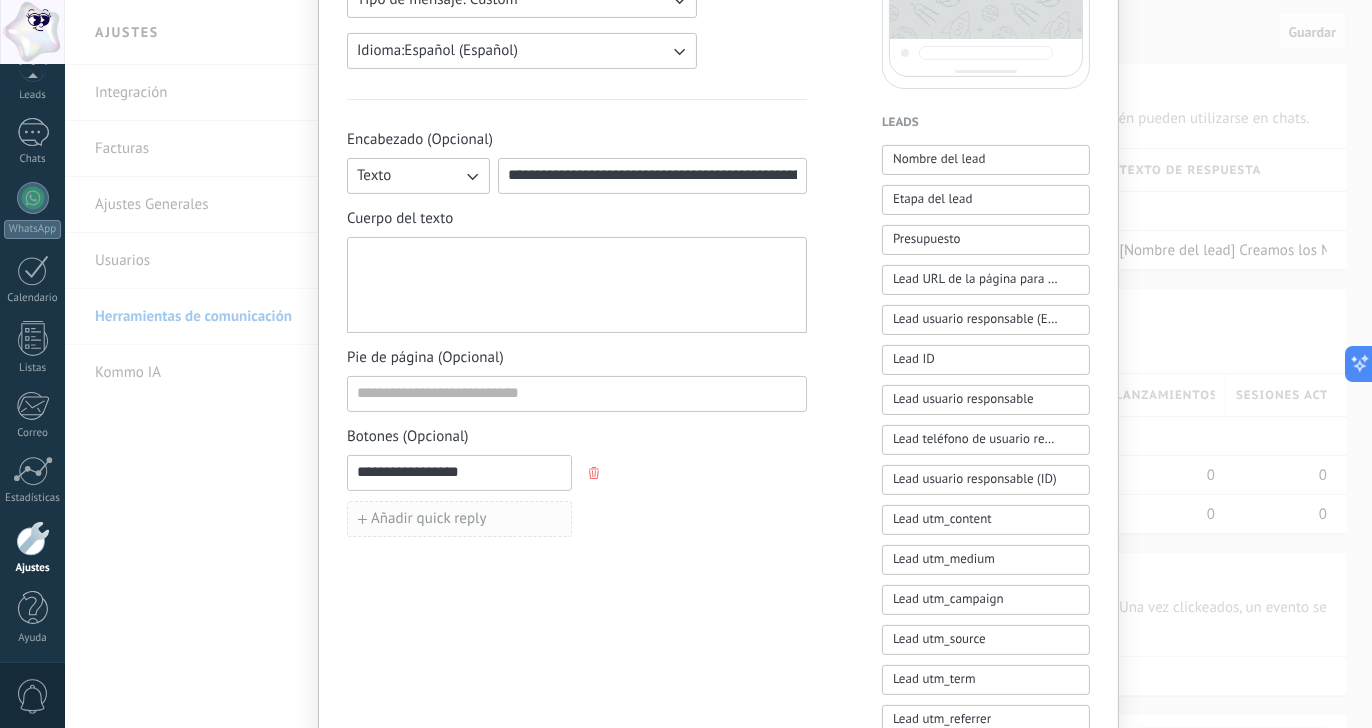 type on "**********" 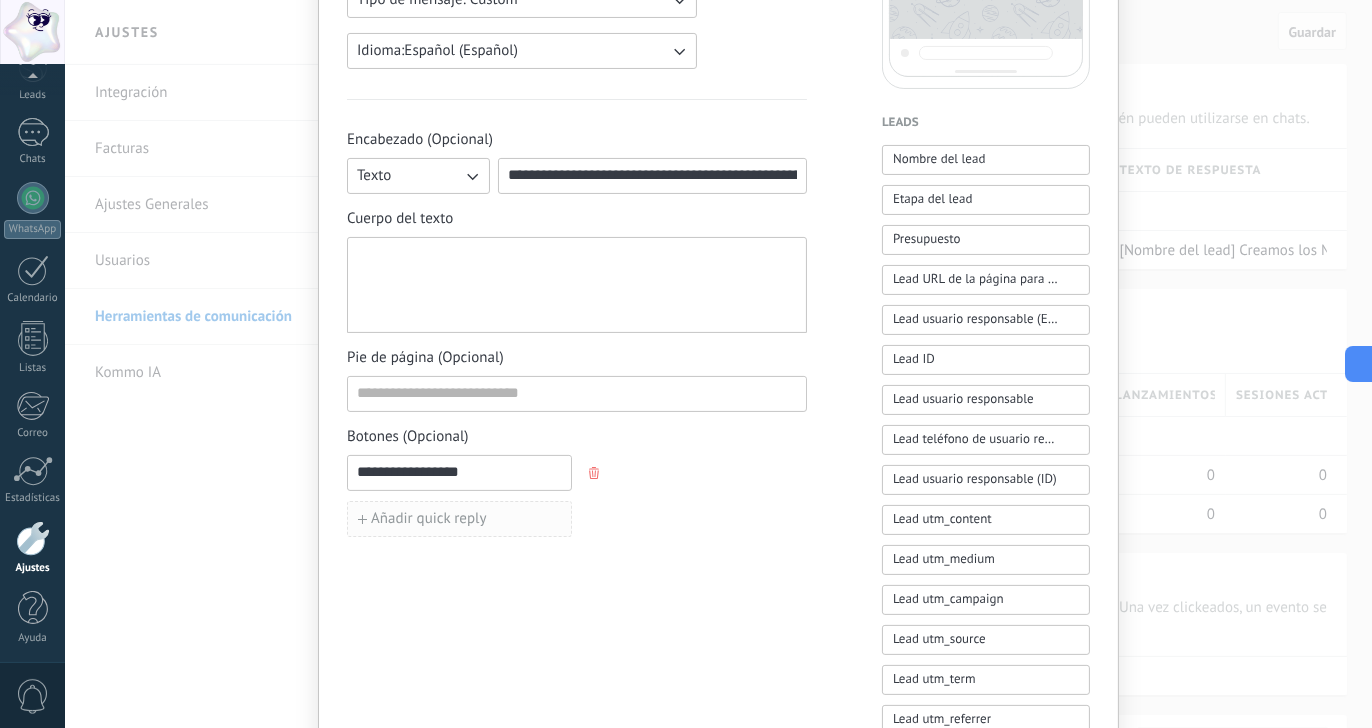 click on "Añadir quick reply" at bounding box center (459, 519) 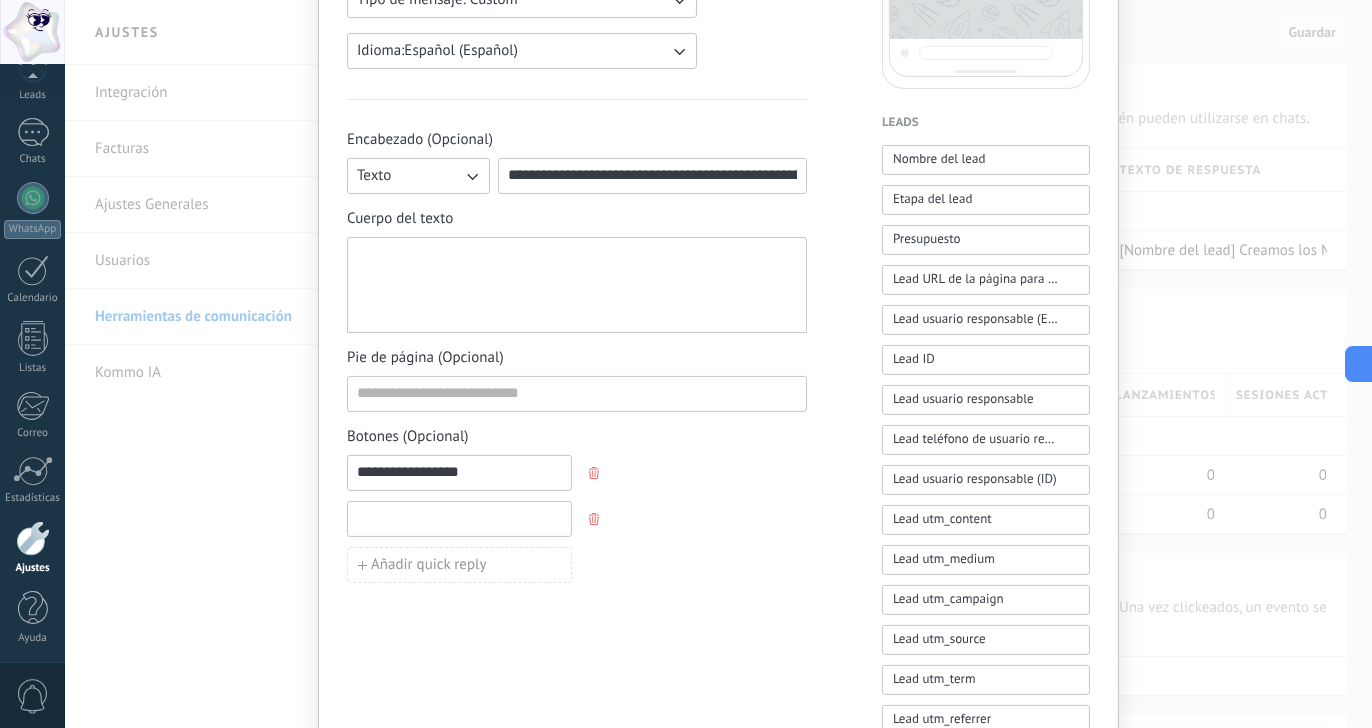 click at bounding box center (459, 518) 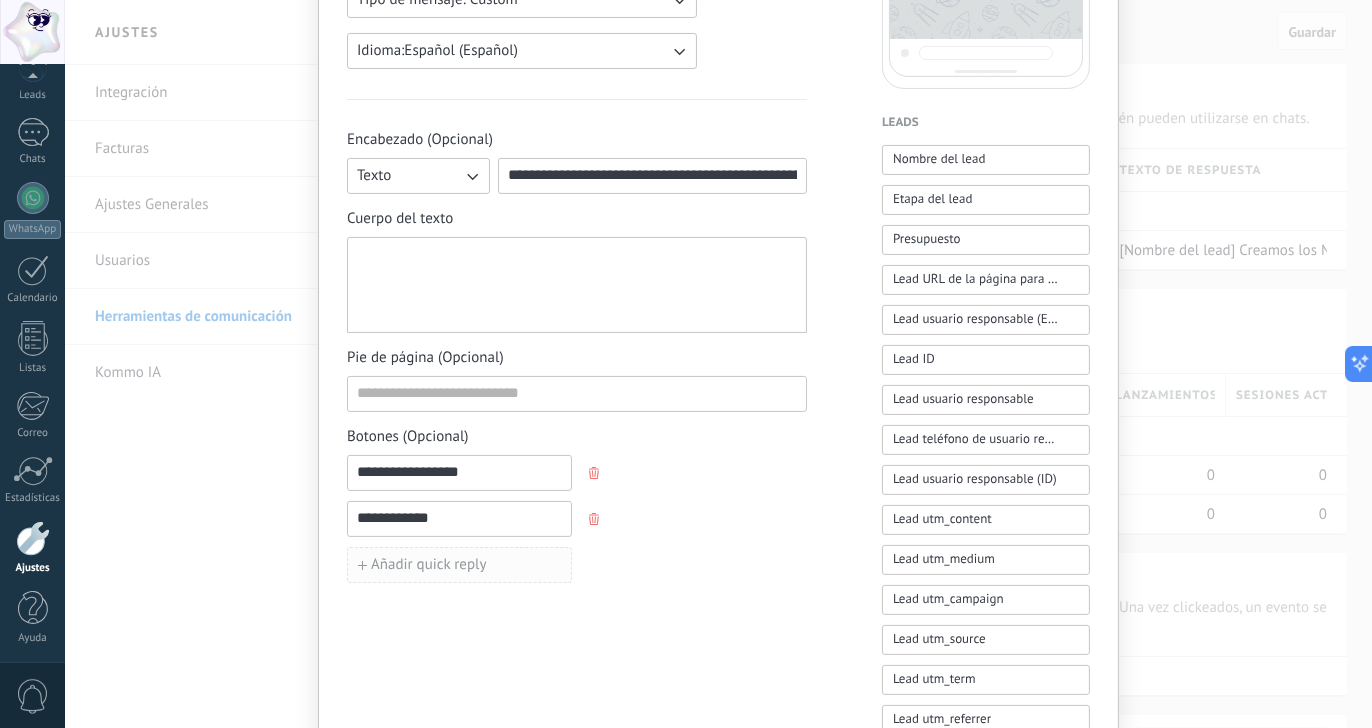 type on "**********" 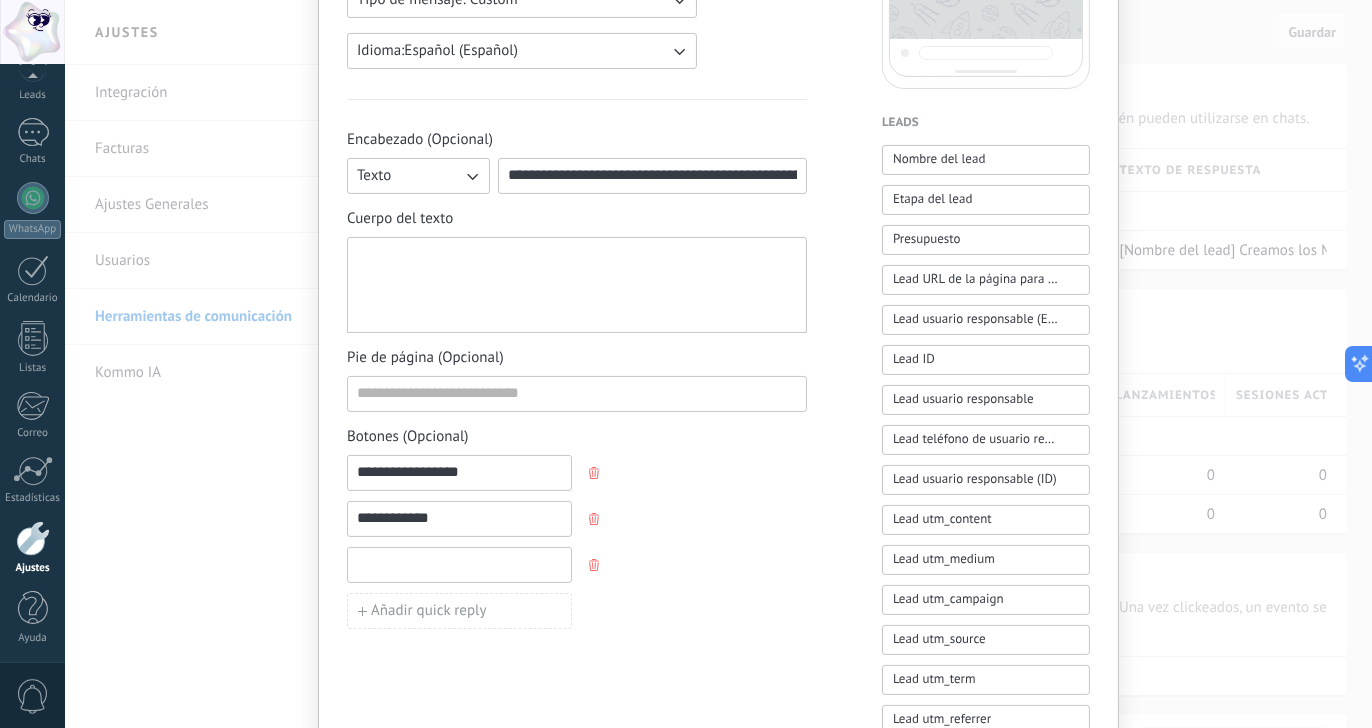 click at bounding box center (459, 564) 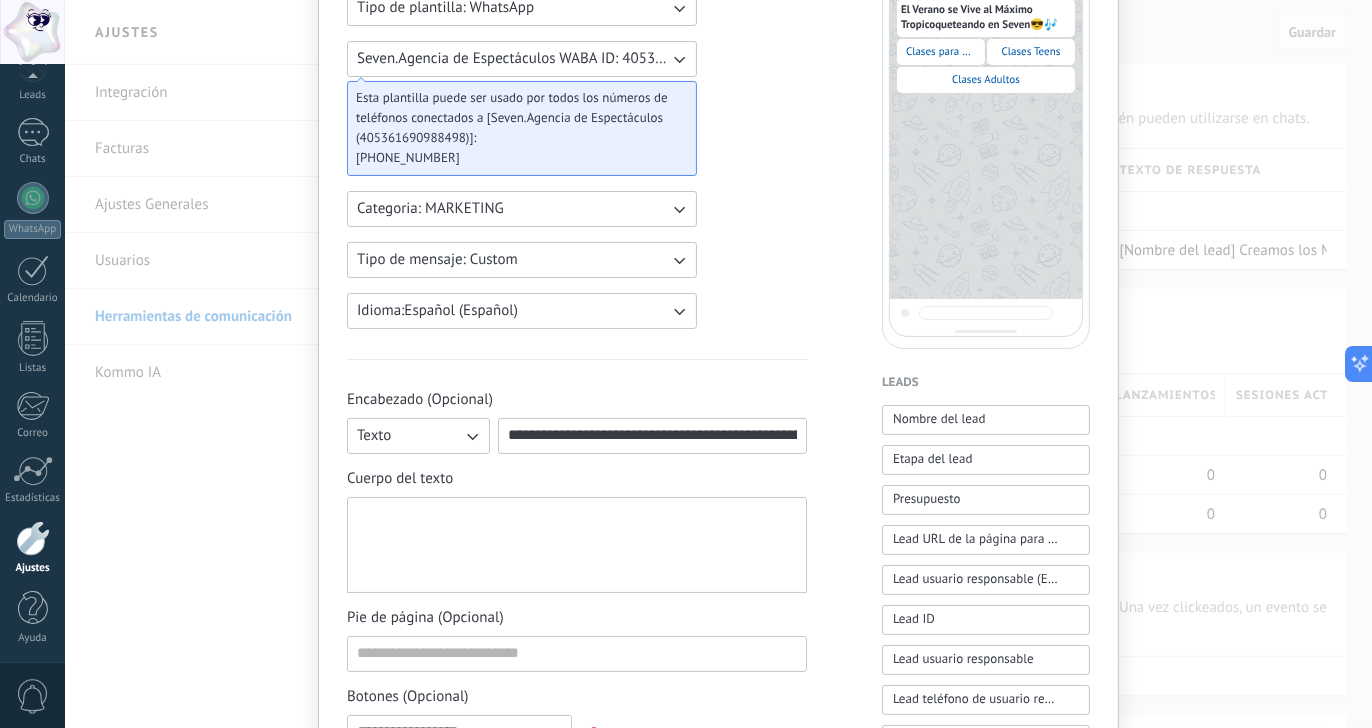 scroll, scrollTop: 352, scrollLeft: 0, axis: vertical 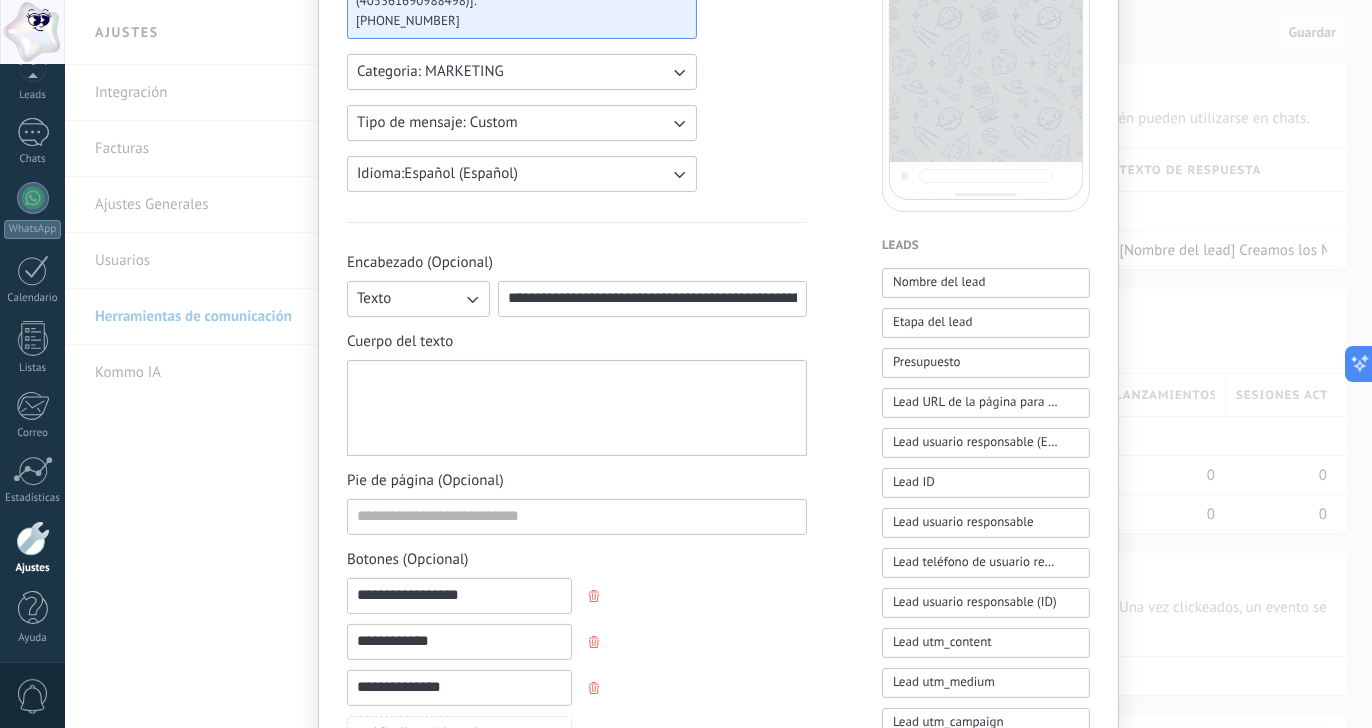 type on "**********" 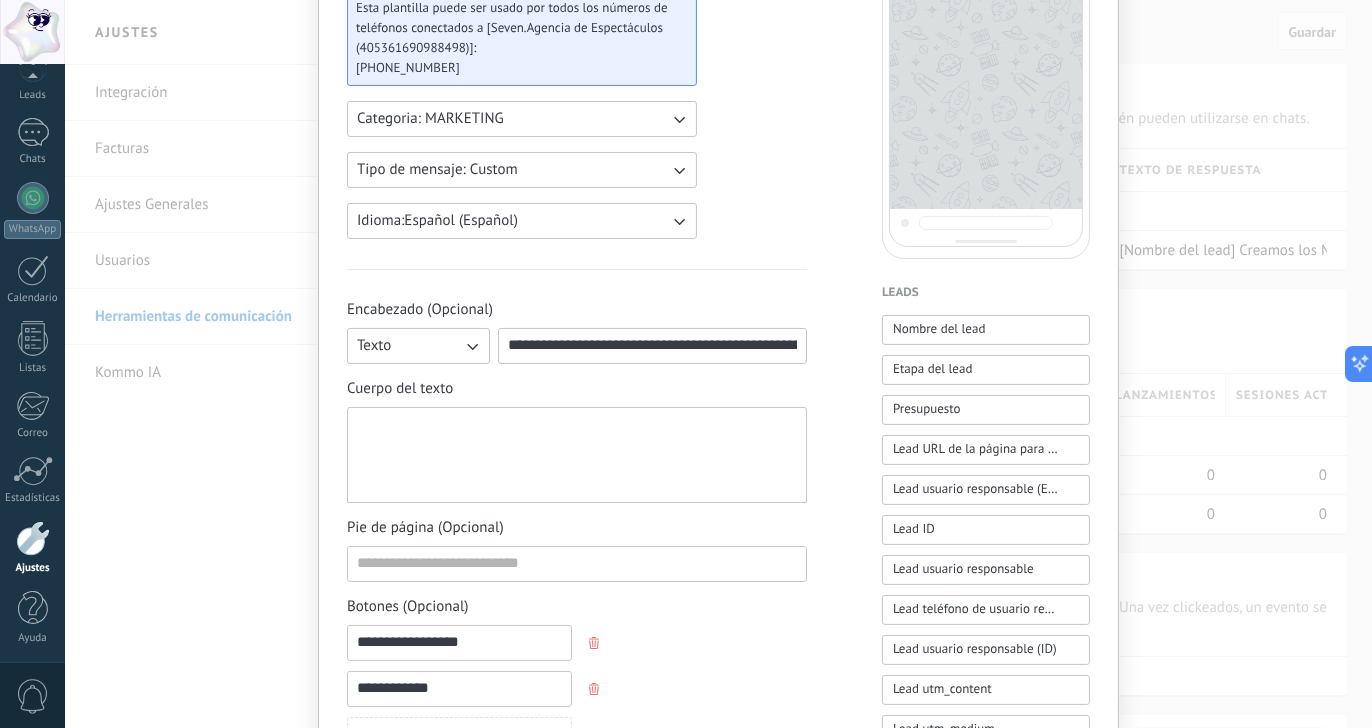 scroll, scrollTop: 315, scrollLeft: 0, axis: vertical 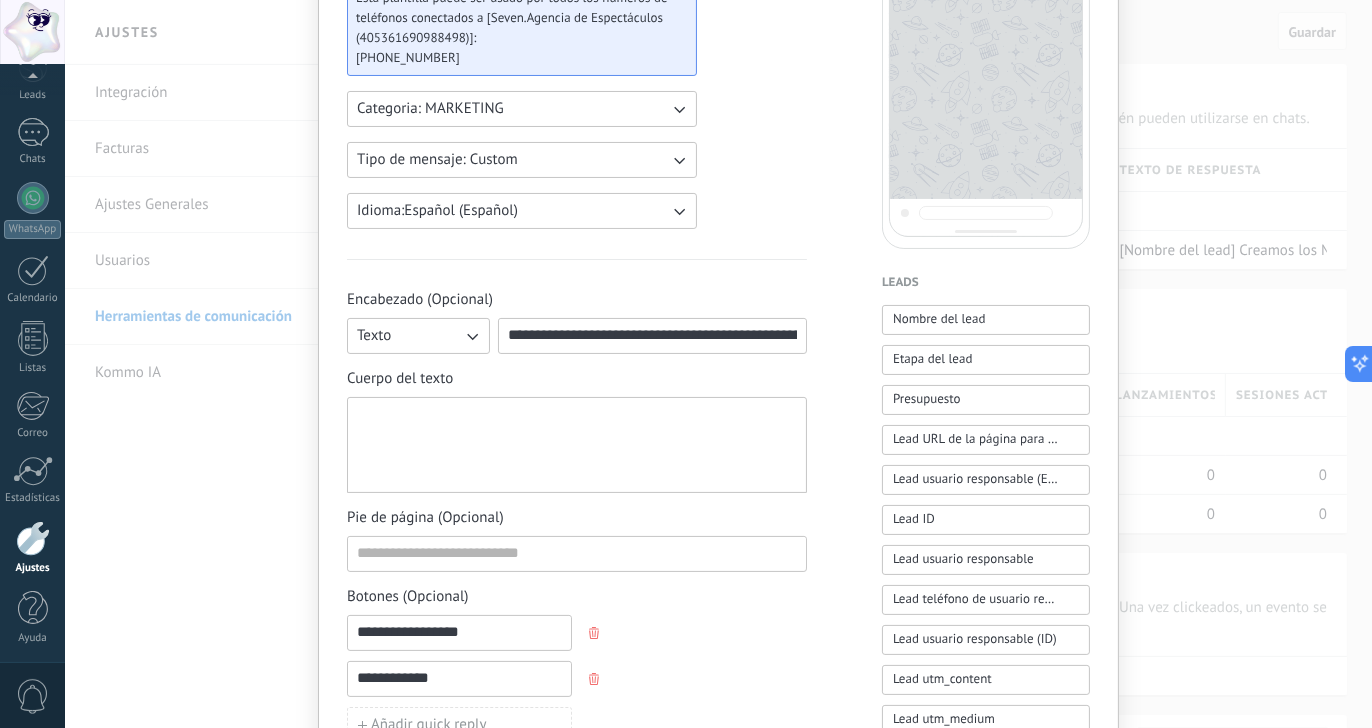 click 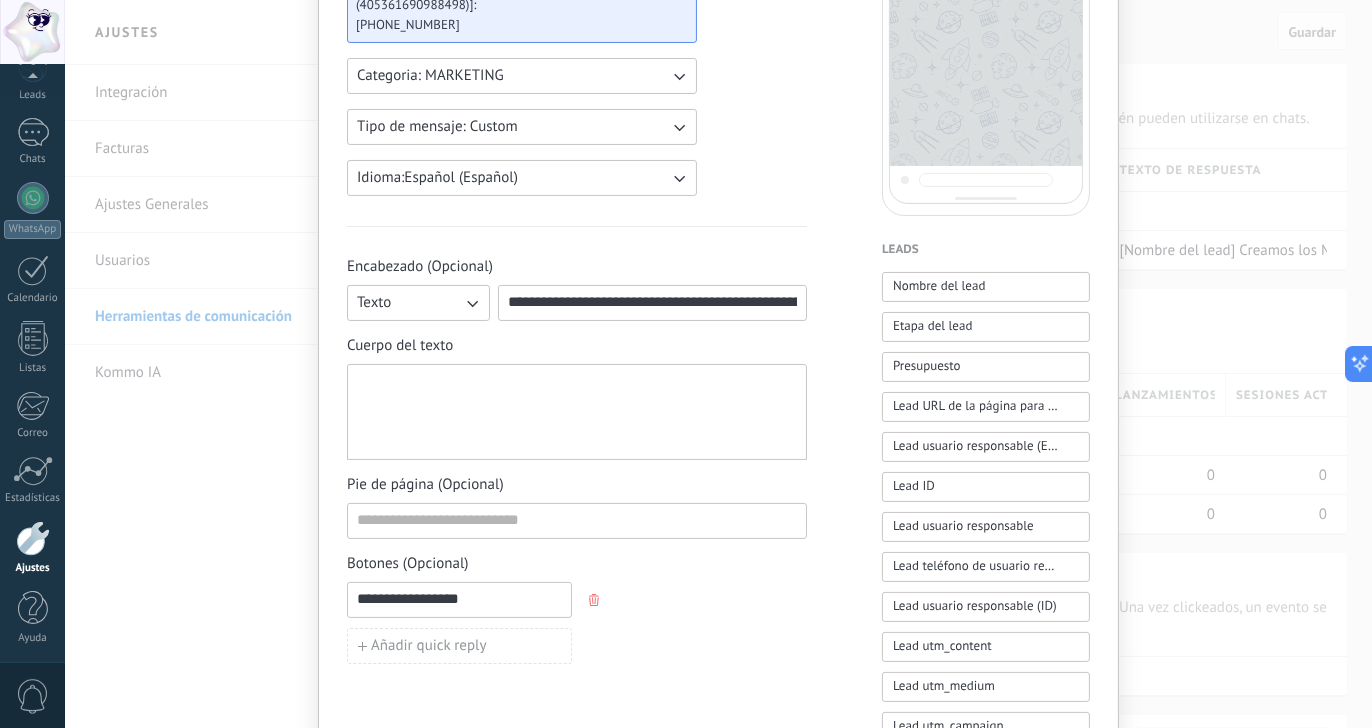 scroll, scrollTop: 350, scrollLeft: 0, axis: vertical 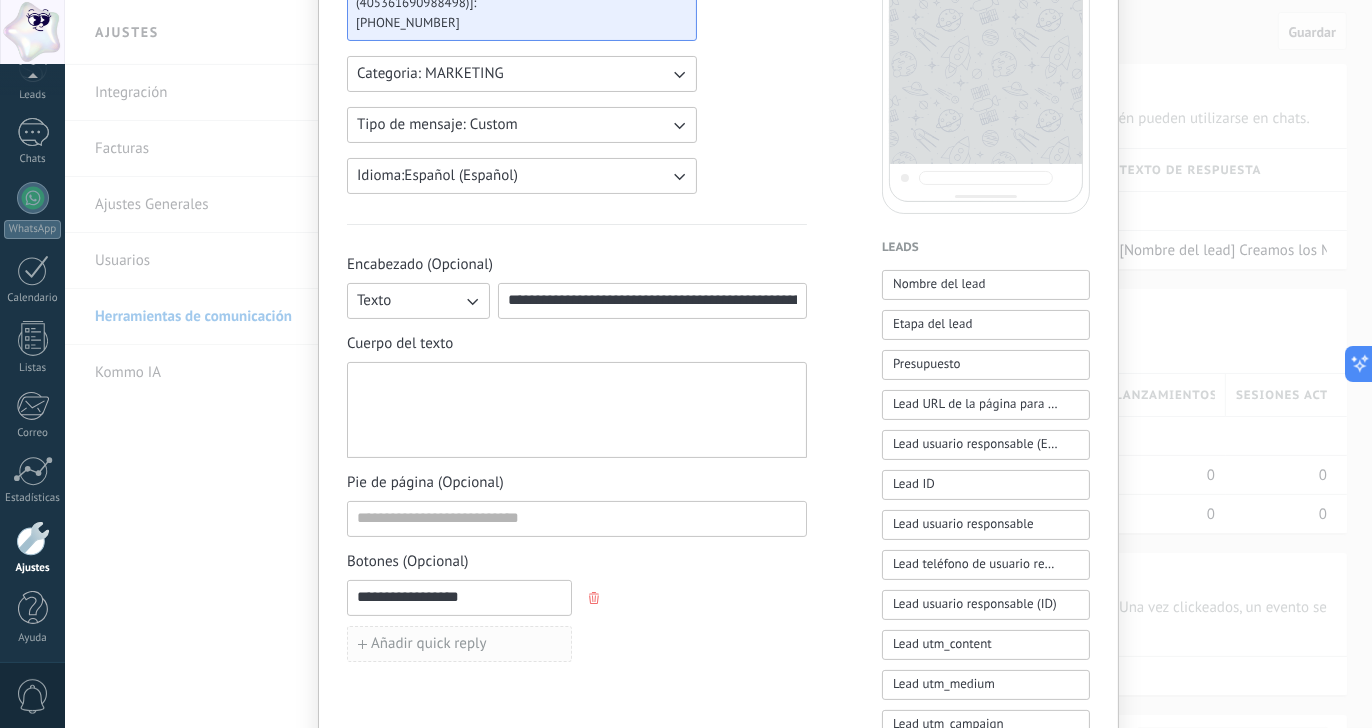 click on "Añadir quick reply" at bounding box center (459, 644) 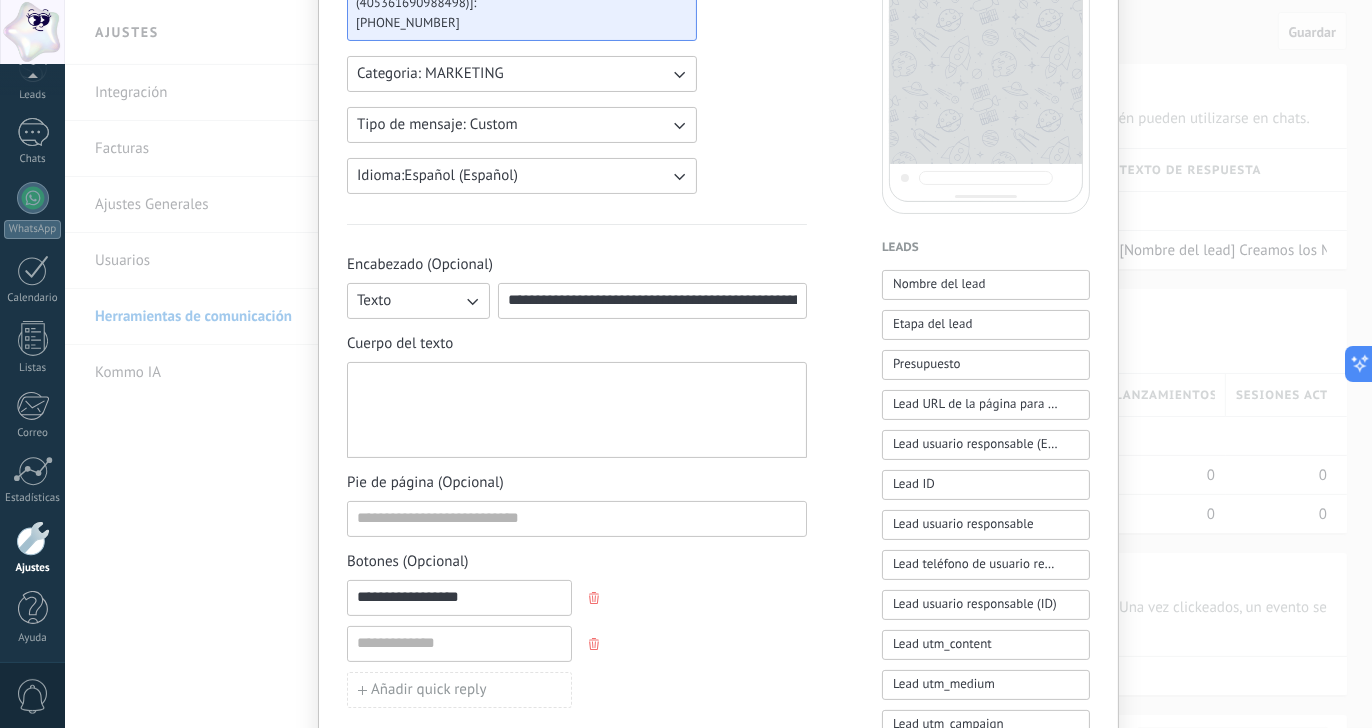 drag, startPoint x: 482, startPoint y: 593, endPoint x: 392, endPoint y: 594, distance: 90.005554 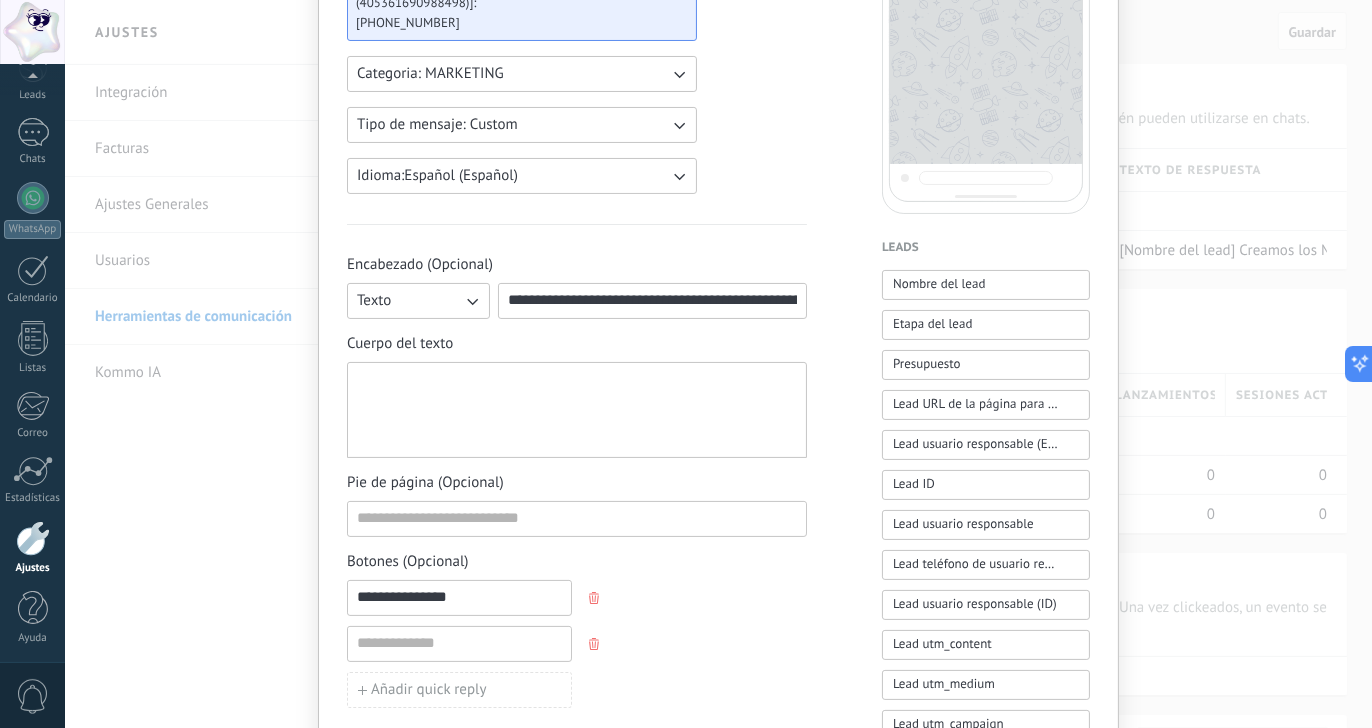 type on "**********" 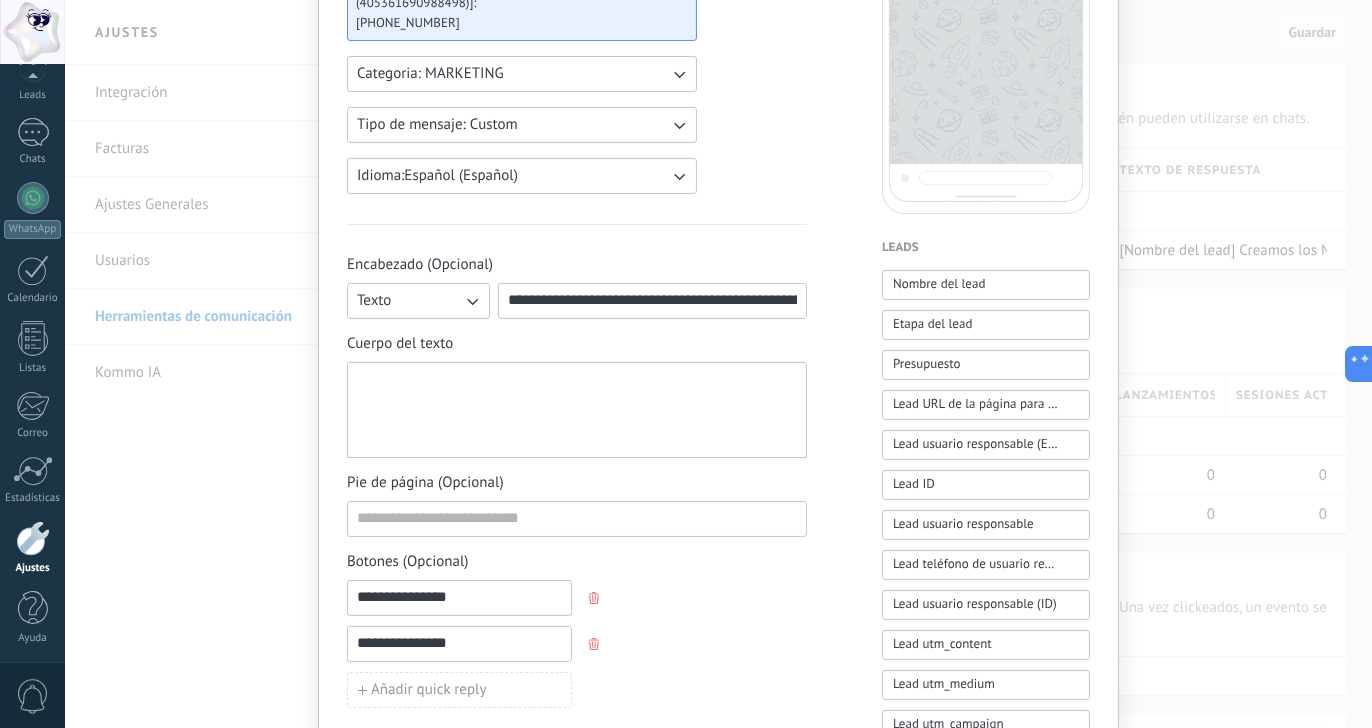 type on "**********" 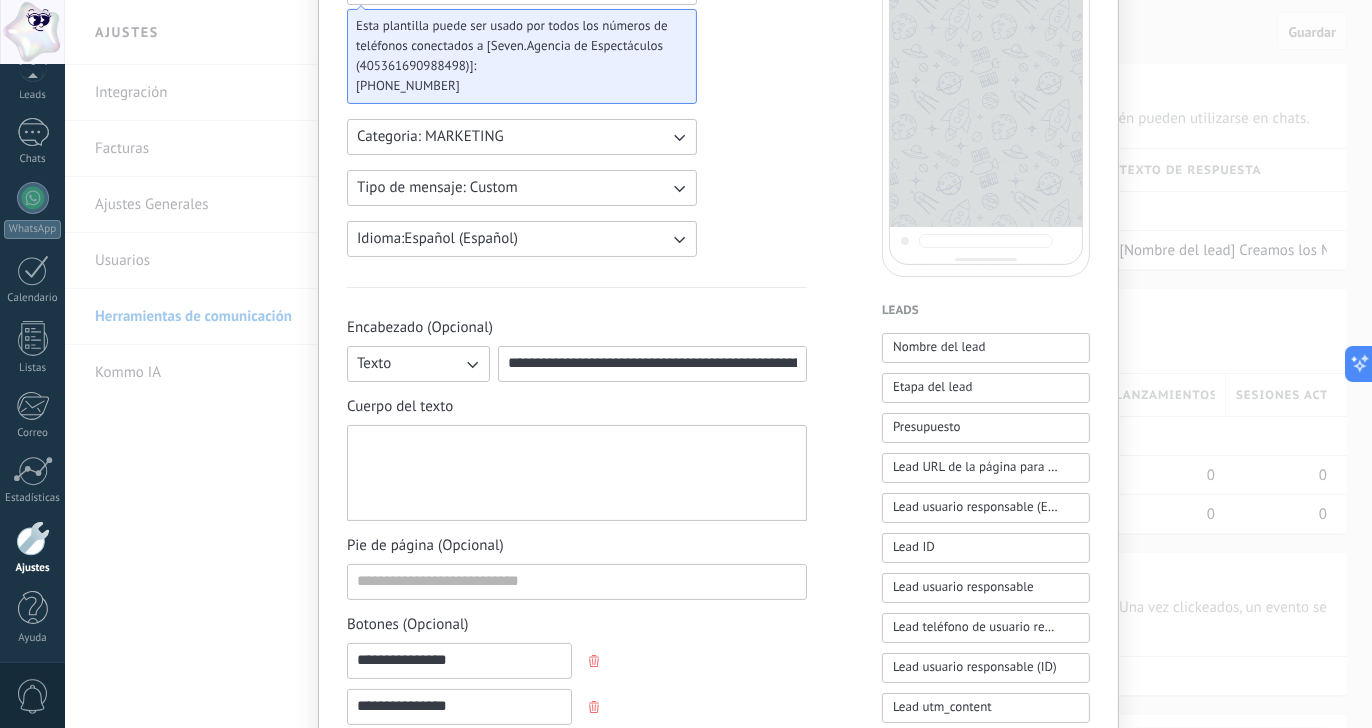 scroll, scrollTop: 287, scrollLeft: 0, axis: vertical 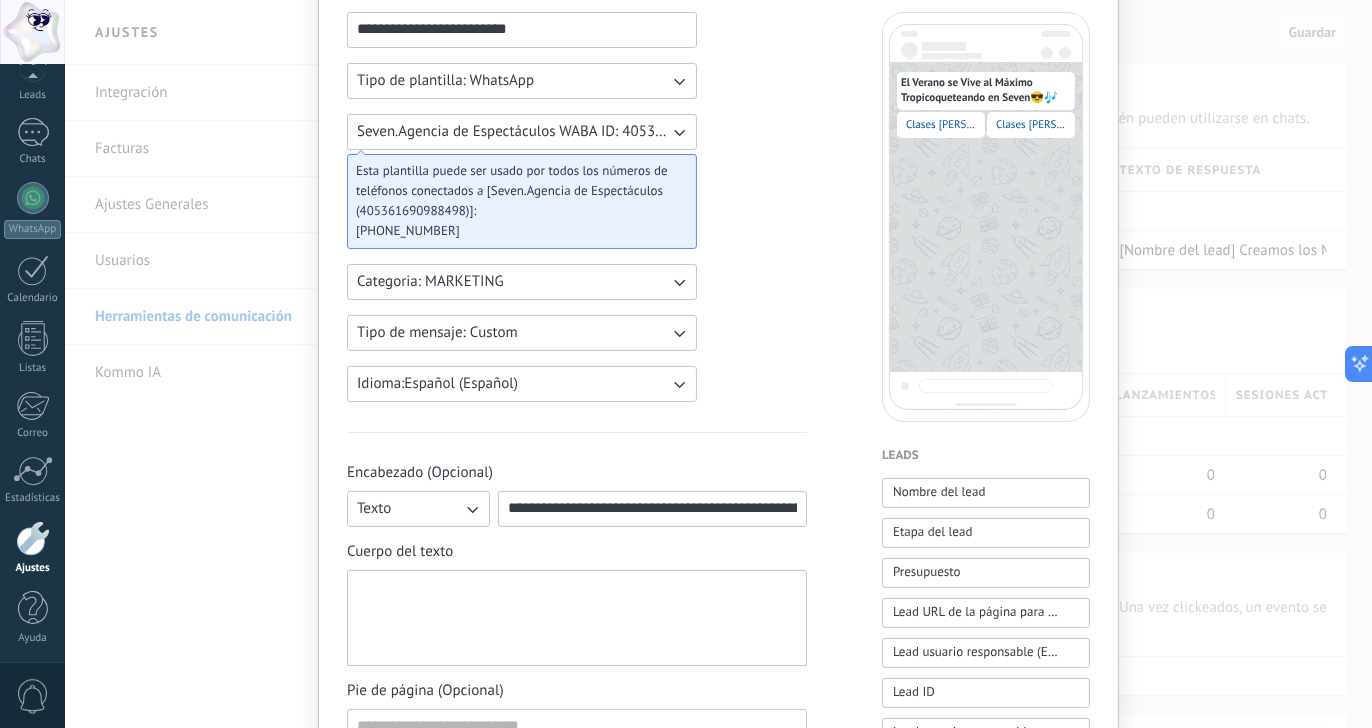 type 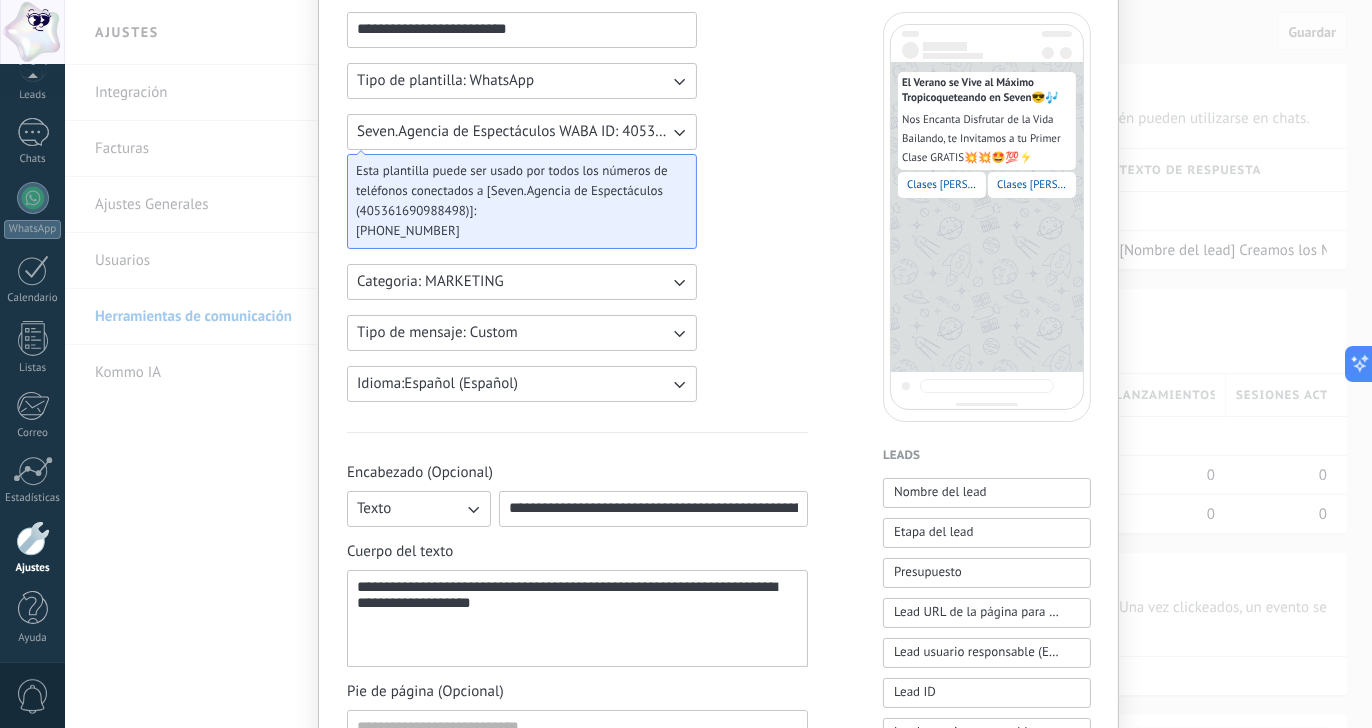click on "**********" at bounding box center (718, 687) 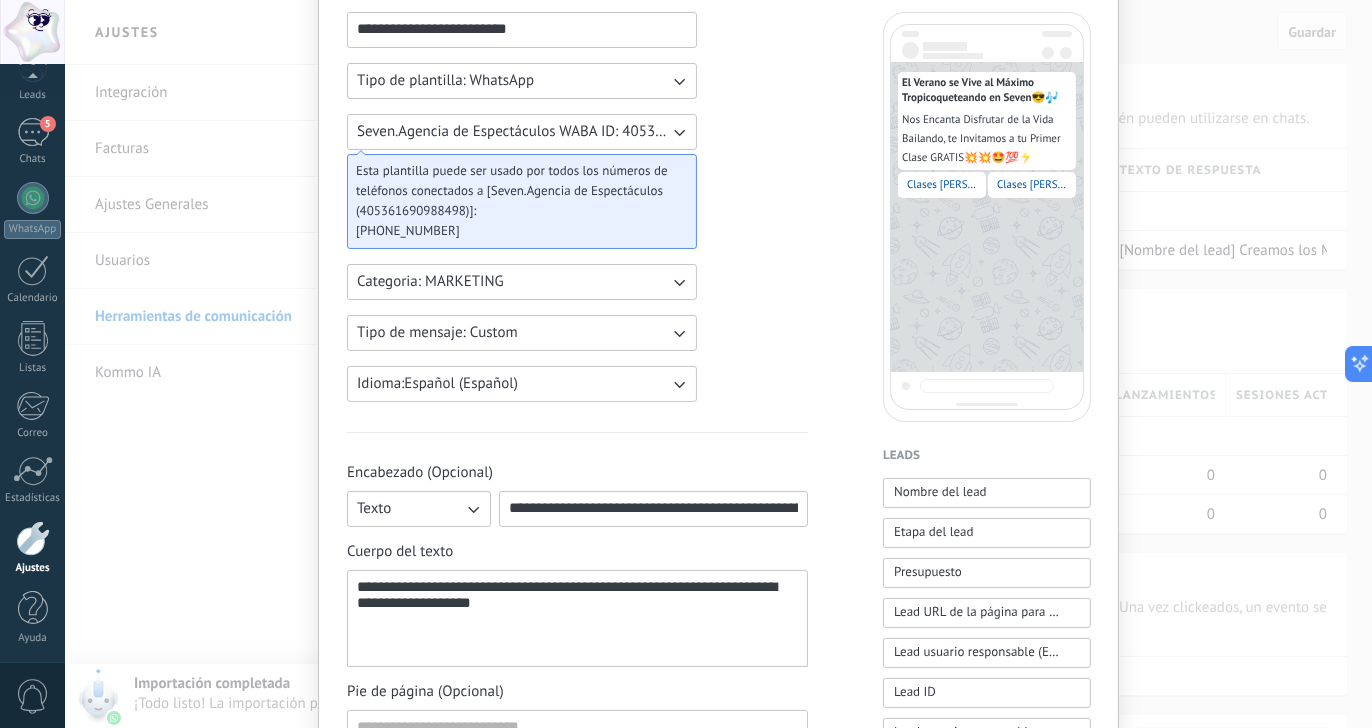 click on "**********" at bounding box center [577, 618] 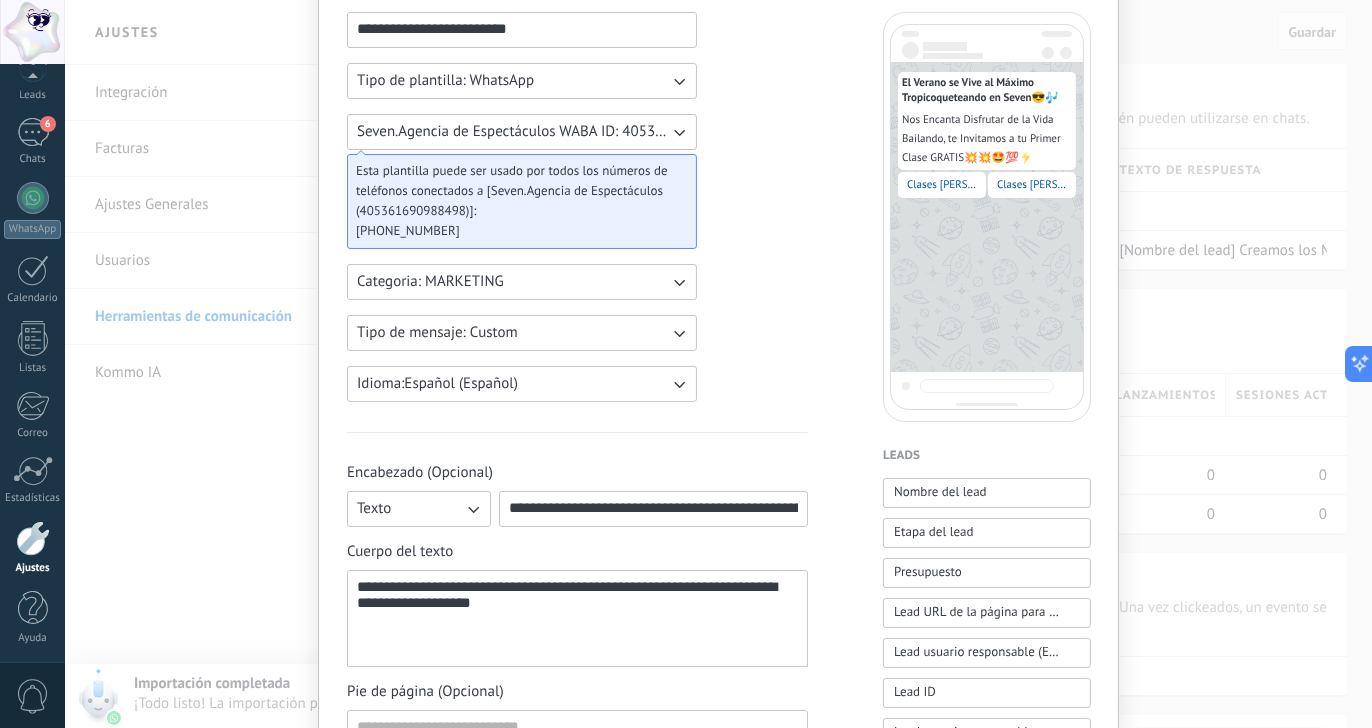 click on "**********" at bounding box center [577, 618] 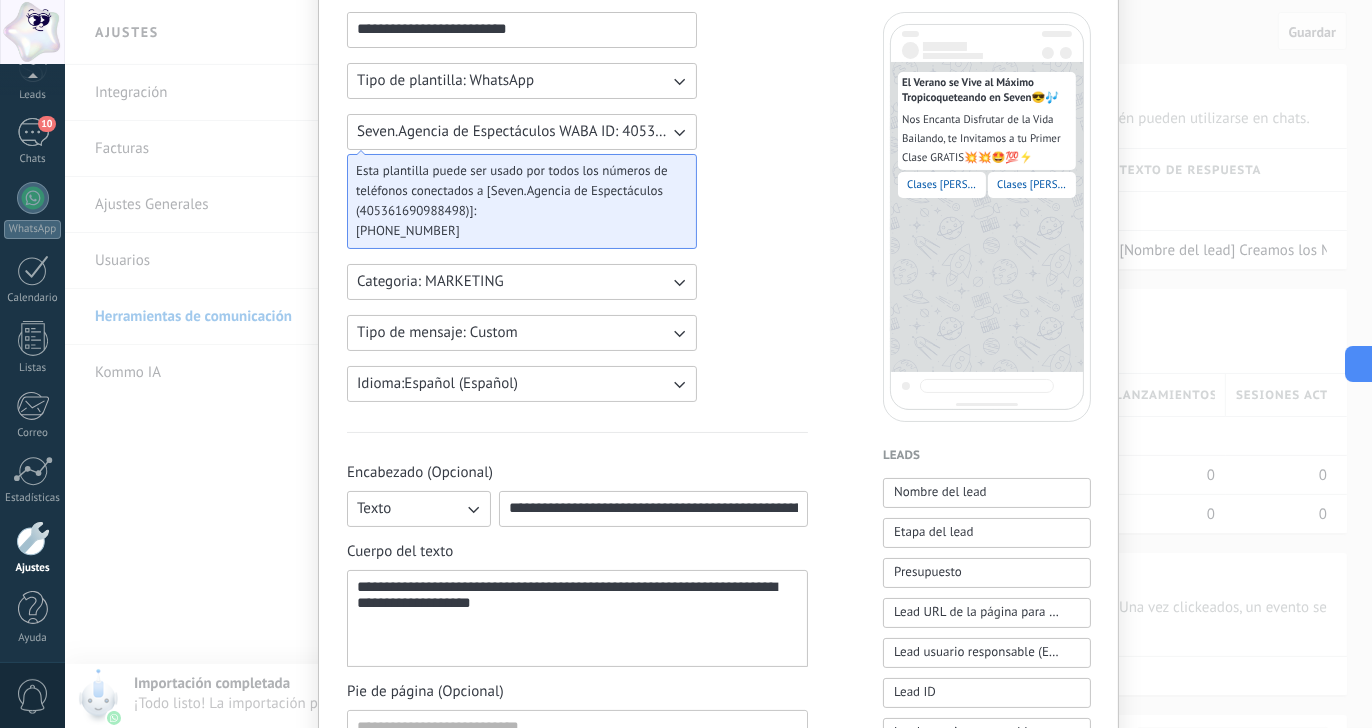 click on "**********" at bounding box center (577, 619) 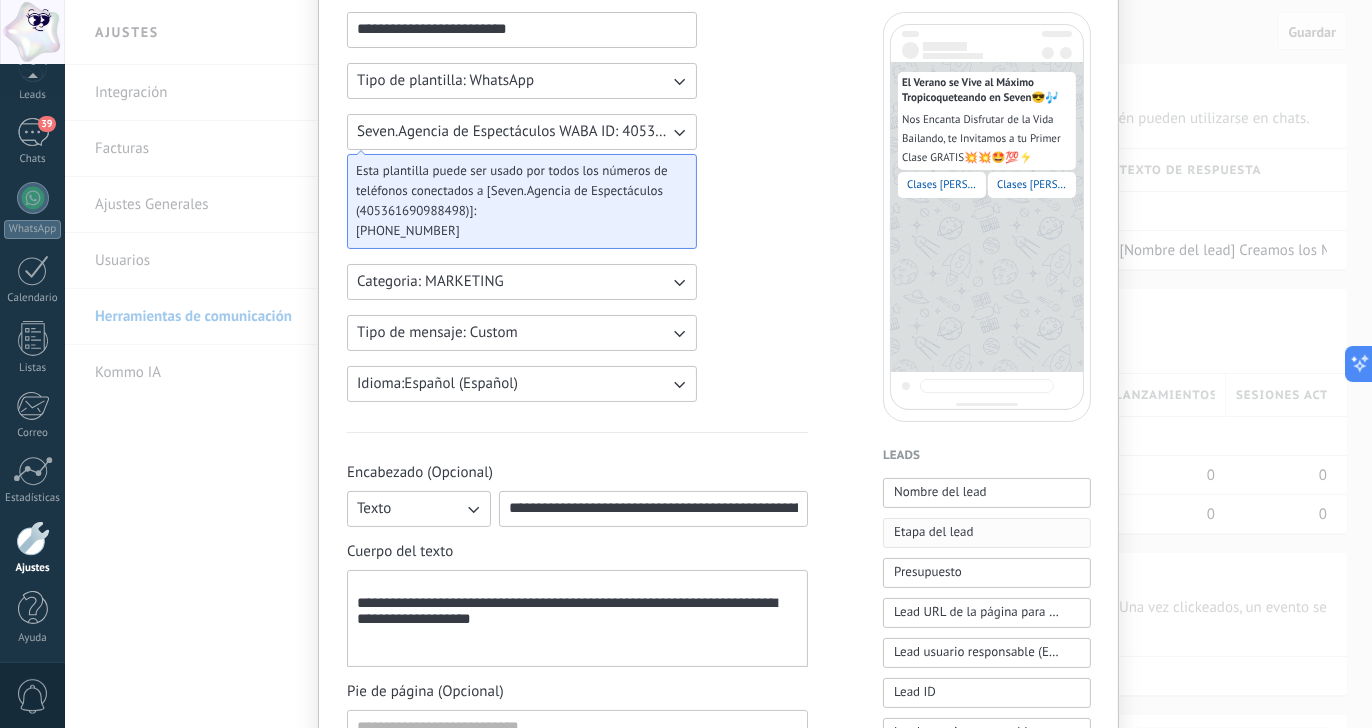 click on "Etapa del lead" at bounding box center (987, 533) 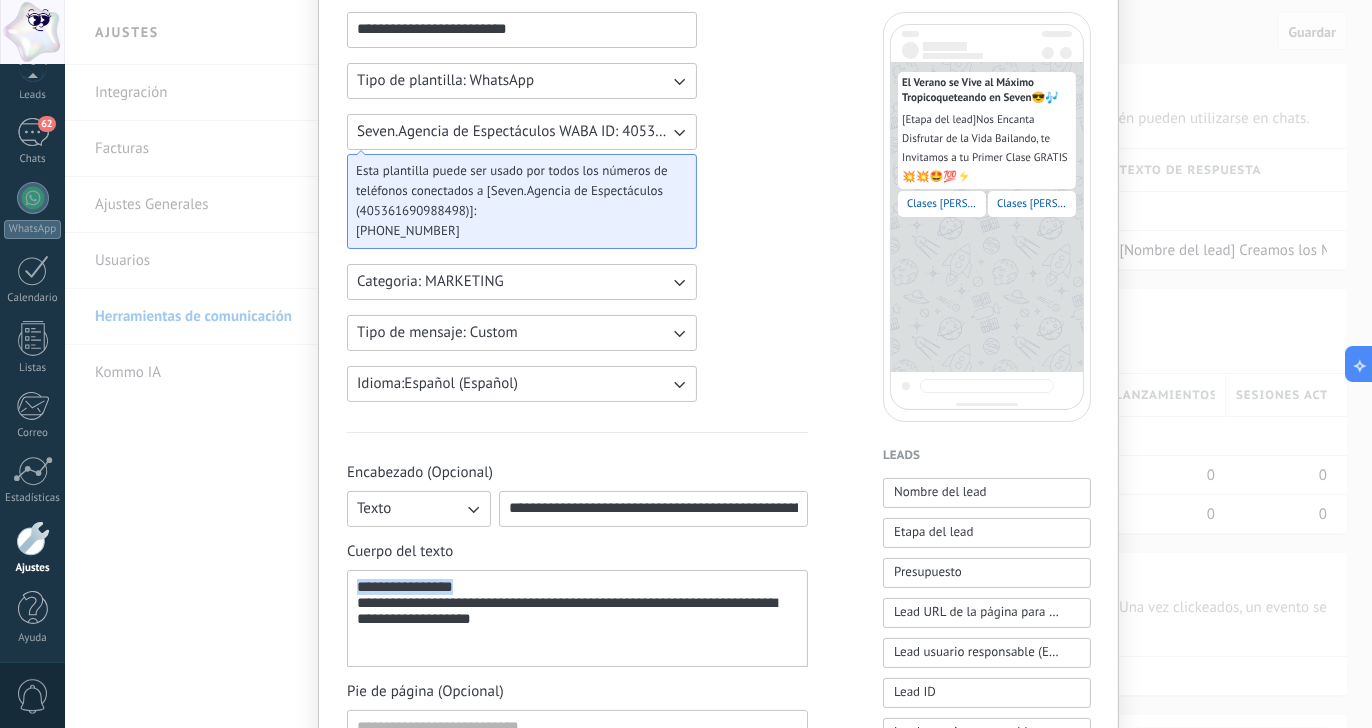 drag, startPoint x: 426, startPoint y: 584, endPoint x: 325, endPoint y: 578, distance: 101.17806 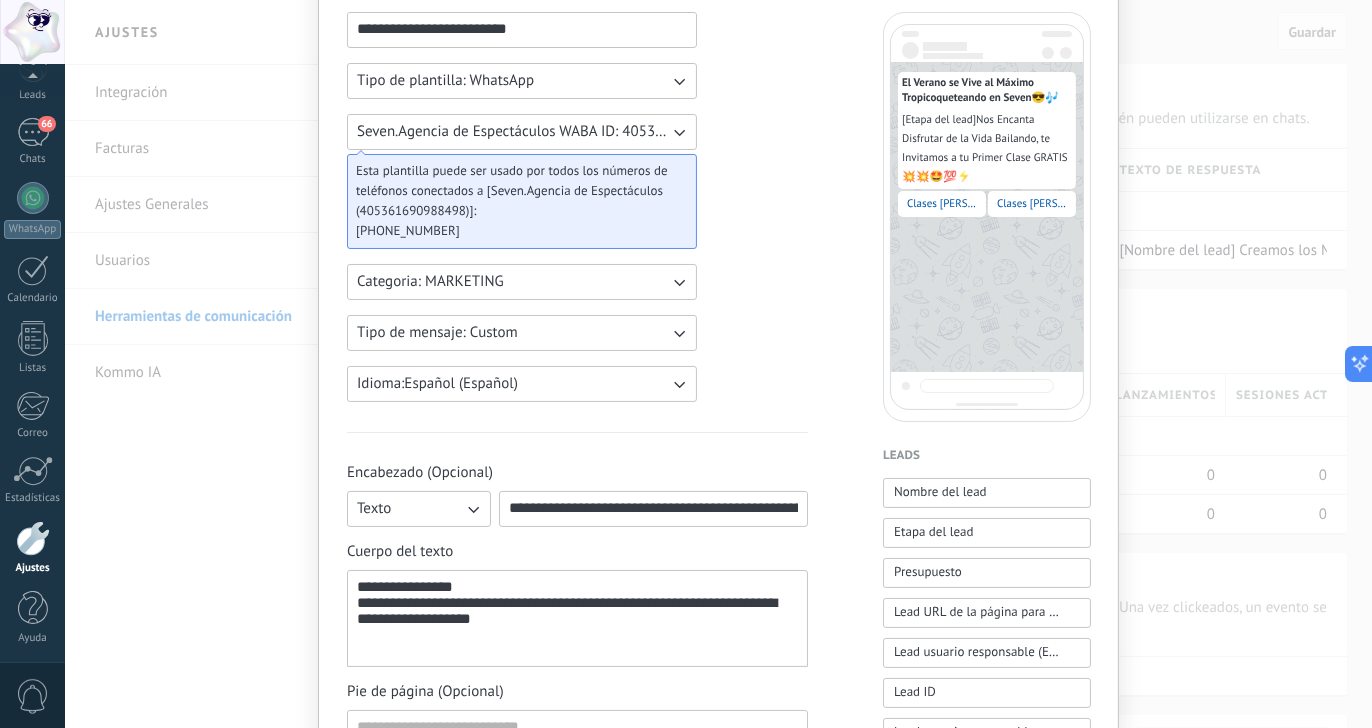 click on "**********" at bounding box center [577, 618] 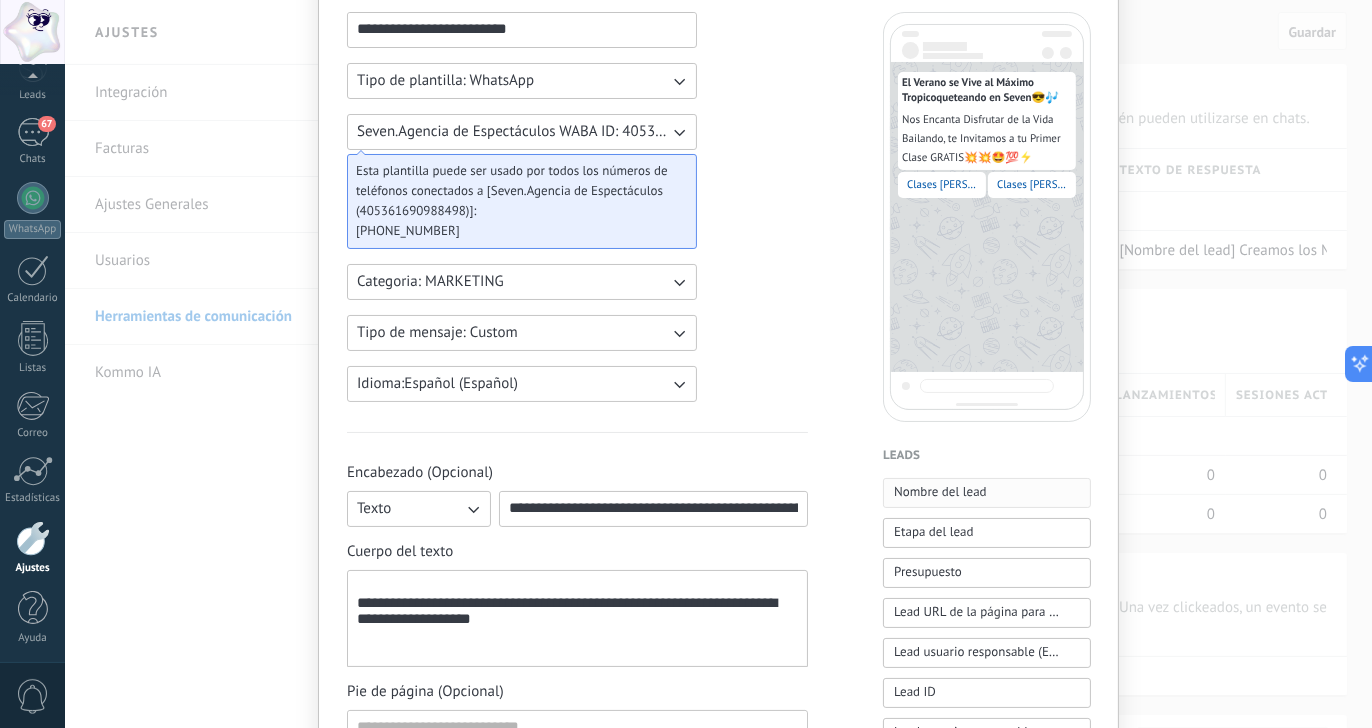 click on "Nombre del lead" at bounding box center (940, 492) 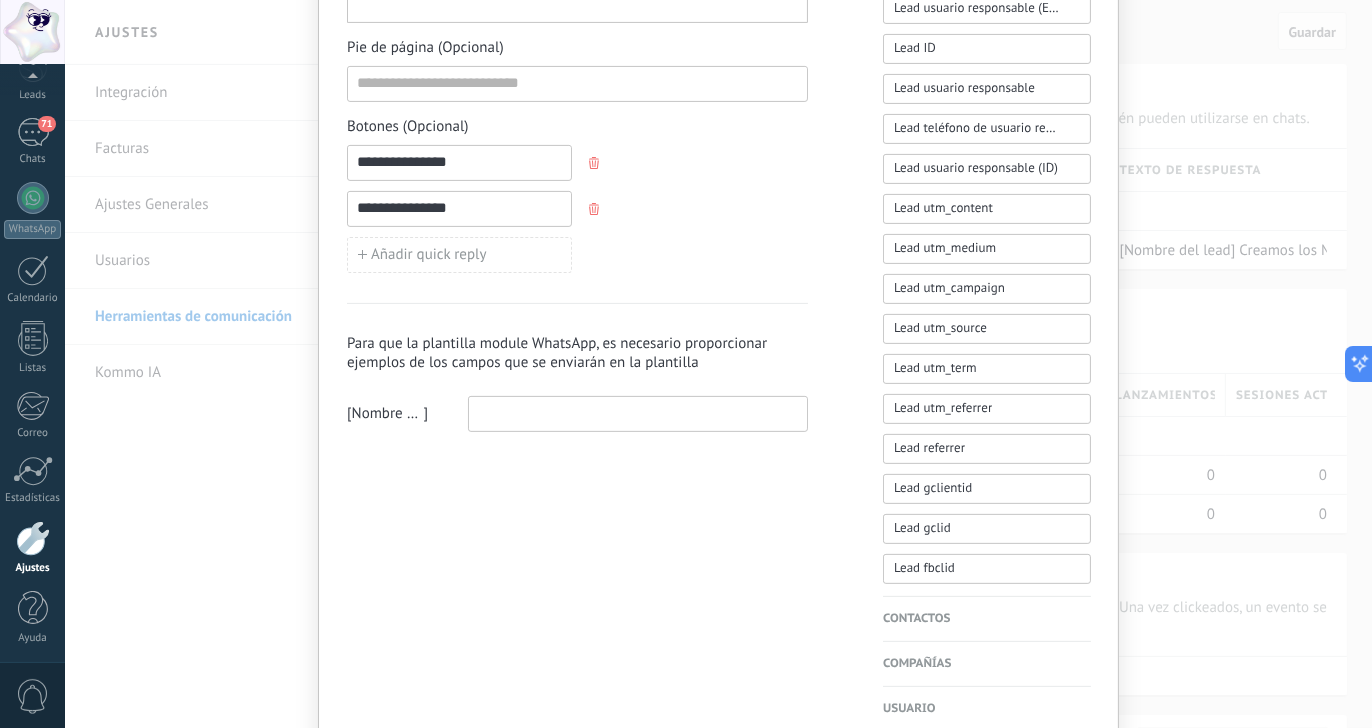 scroll, scrollTop: 787, scrollLeft: 0, axis: vertical 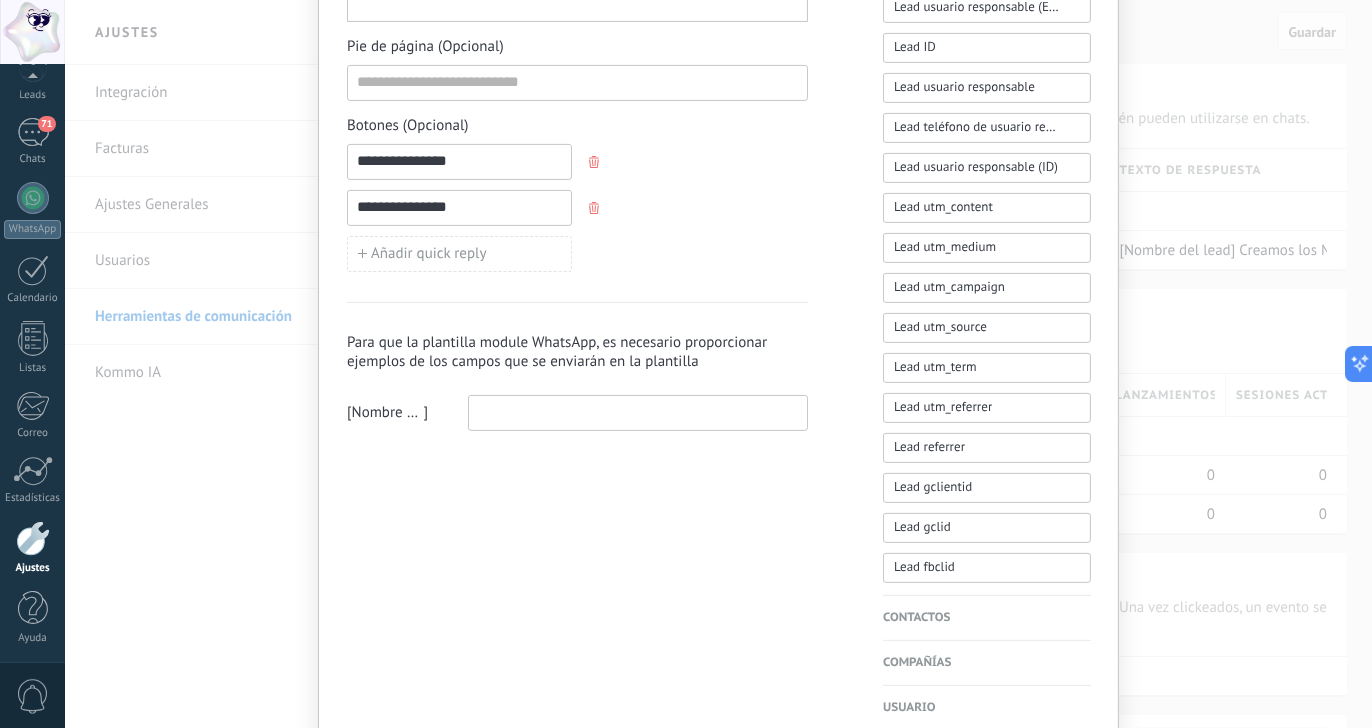 click at bounding box center (638, 412) 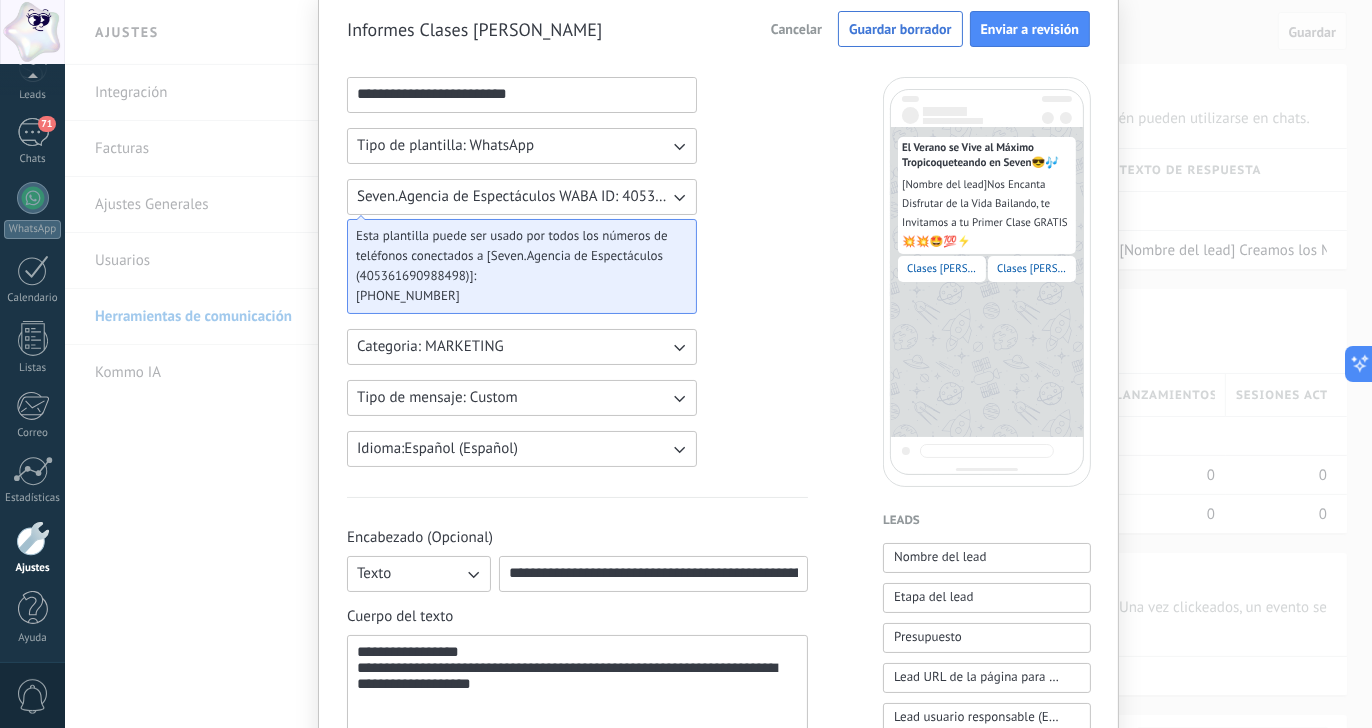 scroll, scrollTop: 63, scrollLeft: 0, axis: vertical 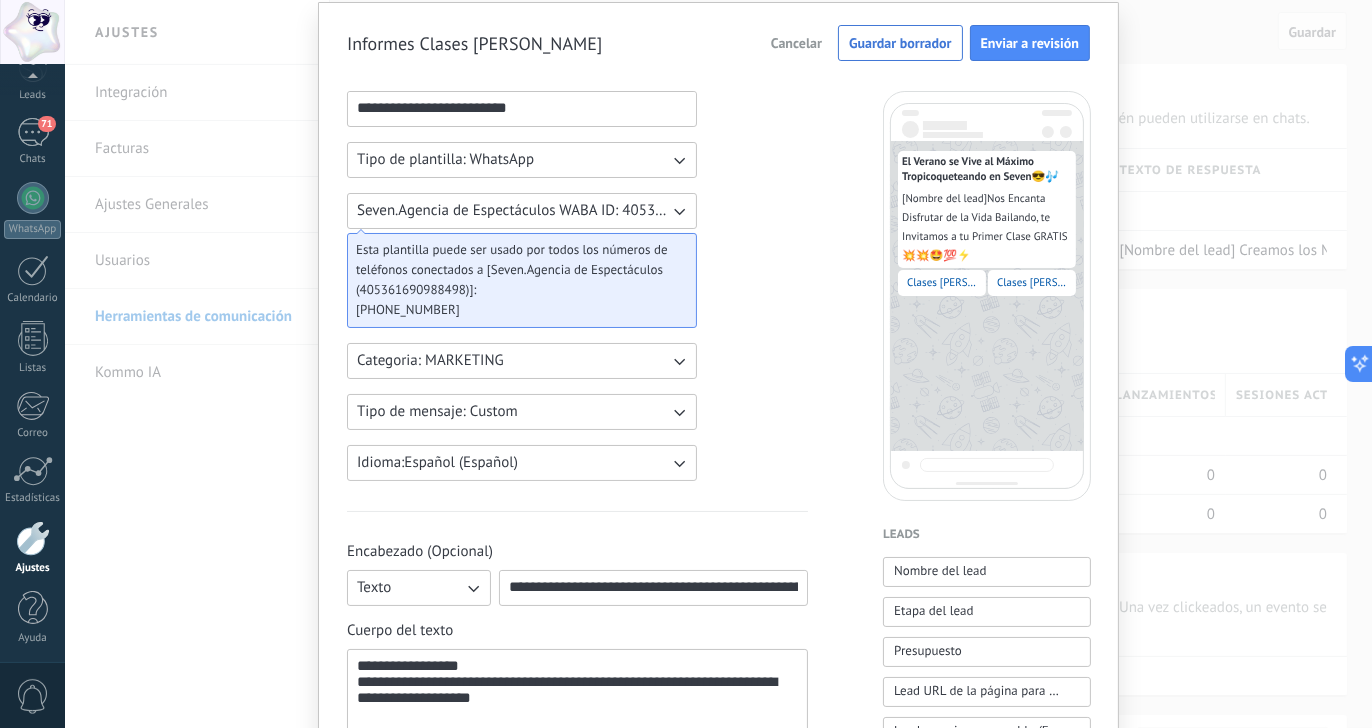 click on "**********" at bounding box center [577, 766] 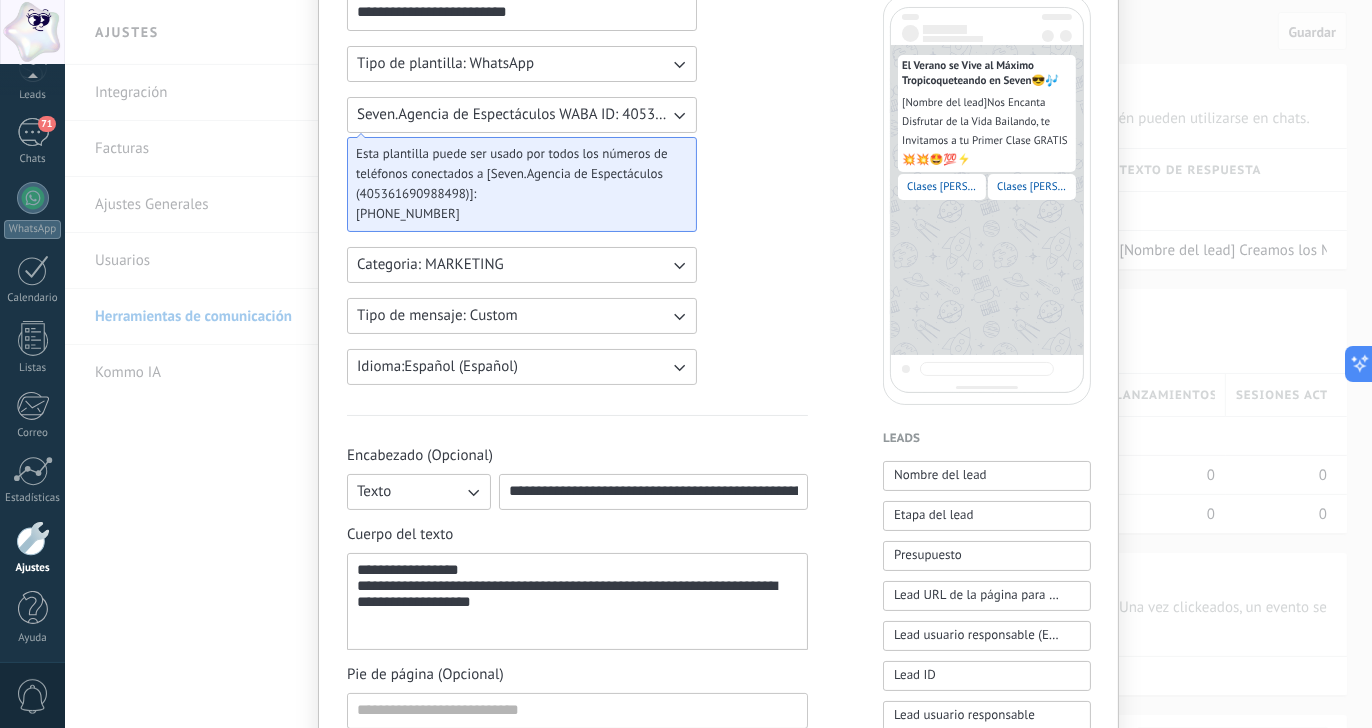 scroll, scrollTop: 880, scrollLeft: 0, axis: vertical 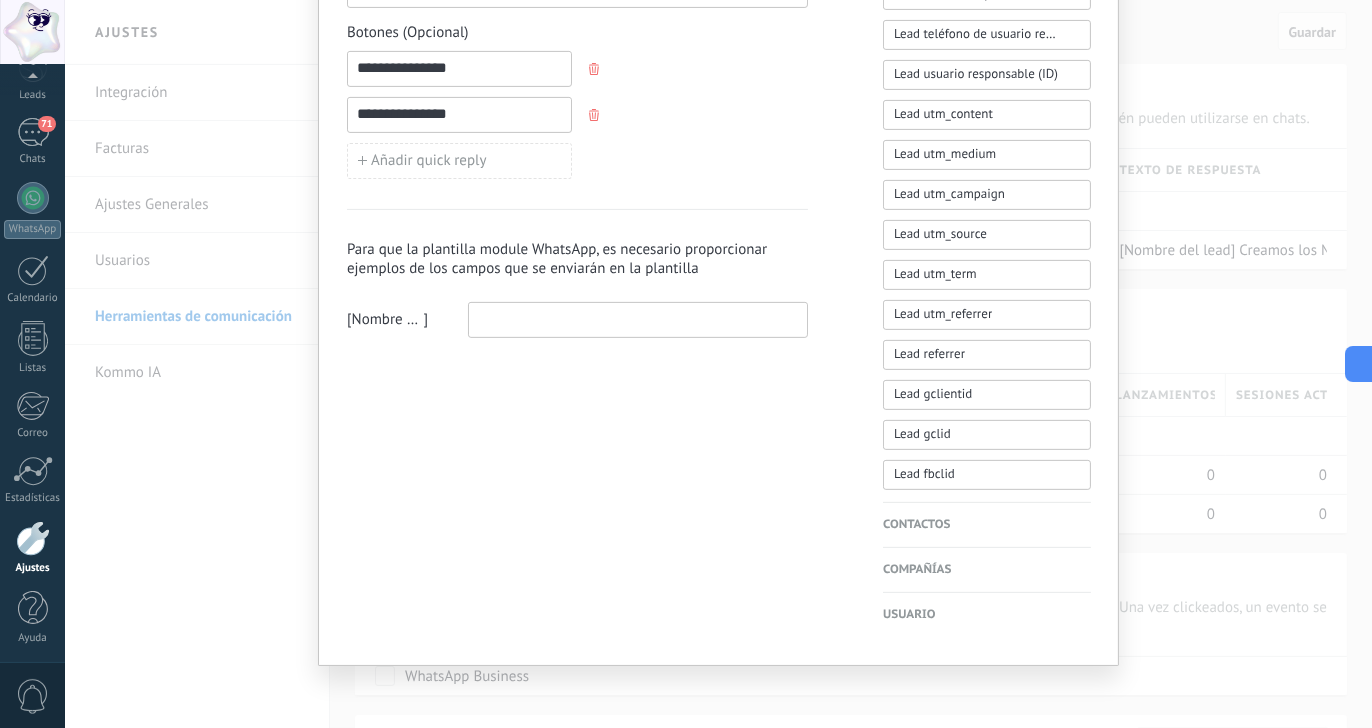click on "Nombre del lead" at bounding box center (388, 320) 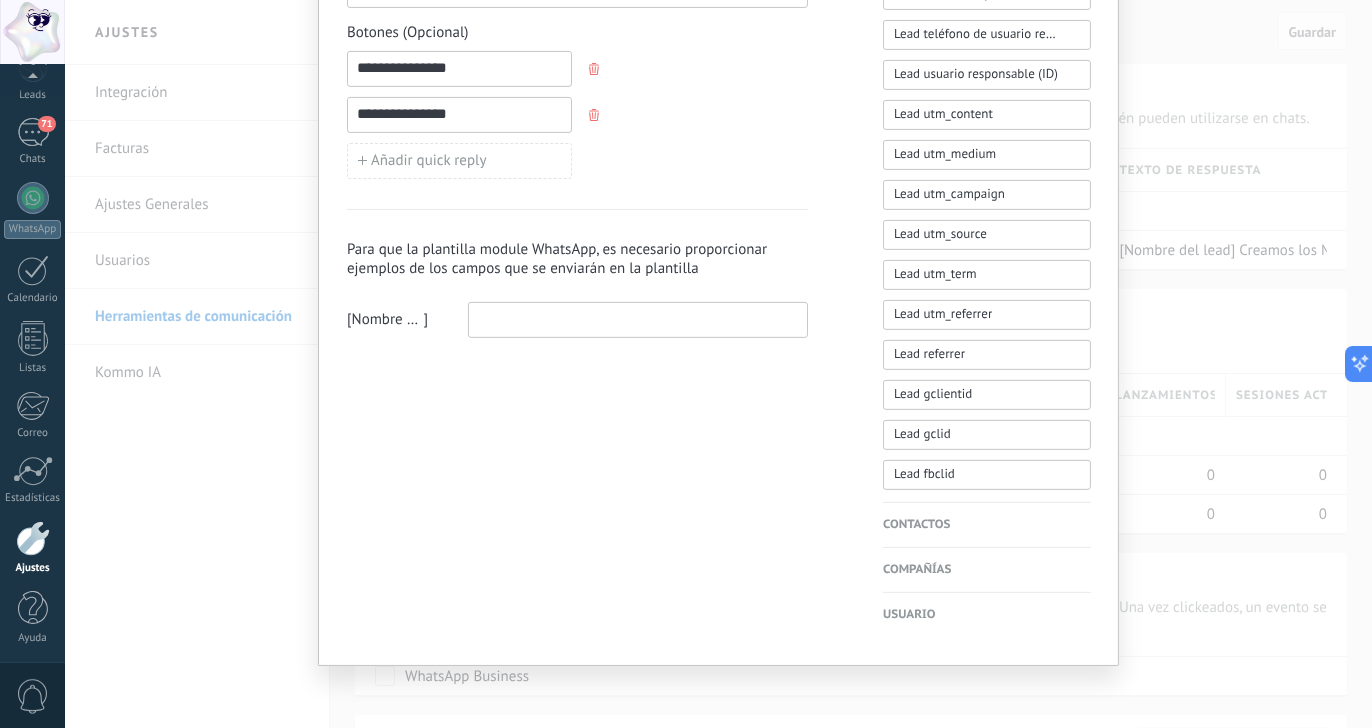 click at bounding box center [638, 319] 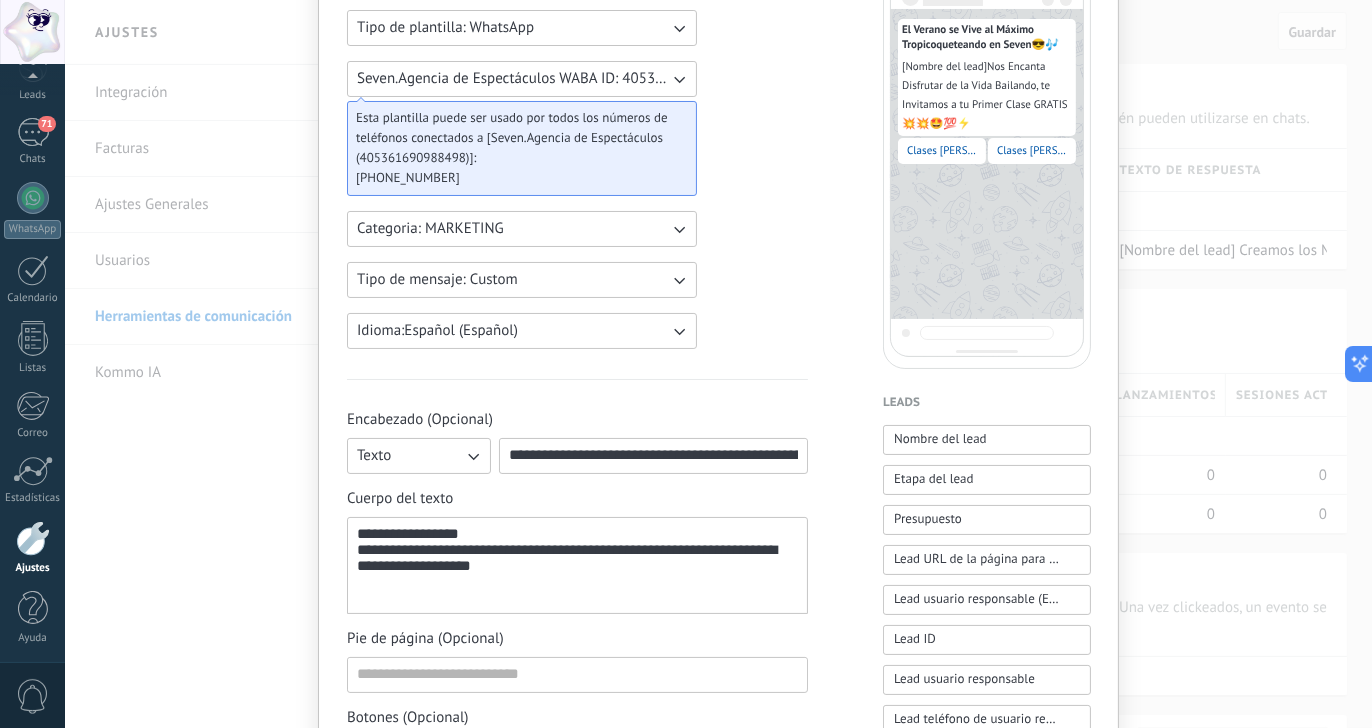 scroll, scrollTop: 0, scrollLeft: 0, axis: both 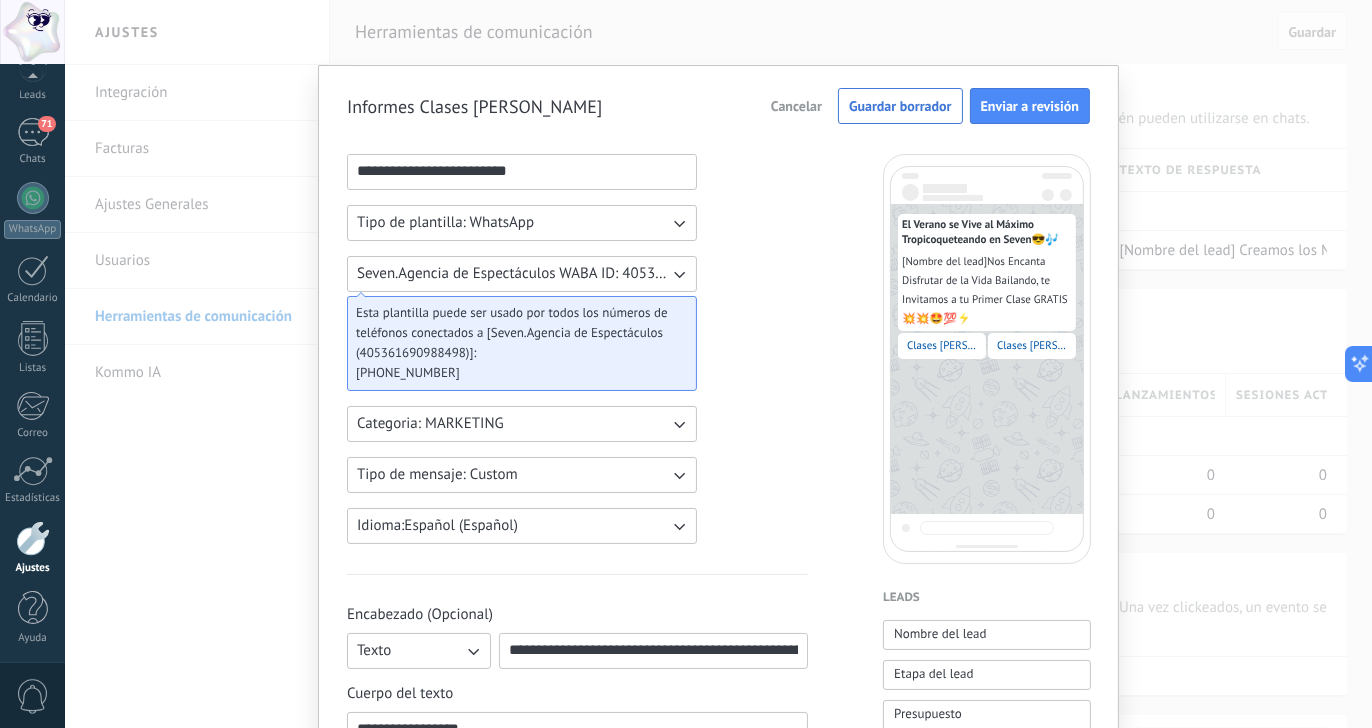 type on "*" 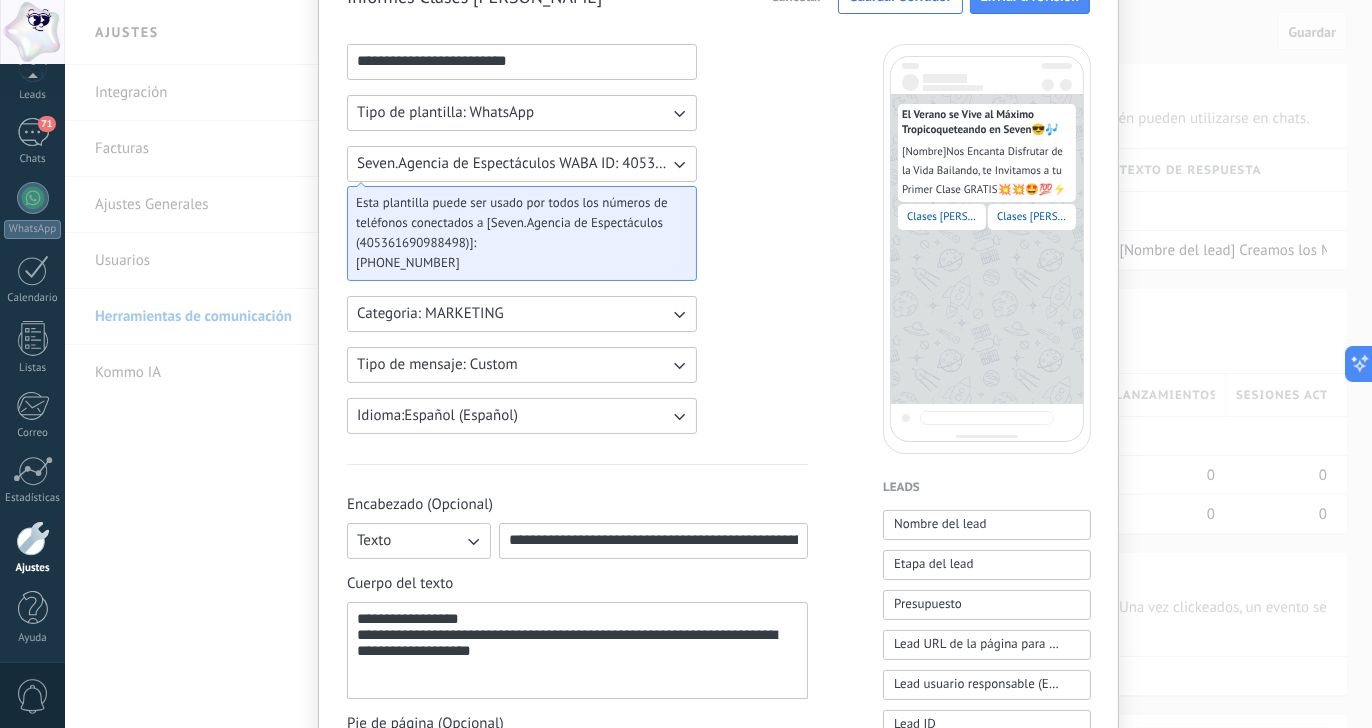 scroll, scrollTop: 880, scrollLeft: 0, axis: vertical 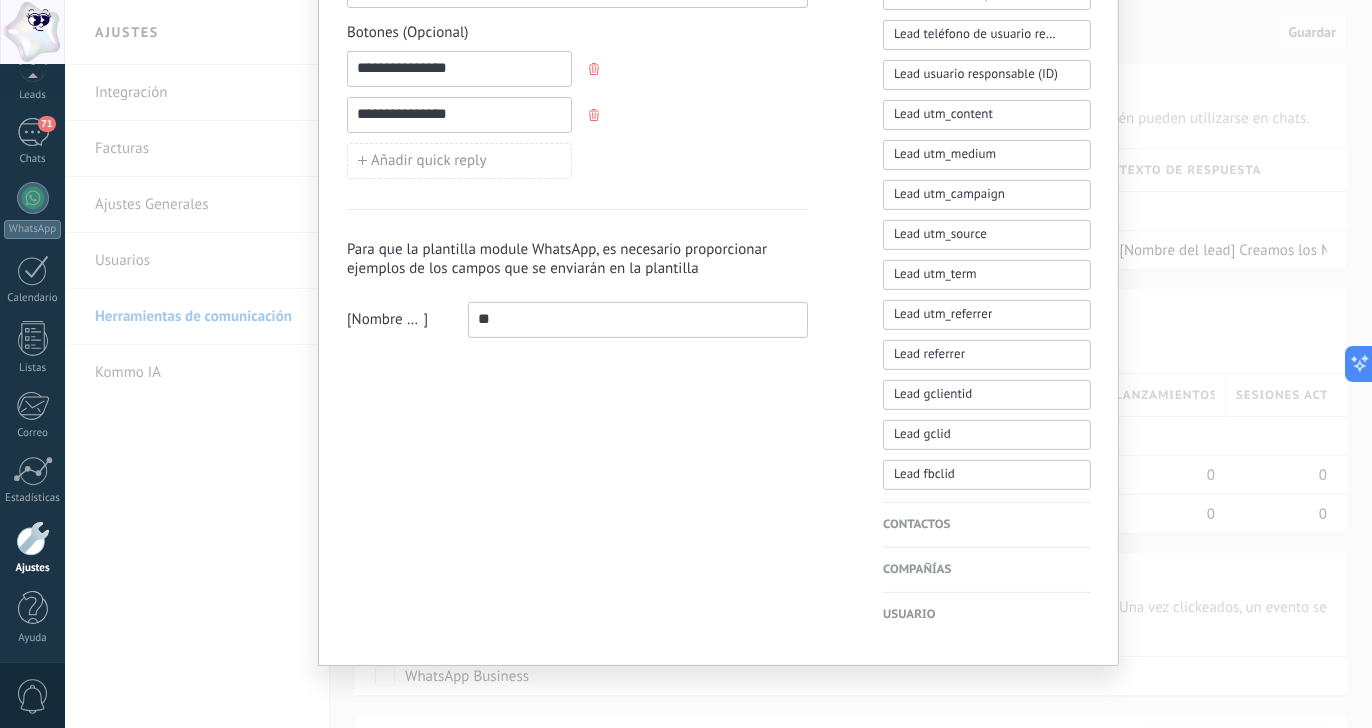 type on "*" 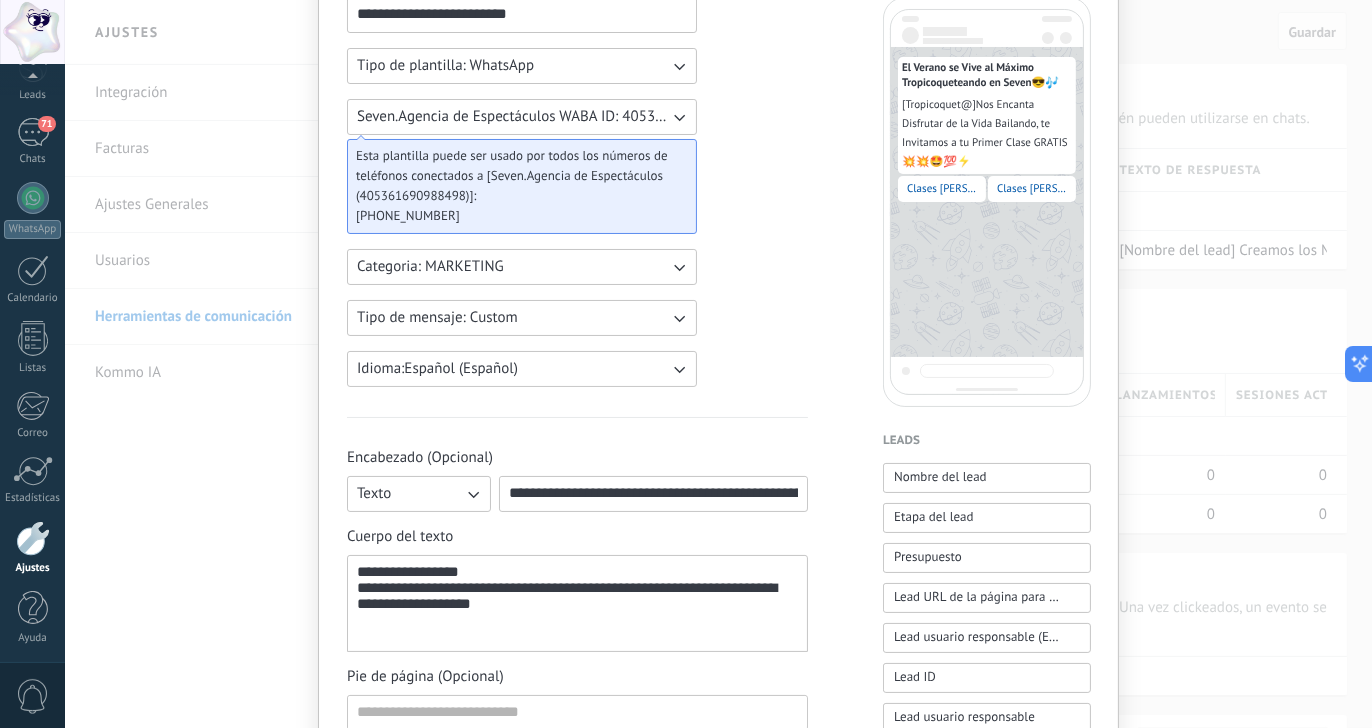 scroll, scrollTop: 160, scrollLeft: 0, axis: vertical 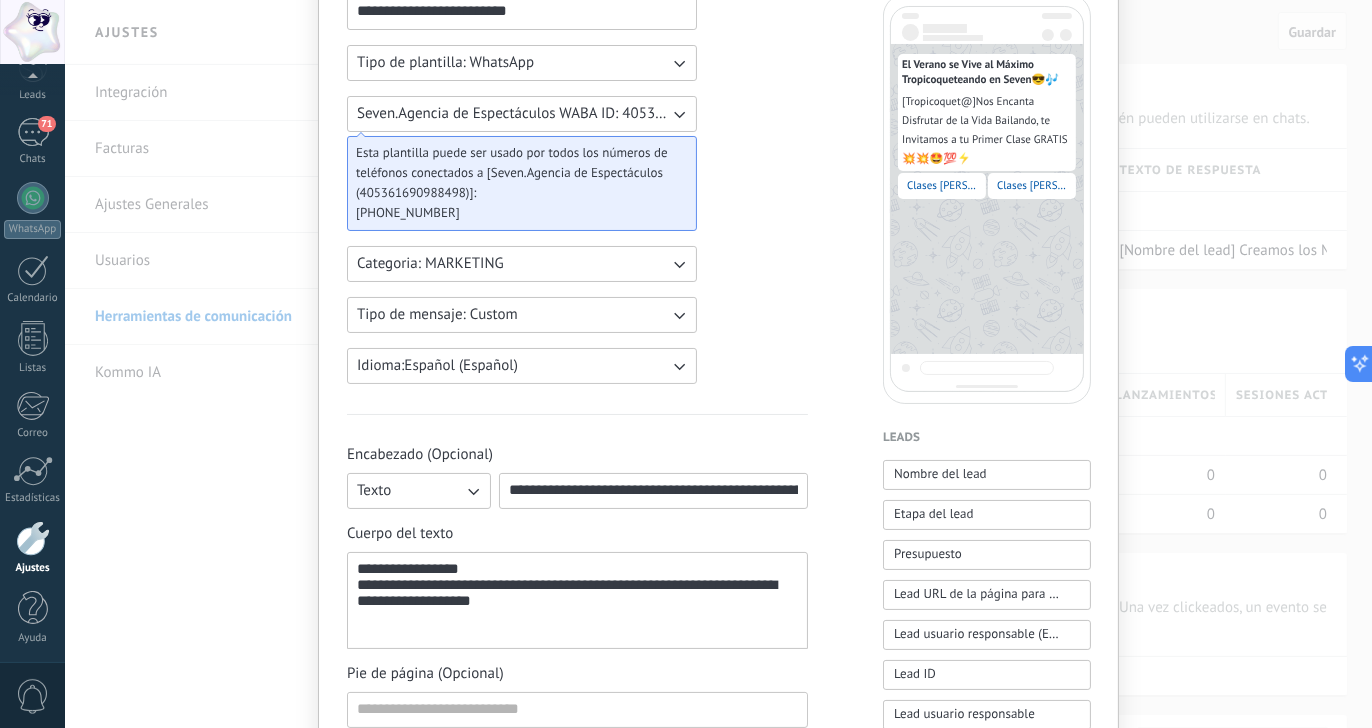 type on "**********" 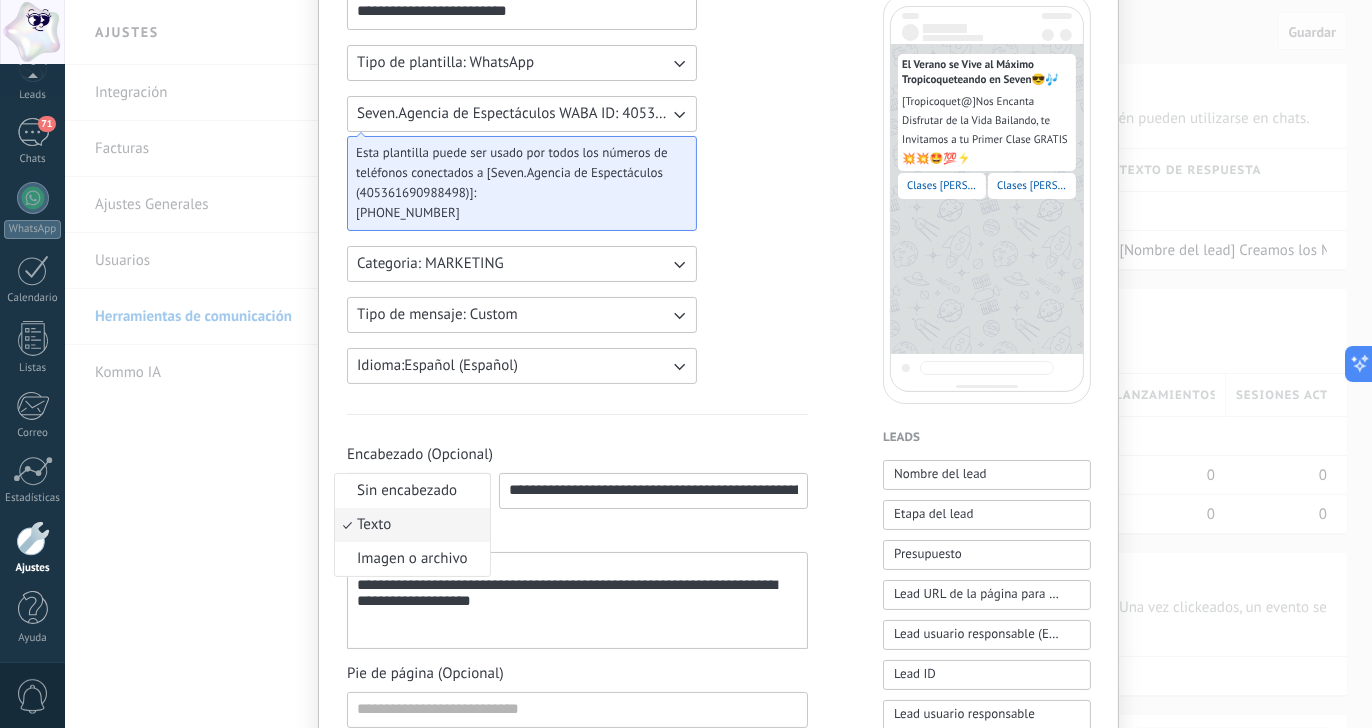 click on "**********" at bounding box center (577, 669) 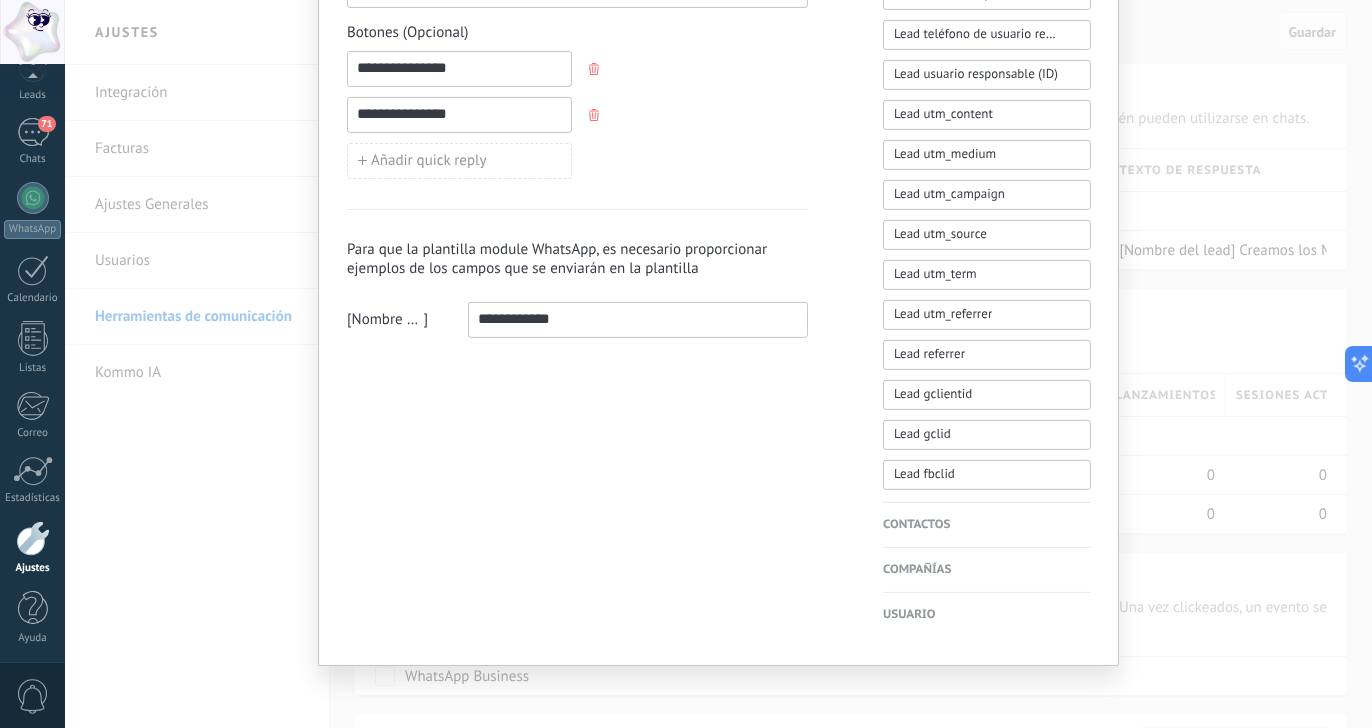 scroll, scrollTop: 0, scrollLeft: 0, axis: both 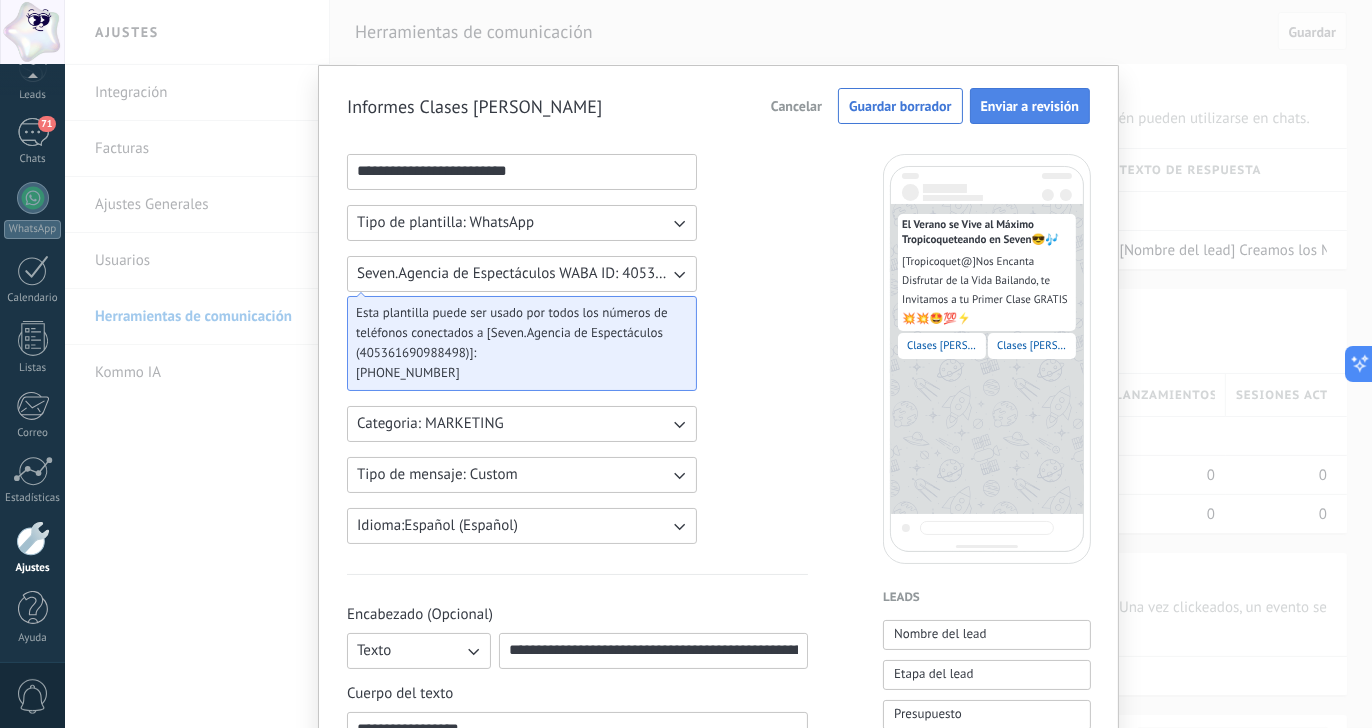 click on "Enviar a revisión" at bounding box center [1030, 106] 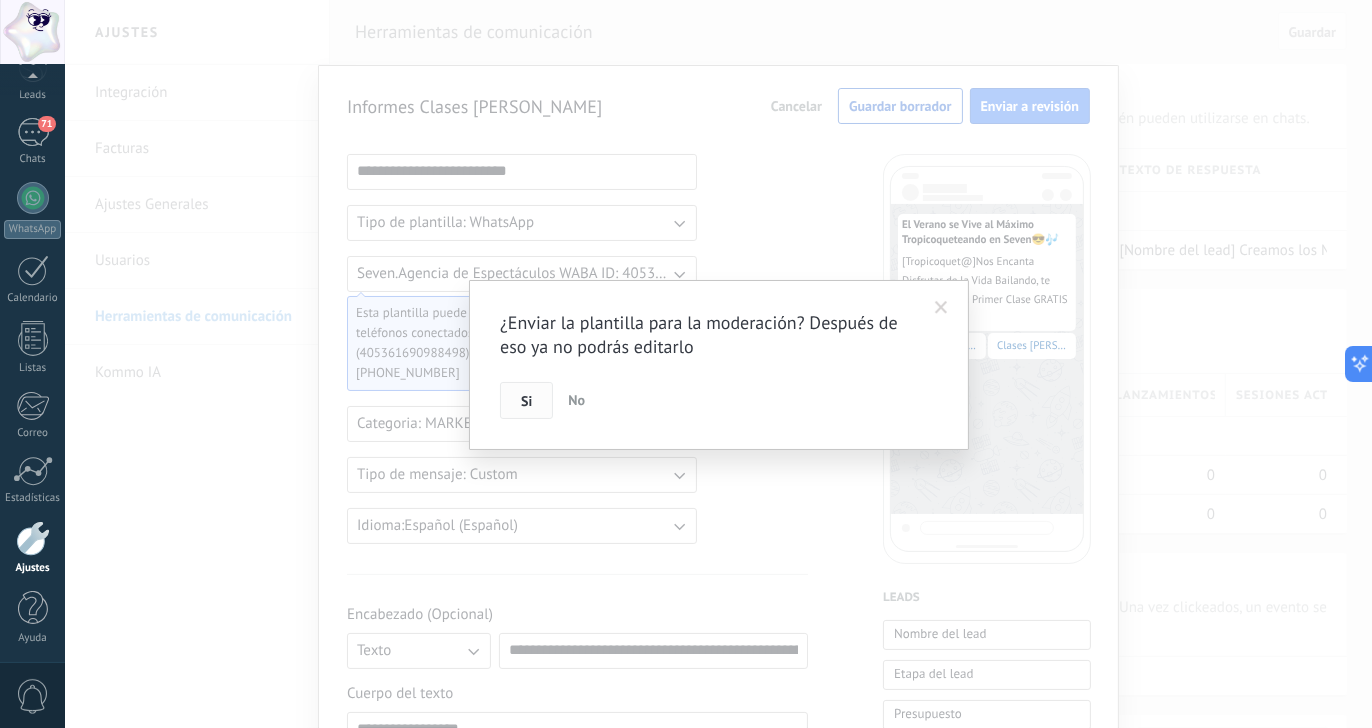click on "Si" at bounding box center (526, 401) 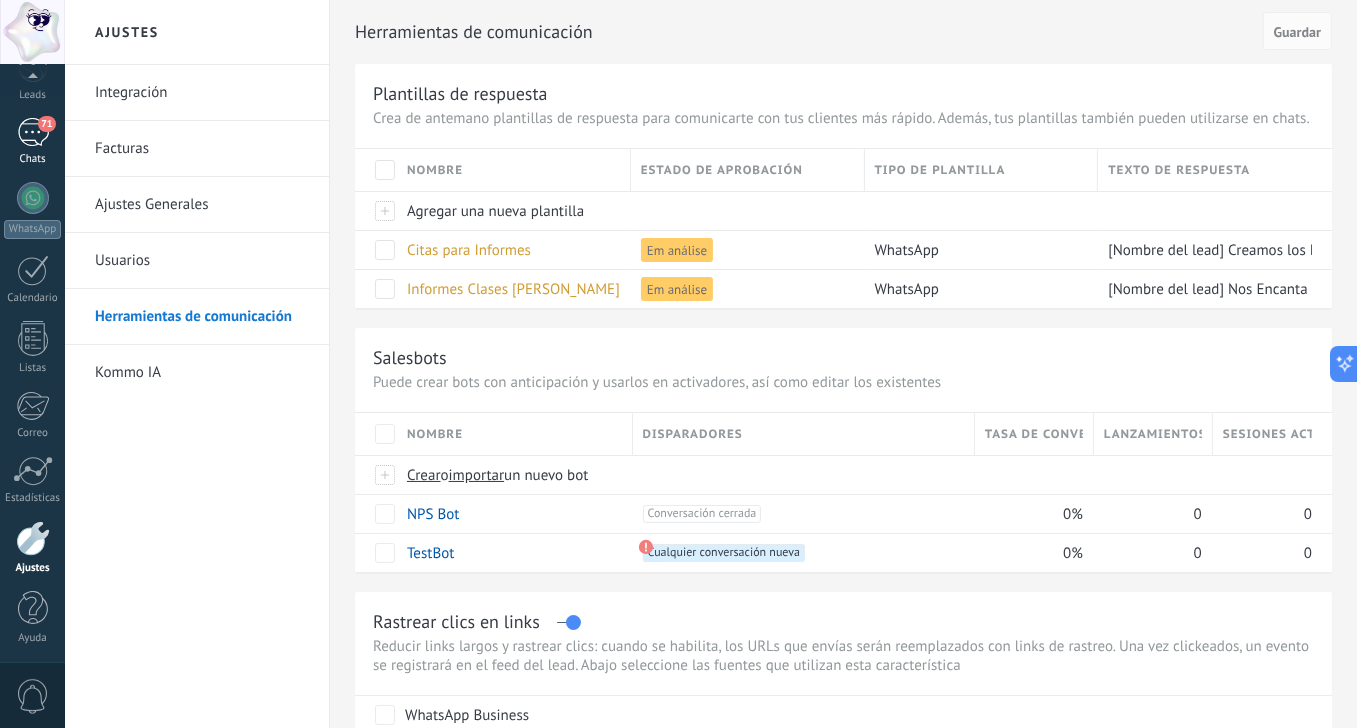 click on "71" at bounding box center [33, 132] 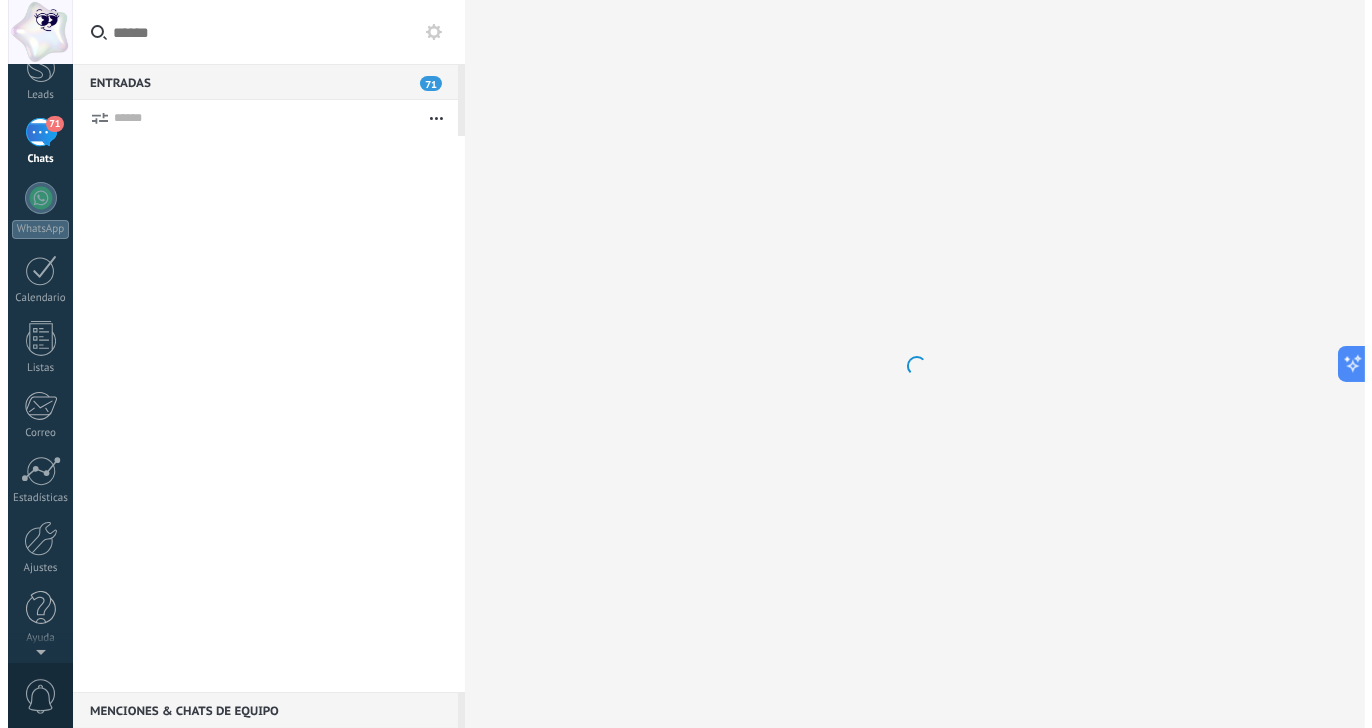 scroll, scrollTop: 0, scrollLeft: 0, axis: both 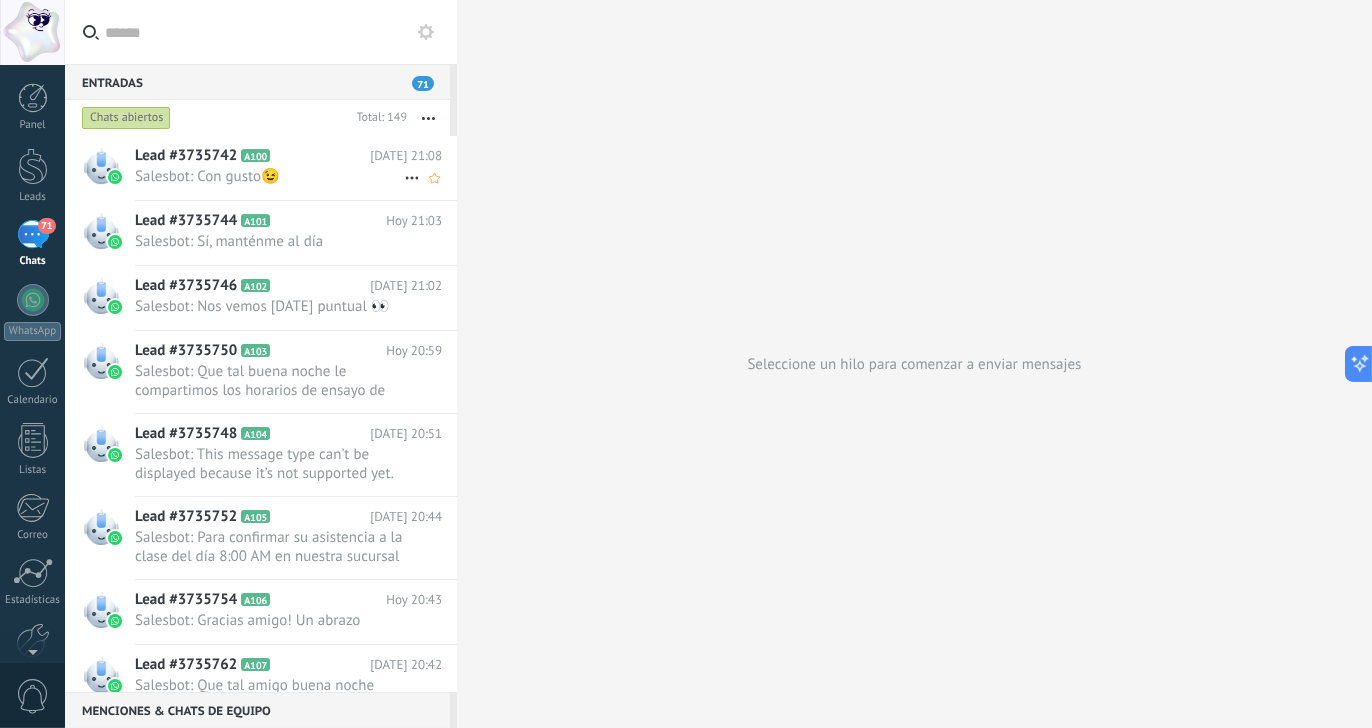 click on "Salesbot: Con gusto😉" at bounding box center [269, 176] 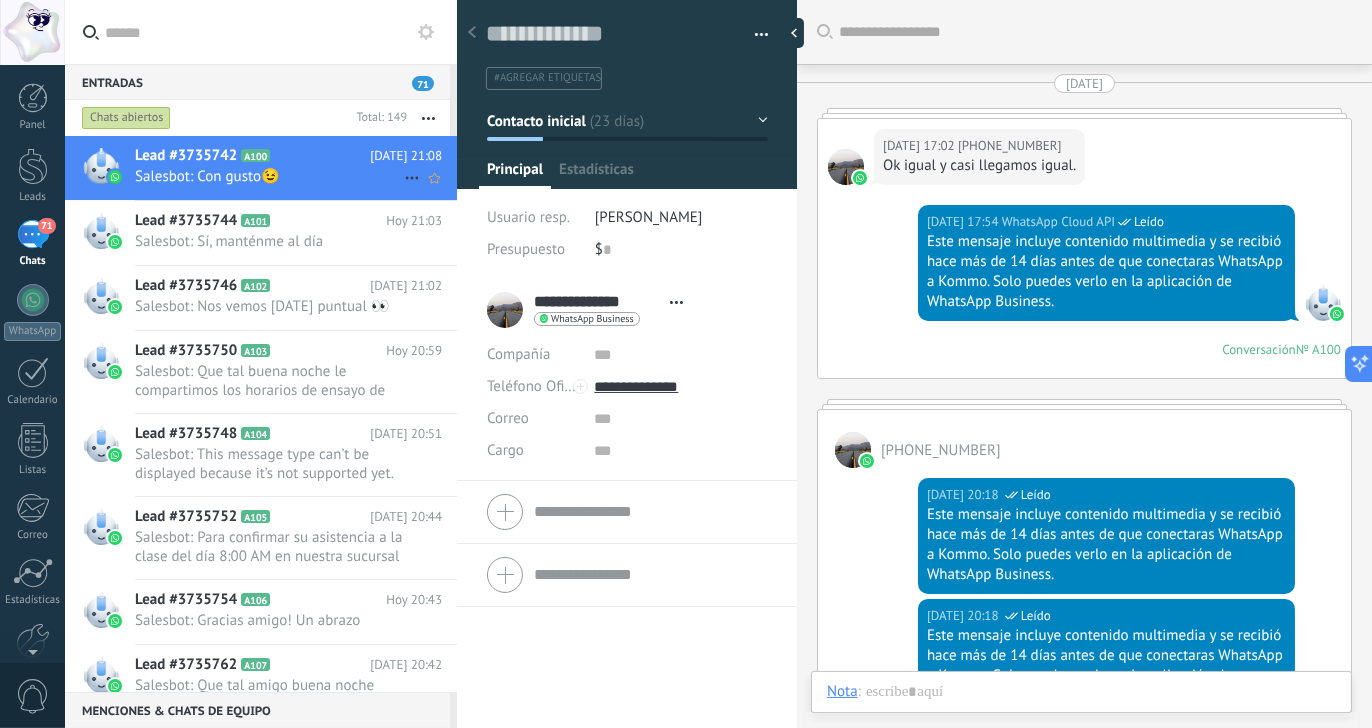 scroll, scrollTop: 30, scrollLeft: 0, axis: vertical 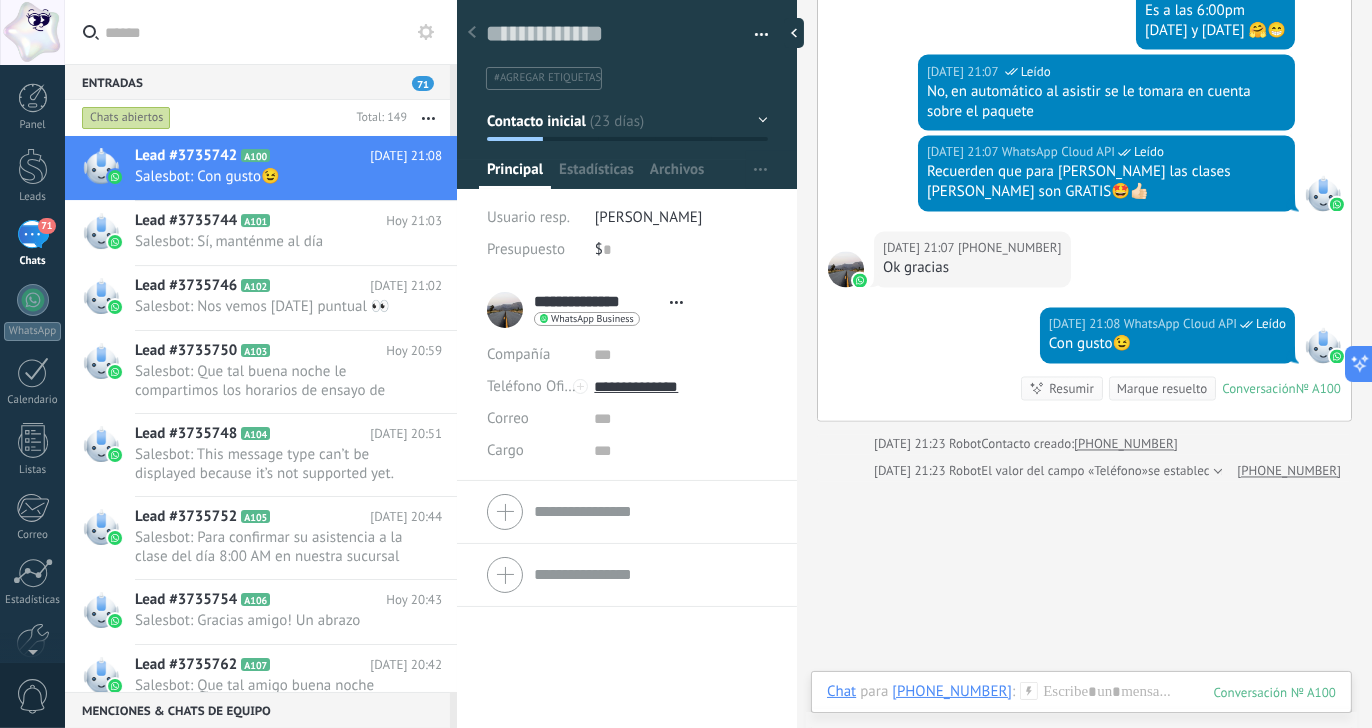 click on "Marque resuelto" at bounding box center (1162, 389) 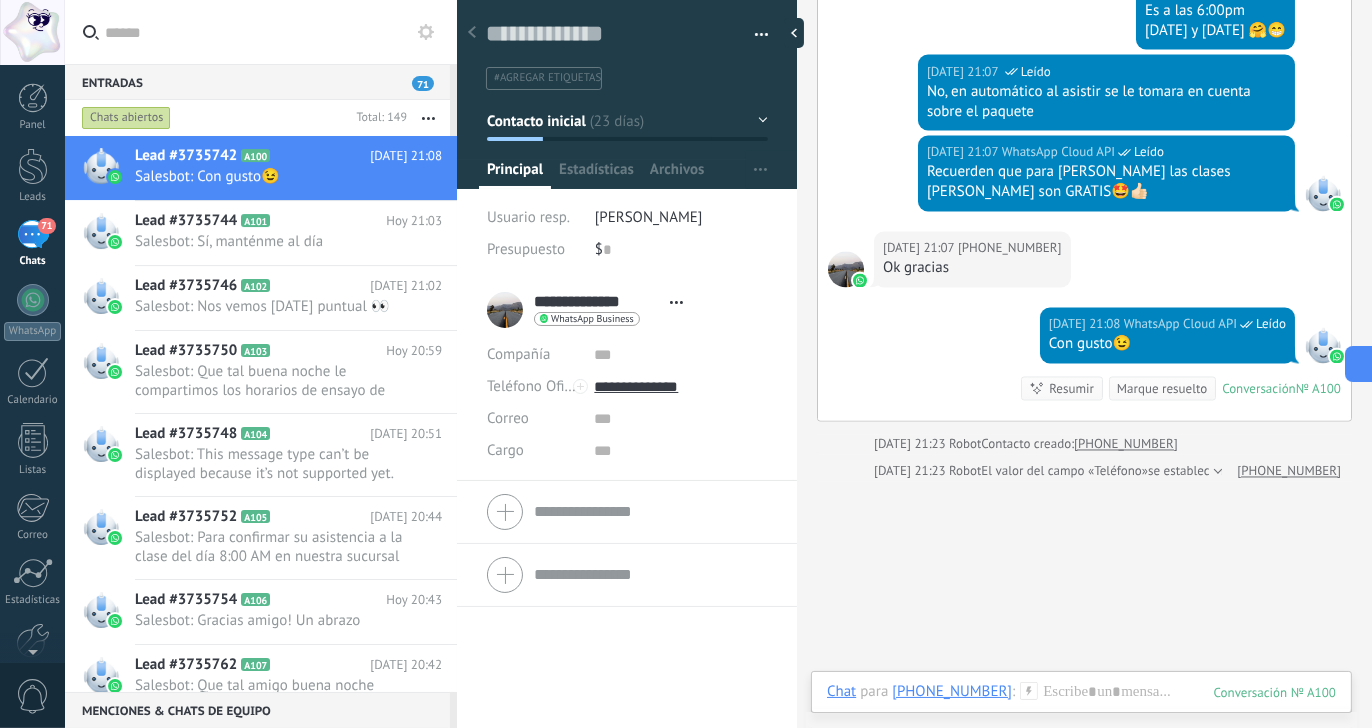 scroll, scrollTop: 4705, scrollLeft: 0, axis: vertical 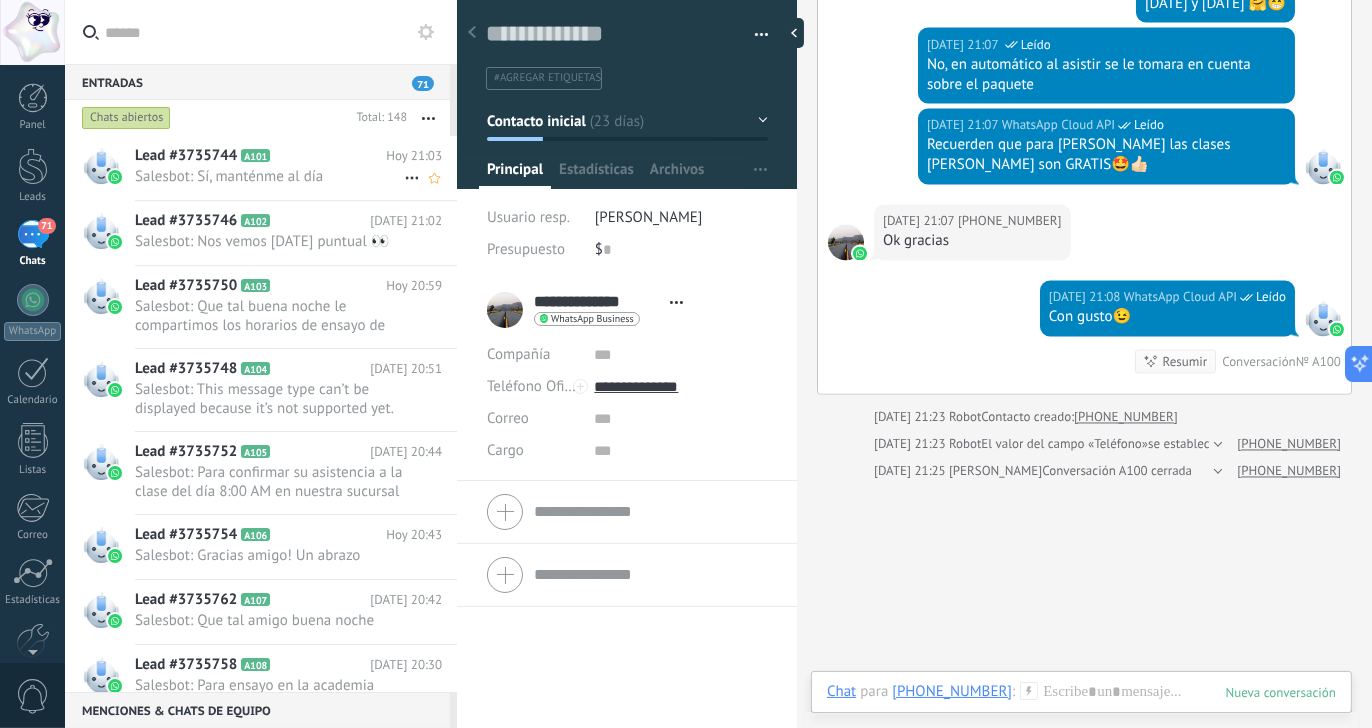 click on "Salesbot: Sí, manténme al día" at bounding box center [269, 176] 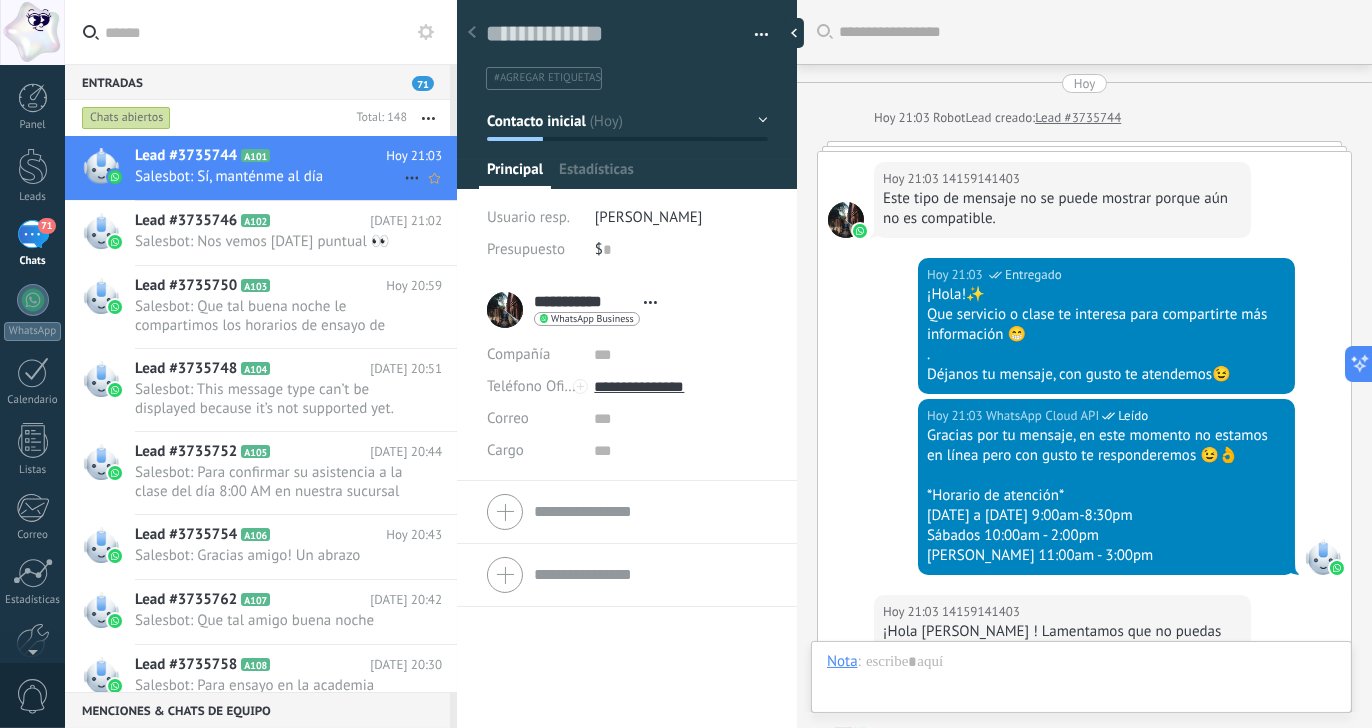 scroll, scrollTop: 30, scrollLeft: 0, axis: vertical 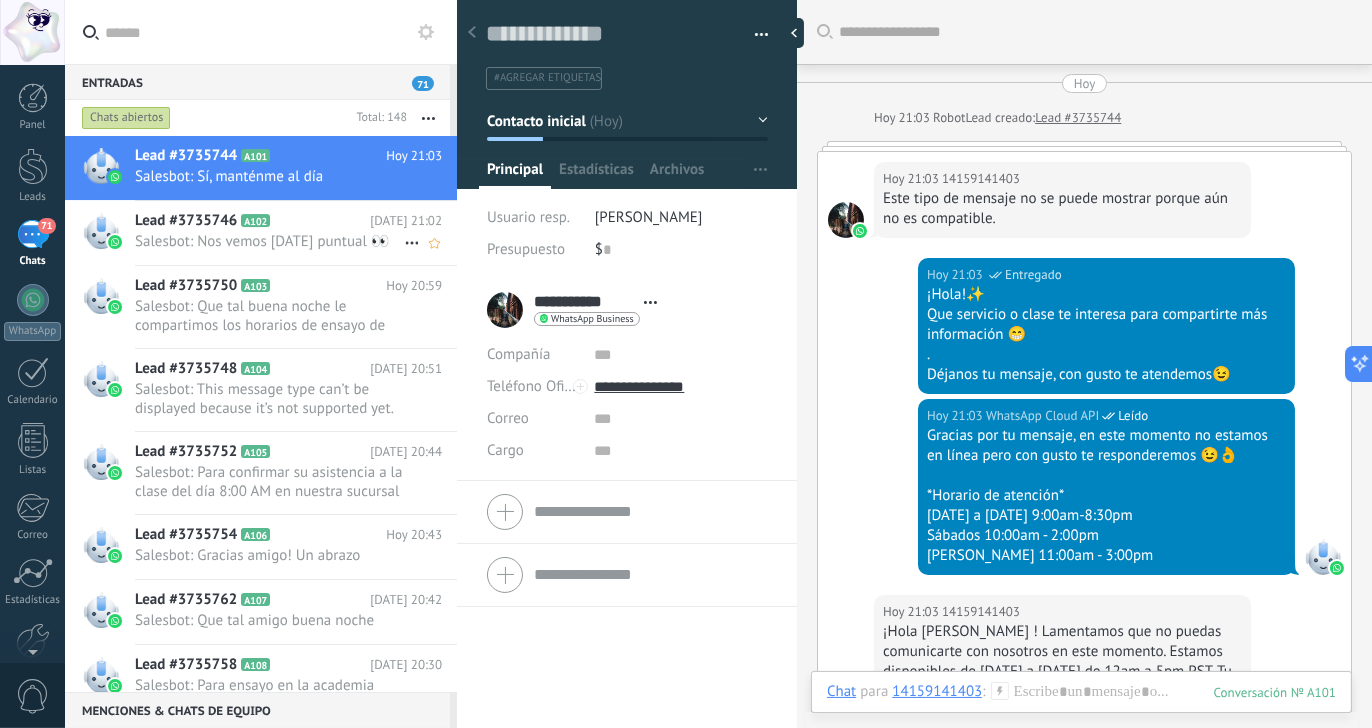 click on "Salesbot: Nos vemos [DATE] puntual 👀" at bounding box center [269, 241] 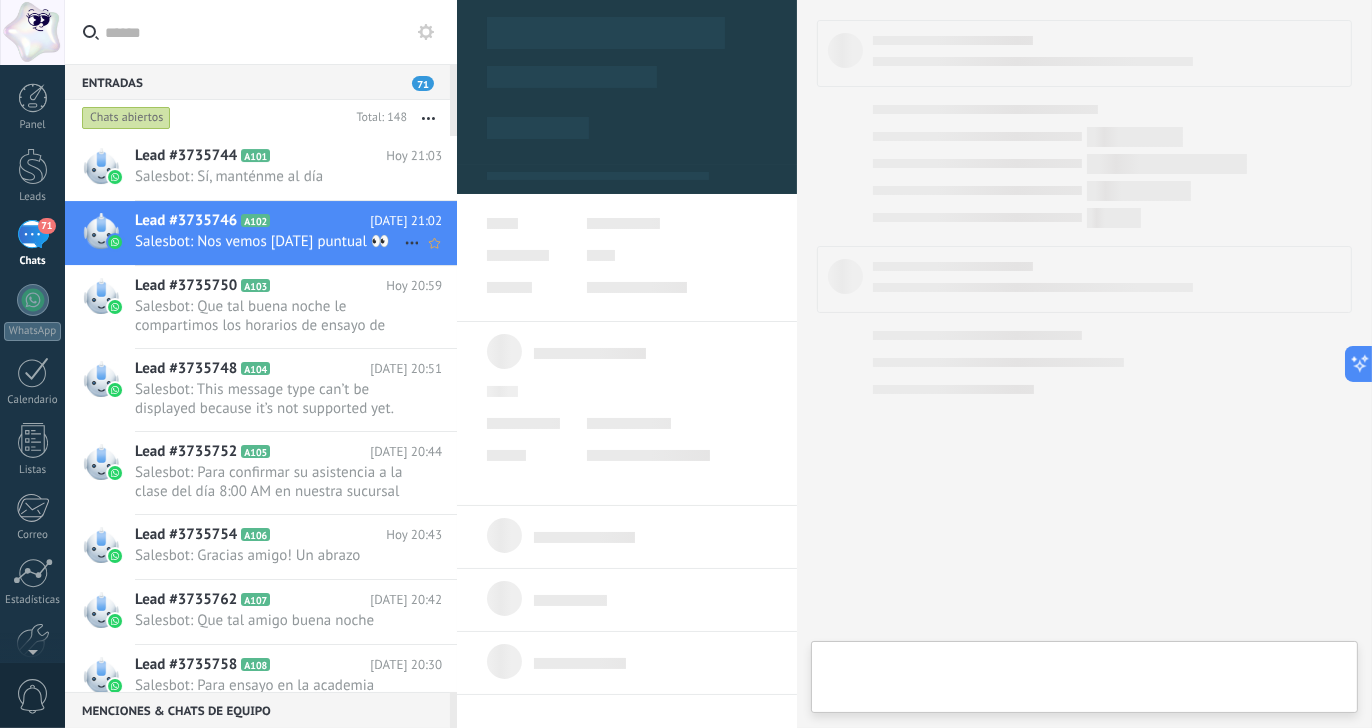 scroll, scrollTop: 30, scrollLeft: 0, axis: vertical 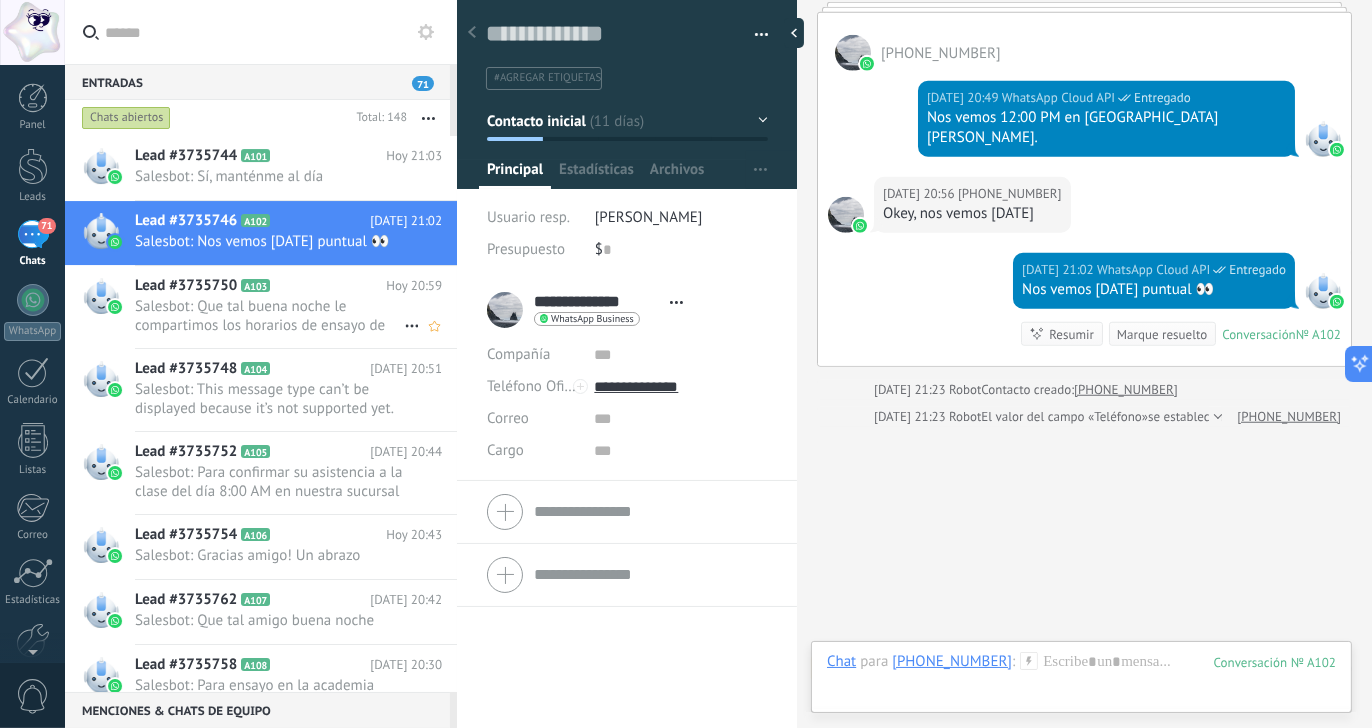 click on "Salesbot: Que tal buena noche le compartimos los horarios de ensayo de esta emocionante semana🎉✨:
[DATE]: 6:00 PM *SUCUR..." at bounding box center (269, 316) 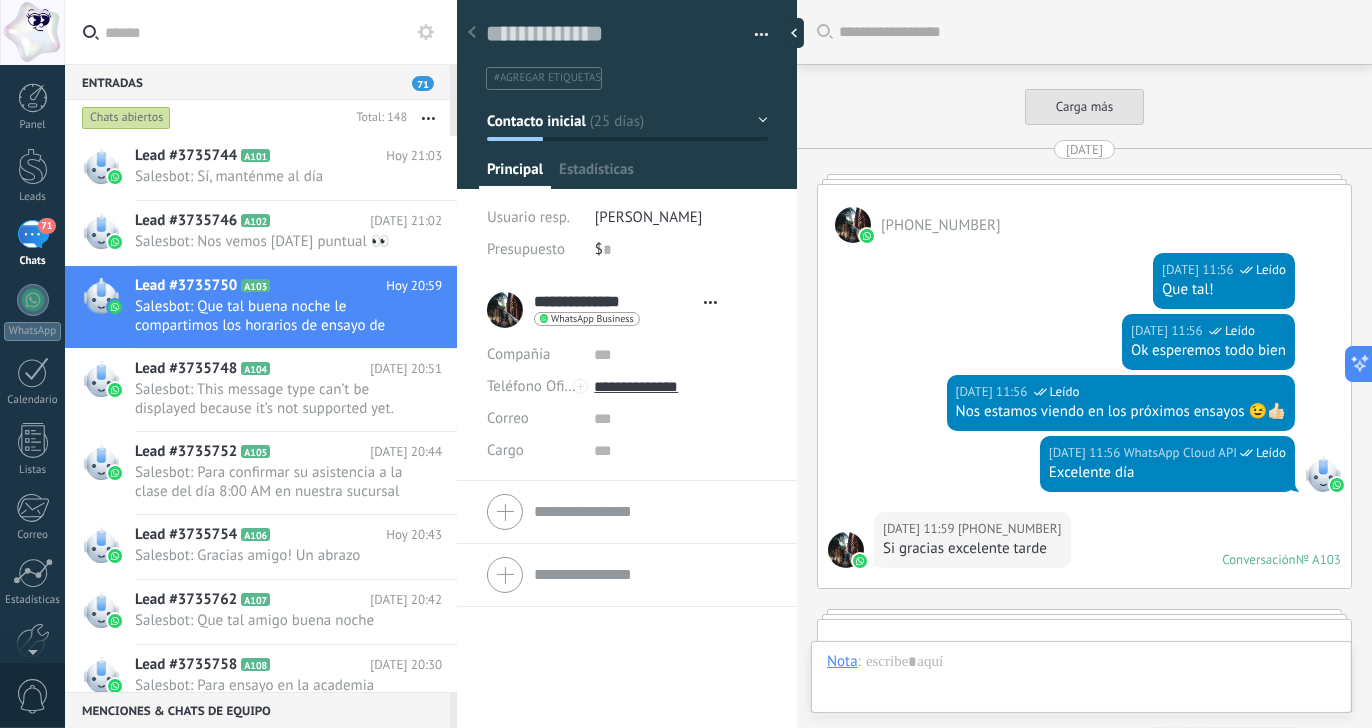 type on "**********" 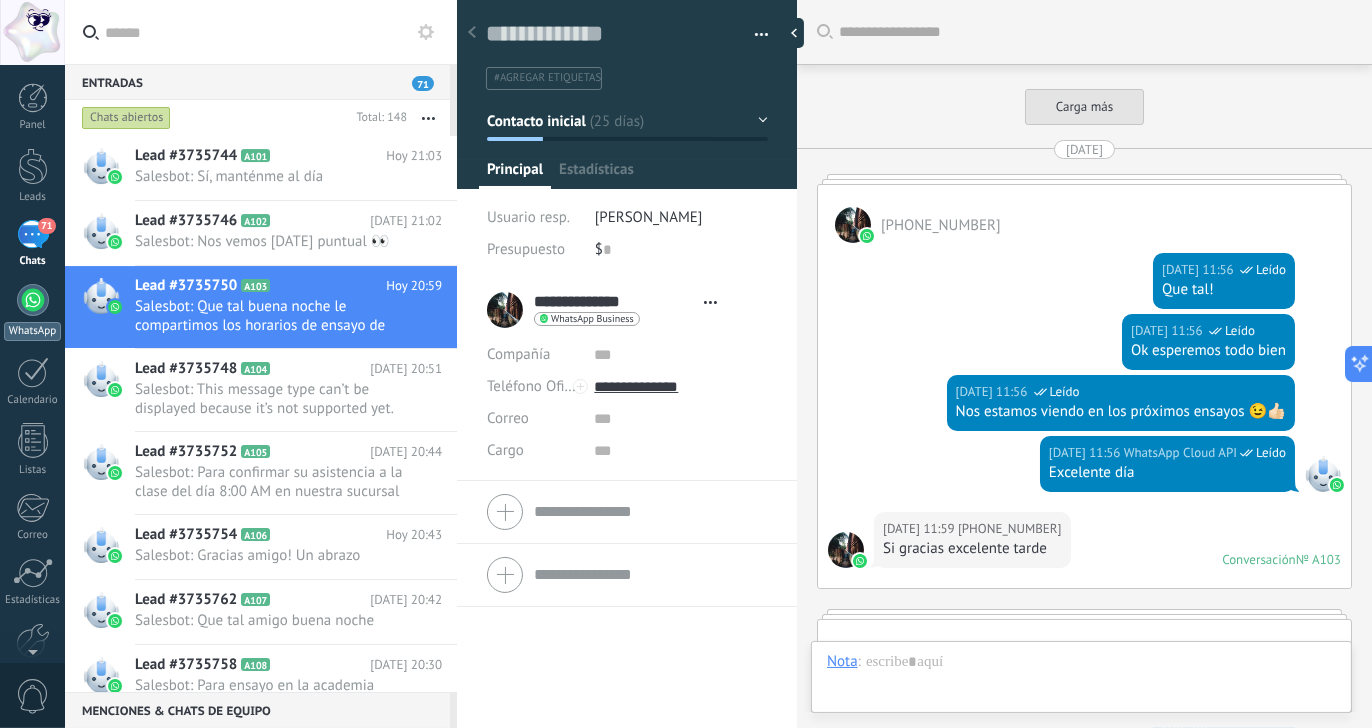 scroll, scrollTop: 30, scrollLeft: 0, axis: vertical 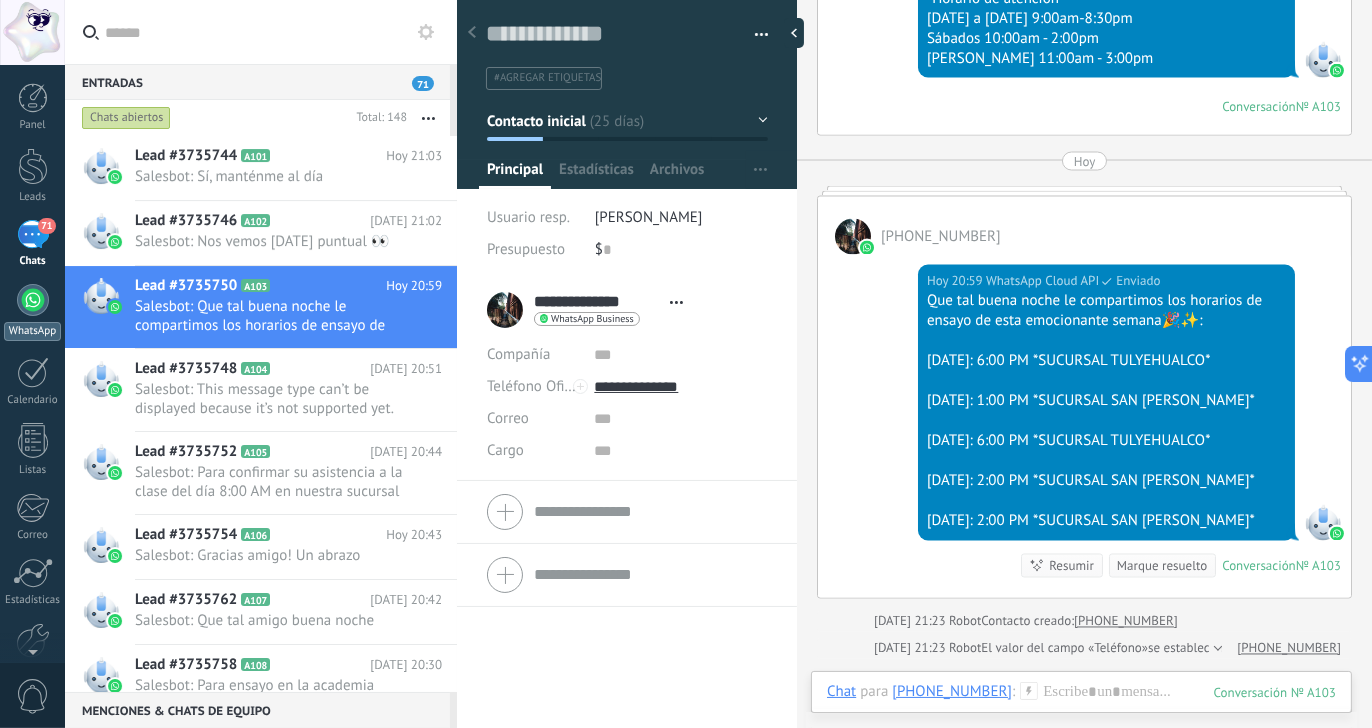 click on "WhatsApp" at bounding box center (32, 312) 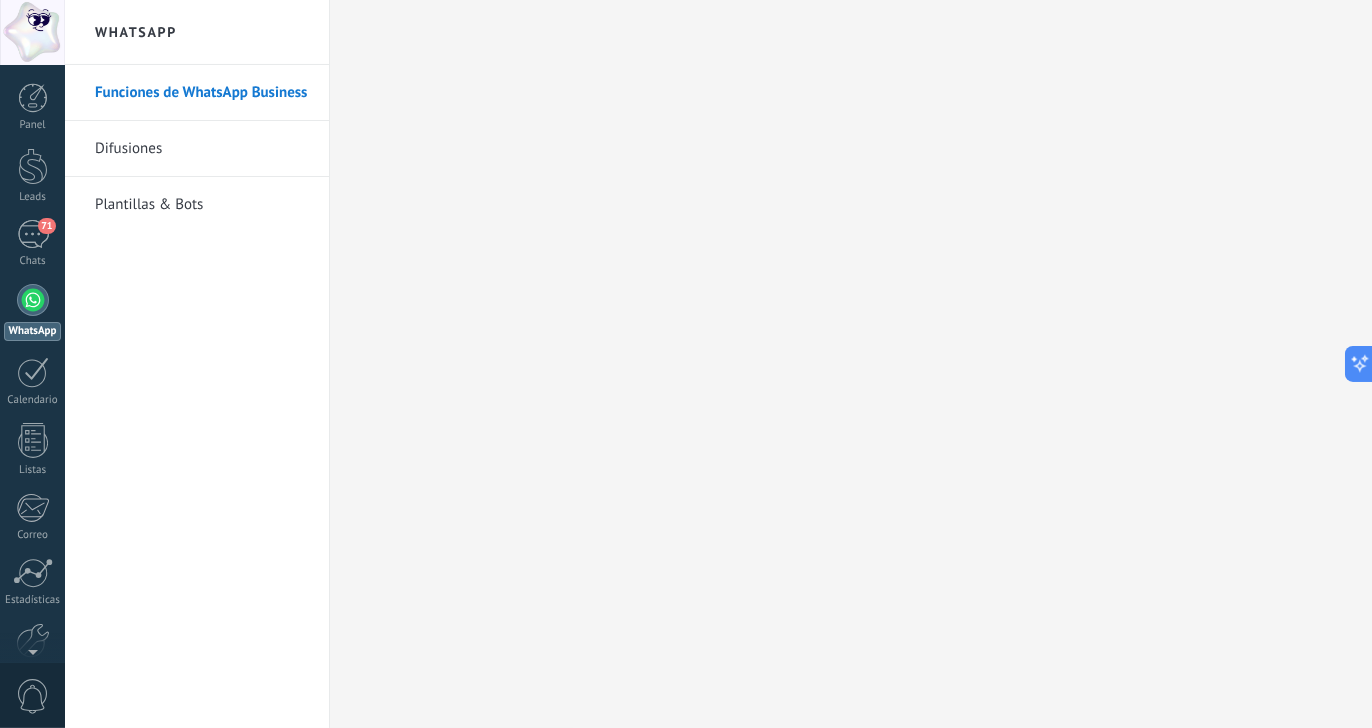 click on "Difusiones" at bounding box center (202, 149) 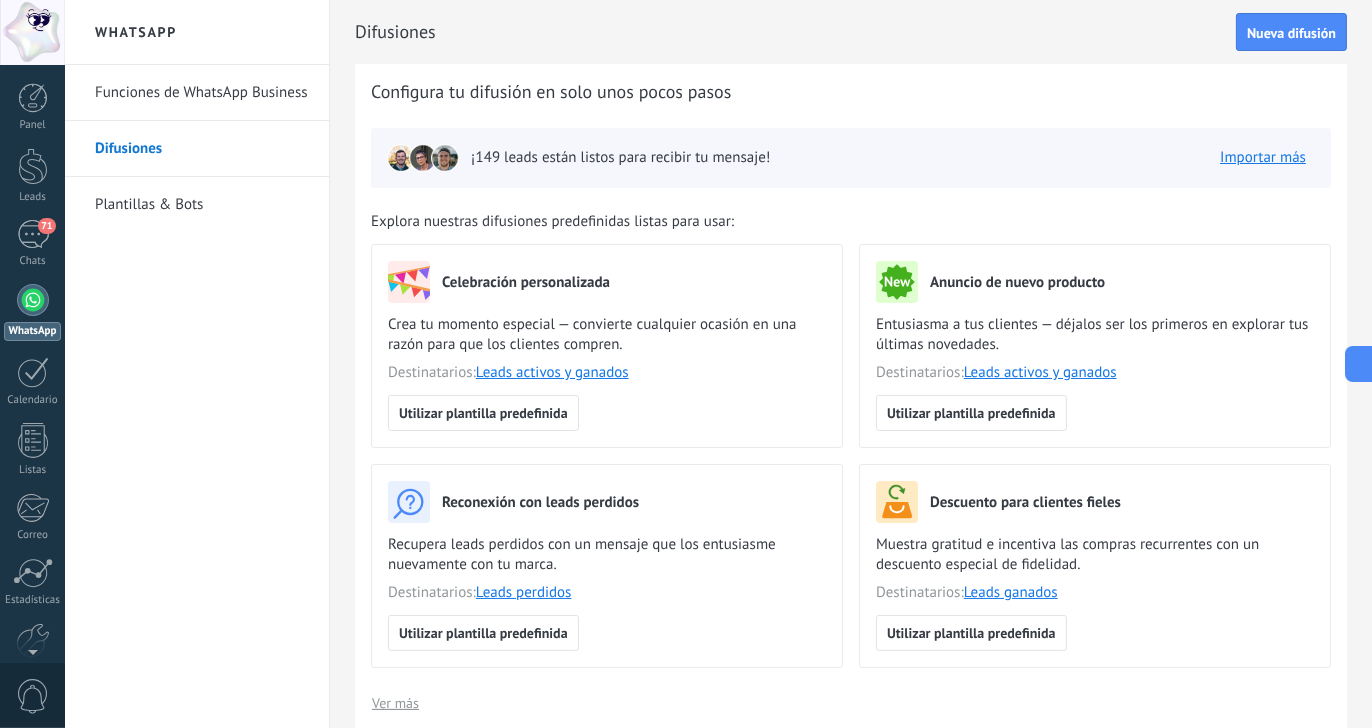 click on "Plantillas & Bots" at bounding box center [202, 205] 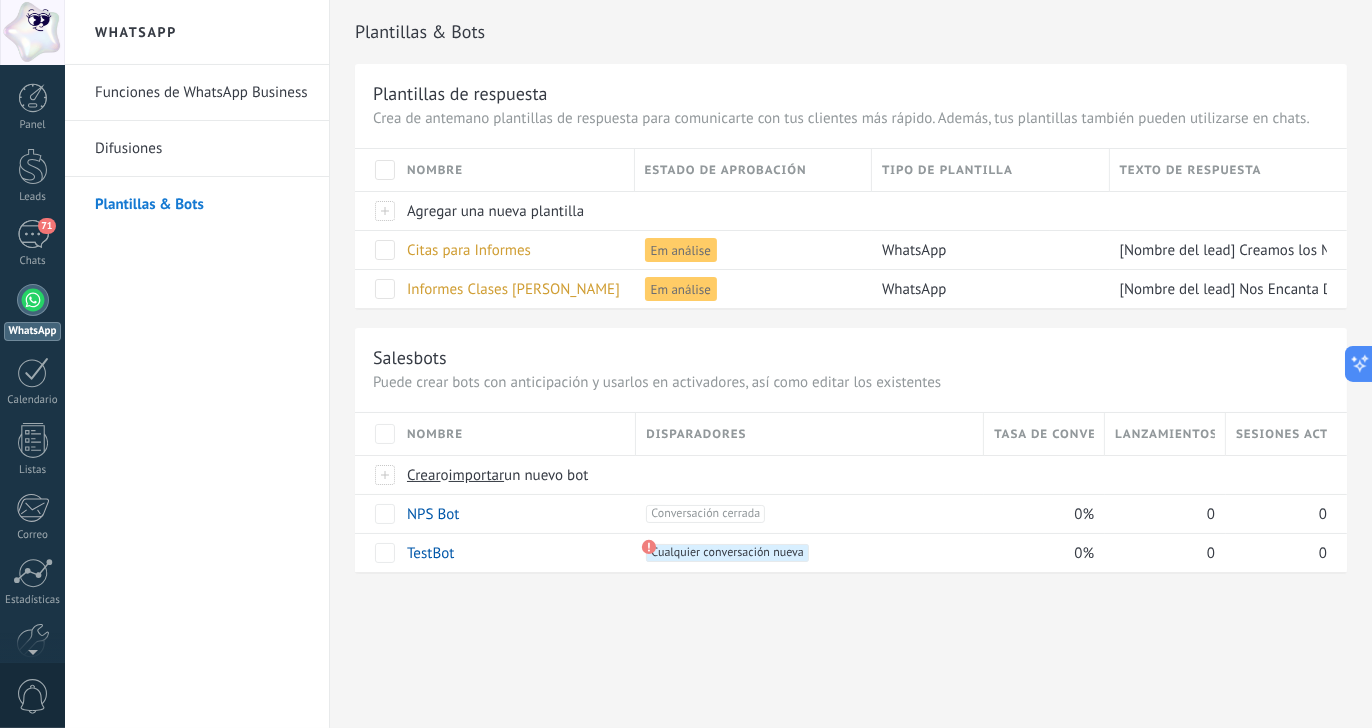 click on "Funciones de WhatsApp Business" at bounding box center (202, 93) 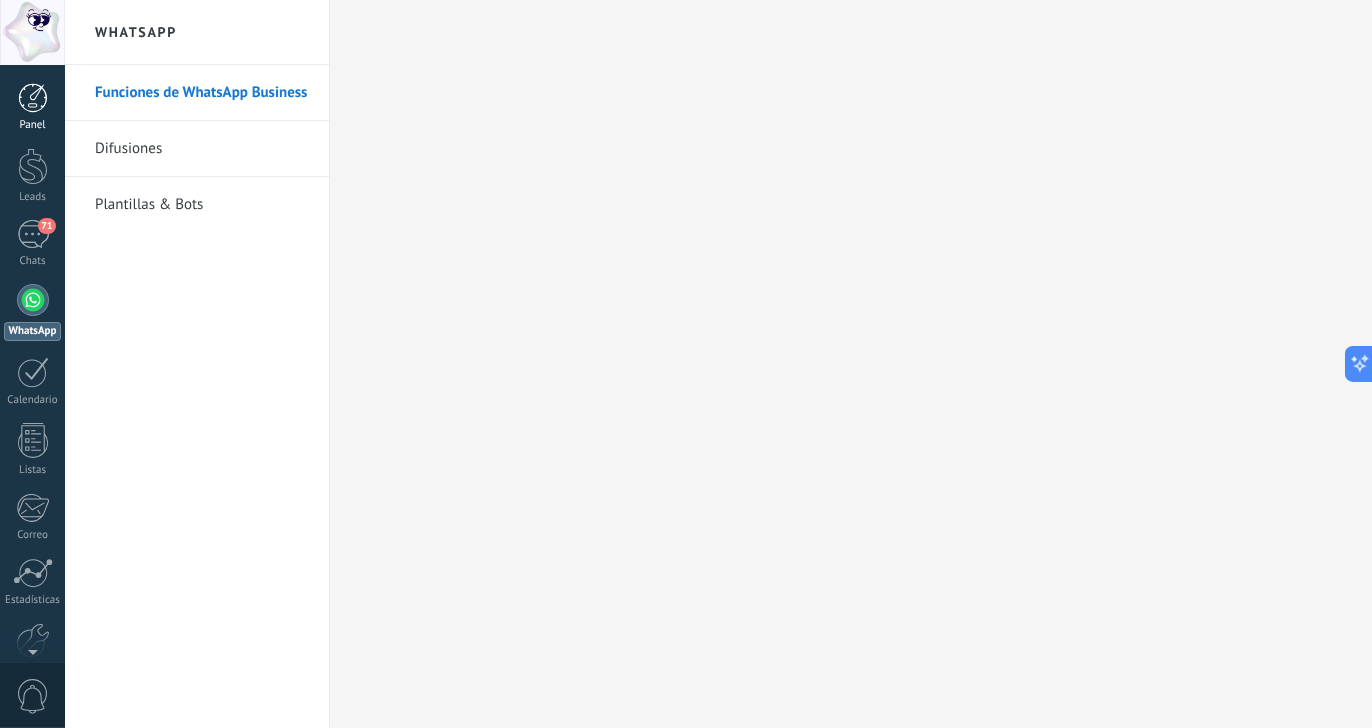 click on "Panel" at bounding box center (32, 107) 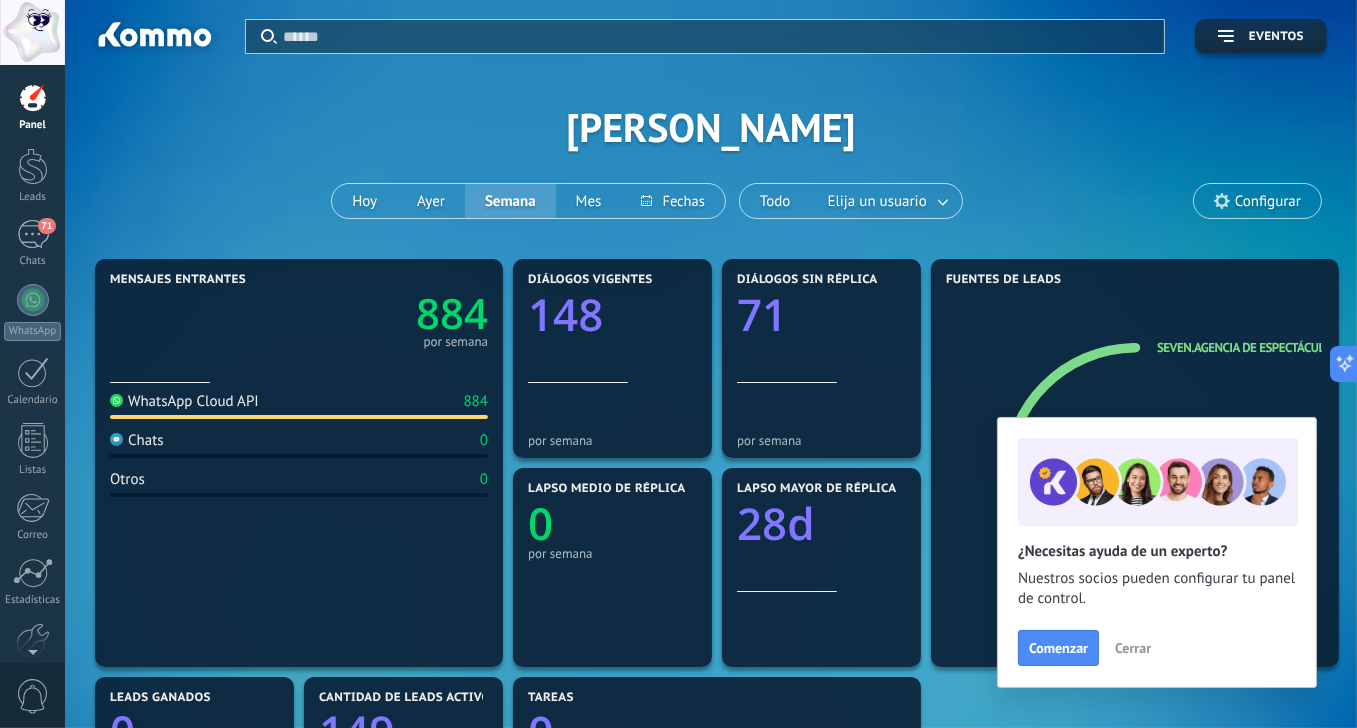 click on "Cerrar" at bounding box center [1133, 648] 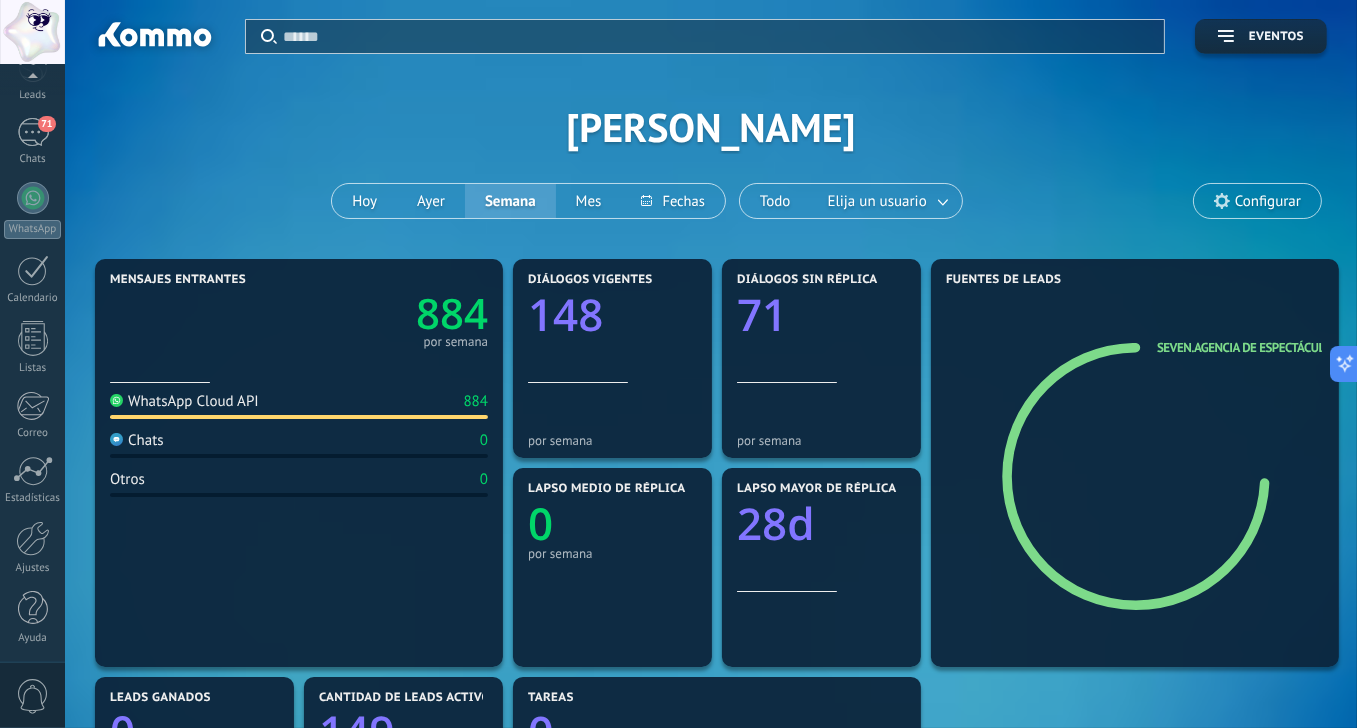 scroll, scrollTop: 0, scrollLeft: 0, axis: both 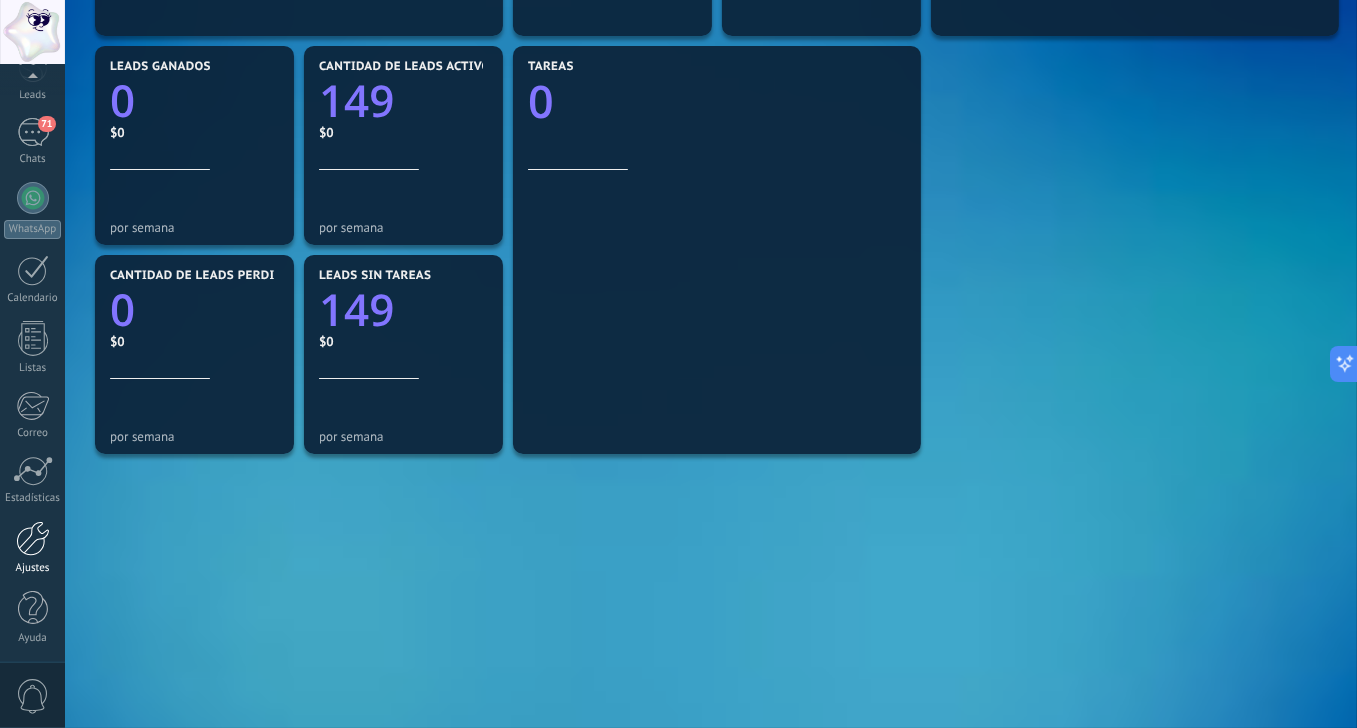 click on "Ajustes" at bounding box center (33, 568) 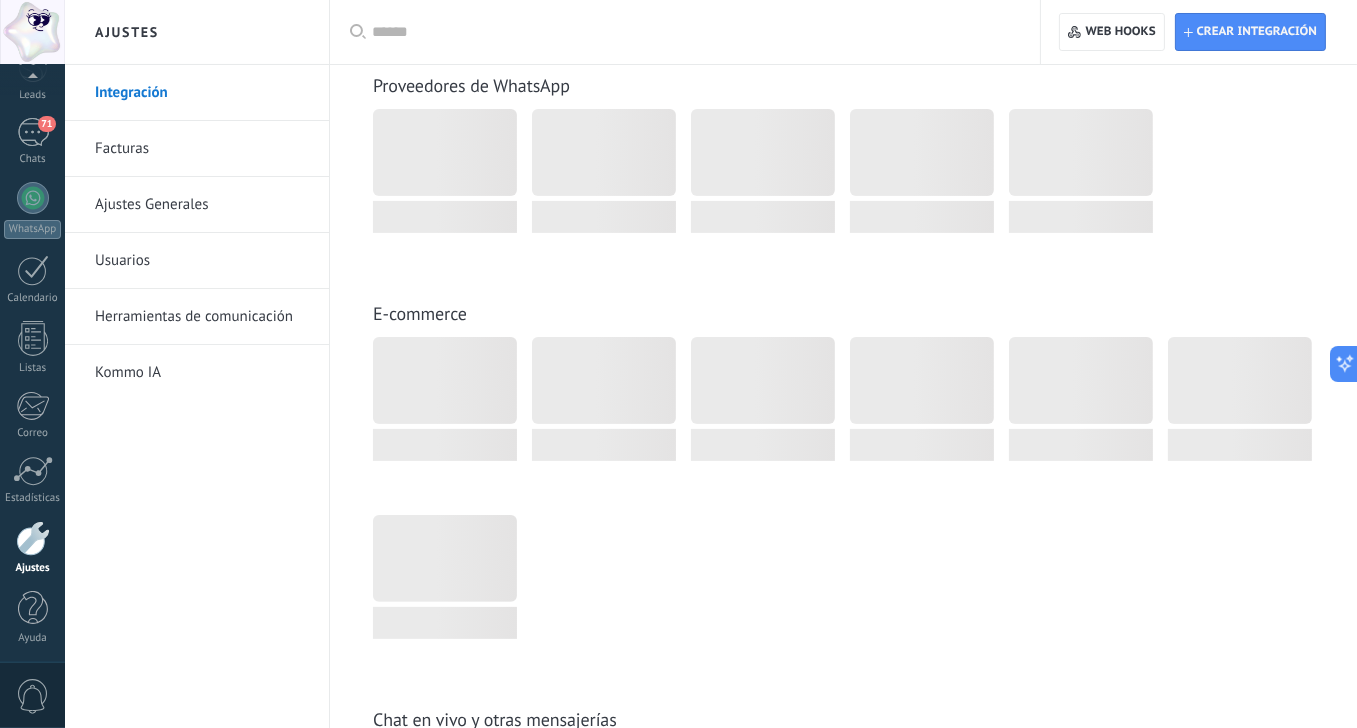 scroll, scrollTop: 0, scrollLeft: 0, axis: both 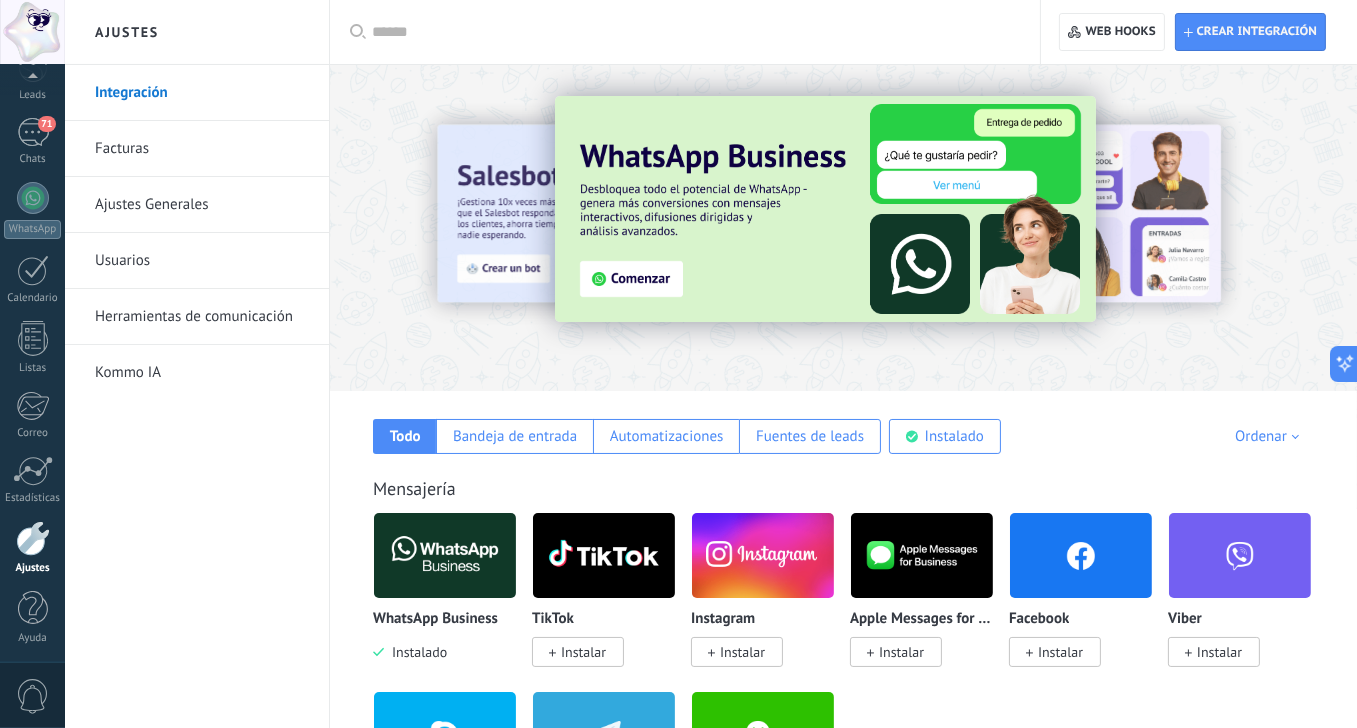 click on "Facturas" at bounding box center [202, 149] 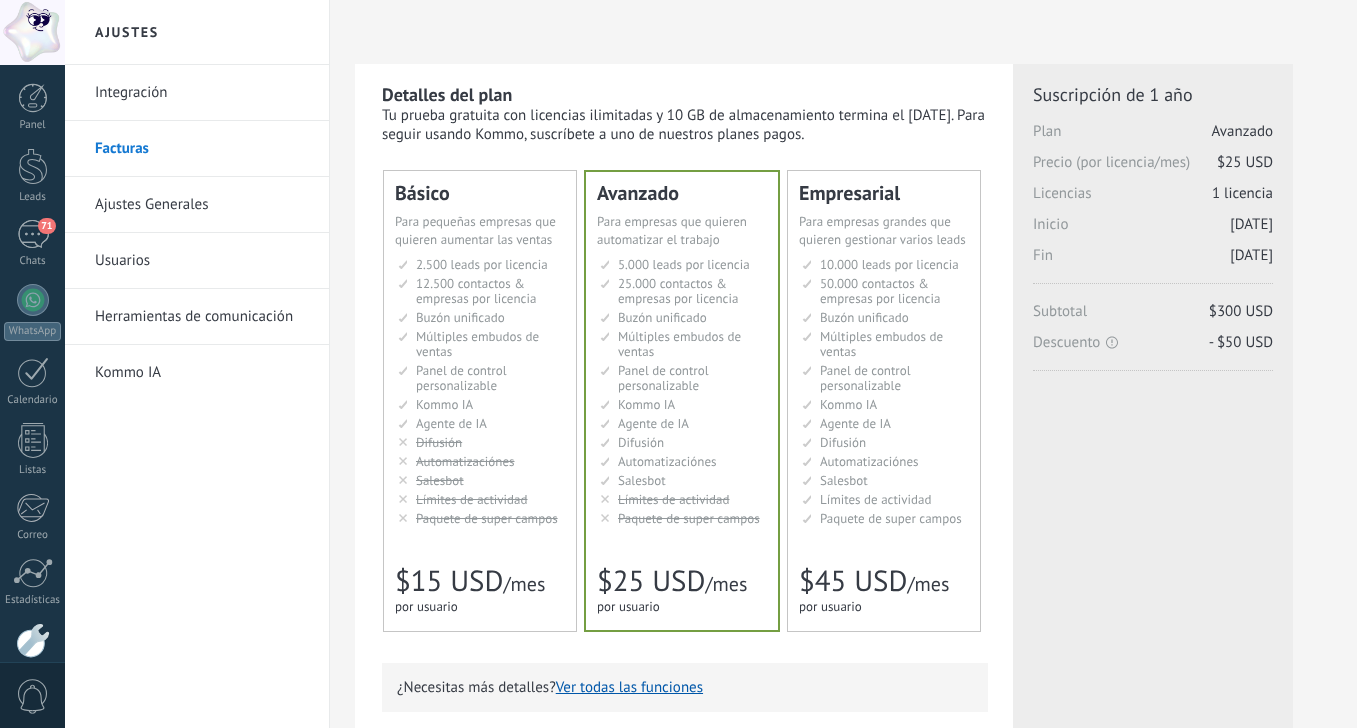 scroll, scrollTop: 0, scrollLeft: 0, axis: both 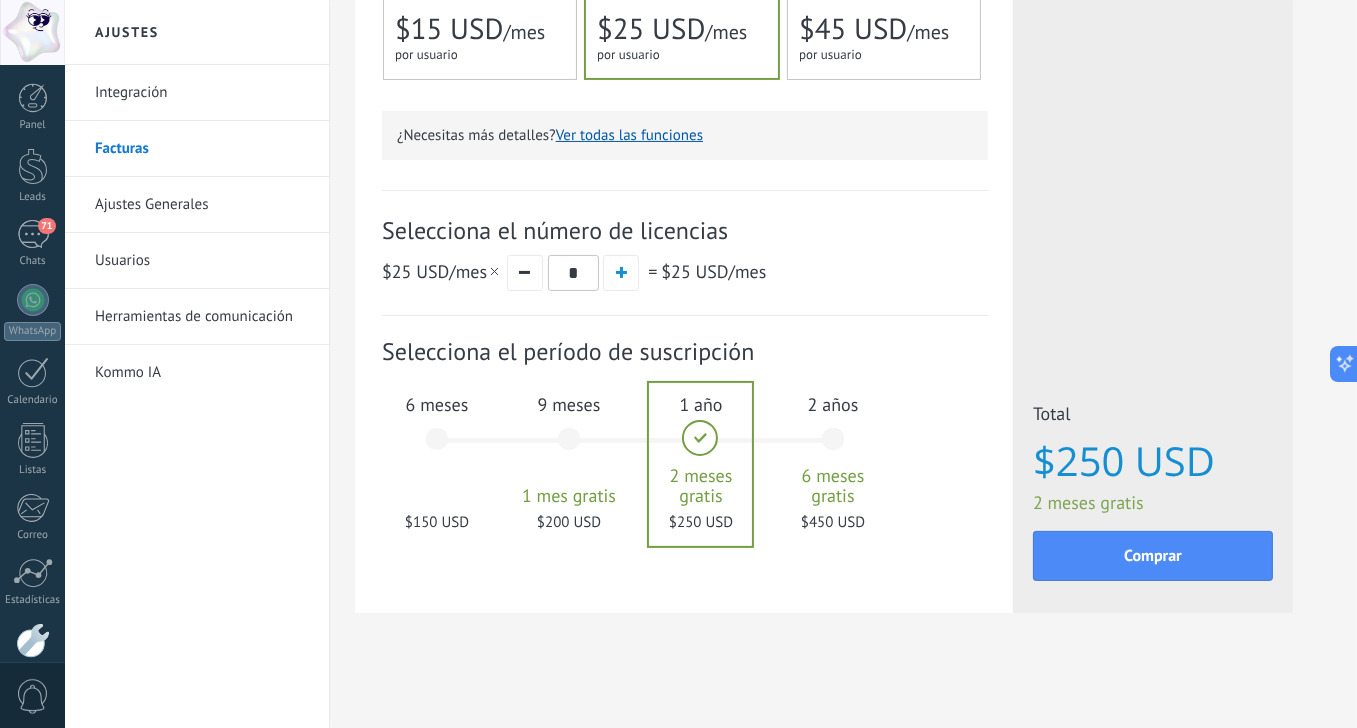 click on "6 meses
$150 USD" at bounding box center [437, 448] 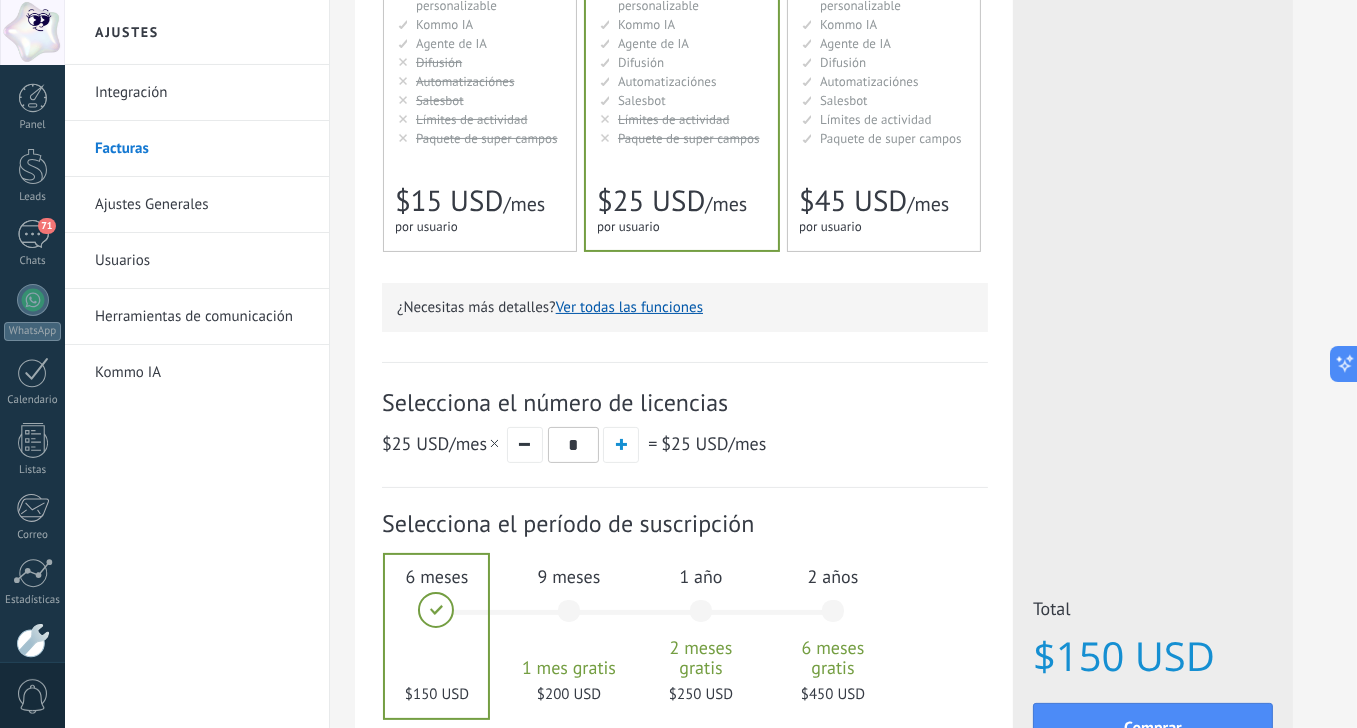 scroll, scrollTop: 367, scrollLeft: 0, axis: vertical 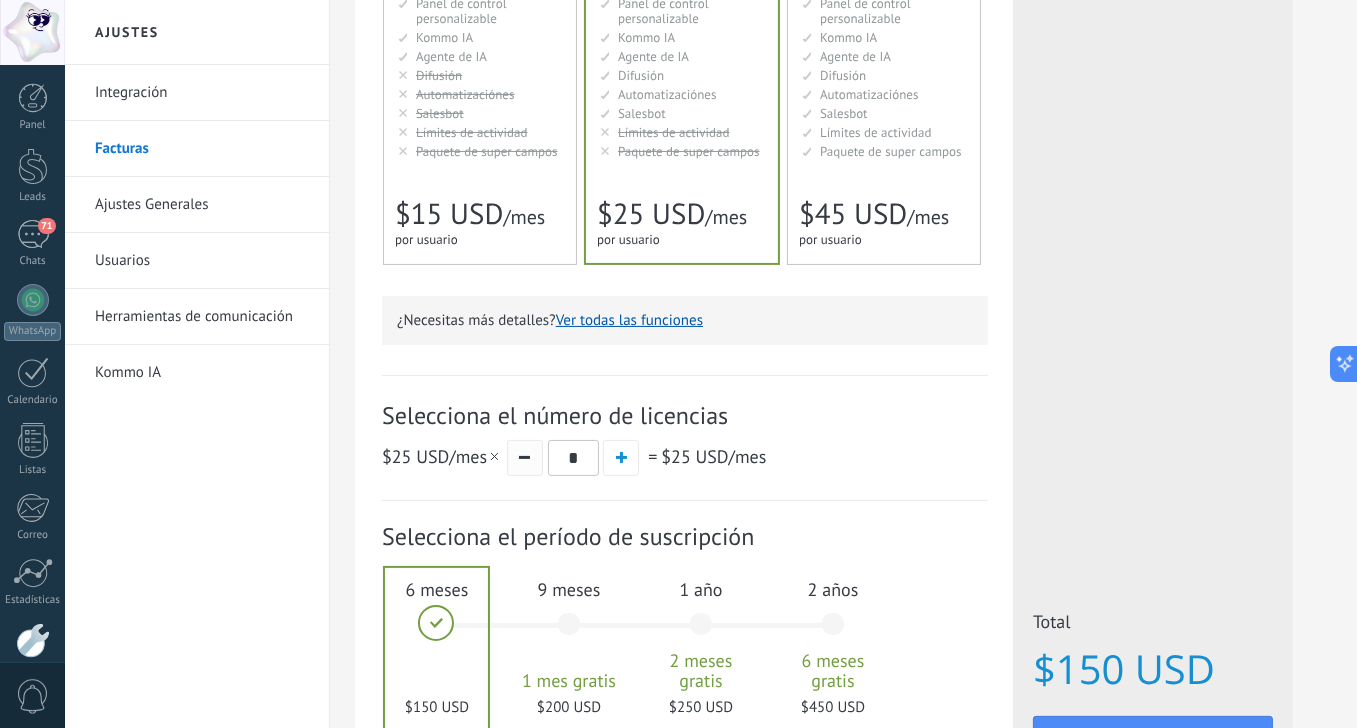 click at bounding box center [525, 458] 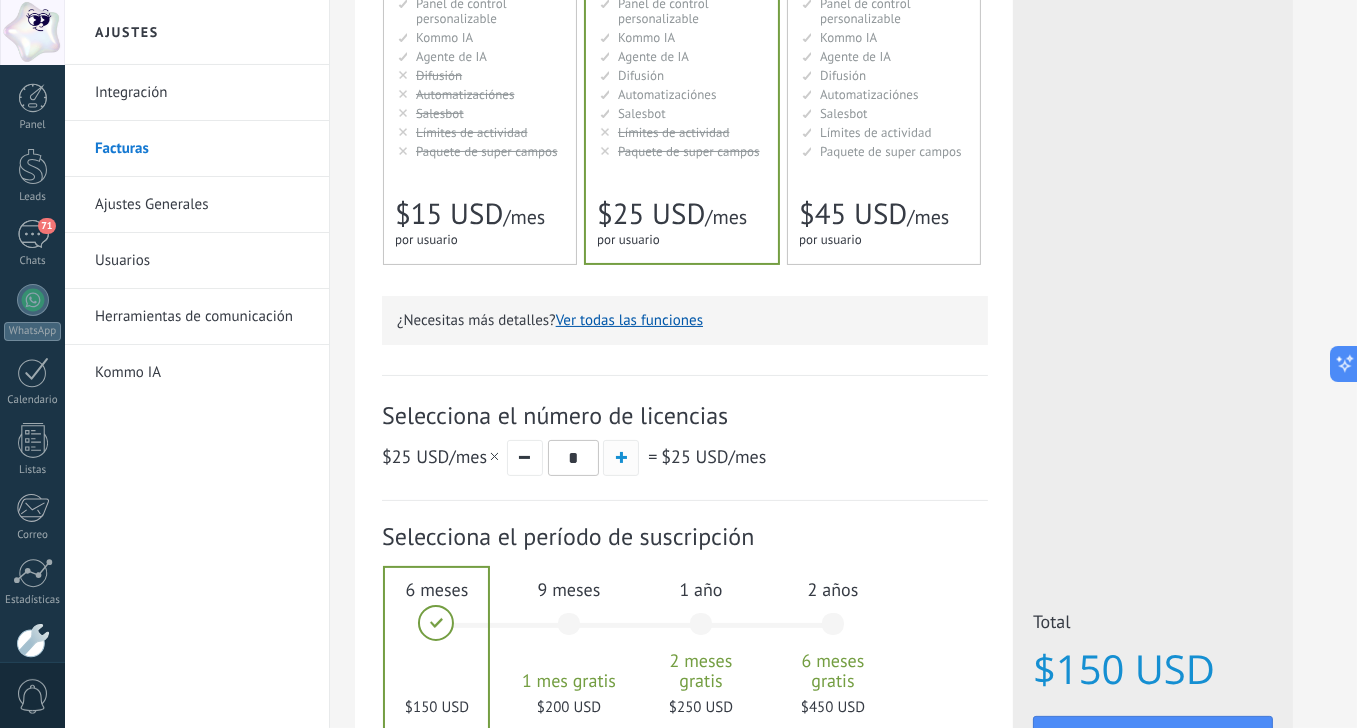 click at bounding box center (621, 458) 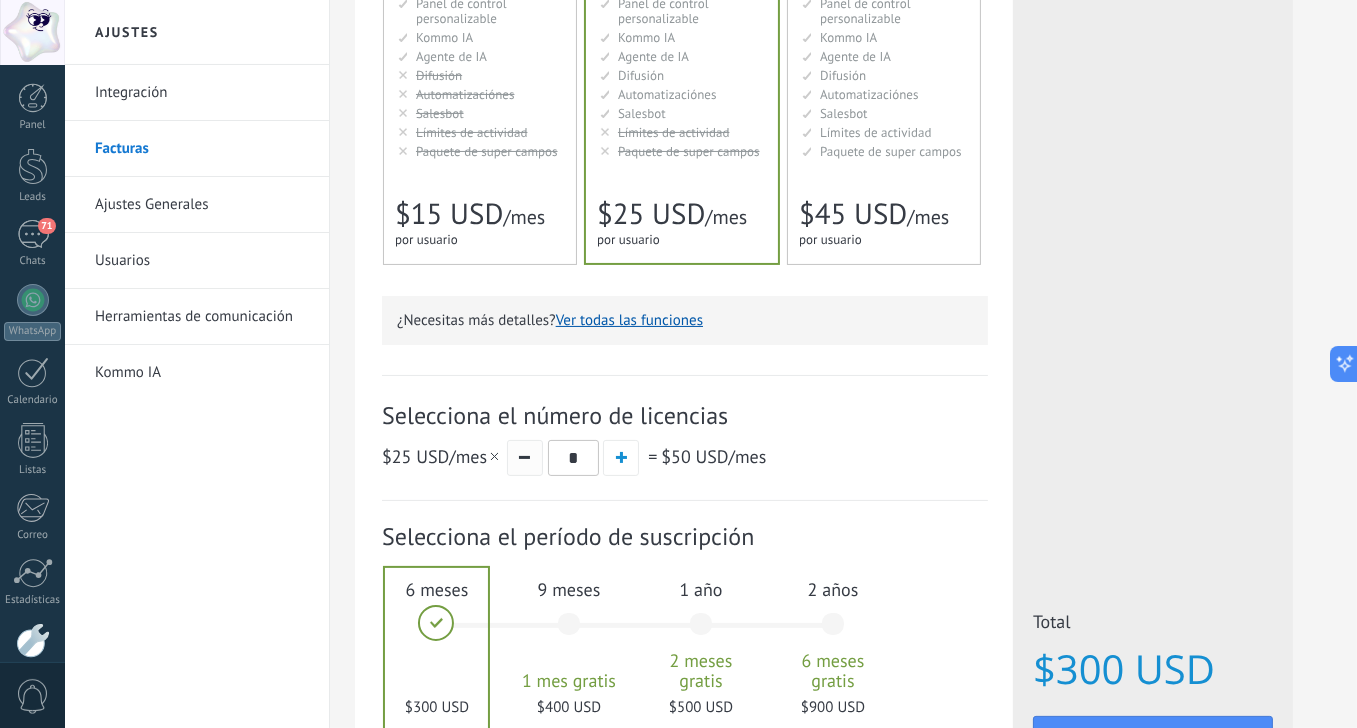 click at bounding box center [525, 458] 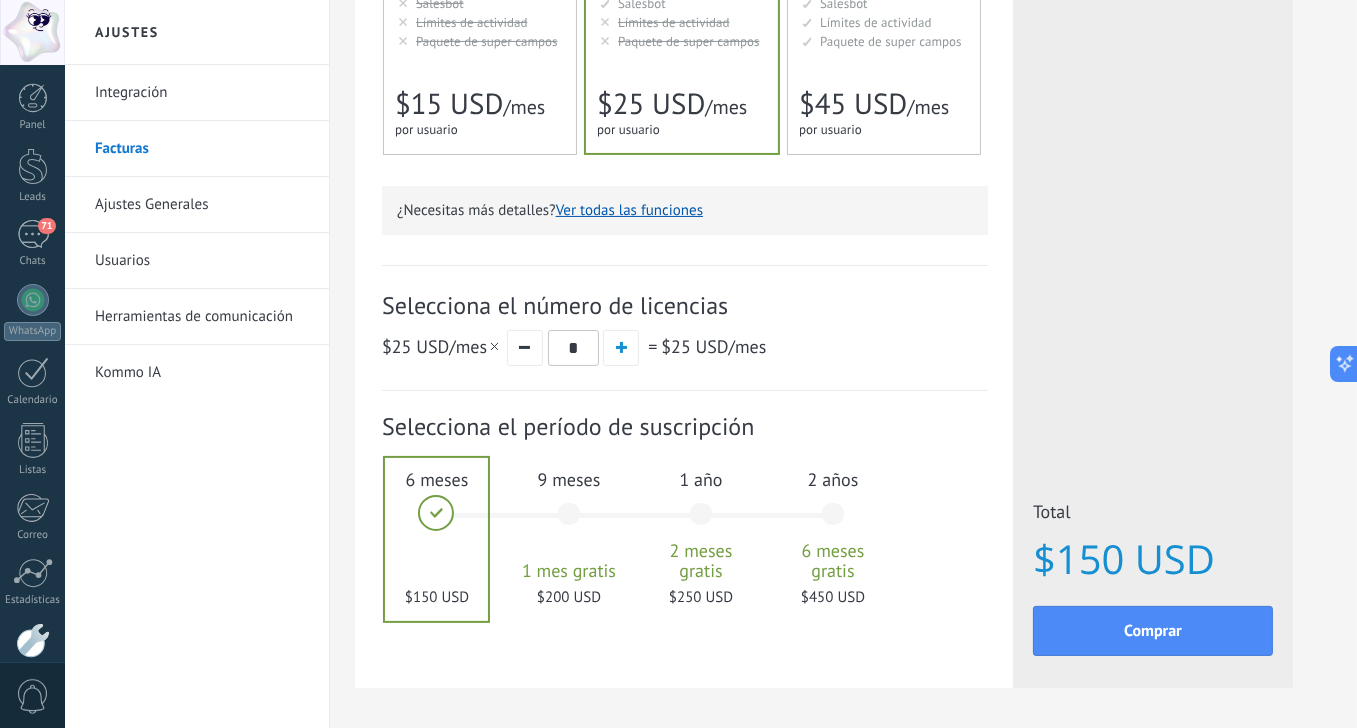 scroll, scrollTop: 552, scrollLeft: 0, axis: vertical 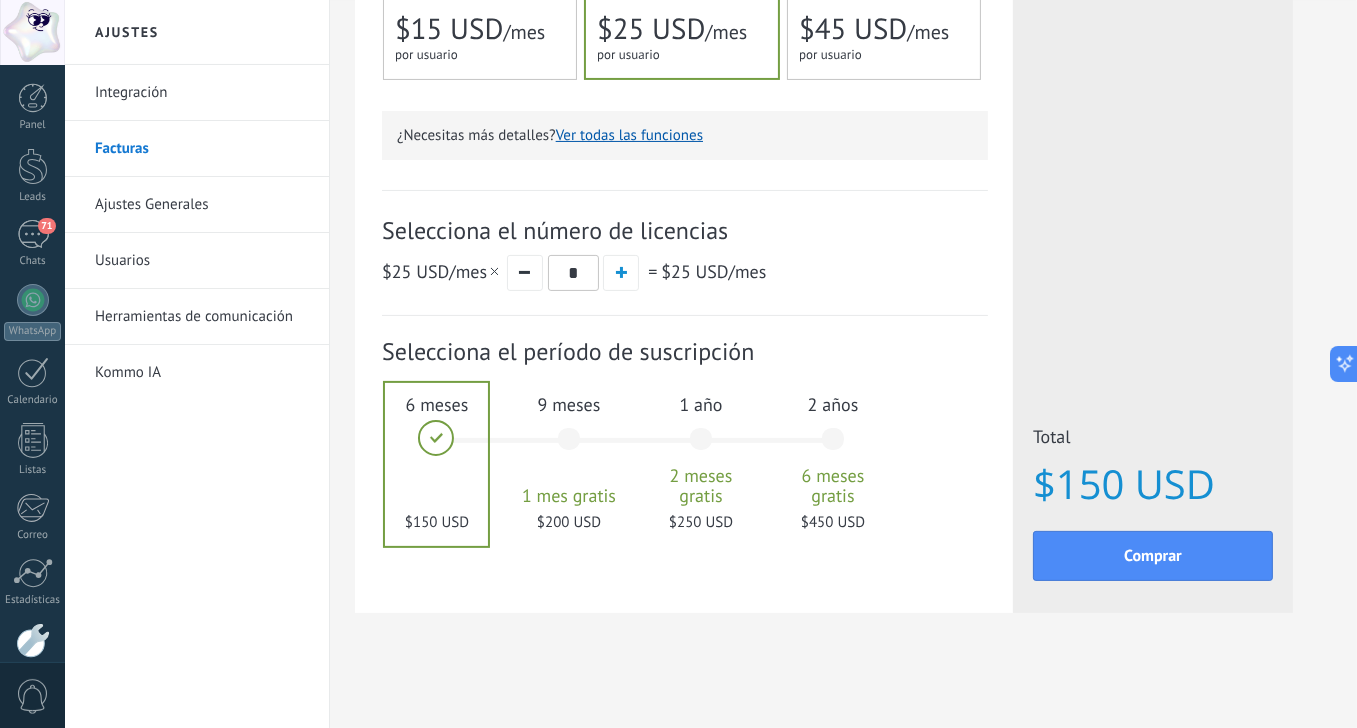 click on "Selecciona el período de suscripción" at bounding box center (685, 351) 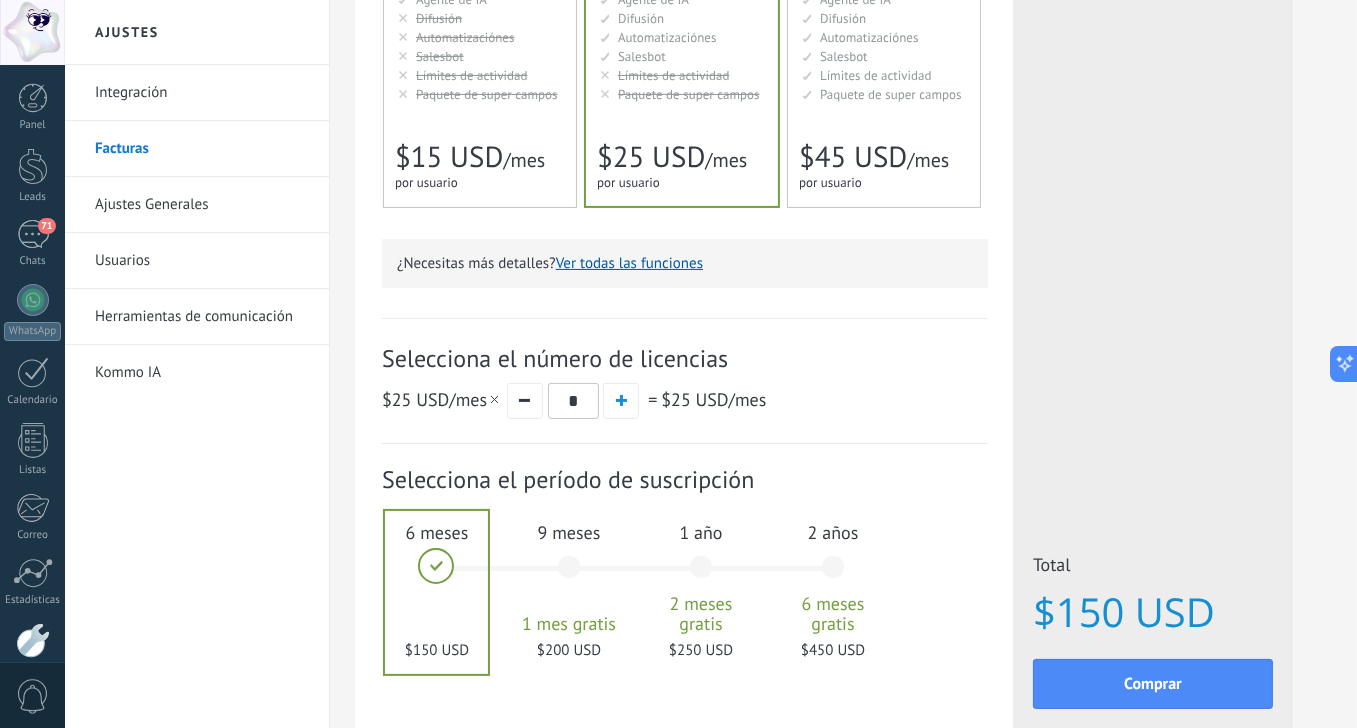 scroll, scrollTop: 552, scrollLeft: 0, axis: vertical 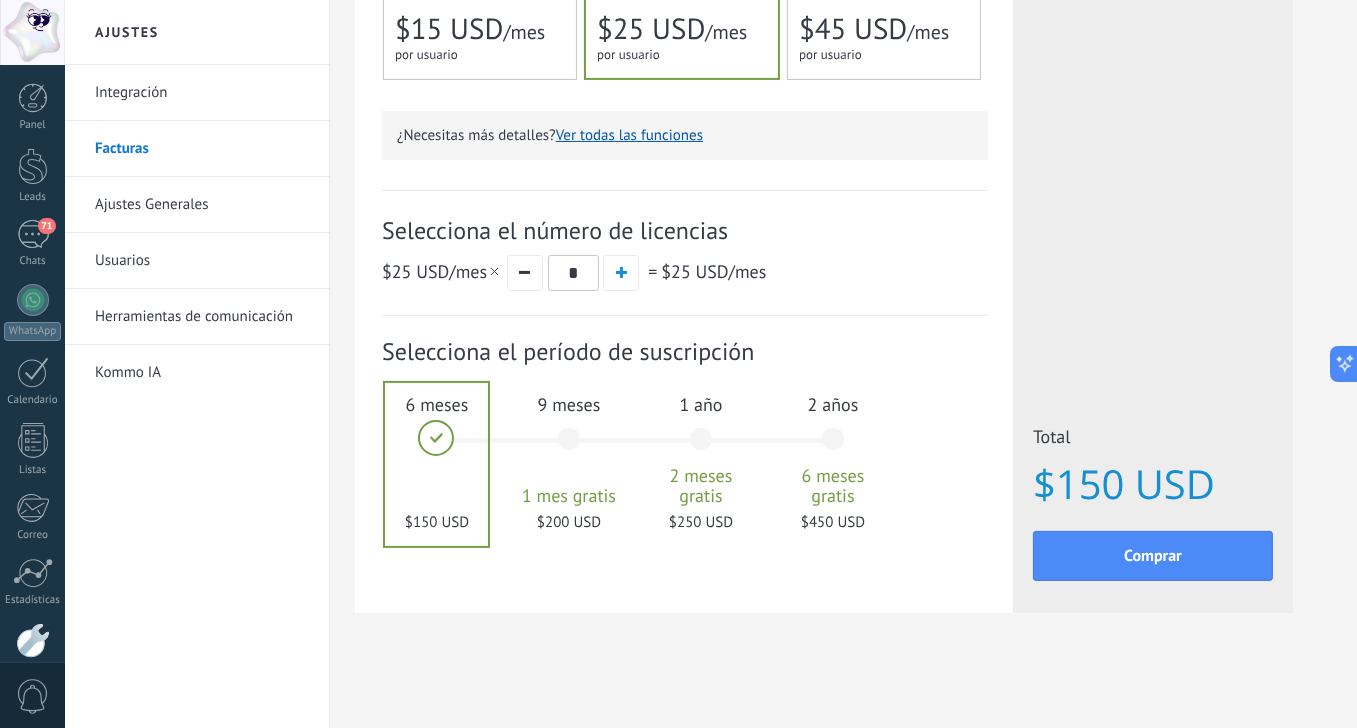 click on "Usuarios" at bounding box center (202, 261) 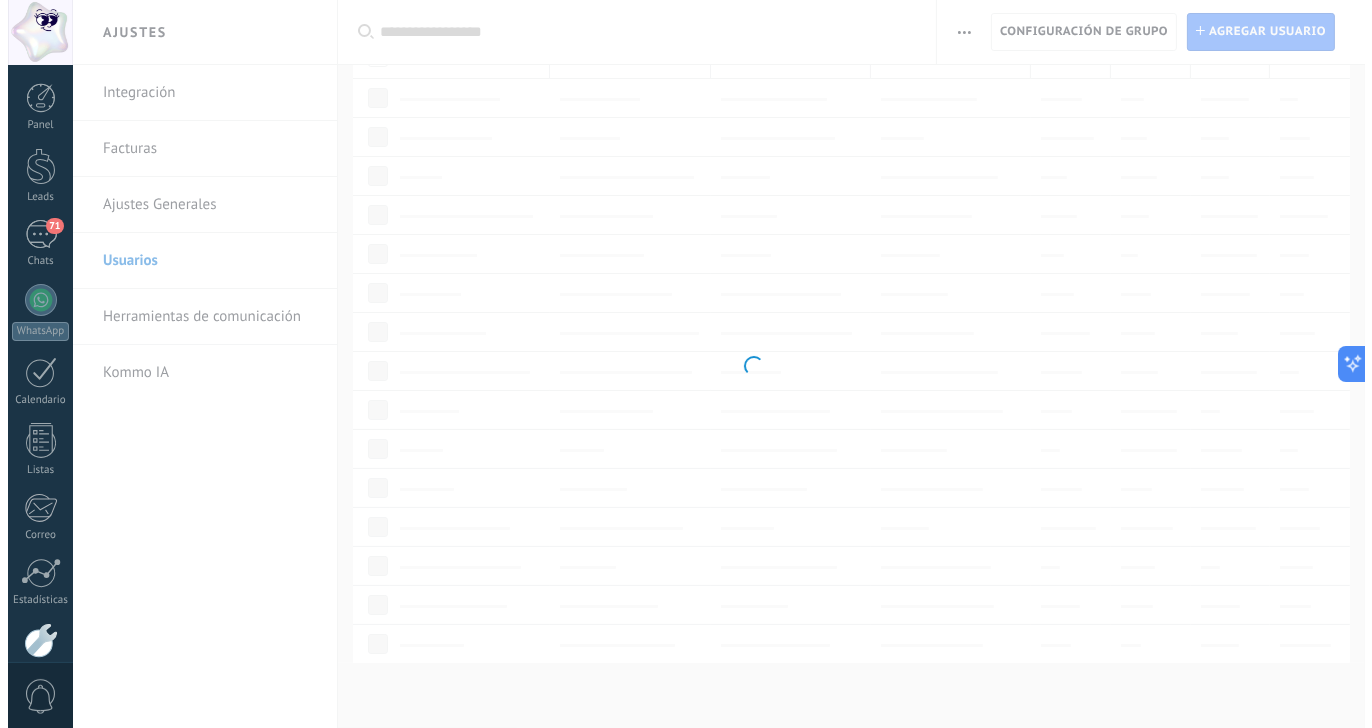scroll, scrollTop: 0, scrollLeft: 0, axis: both 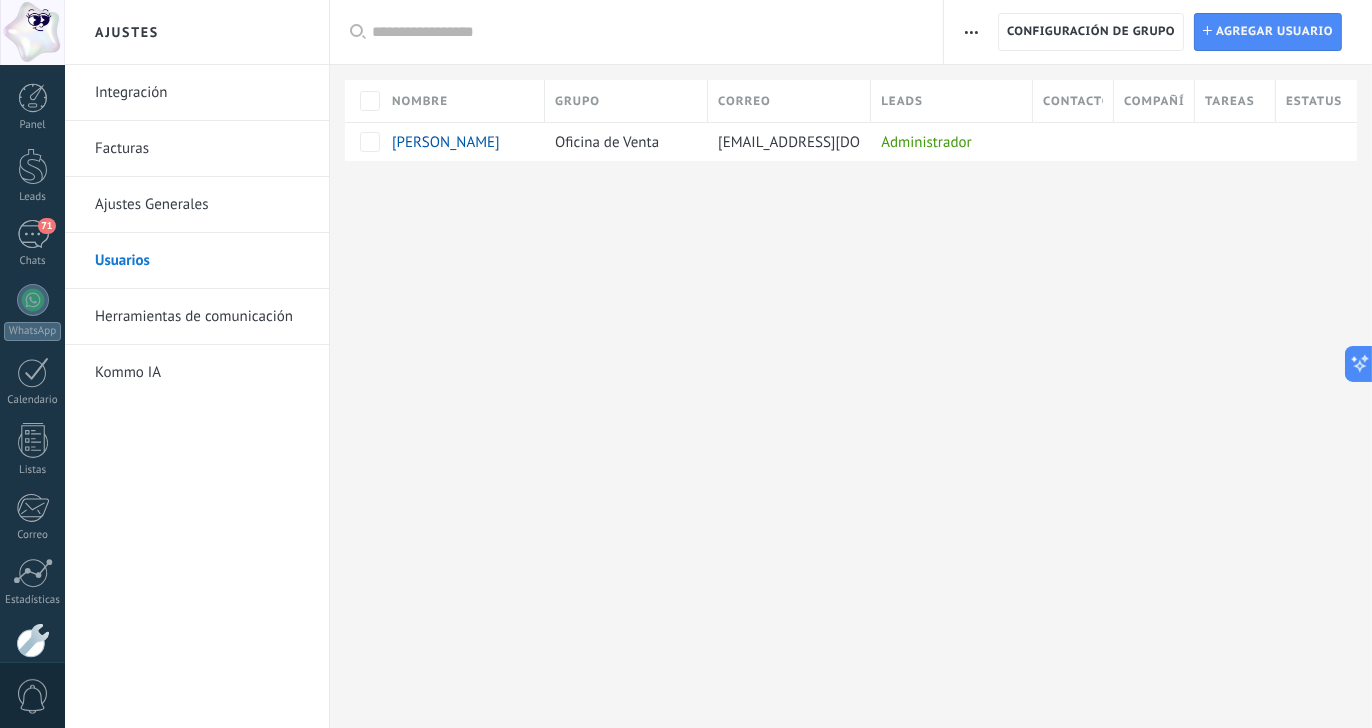 click on "Facturas" at bounding box center [202, 149] 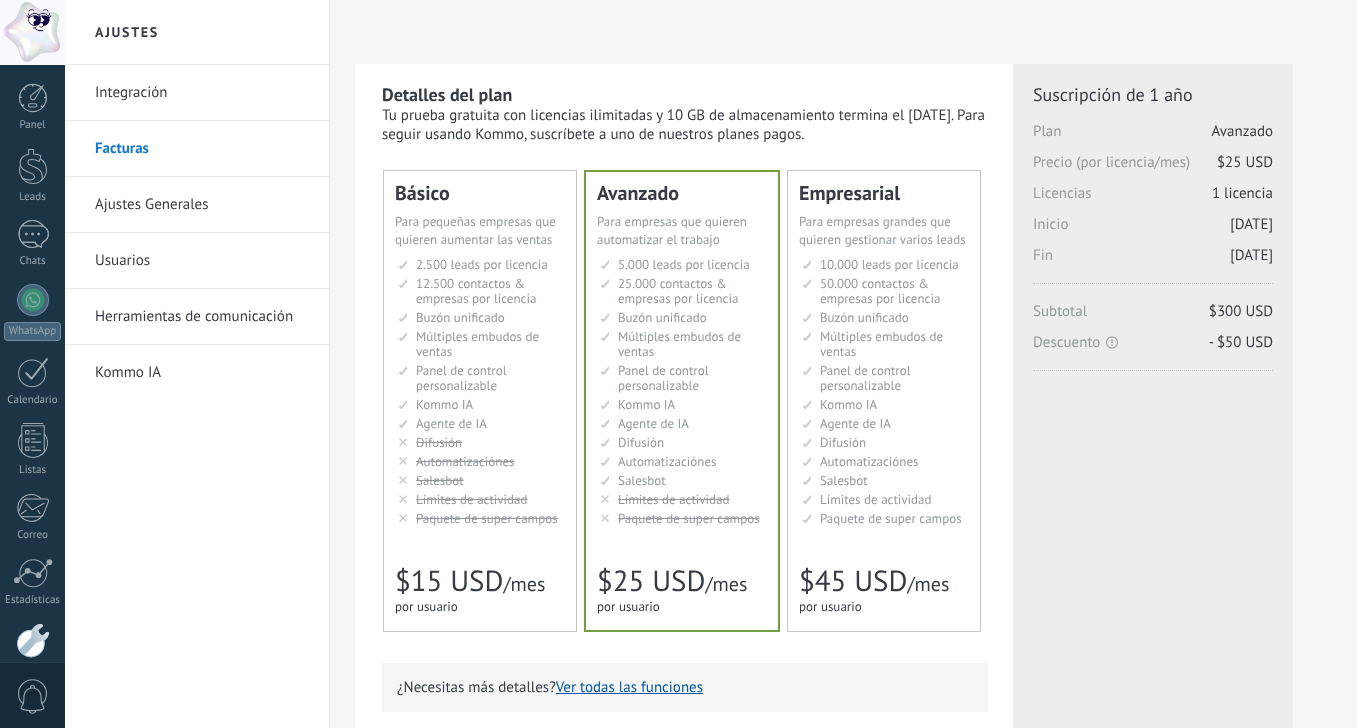 scroll, scrollTop: 0, scrollLeft: 0, axis: both 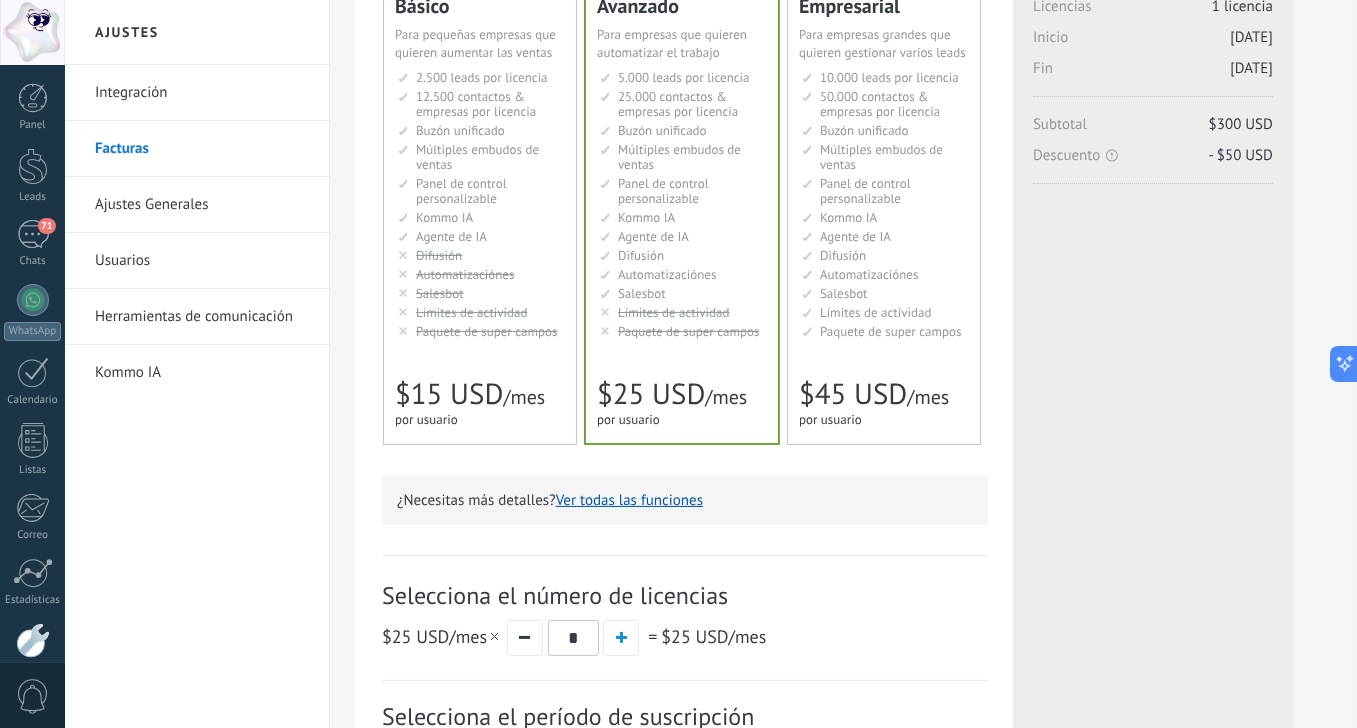 click on "Difusión" at bounding box center (843, 255) 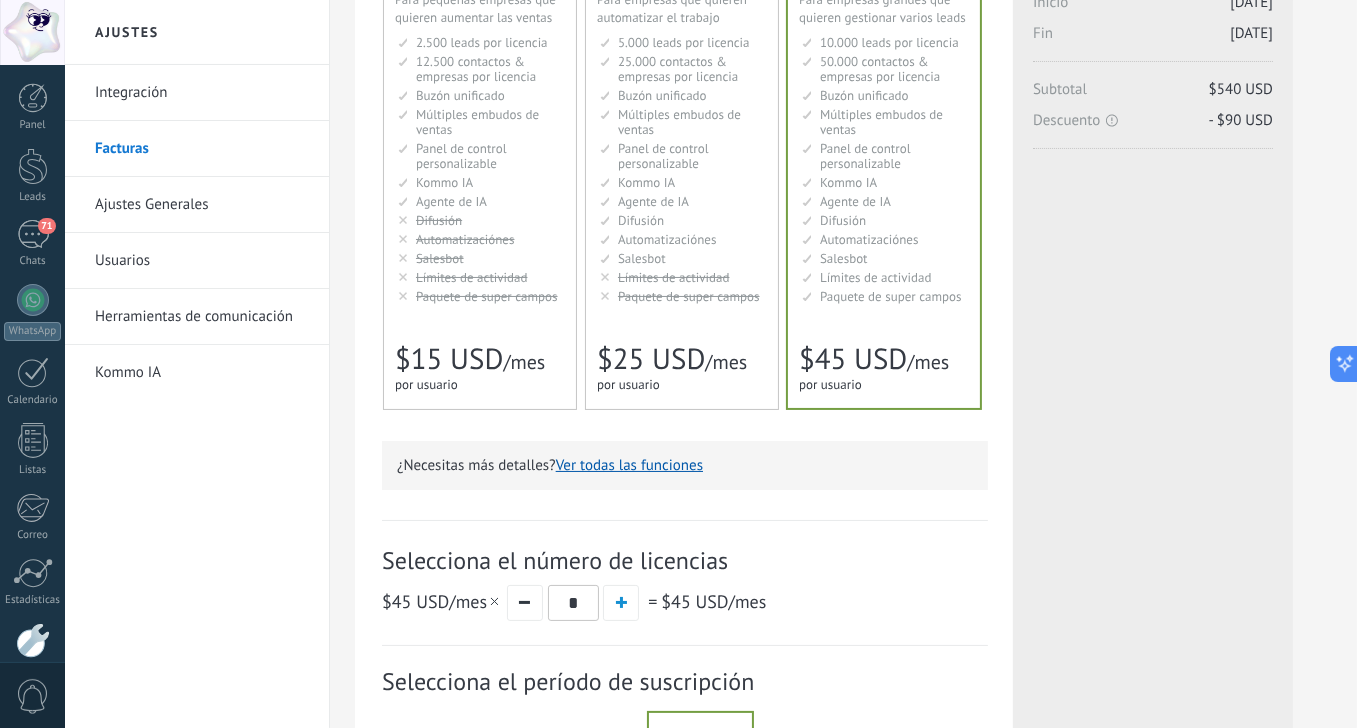 scroll, scrollTop: 552, scrollLeft: 0, axis: vertical 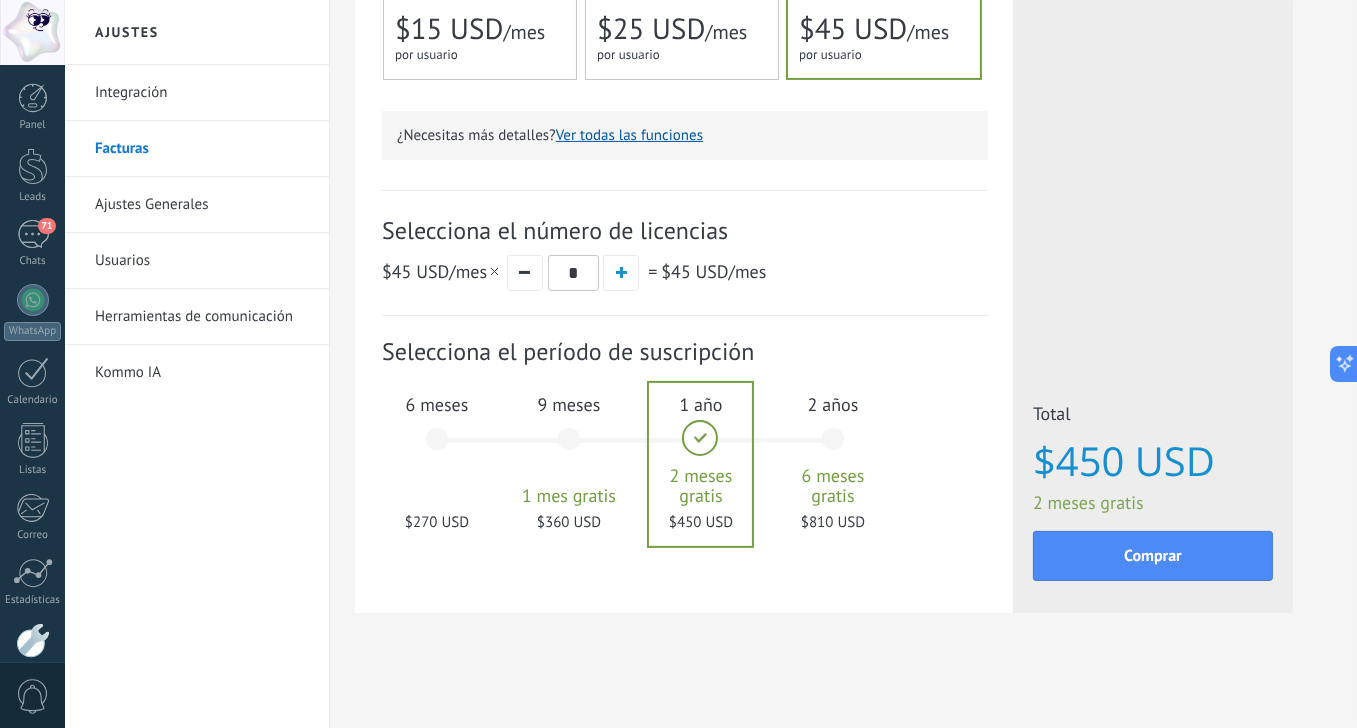 click on "6 meses
$270 USD" at bounding box center [437, 448] 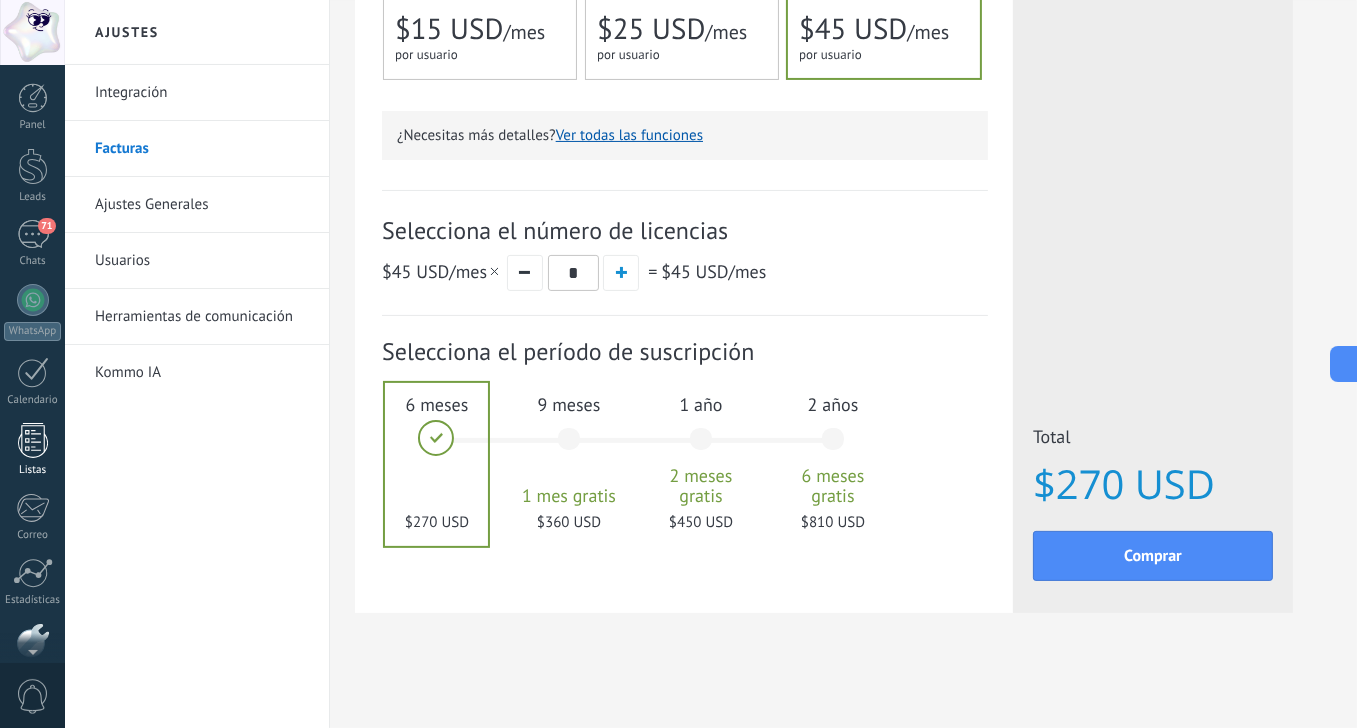 scroll, scrollTop: 102, scrollLeft: 0, axis: vertical 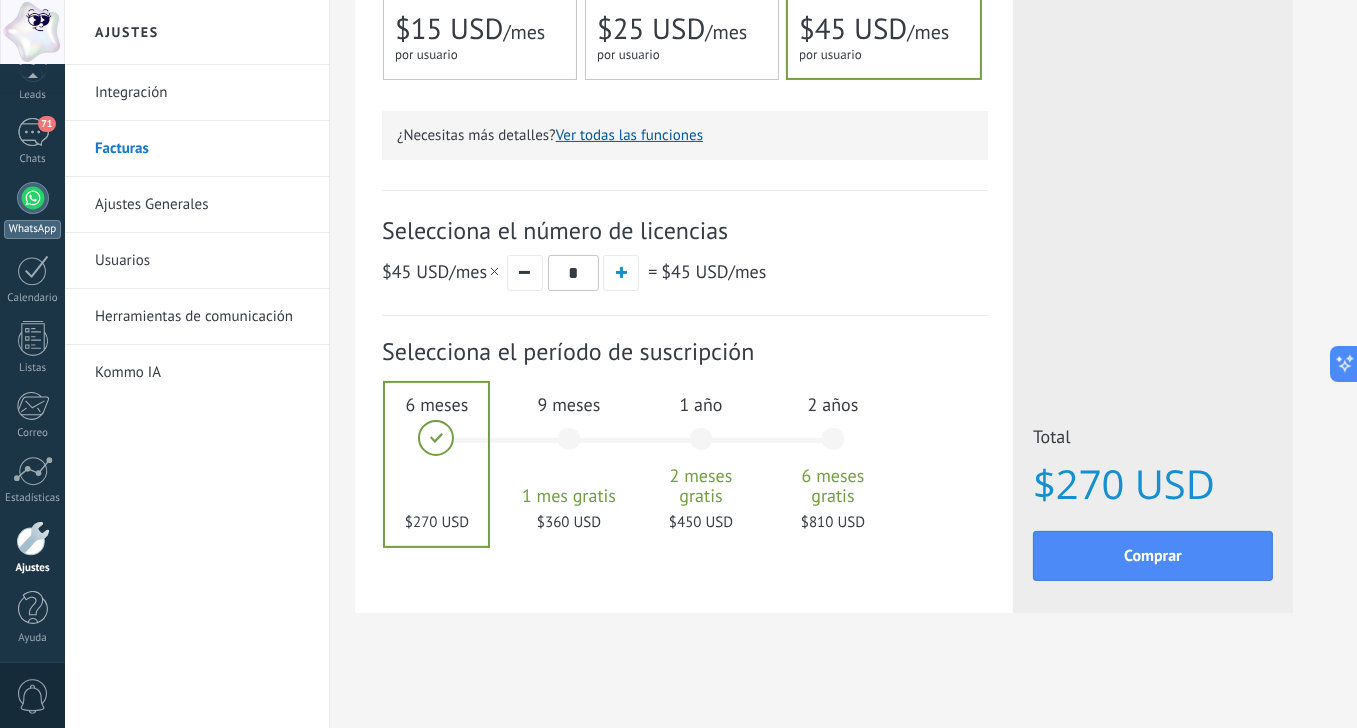 click at bounding box center (33, 198) 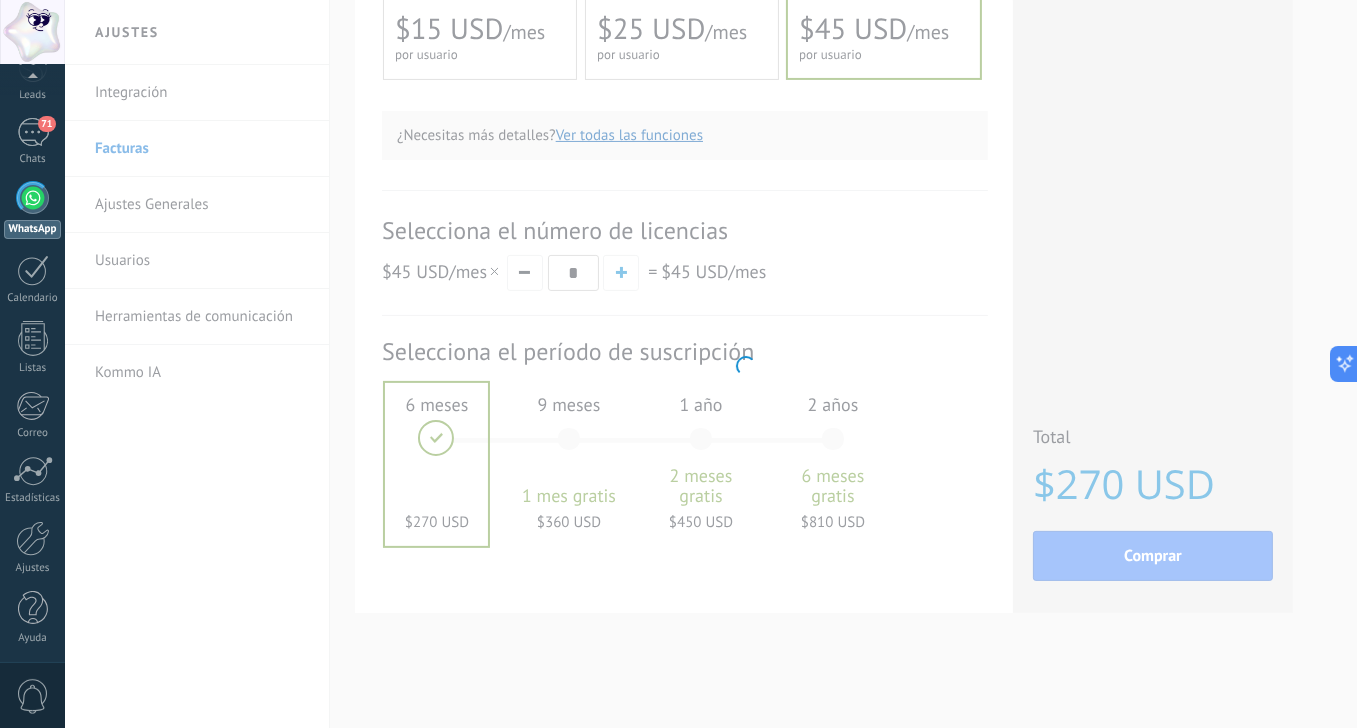 scroll, scrollTop: 0, scrollLeft: 0, axis: both 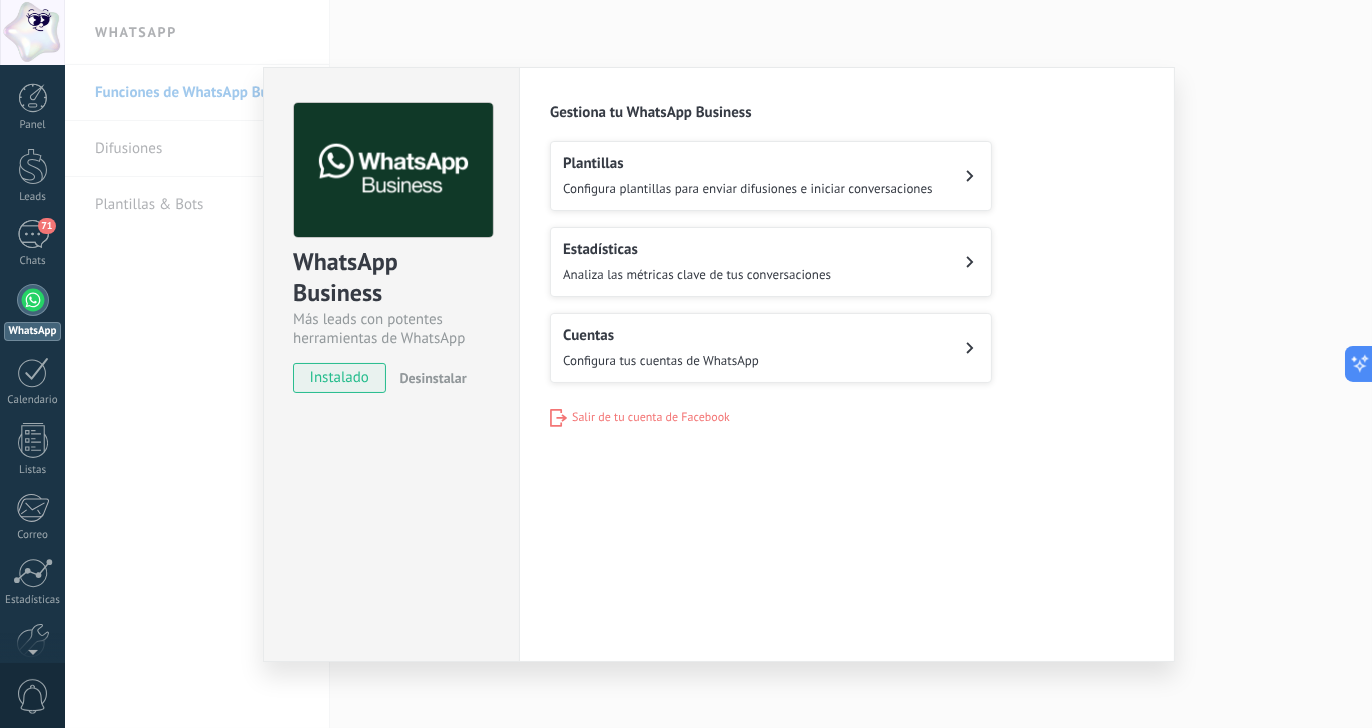 click on "Configura tus cuentas de WhatsApp" at bounding box center [661, 360] 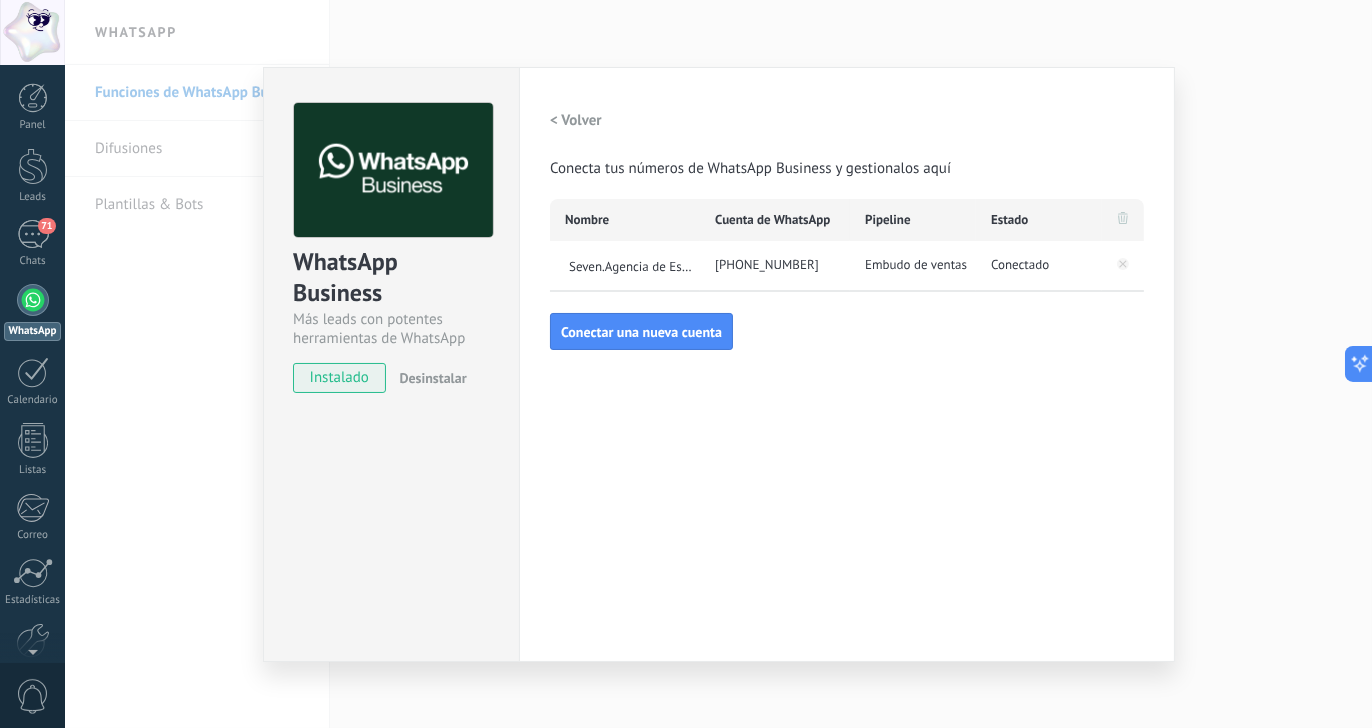 click on "Configuraciones Autorizaciones This tab logs the users who have granted integration access to this account. If you want to to remove a user's ability to send requests to the account on behalf of this integration, you can revoke access. If access is revoked from all users, the integration will stop working. This app is installed, but no one has given it access yet. WhatsApp Cloud API más _:  Guardar < Volver Conecta tus números de WhatsApp Business y gestionalos aquí Nombre Cuenta de WhatsApp Pipeline Estado Seven.Agencia de Espectáculos +52 1 56 3284 3531 Embudo de ventas Conectado Conectar una nueva cuenta" at bounding box center [847, 364] 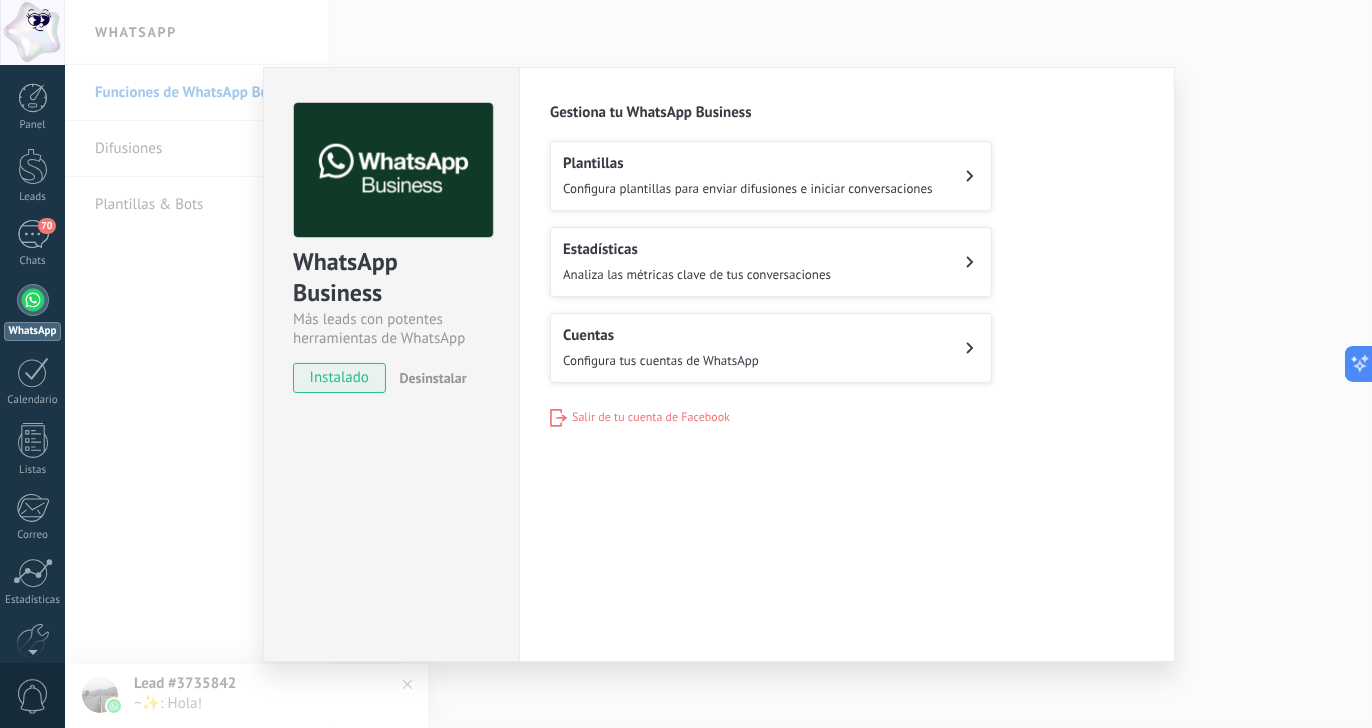 click on "WhatsApp" at bounding box center [32, 312] 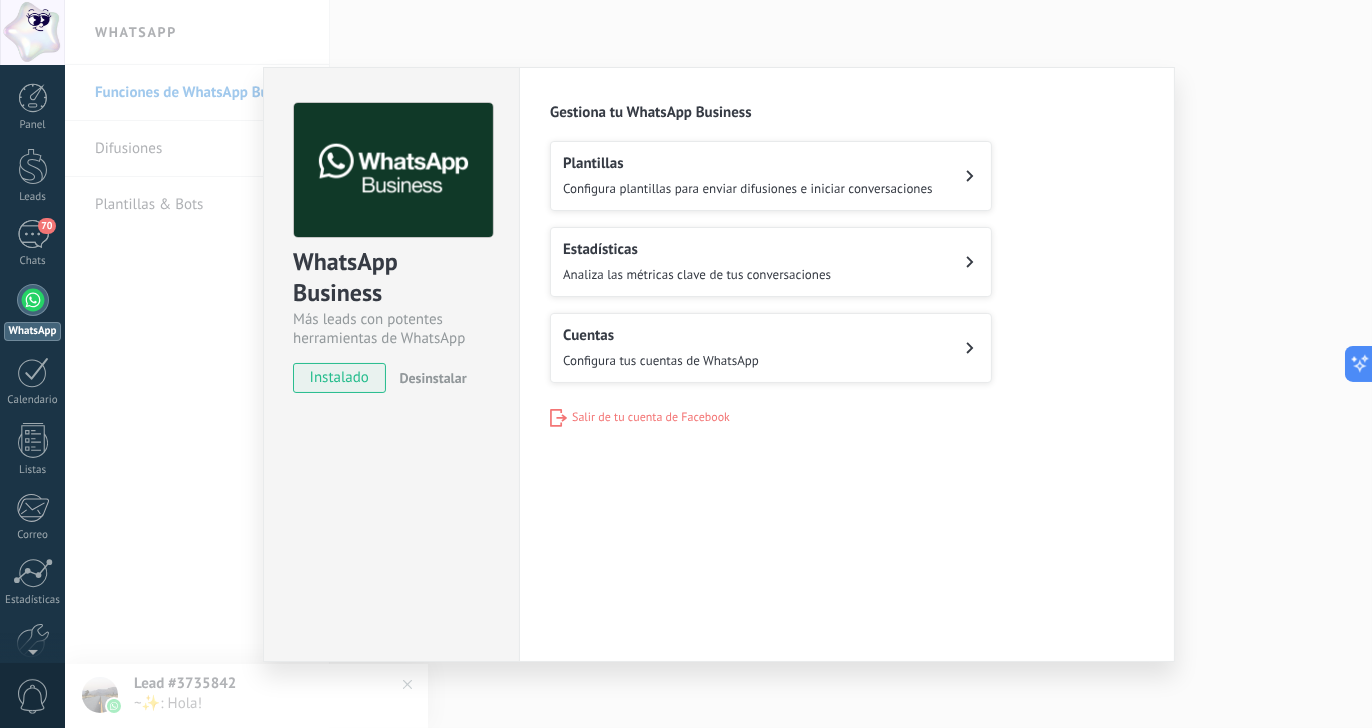 click on "WhatsApp Business Más leads con potentes herramientas de WhatsApp instalado Desinstalar Configuraciones Autorizaciones This tab logs the users who have granted integration access to this account. If you want to to remove a user's ability to send requests to the account on behalf of this integration, you can revoke access. If access is revoked from all users, the integration will stop working. This app is installed, but no one has given it access yet. WhatsApp Cloud API más _:  Guardar Gestiona tu WhatsApp Business Plantillas Configura plantillas para enviar difusiones e iniciar conversaciones Estadísticas Analiza las métricas clave de tus conversaciones Cuentas Configura tus cuentas de WhatsApp Salir de tu cuenta de Facebook" at bounding box center [718, 364] 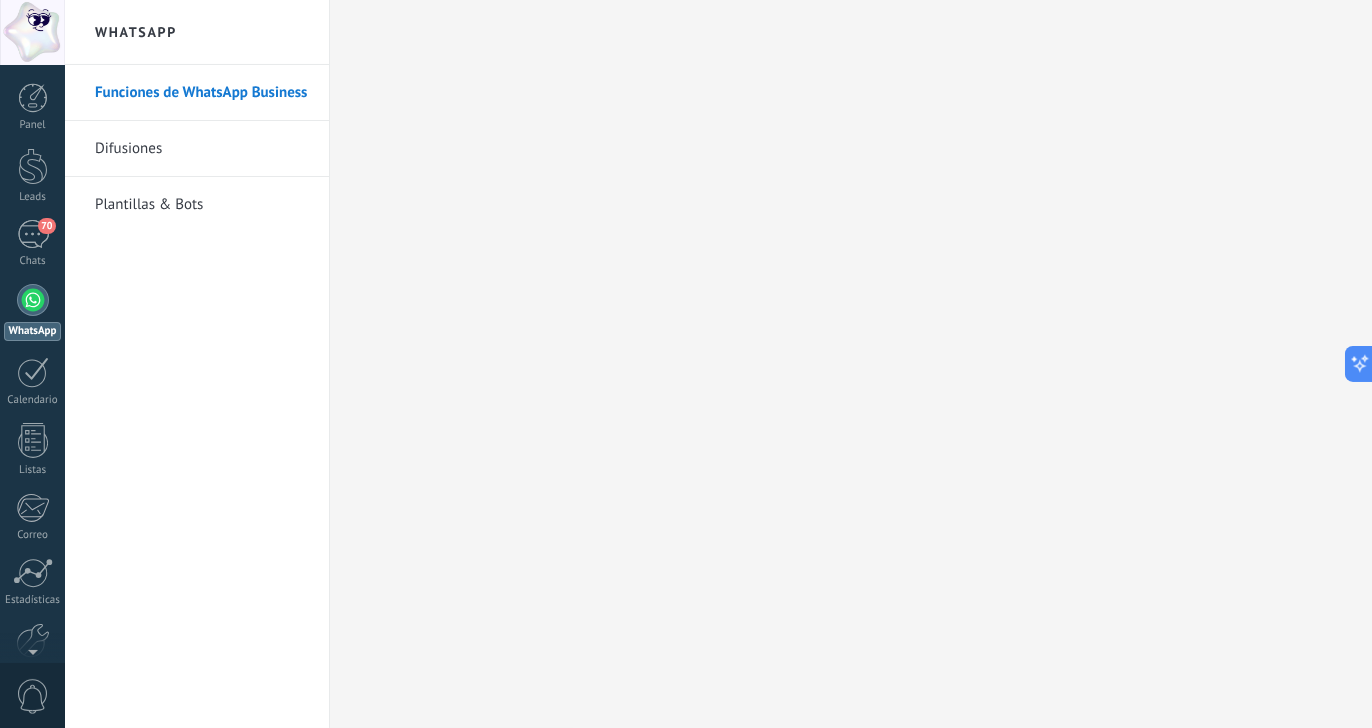 click on "WhatsApp" at bounding box center (32, 331) 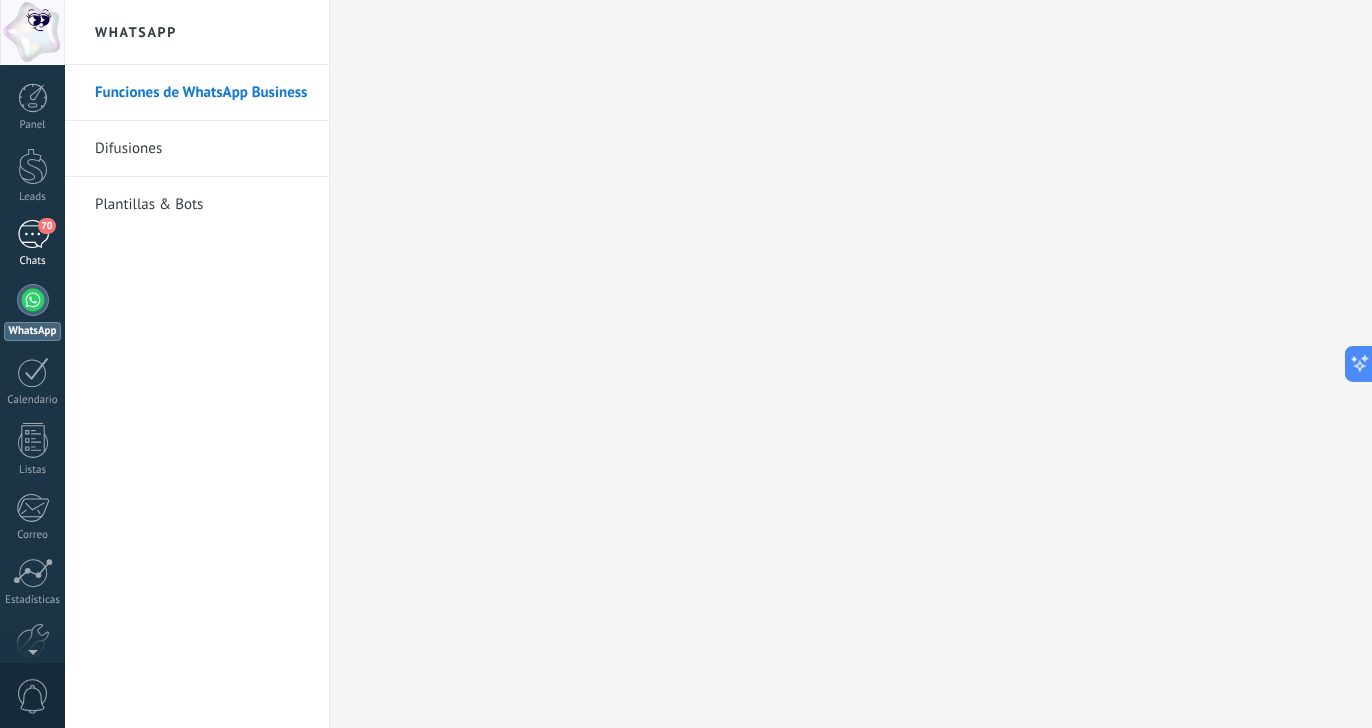 click on "70" at bounding box center [33, 234] 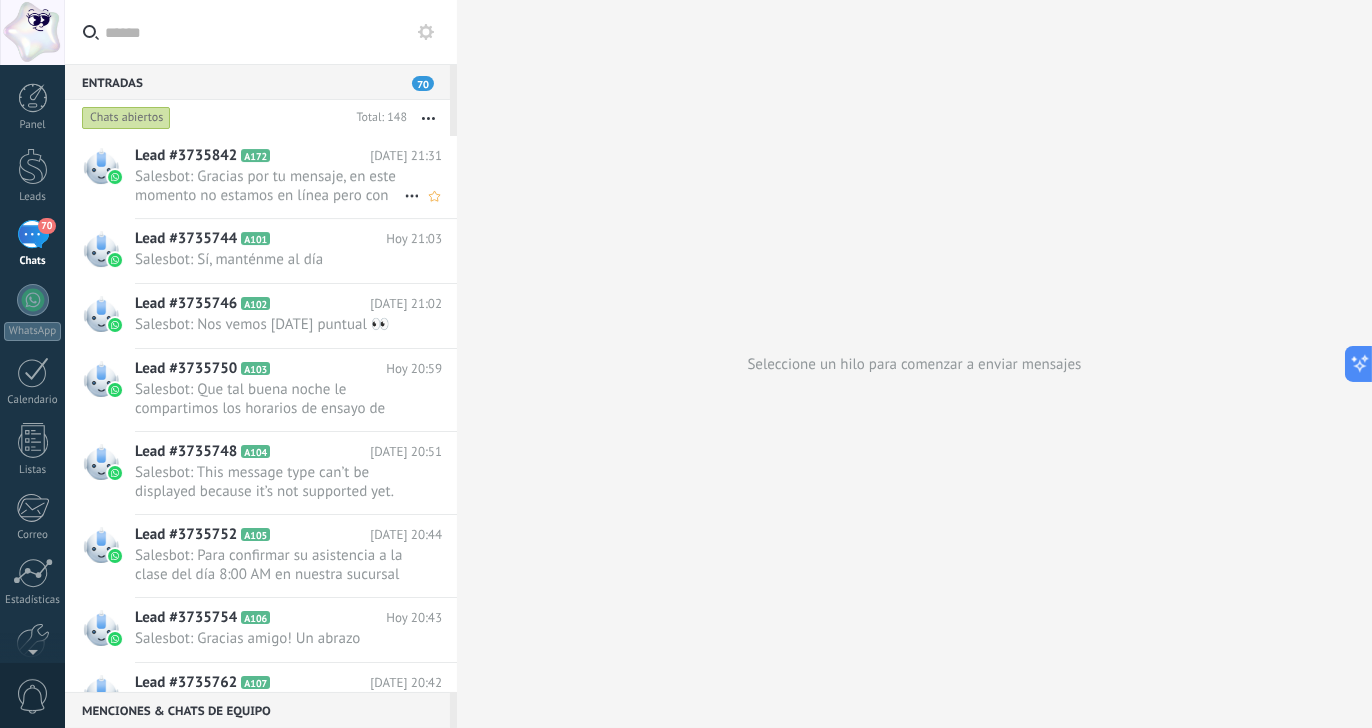 click on "Salesbot: Gracias por tu mensaje, en este momento no estamos en línea pero con gusto te responderemos 😉👌
*Horario de at..." at bounding box center [269, 186] 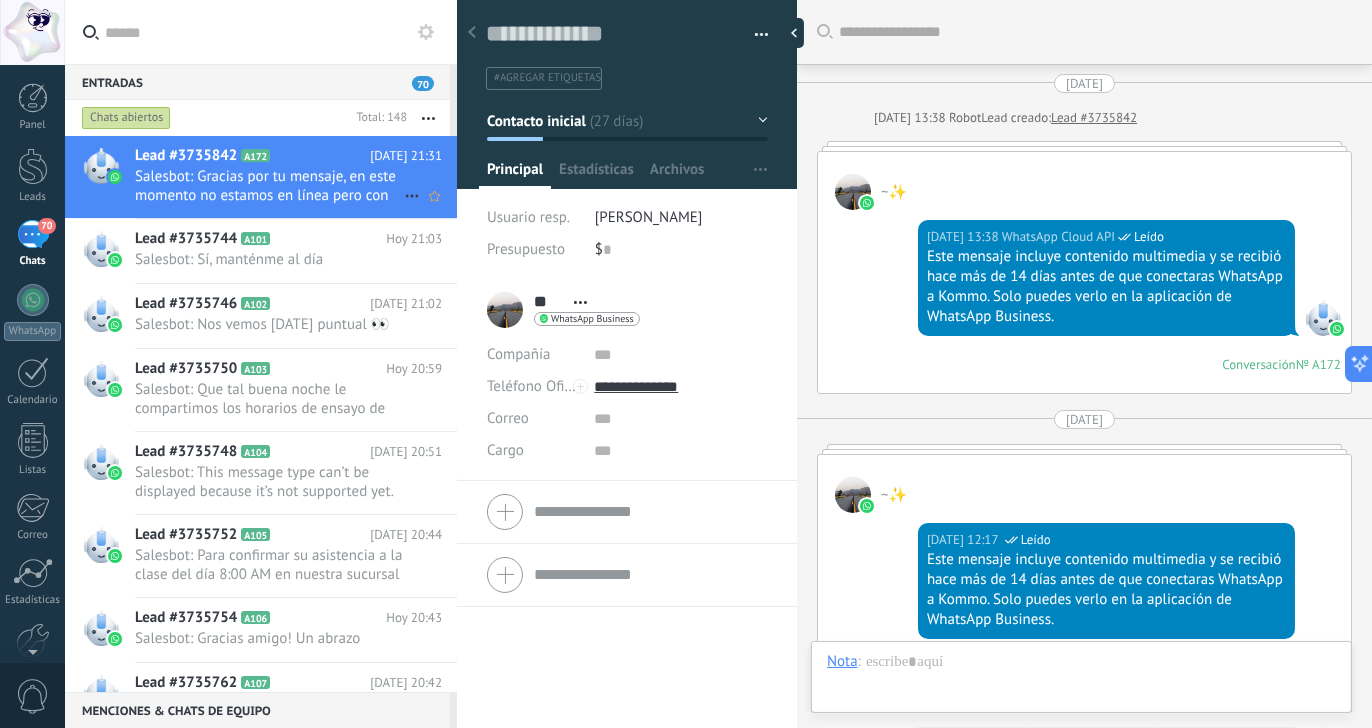 scroll, scrollTop: 30, scrollLeft: 0, axis: vertical 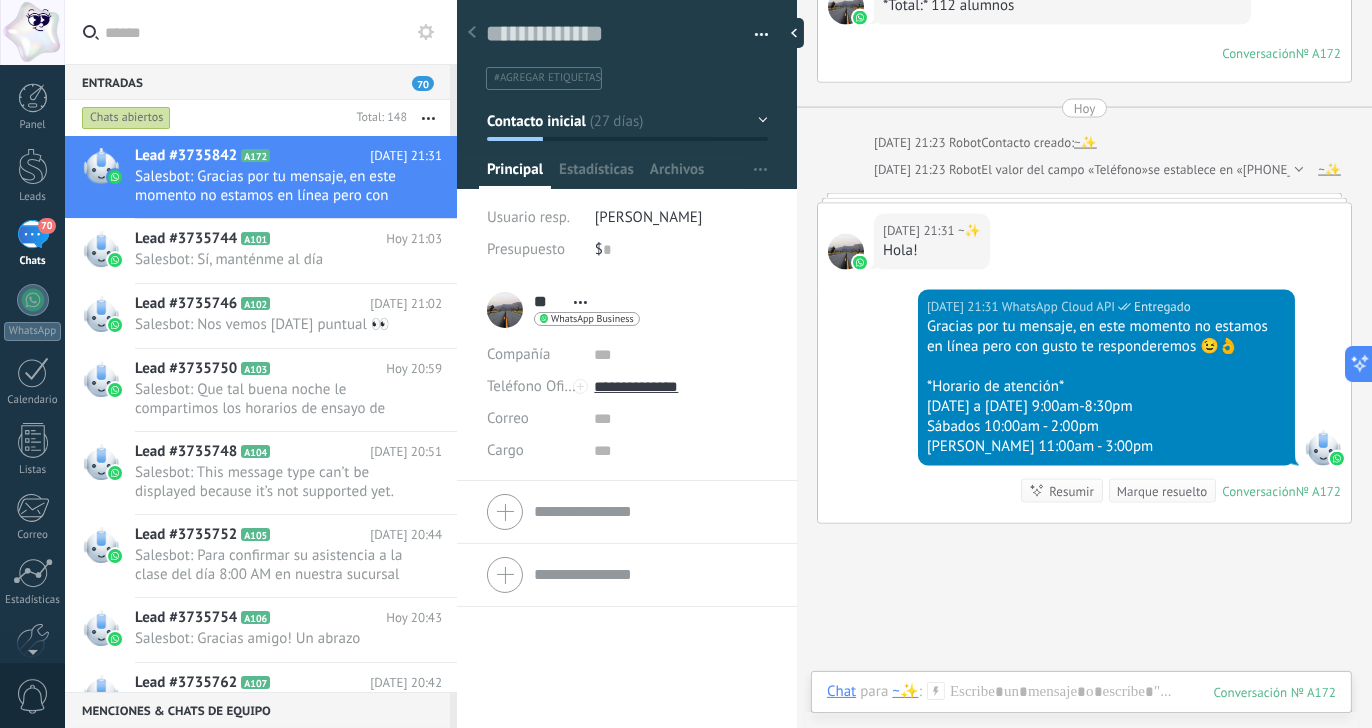 click at bounding box center (860, 263) 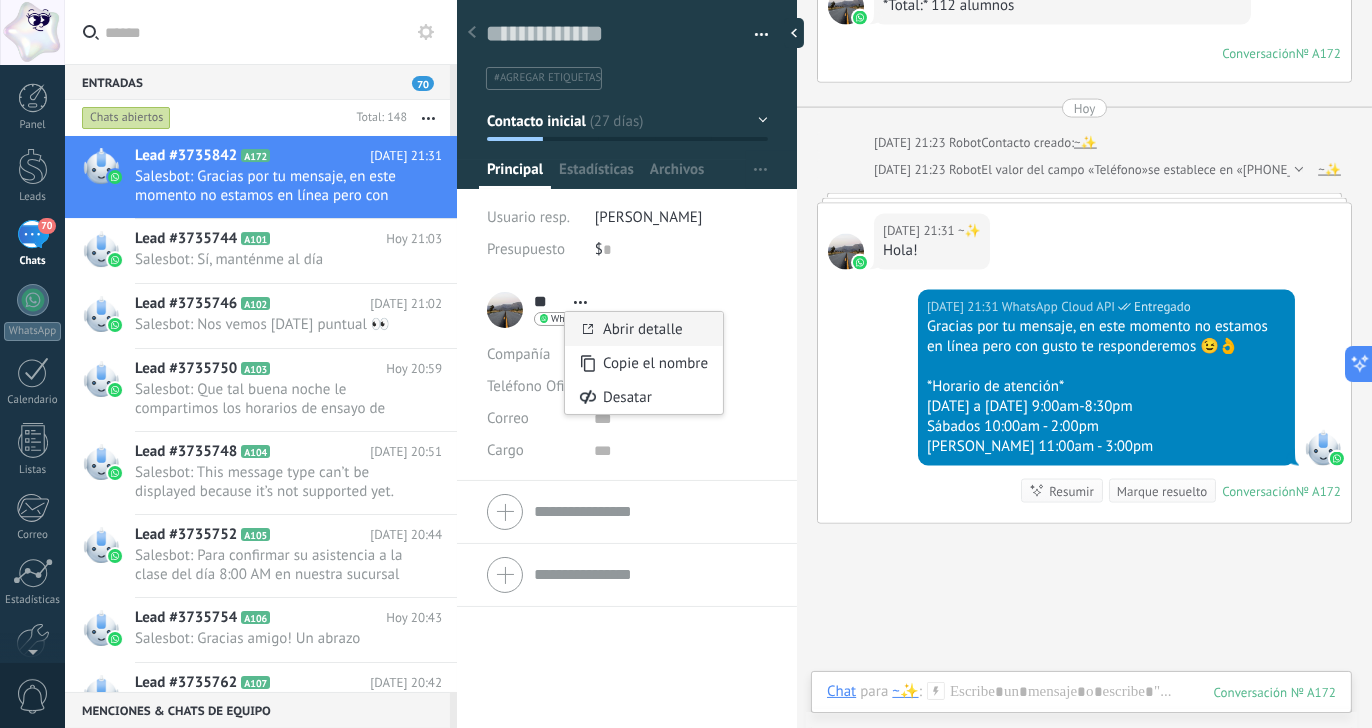 click on "Abrir detalle" at bounding box center (643, 329) 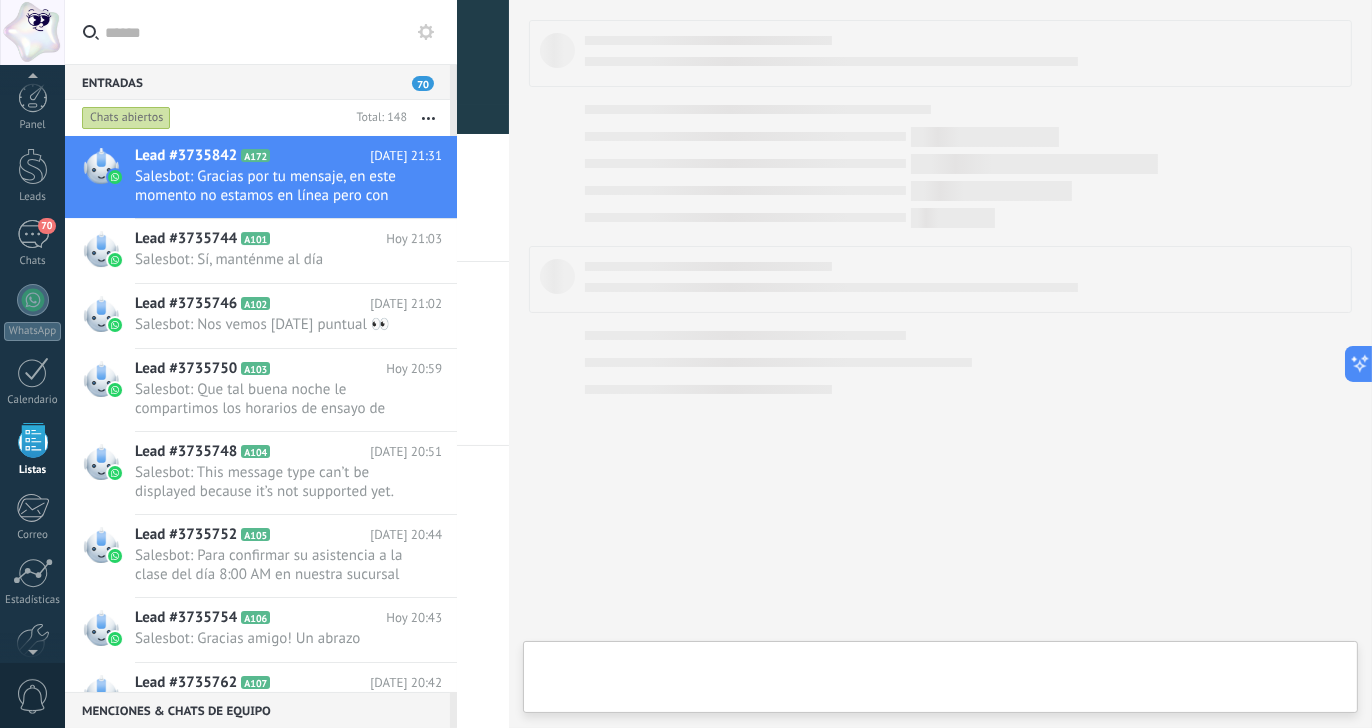 scroll, scrollTop: 50, scrollLeft: 0, axis: vertical 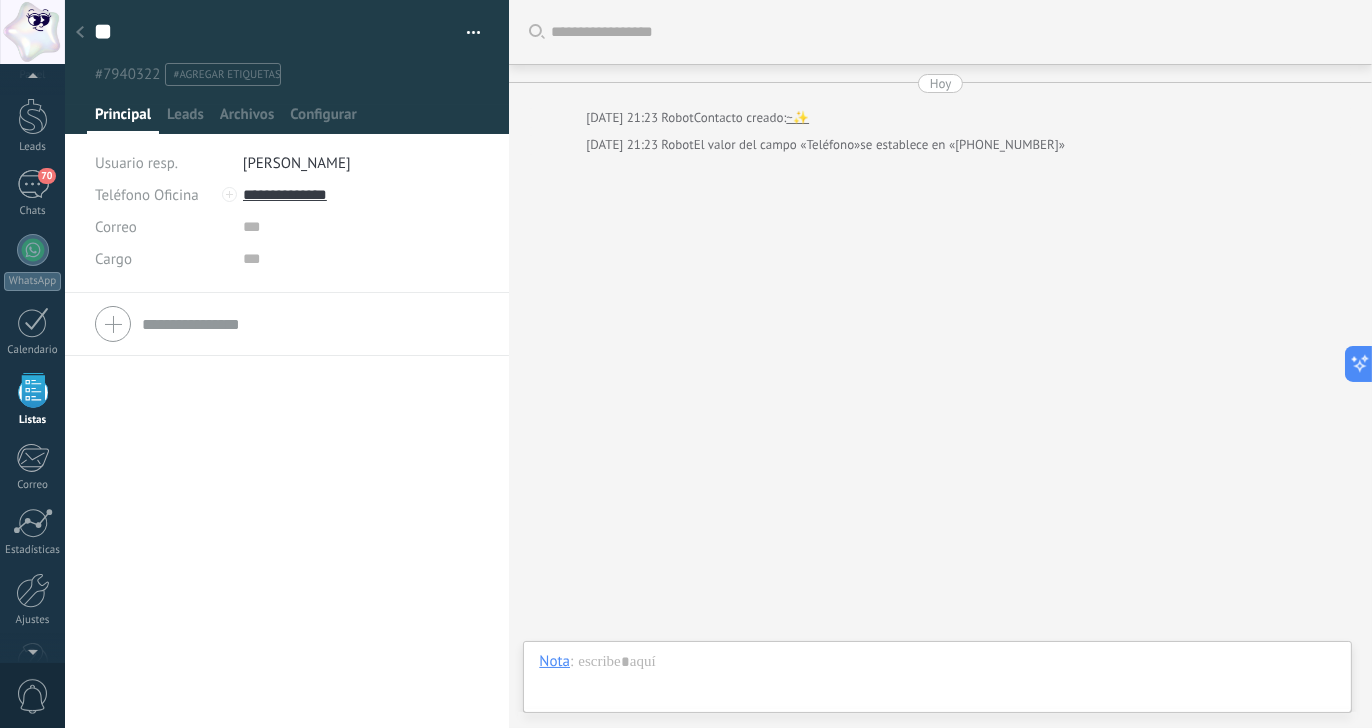 click 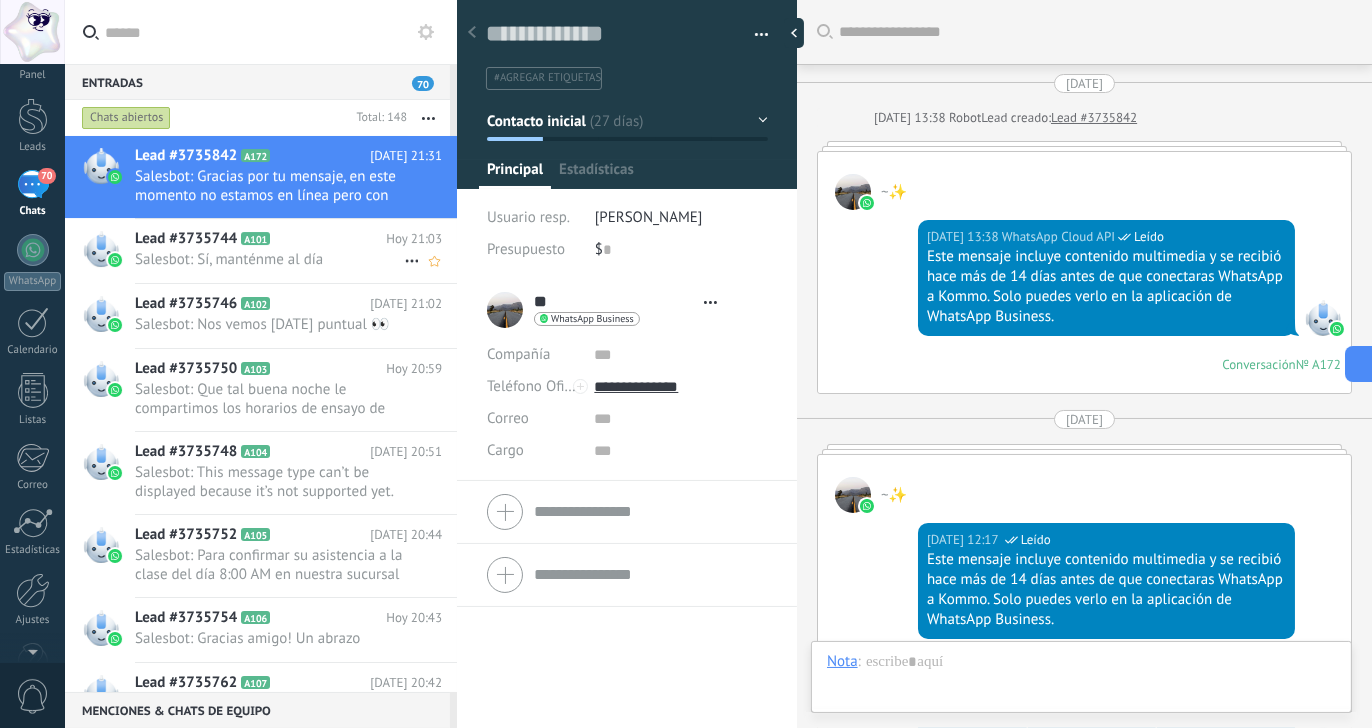 type on "**********" 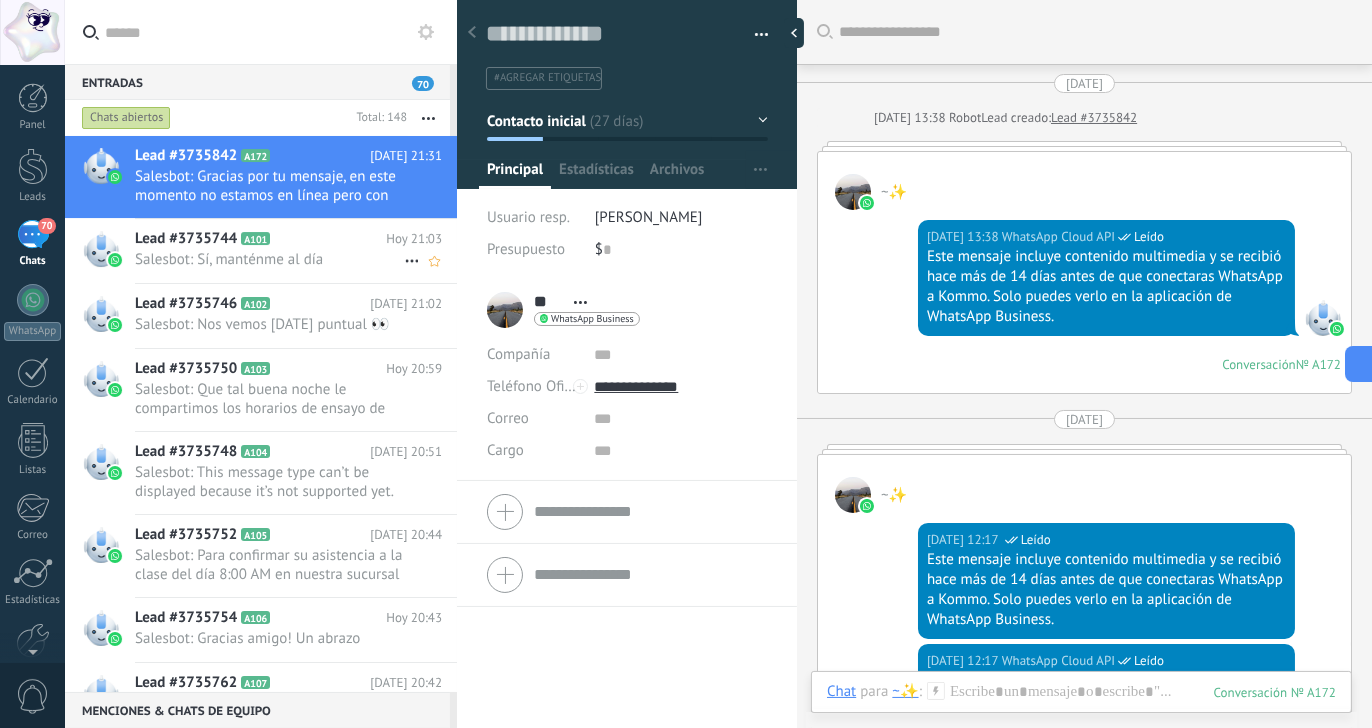 scroll, scrollTop: 30, scrollLeft: 0, axis: vertical 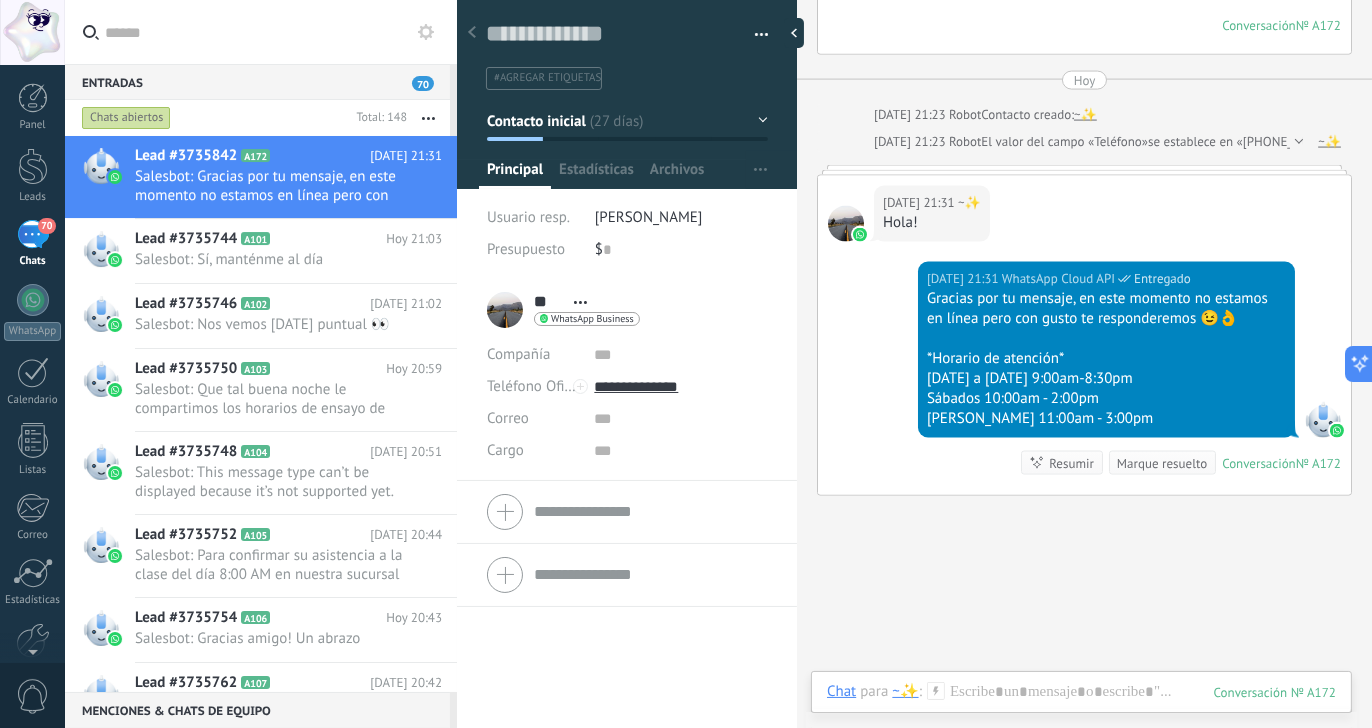 click at bounding box center (627, 512) 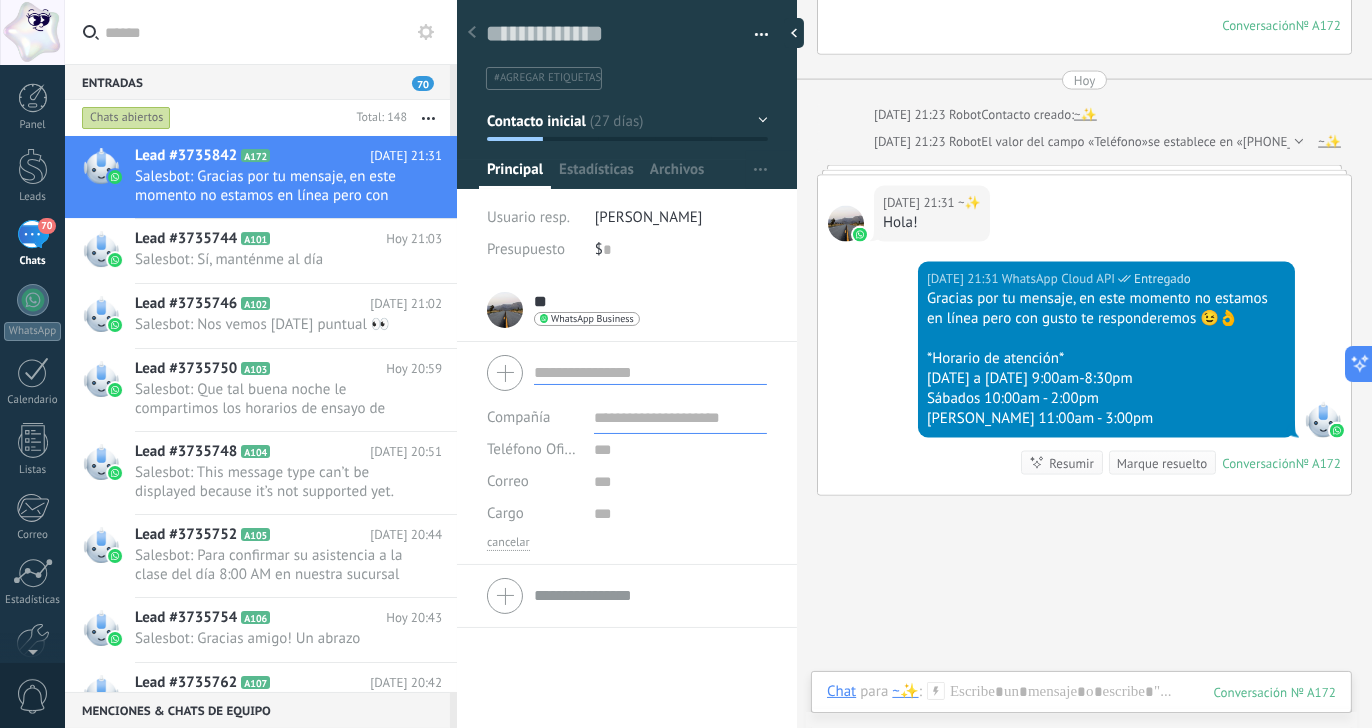 click at bounding box center [627, 373] 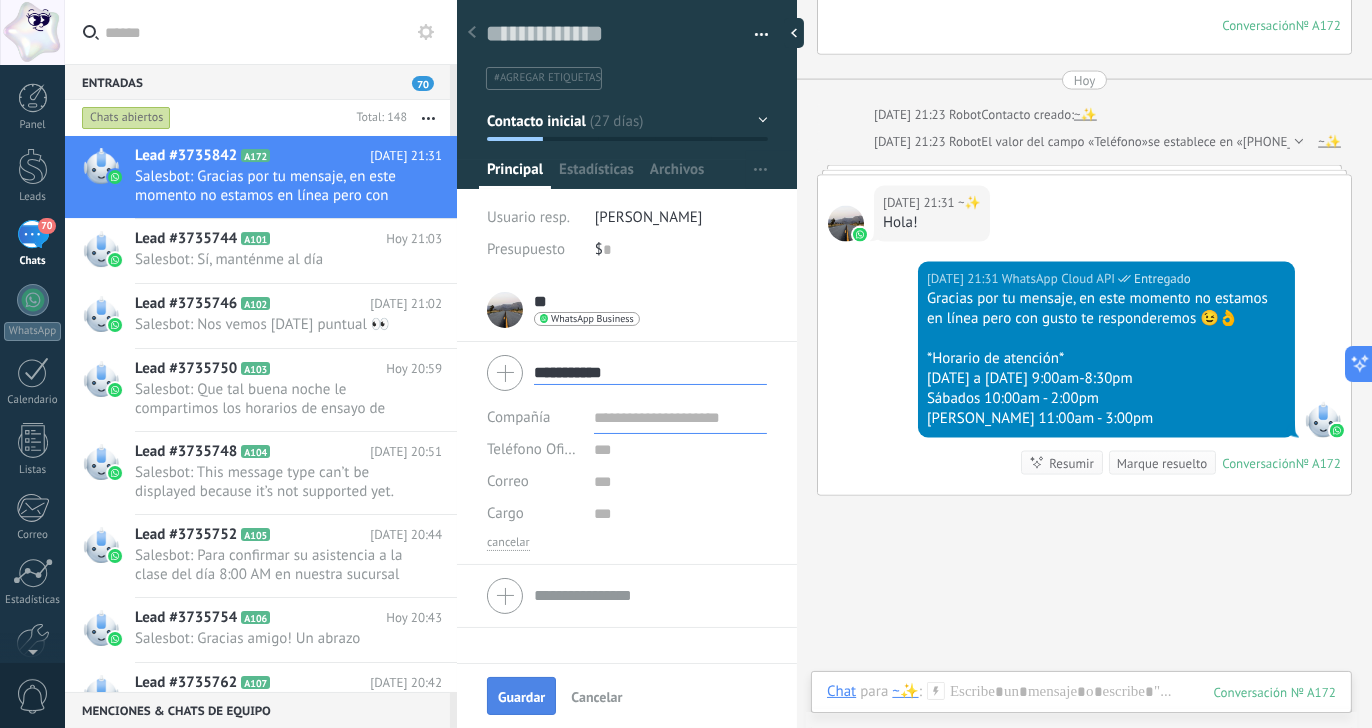 type on "**********" 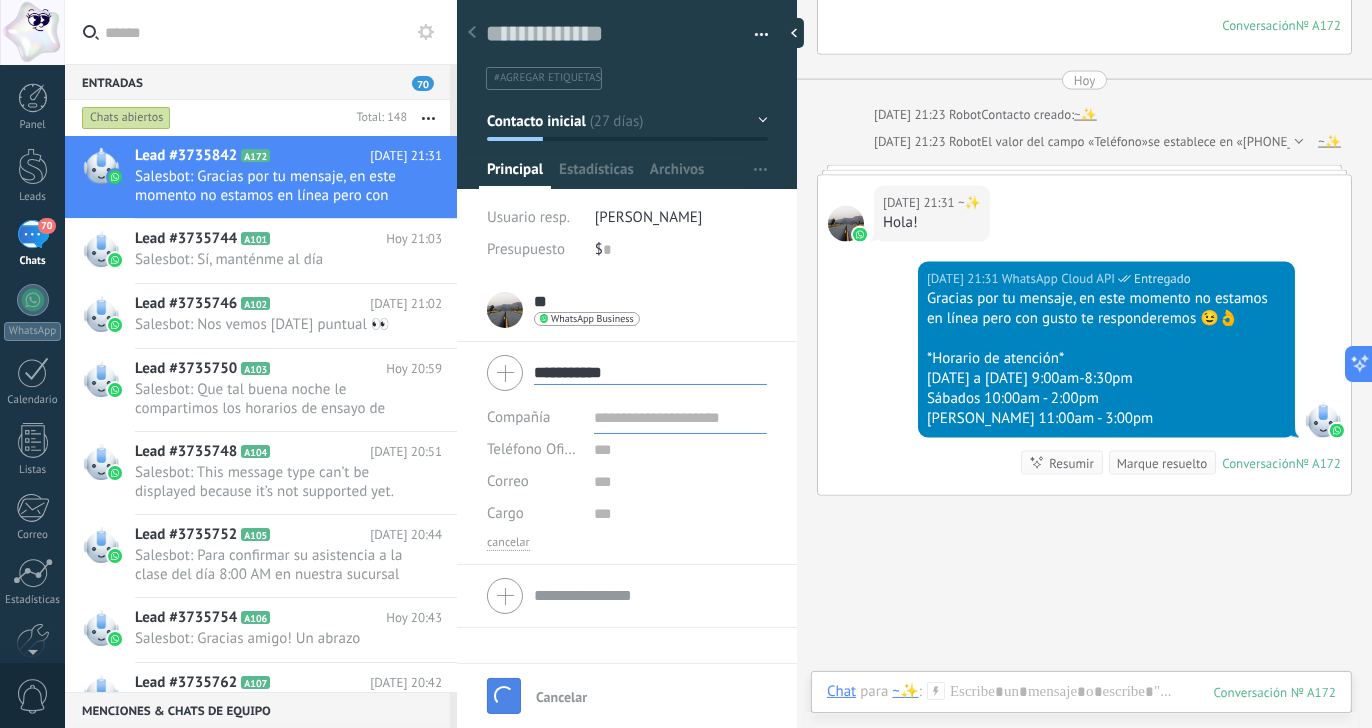 type 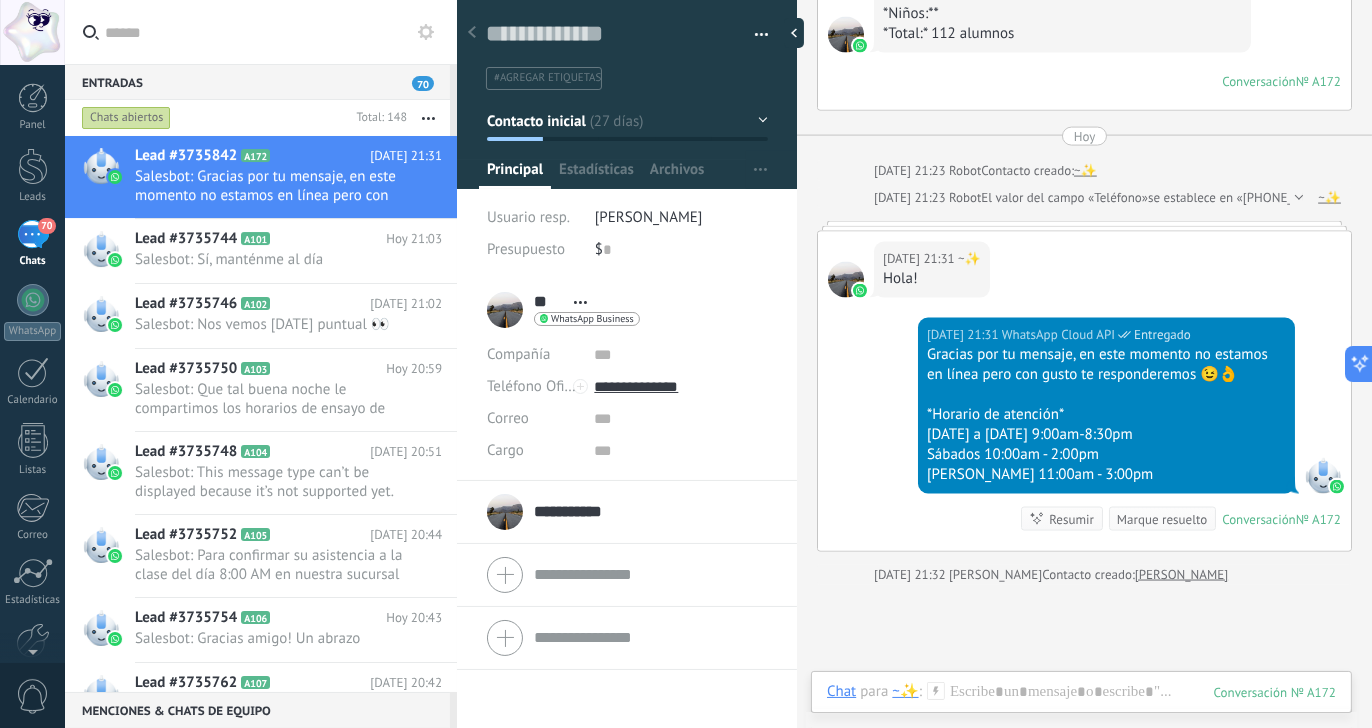 scroll, scrollTop: 3907, scrollLeft: 0, axis: vertical 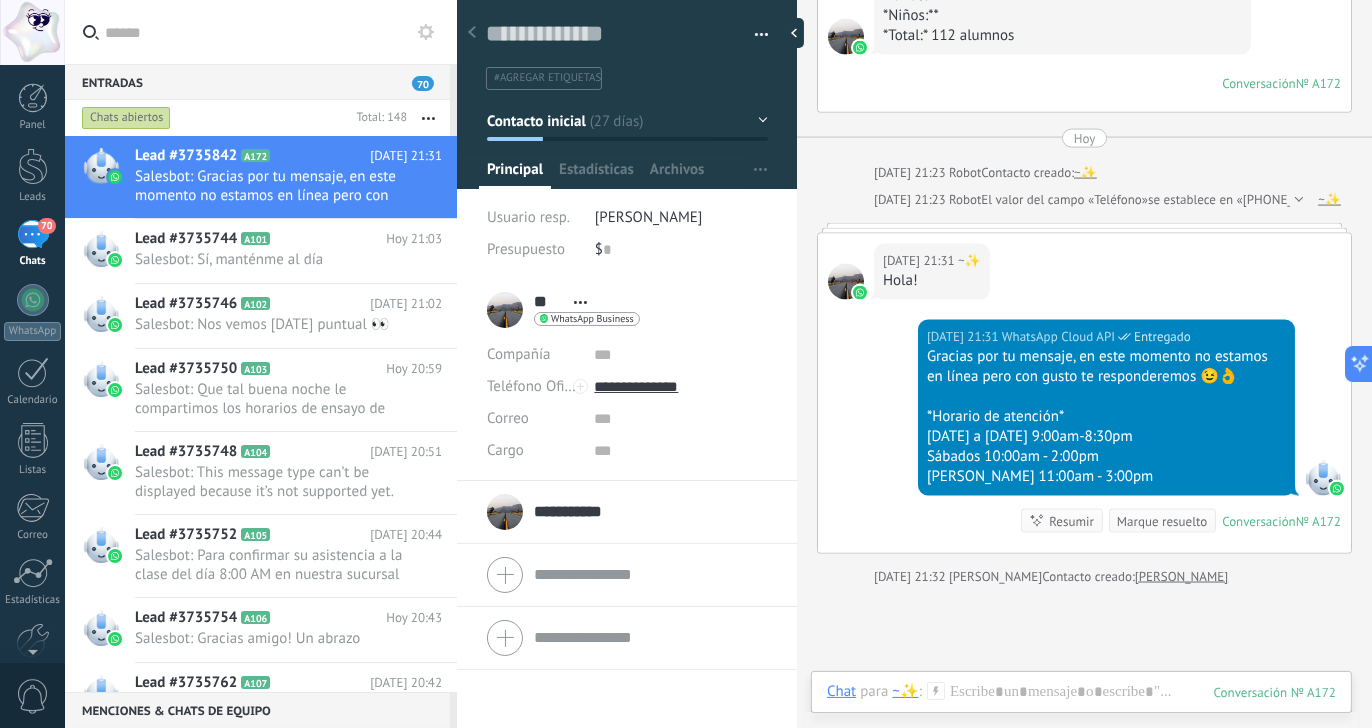 click 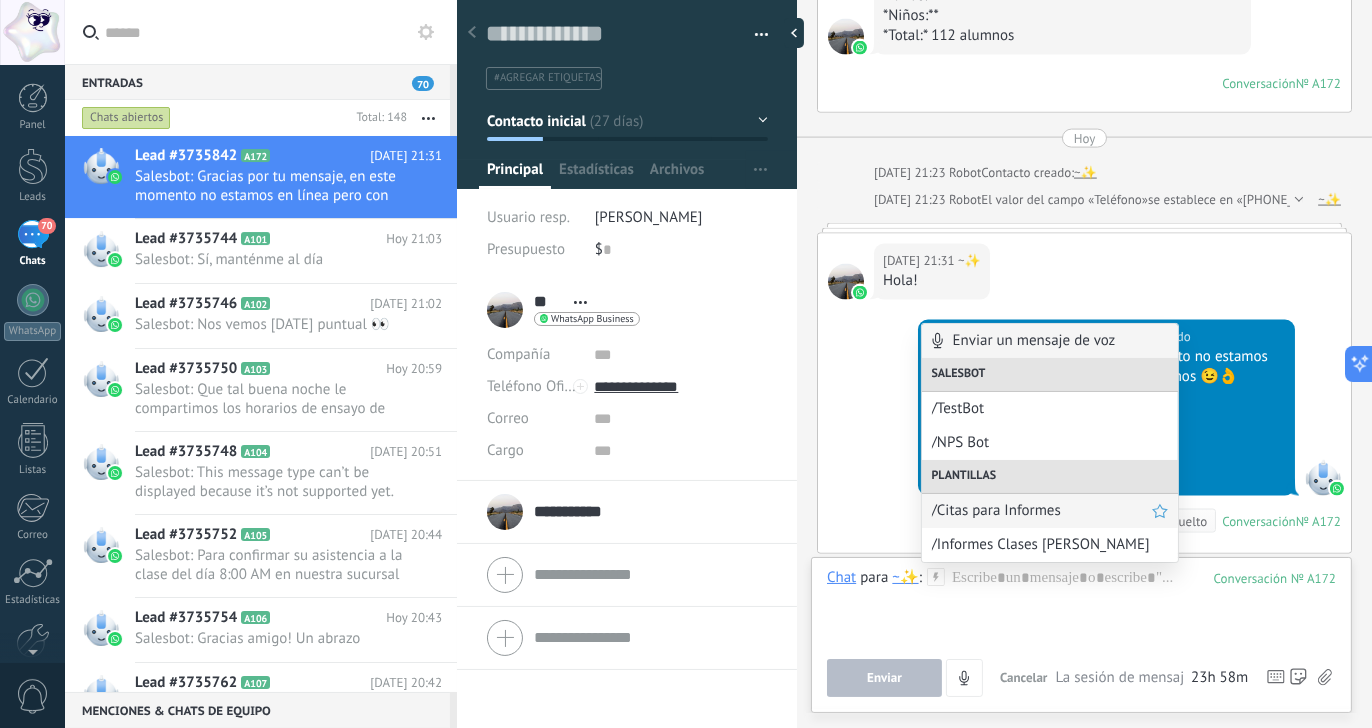 click on "/Citas para Informes" at bounding box center [1042, 510] 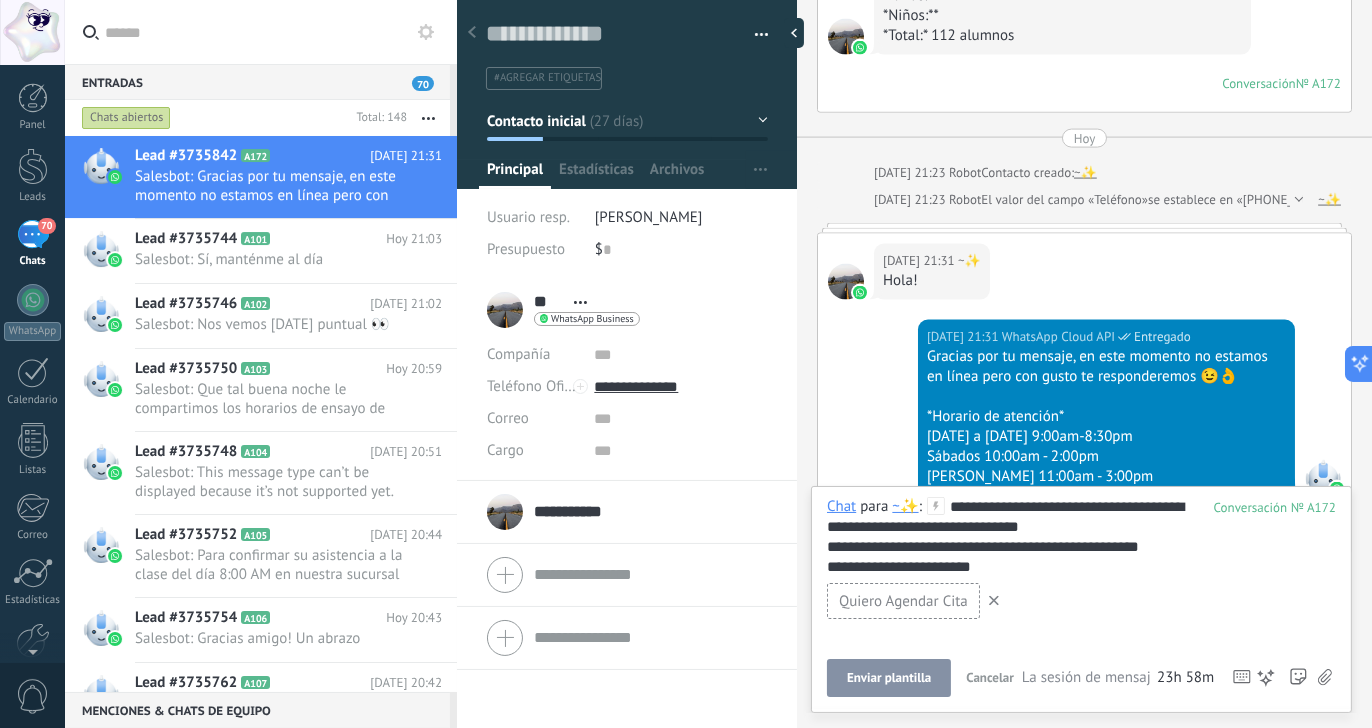 click on "Enviar plantilla" at bounding box center [889, 678] 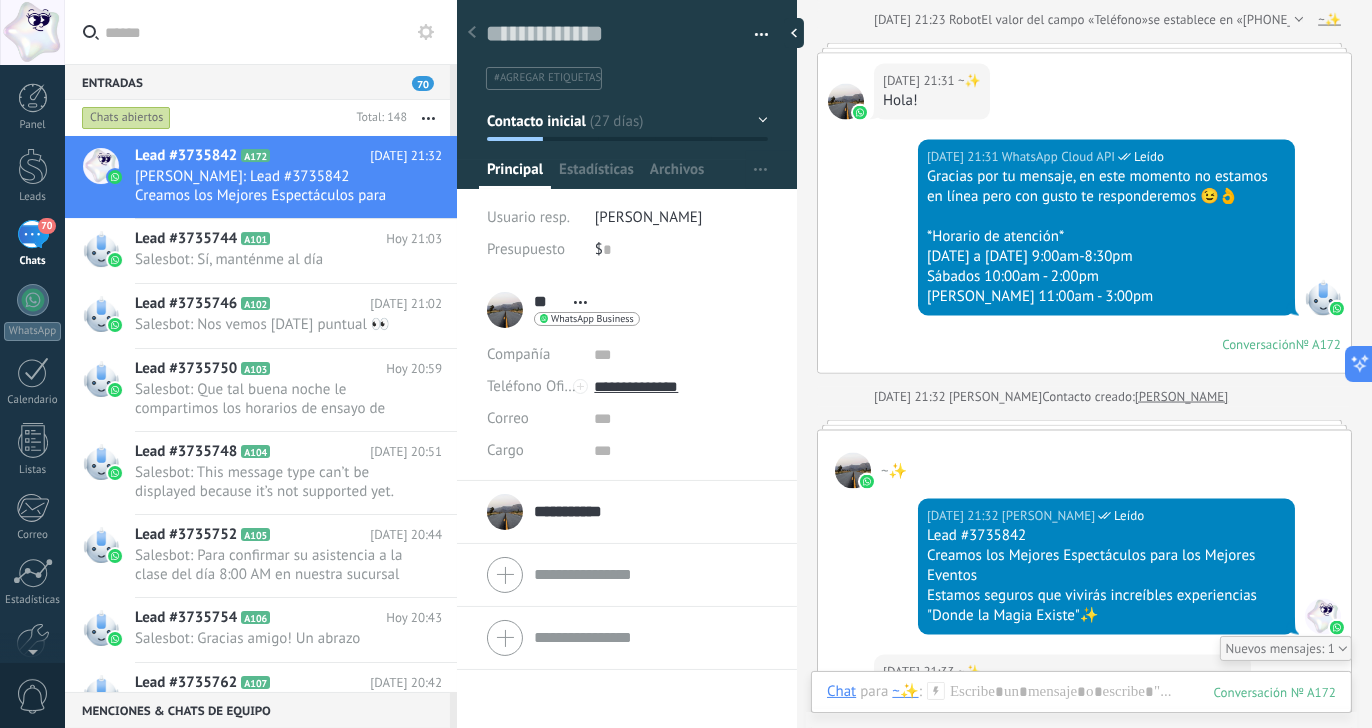 scroll, scrollTop: 4235, scrollLeft: 0, axis: vertical 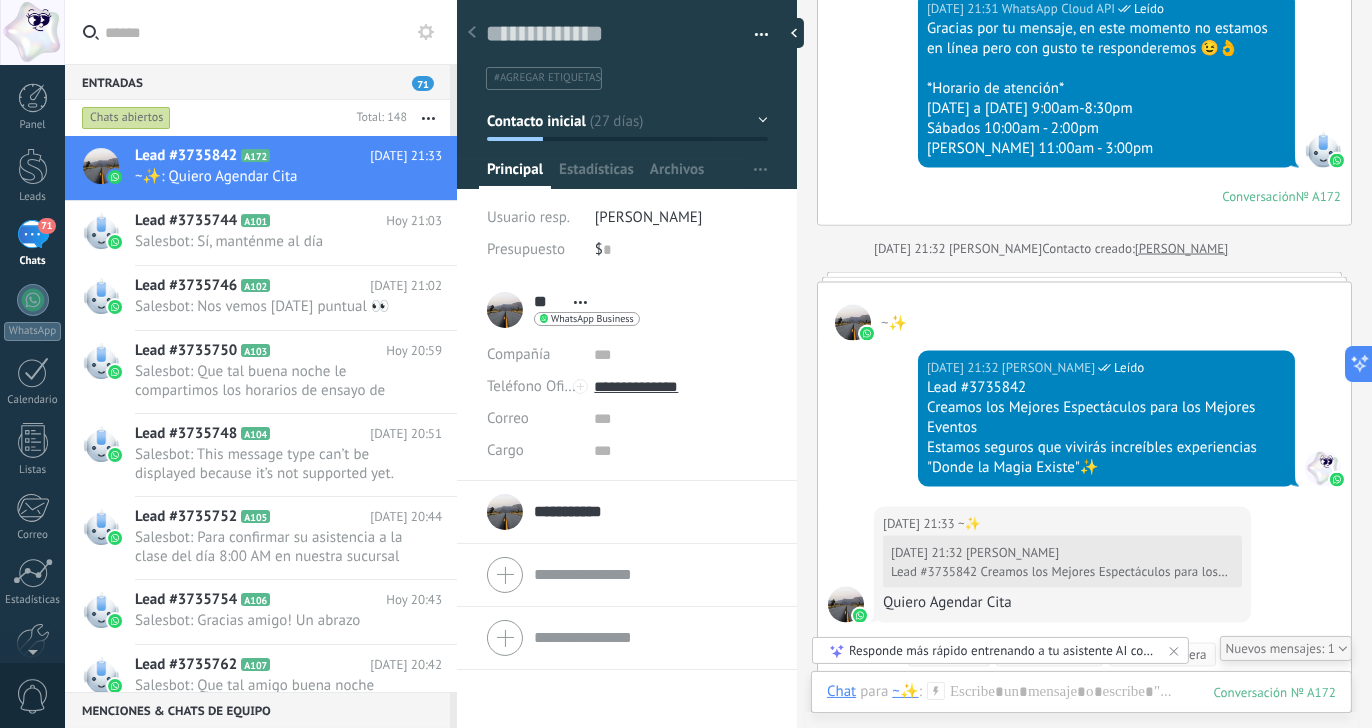 click on "Responde más rápido entrenando a tu asistente AI con tus fuentes de datos" at bounding box center (1001, 650) 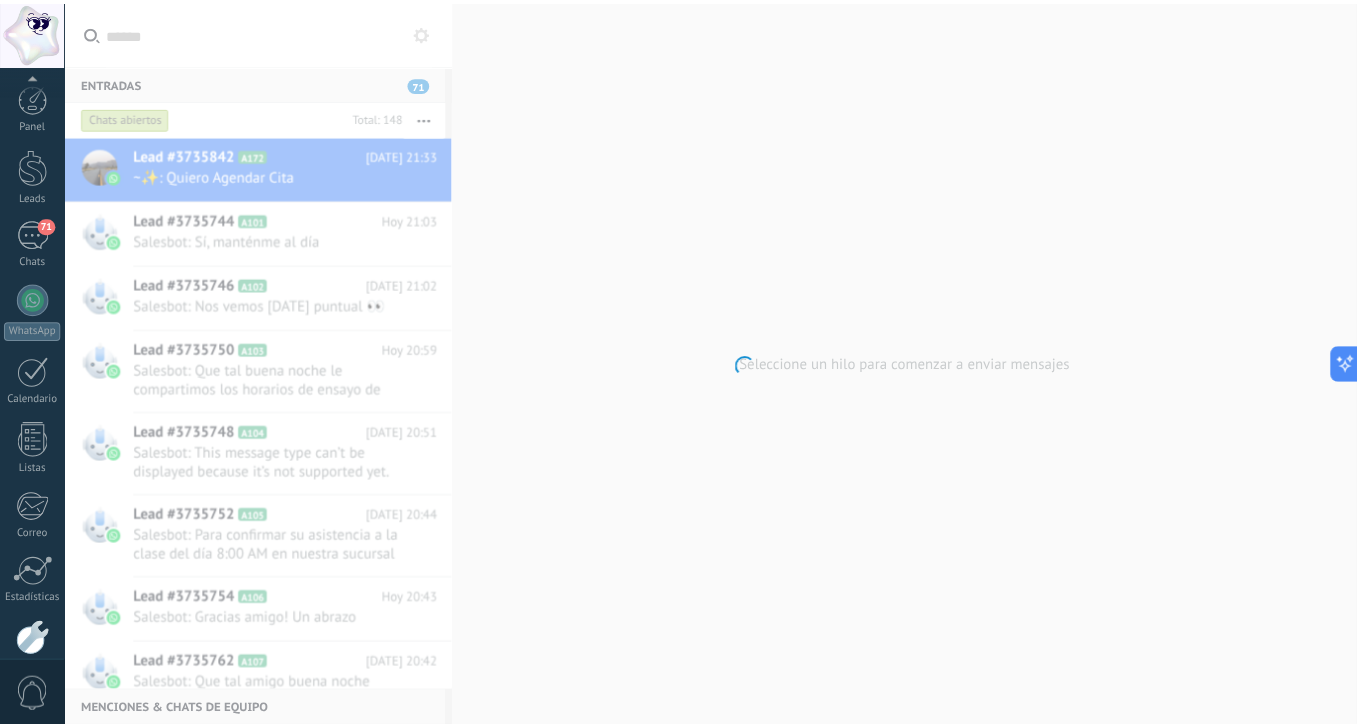 scroll, scrollTop: 102, scrollLeft: 0, axis: vertical 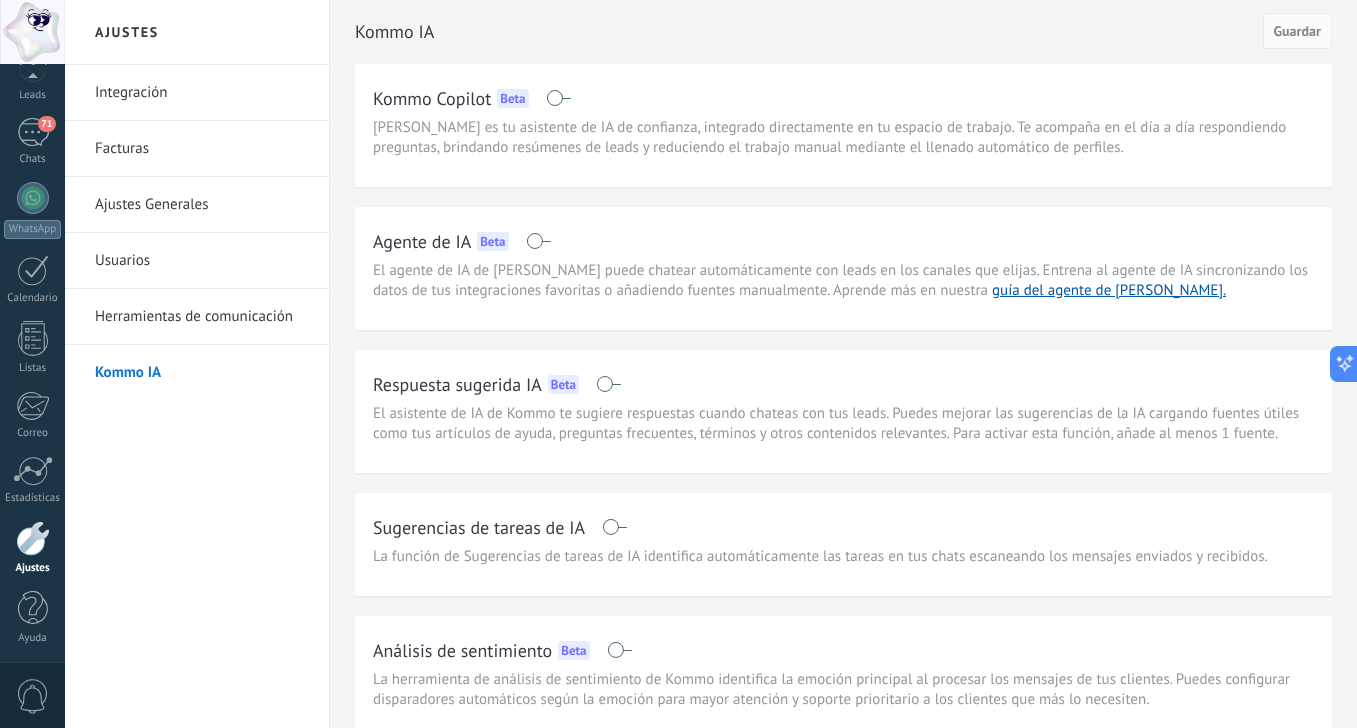 click at bounding box center [538, 241] 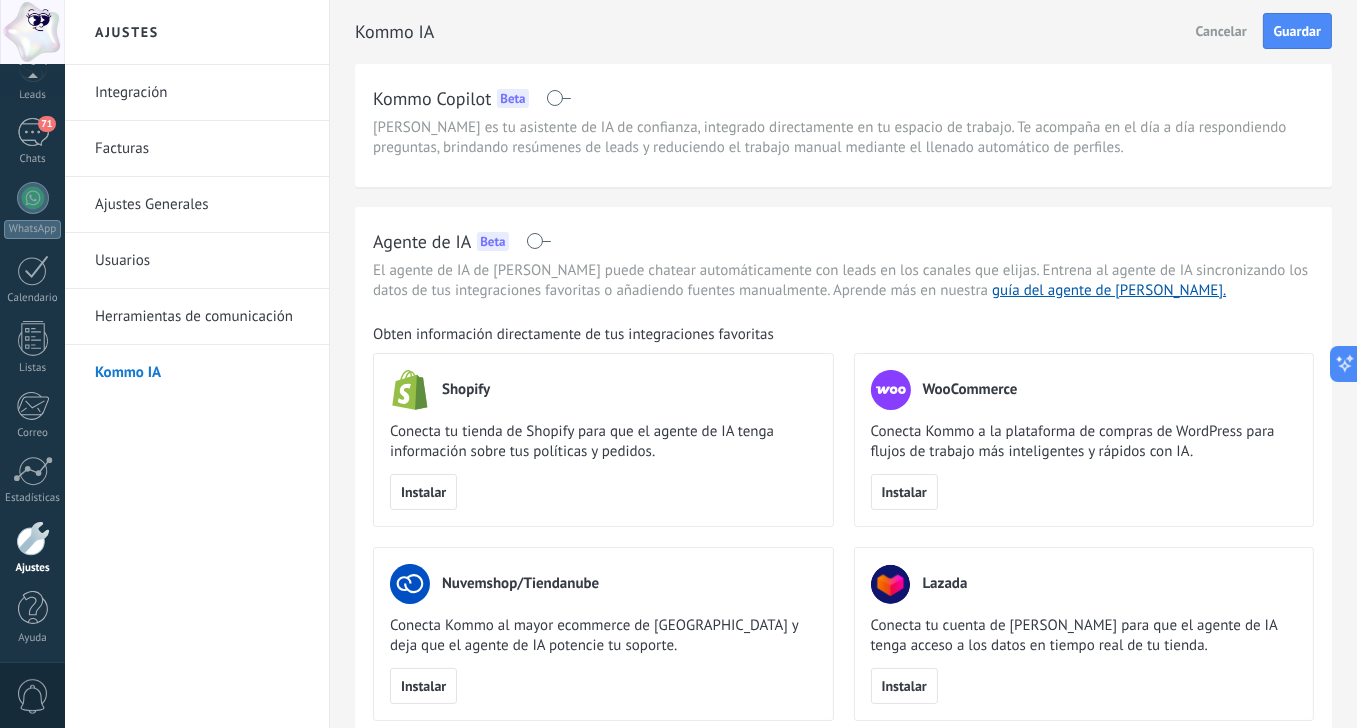 click at bounding box center [538, 241] 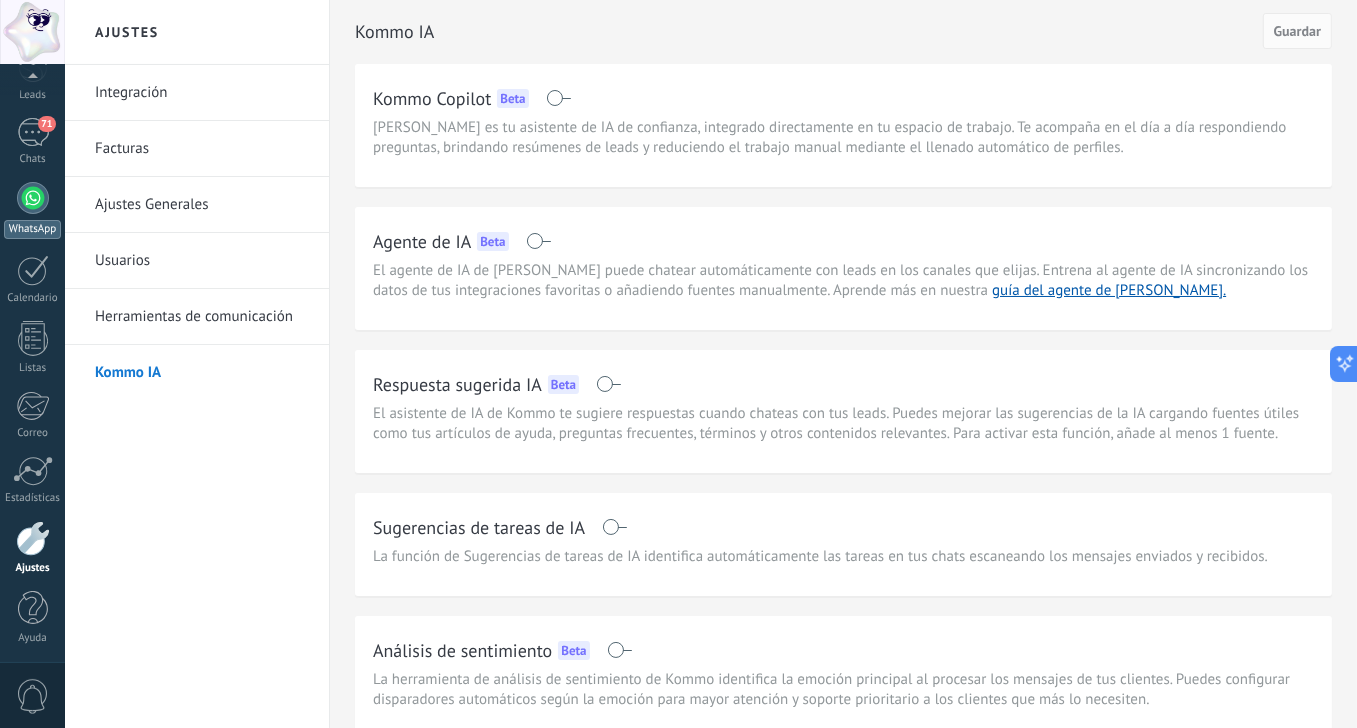 click at bounding box center [33, 198] 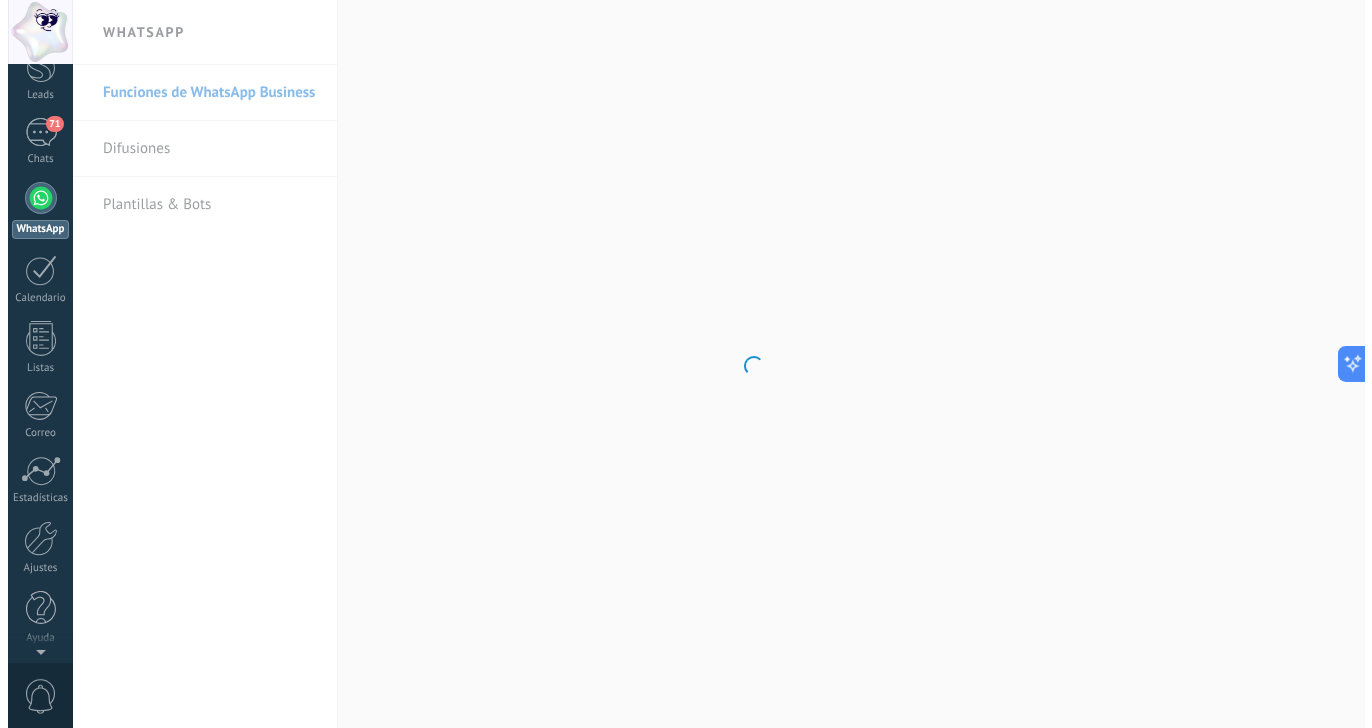 scroll, scrollTop: 0, scrollLeft: 0, axis: both 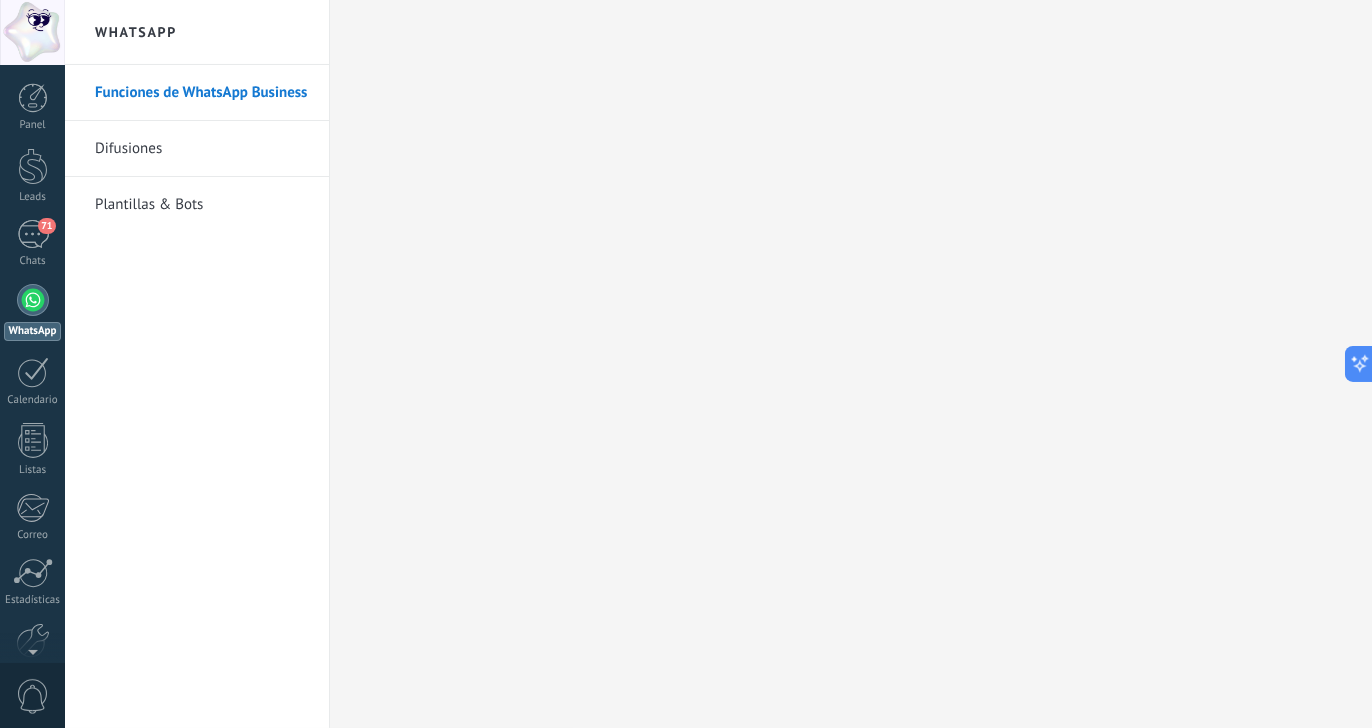 click on "Difusiones" at bounding box center [202, 149] 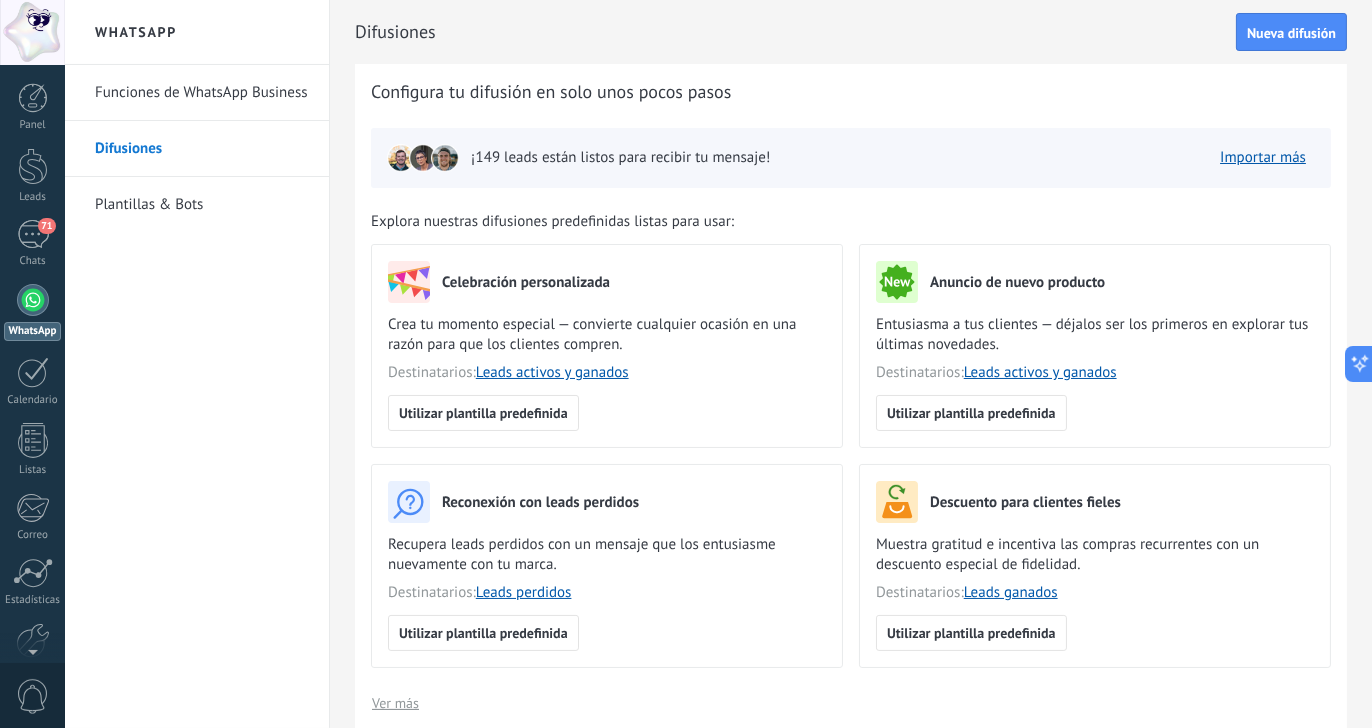 click on "Plantillas & Bots" at bounding box center (202, 205) 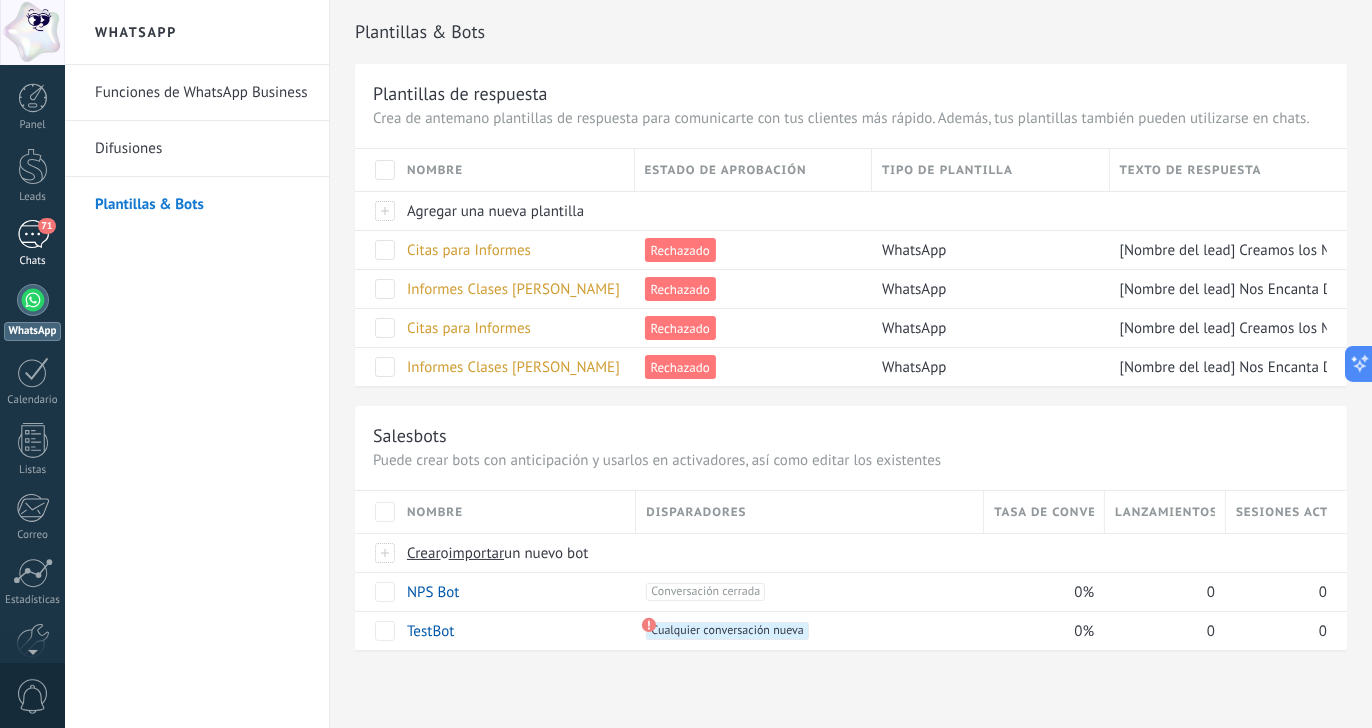 click on "71" at bounding box center (33, 234) 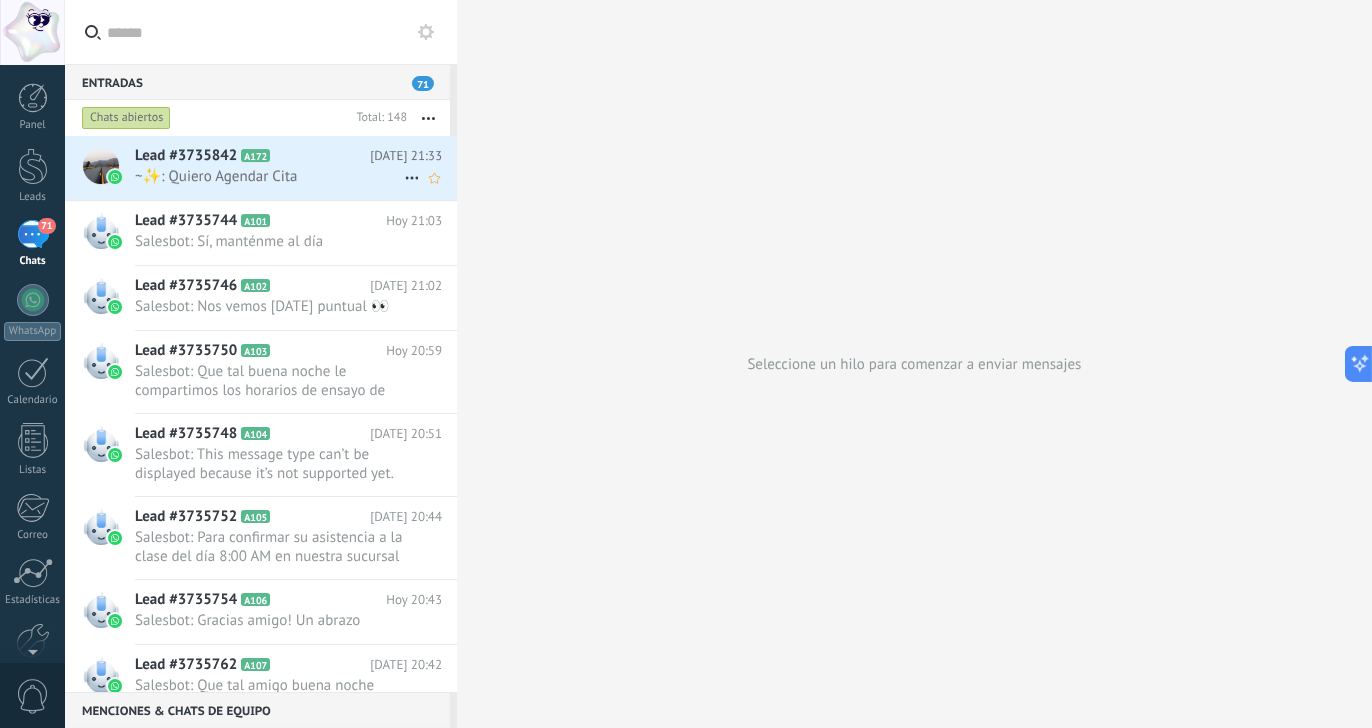 click on "~✨: Quiero Agendar Cita" at bounding box center [269, 176] 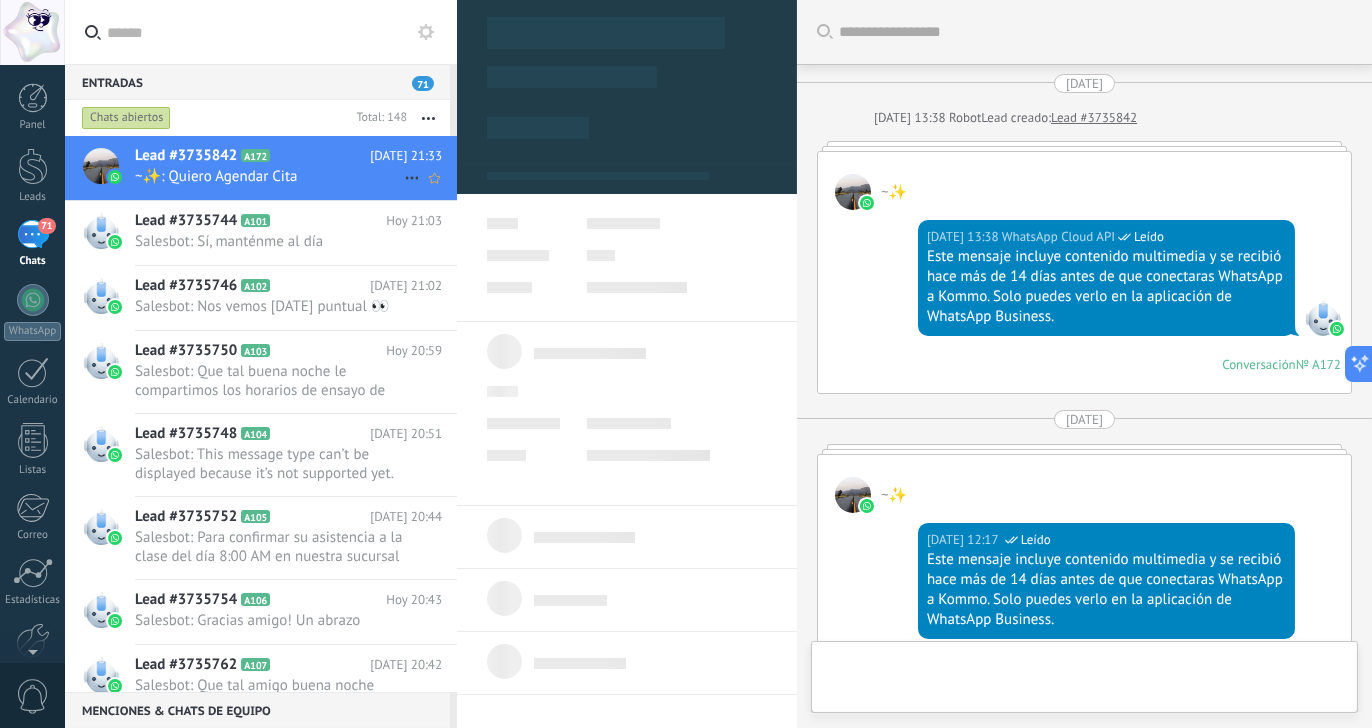 type on "**********" 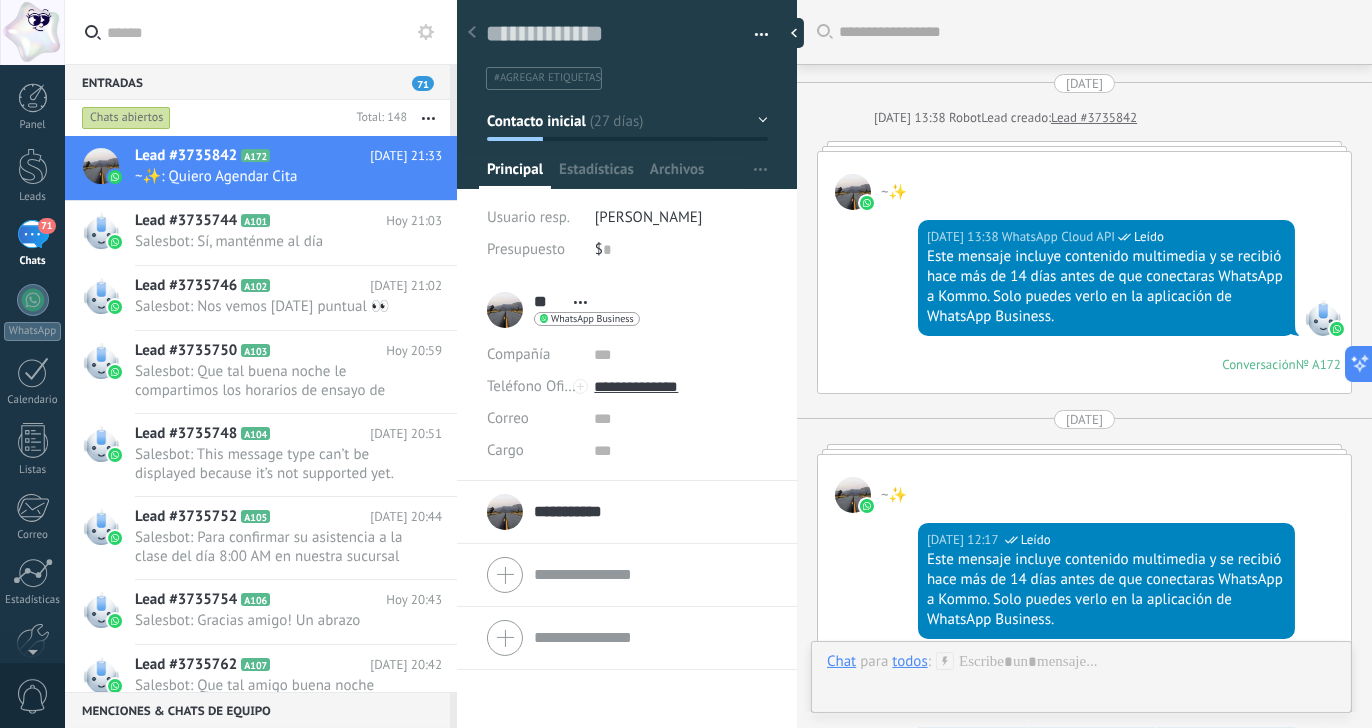 scroll, scrollTop: 30, scrollLeft: 0, axis: vertical 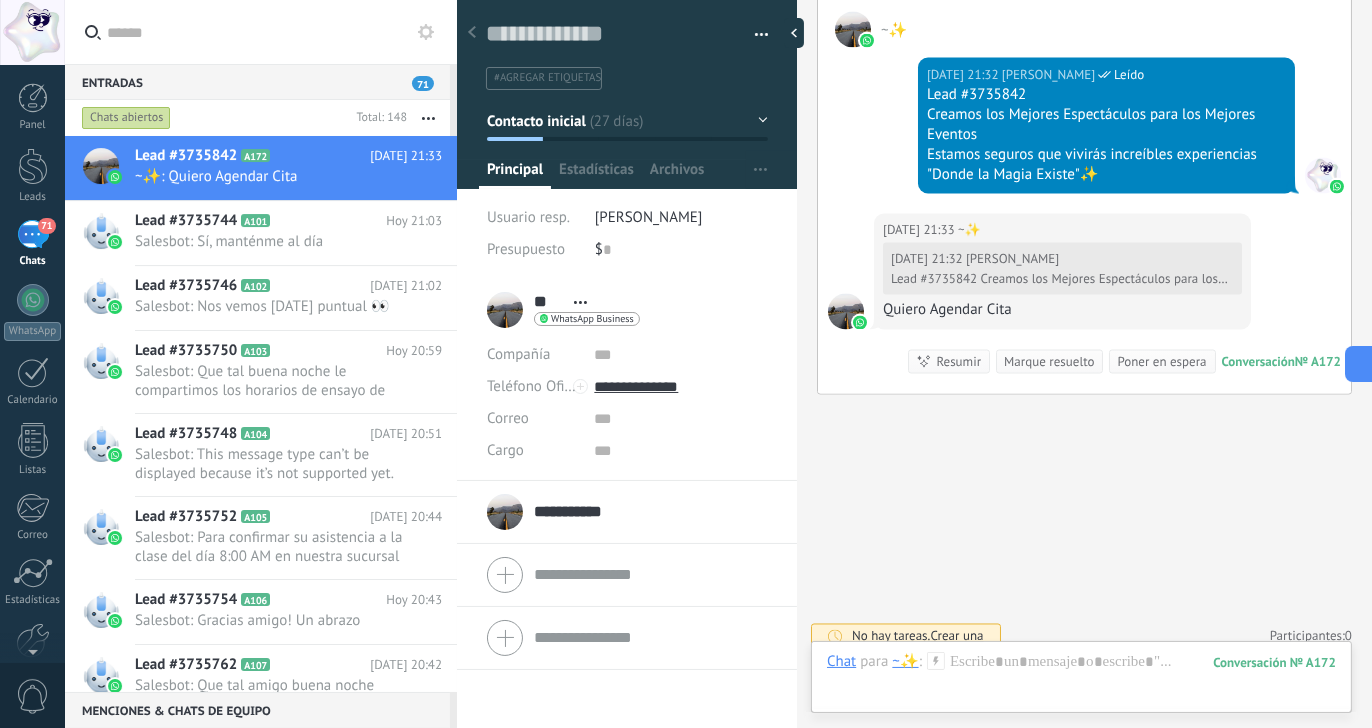 click 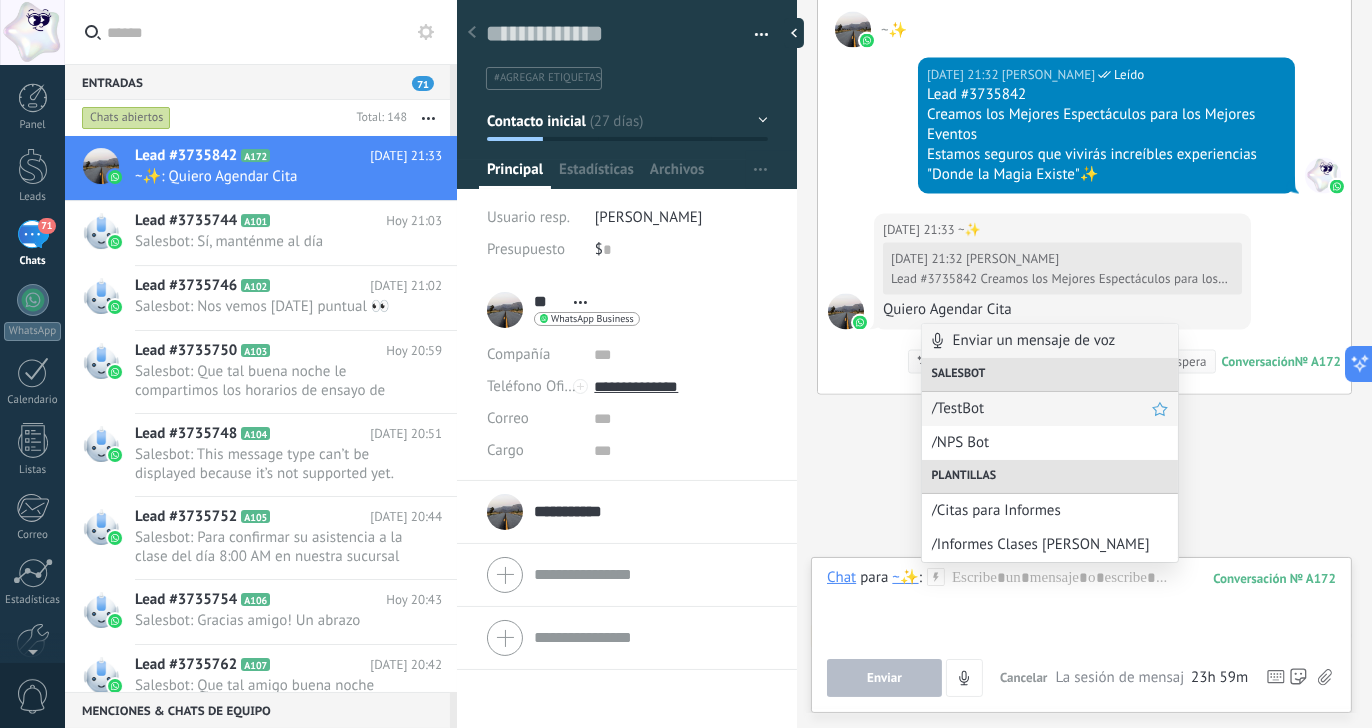 click on "/TestBot" at bounding box center [1050, 409] 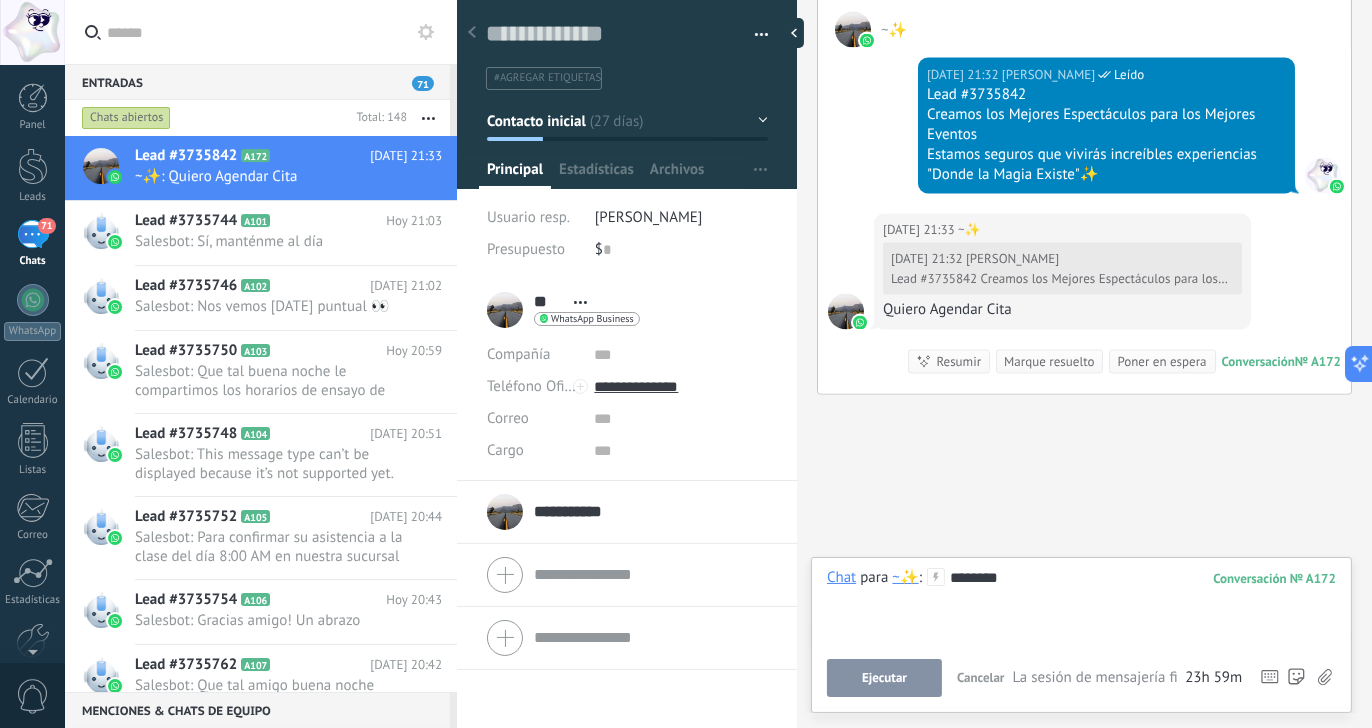 type 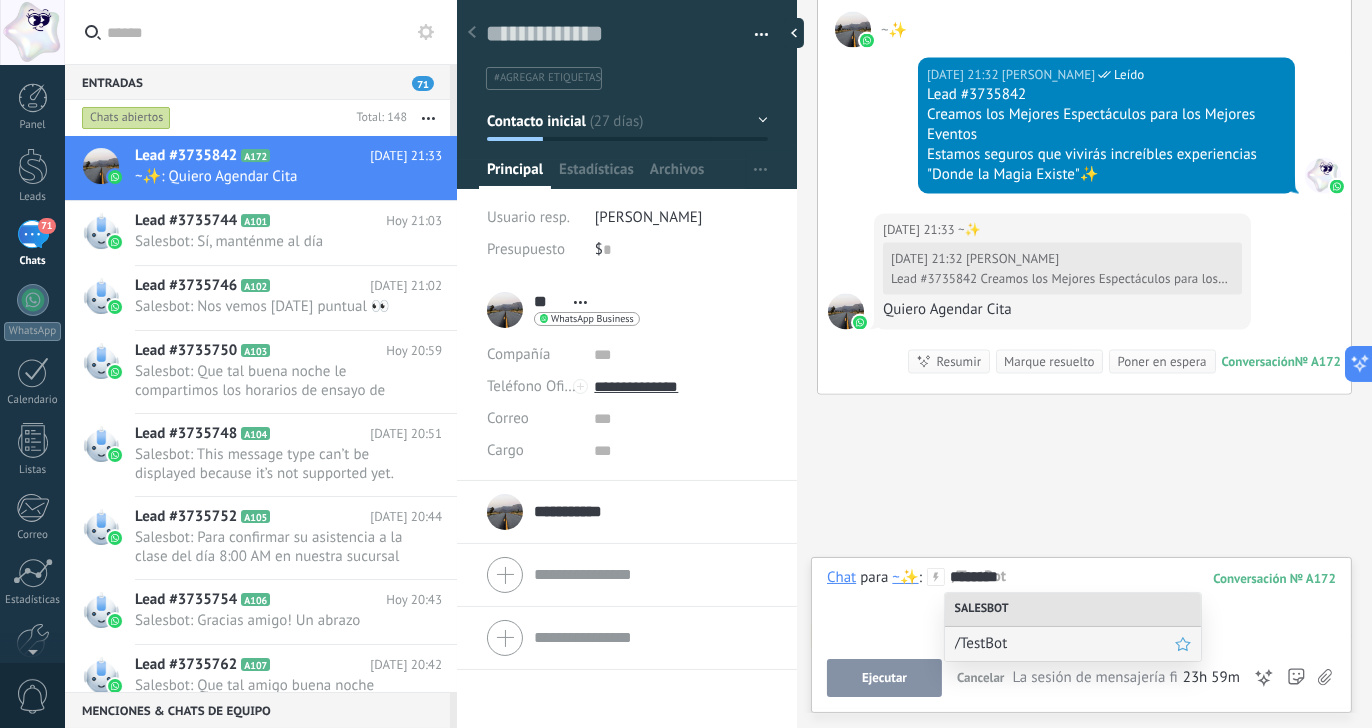 click on "/TestBot" at bounding box center (1065, 643) 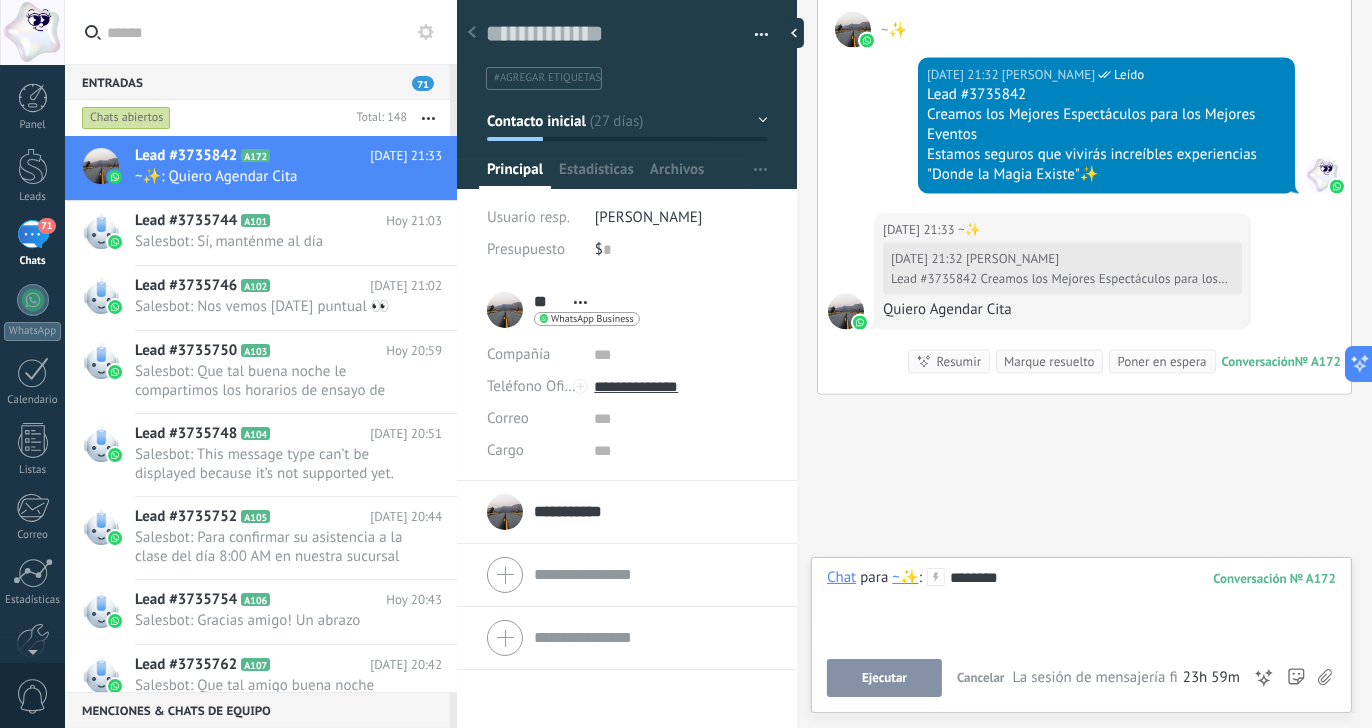 click on "Ejecutar" at bounding box center [884, 678] 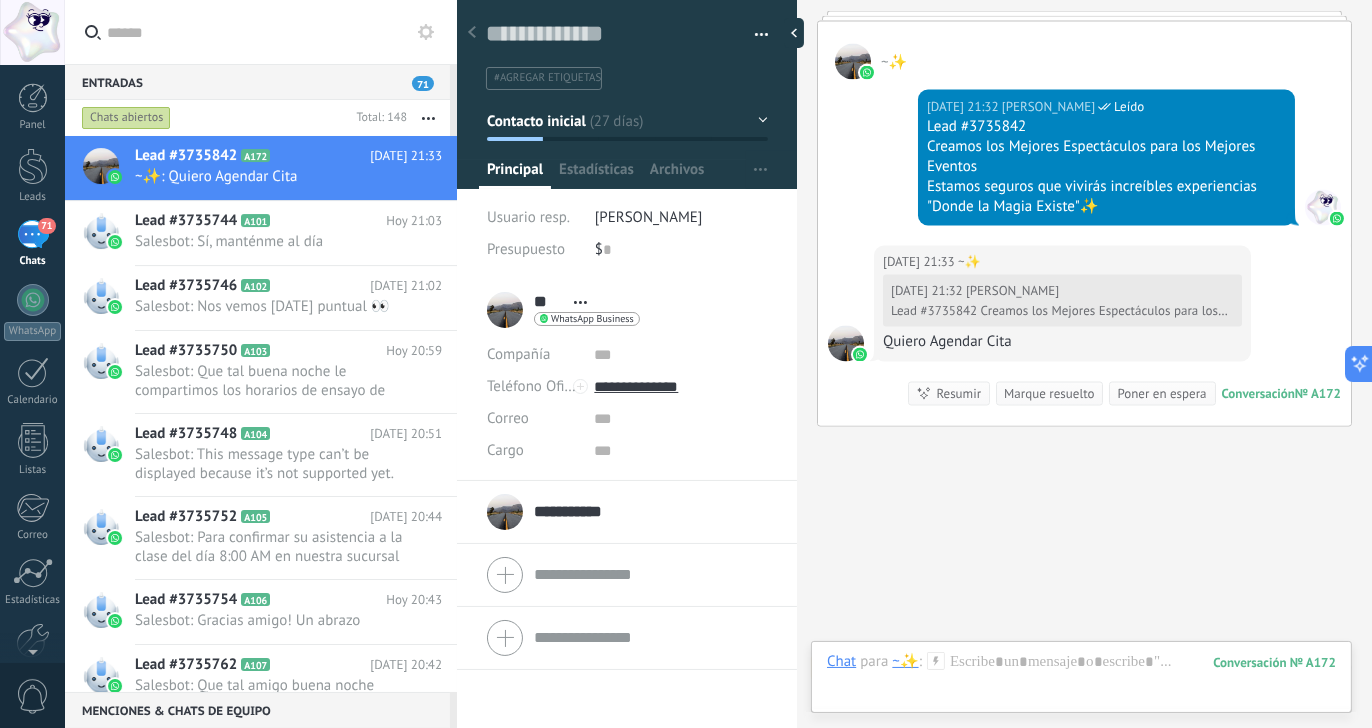 scroll, scrollTop: 4595, scrollLeft: 0, axis: vertical 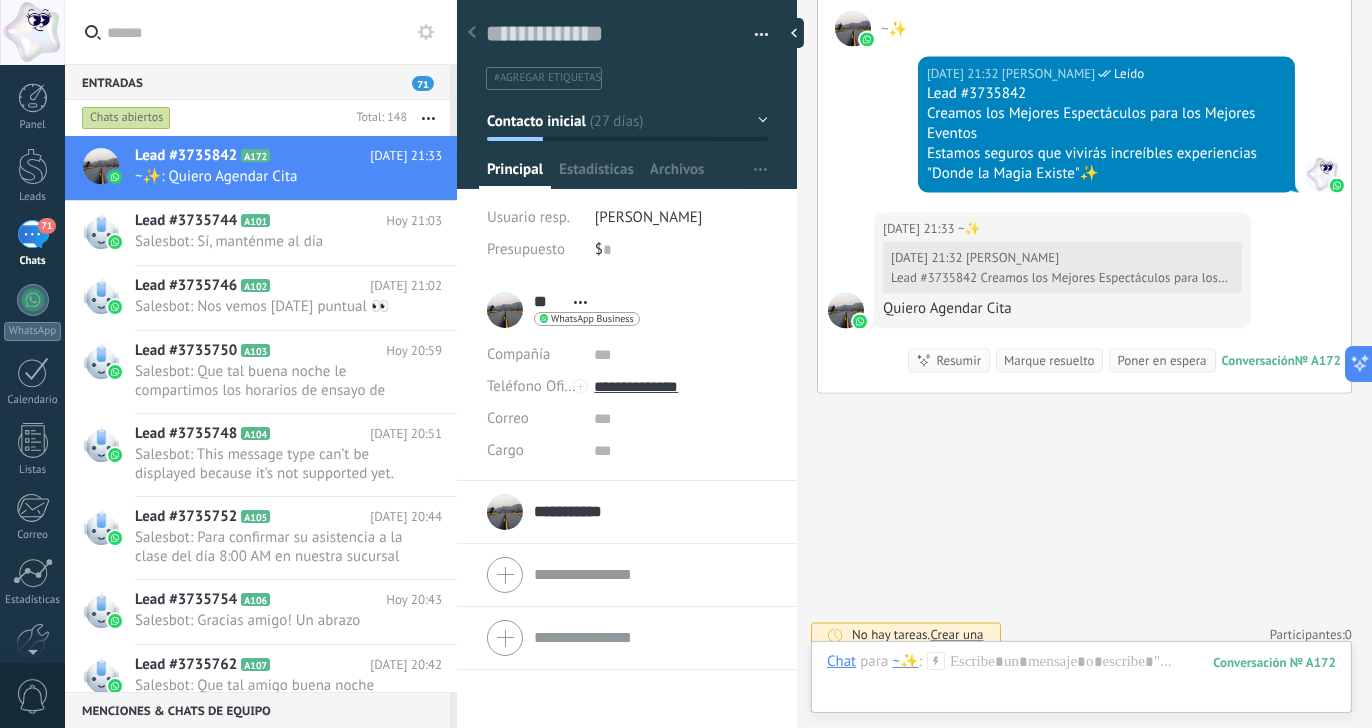 click on "Crear una" at bounding box center [956, 635] 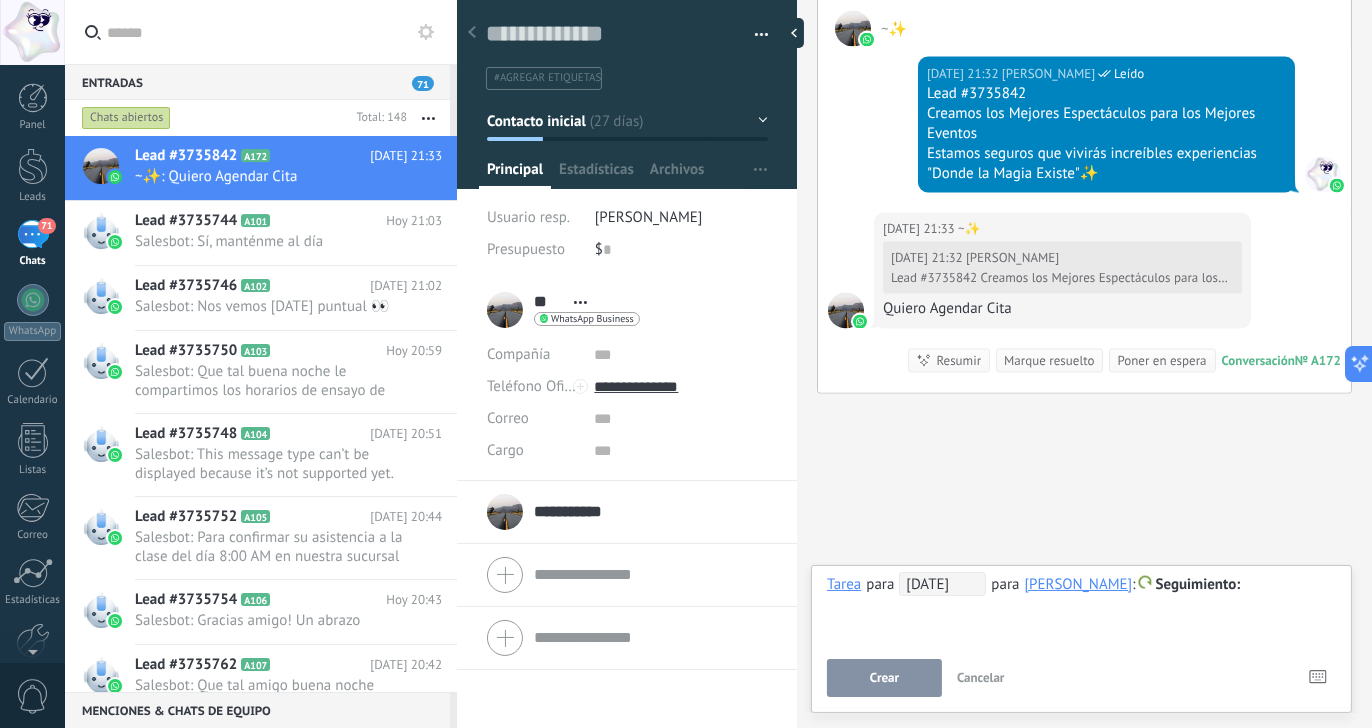 click on "Crear" at bounding box center (884, 678) 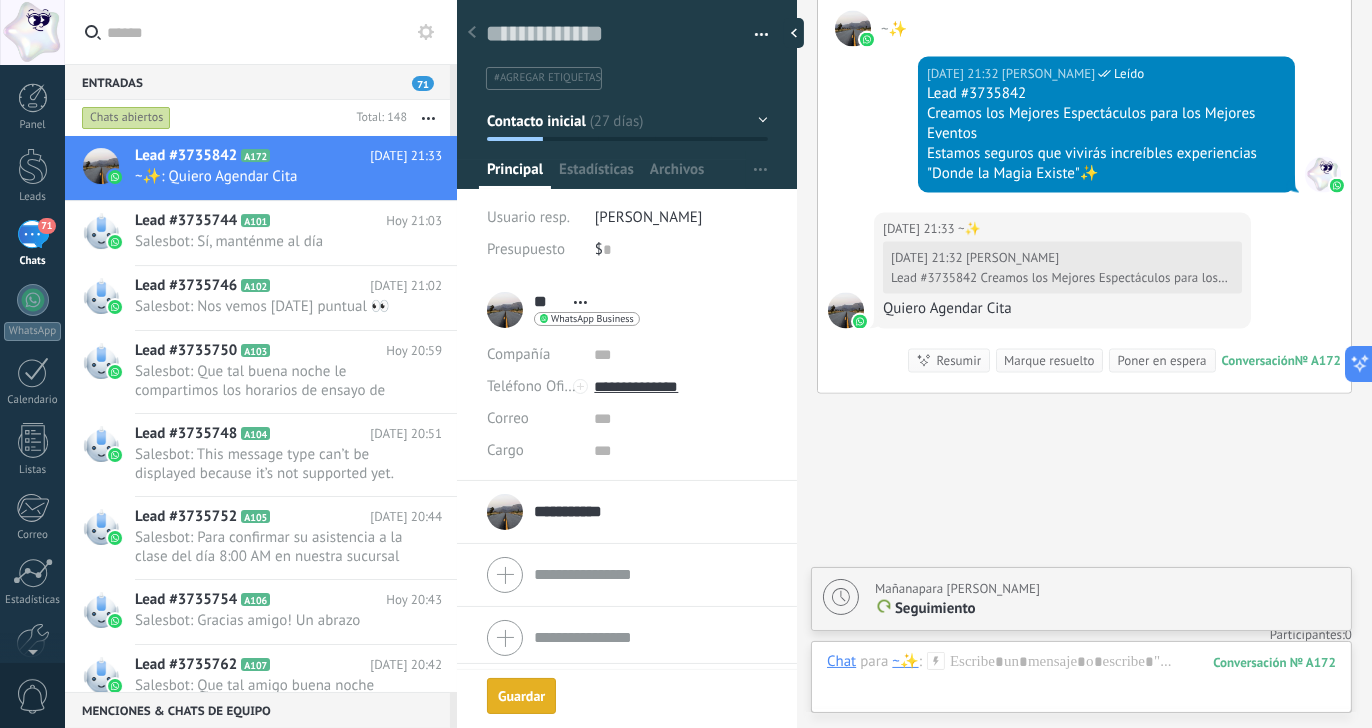 scroll, scrollTop: 4663, scrollLeft: 0, axis: vertical 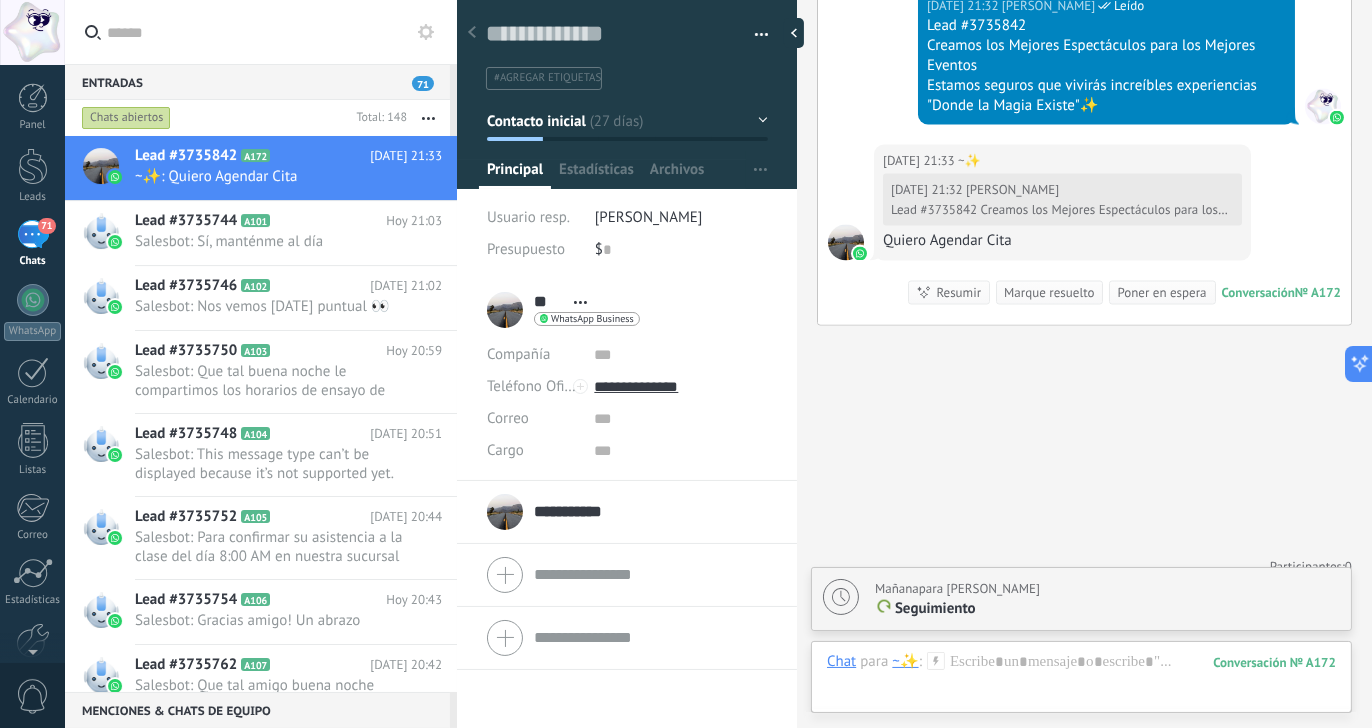 click 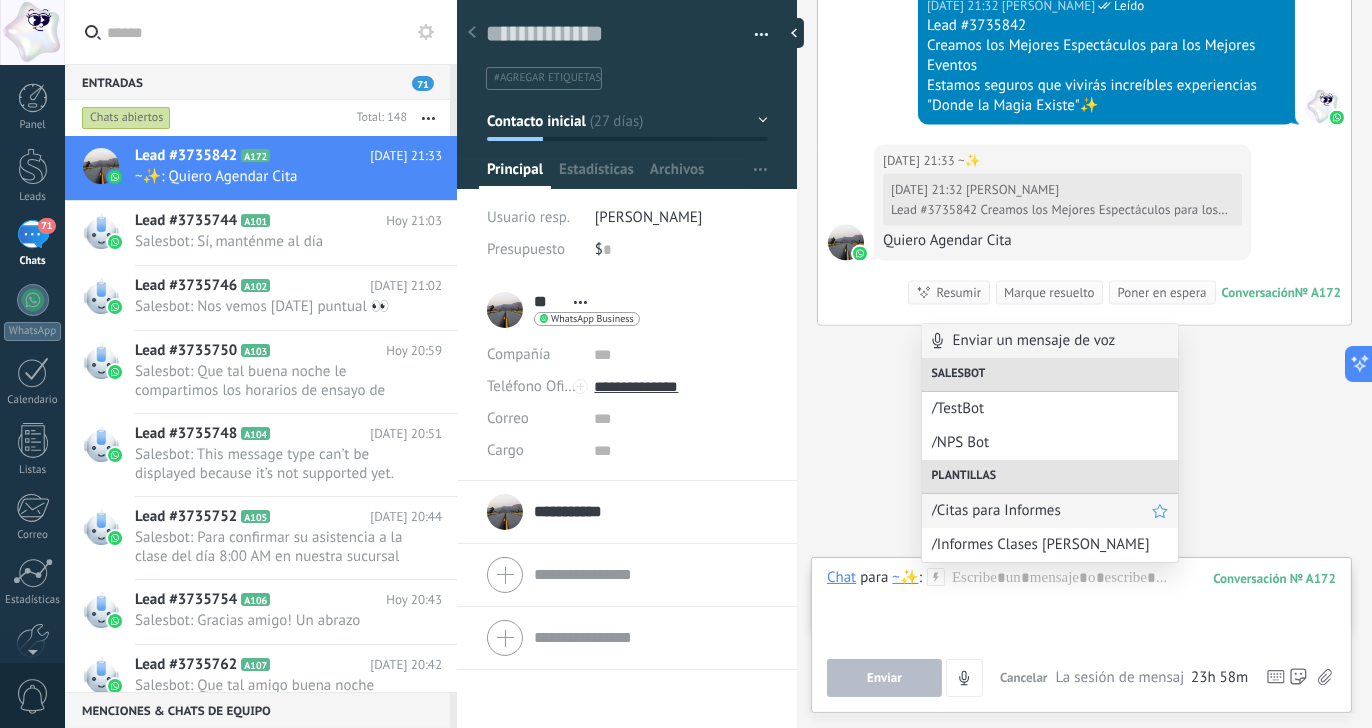 click on "/Citas para Informes" at bounding box center (1042, 510) 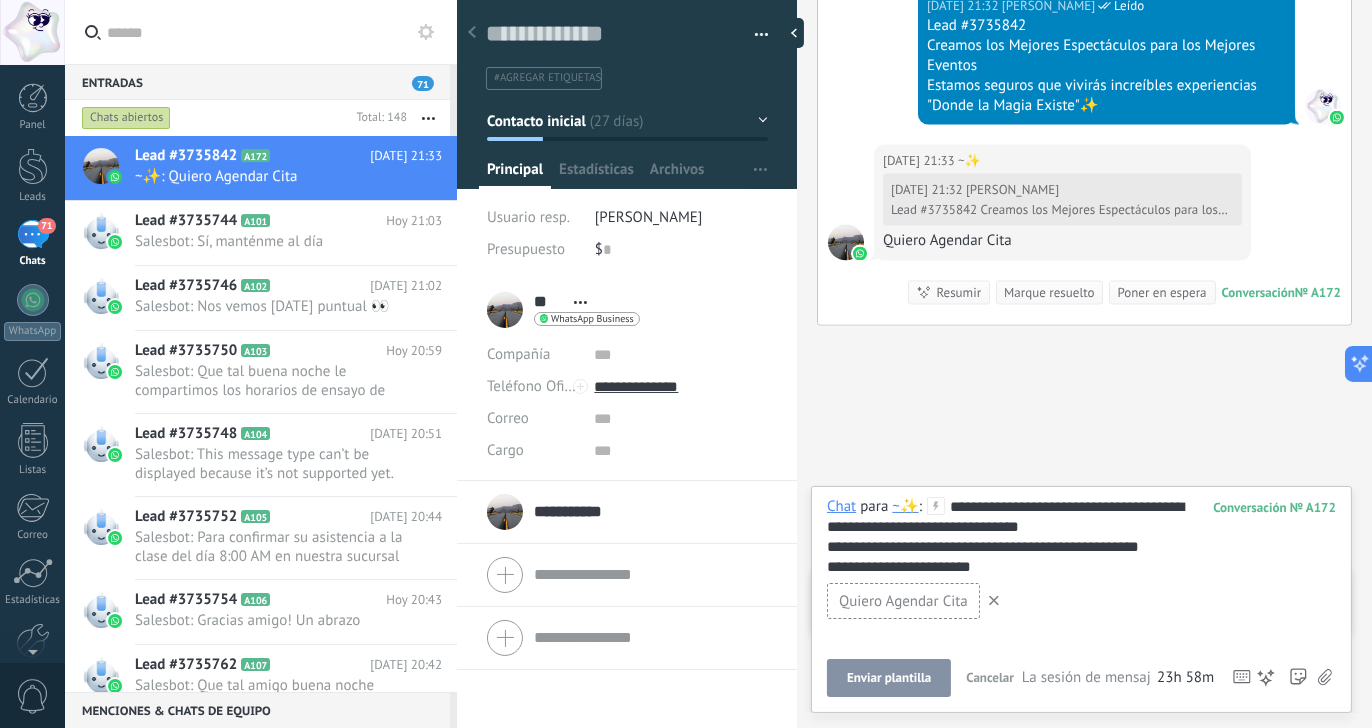 type 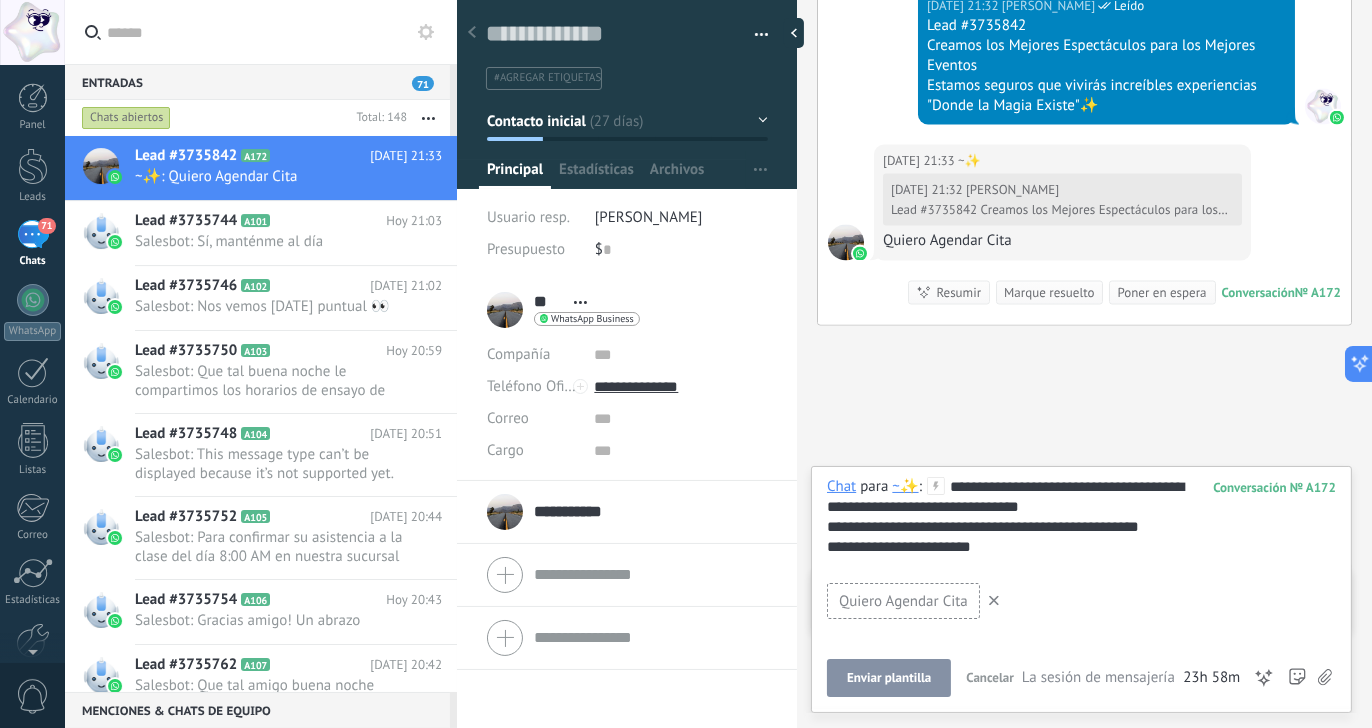 click on "Enviar plantilla" at bounding box center [889, 678] 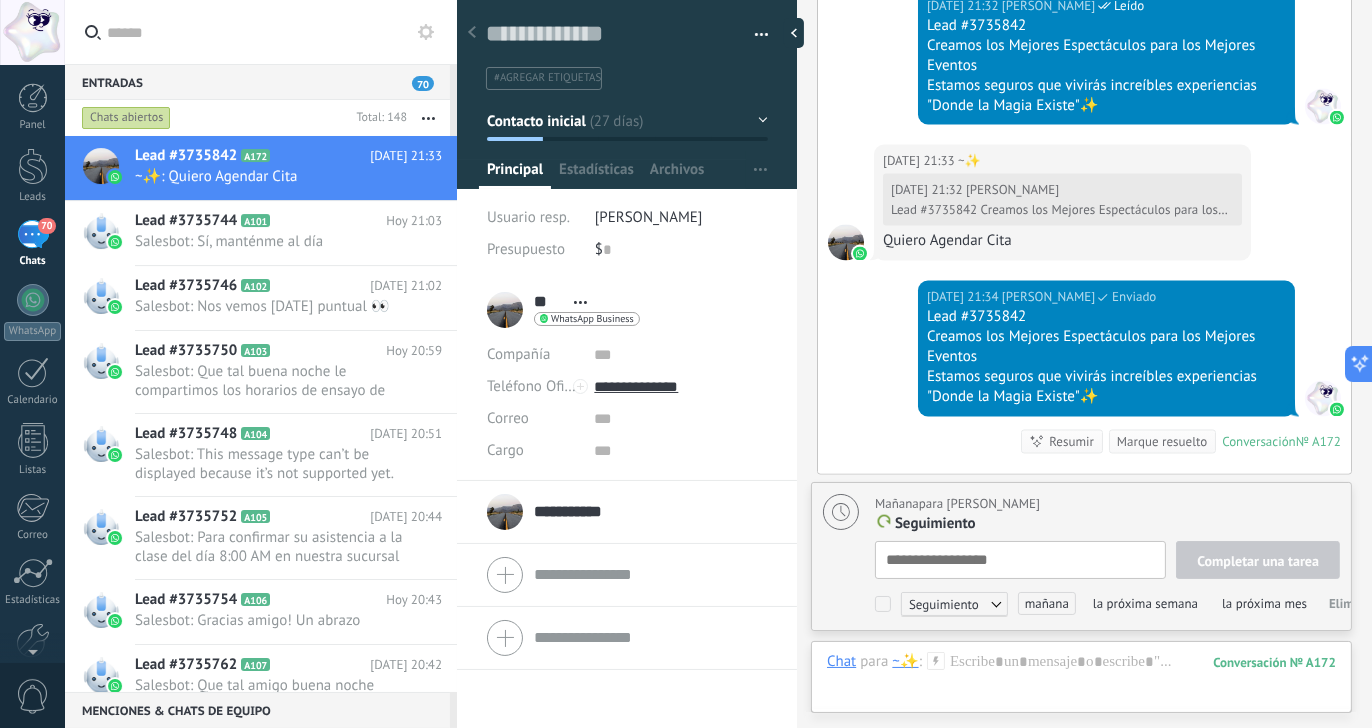 scroll, scrollTop: 4897, scrollLeft: 0, axis: vertical 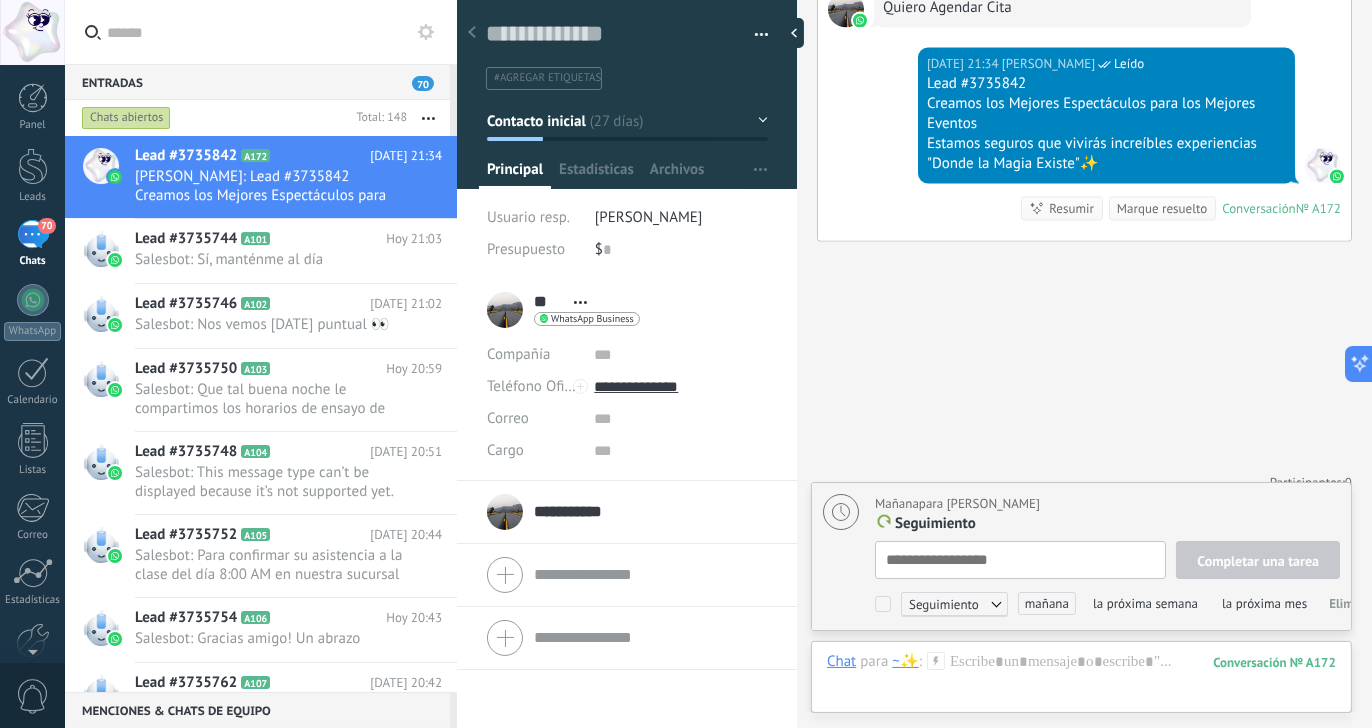 click on "Seguimiento" at bounding box center [954, 604] 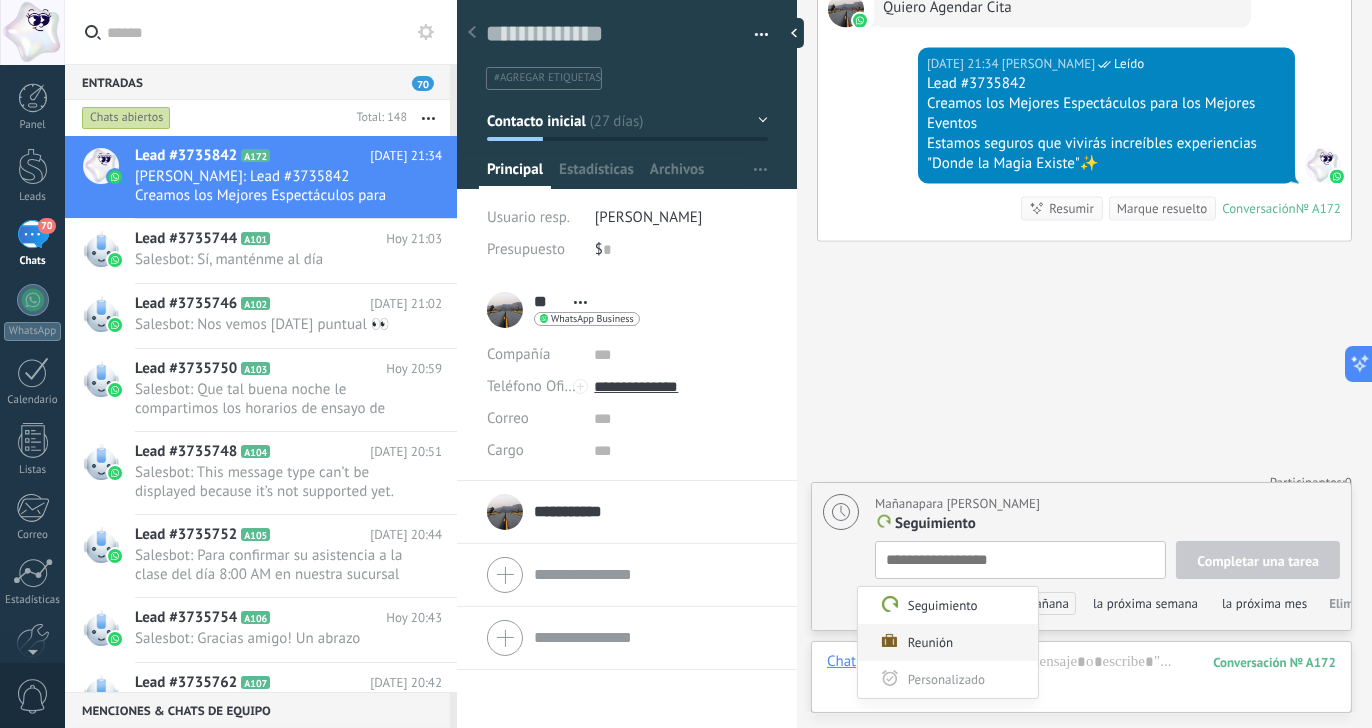 click on "Reunión" at bounding box center [948, 642] 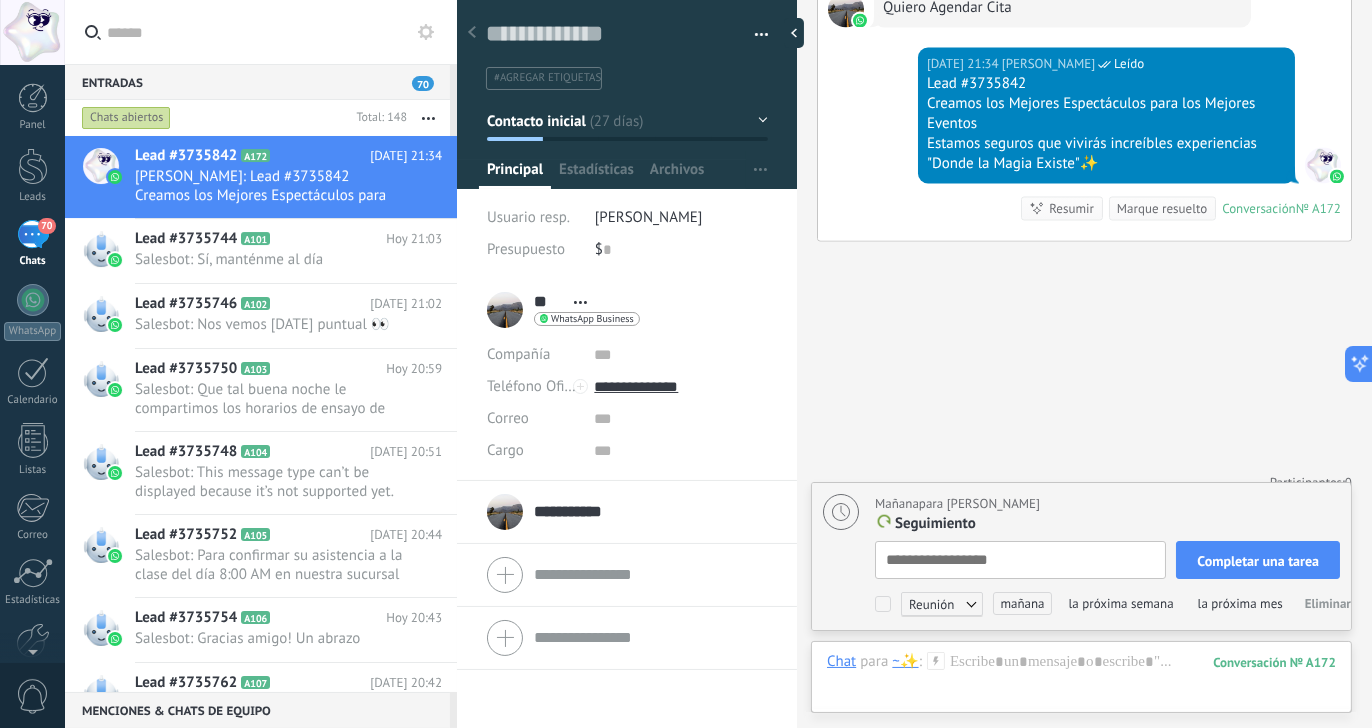 scroll, scrollTop: 20, scrollLeft: 0, axis: vertical 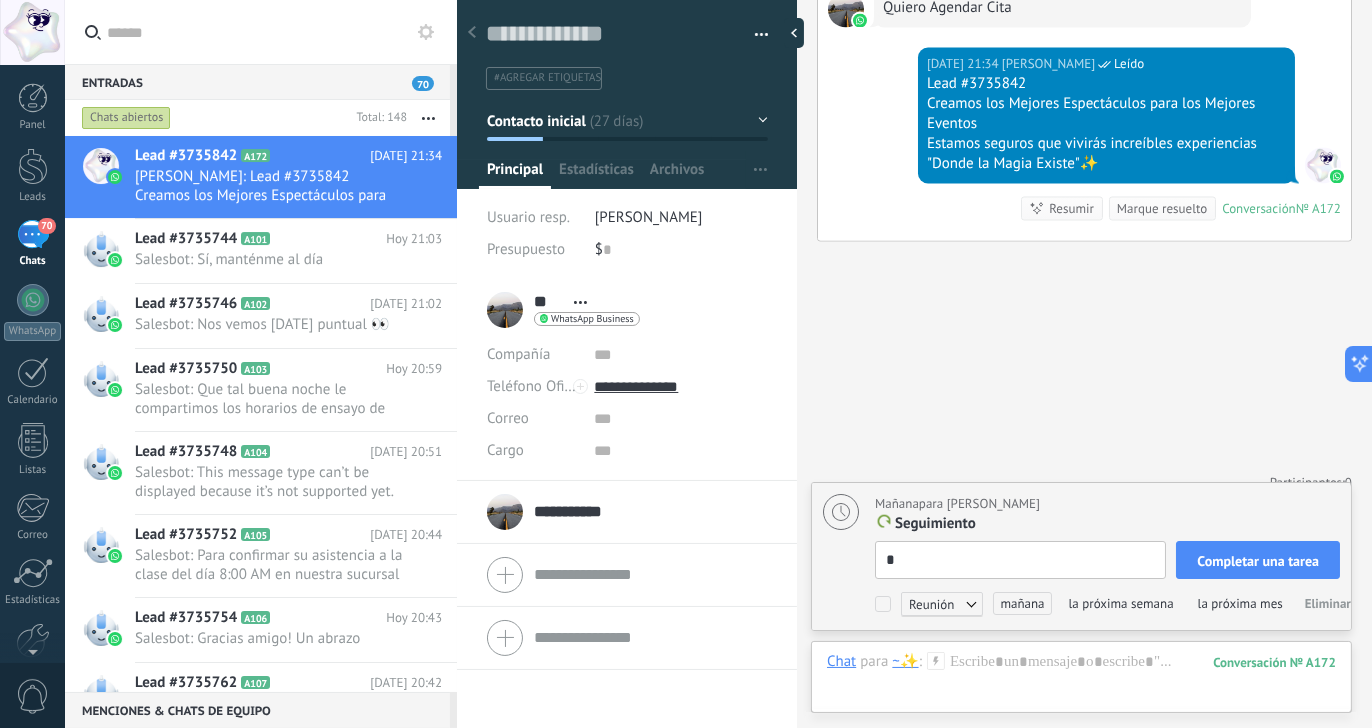 type on "**" 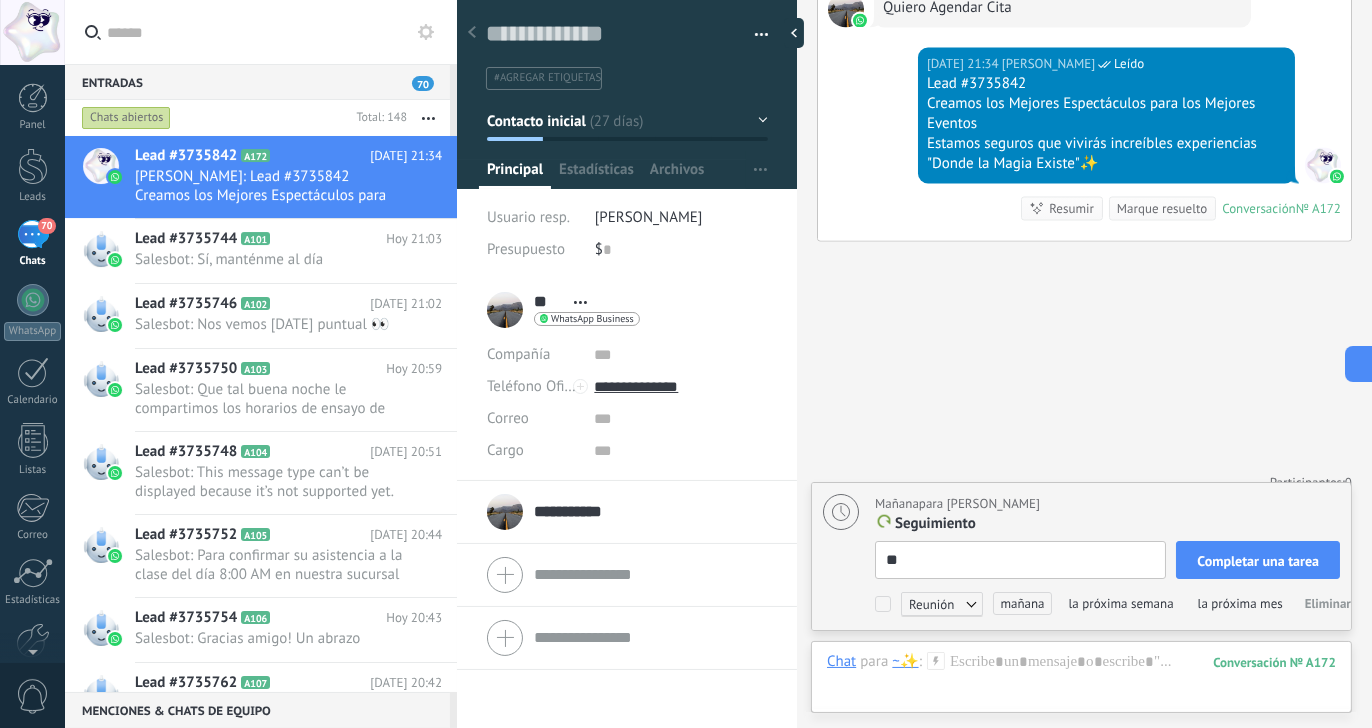 type on "***" 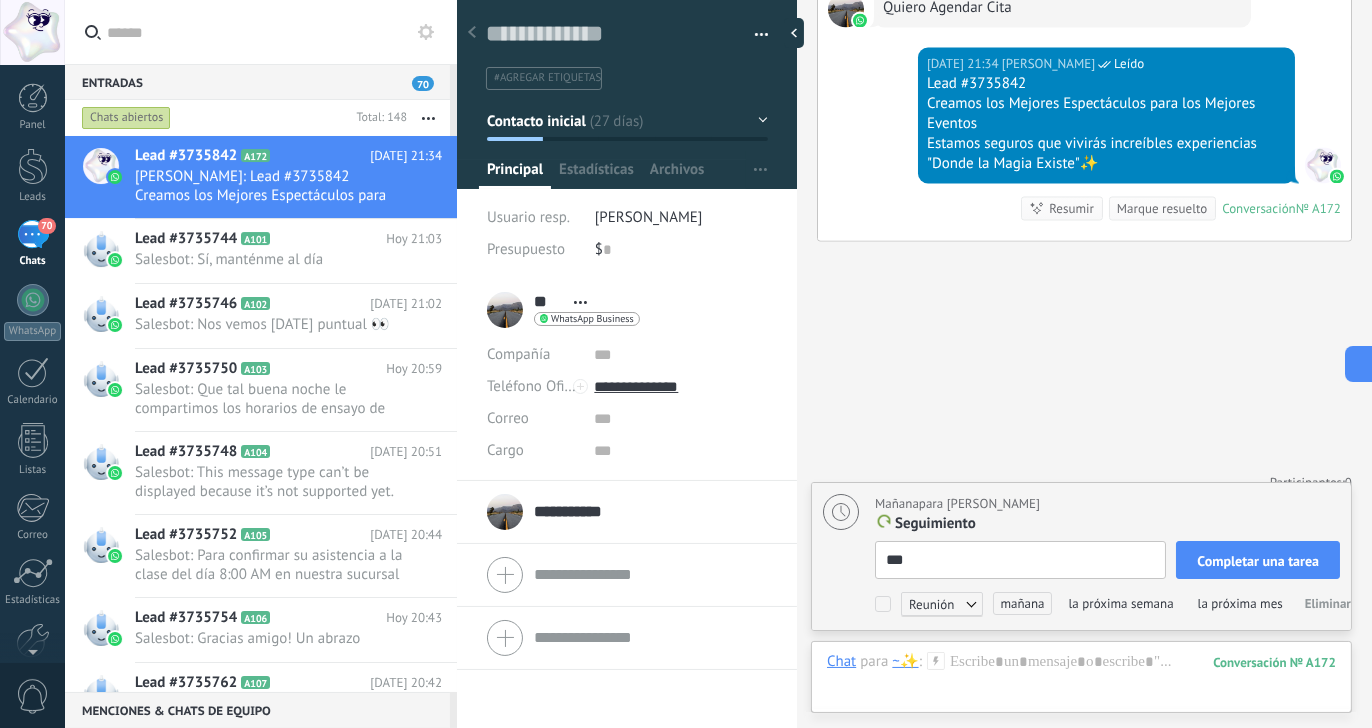 type on "****" 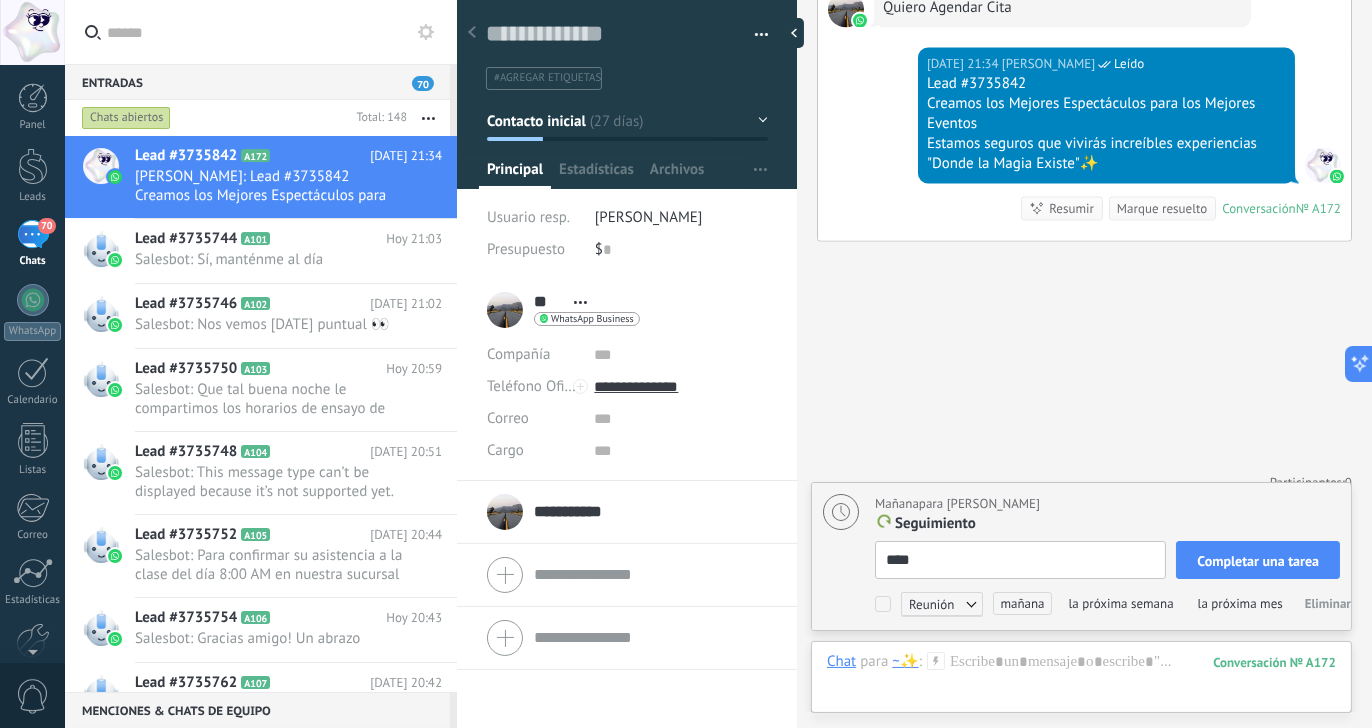 type on "****" 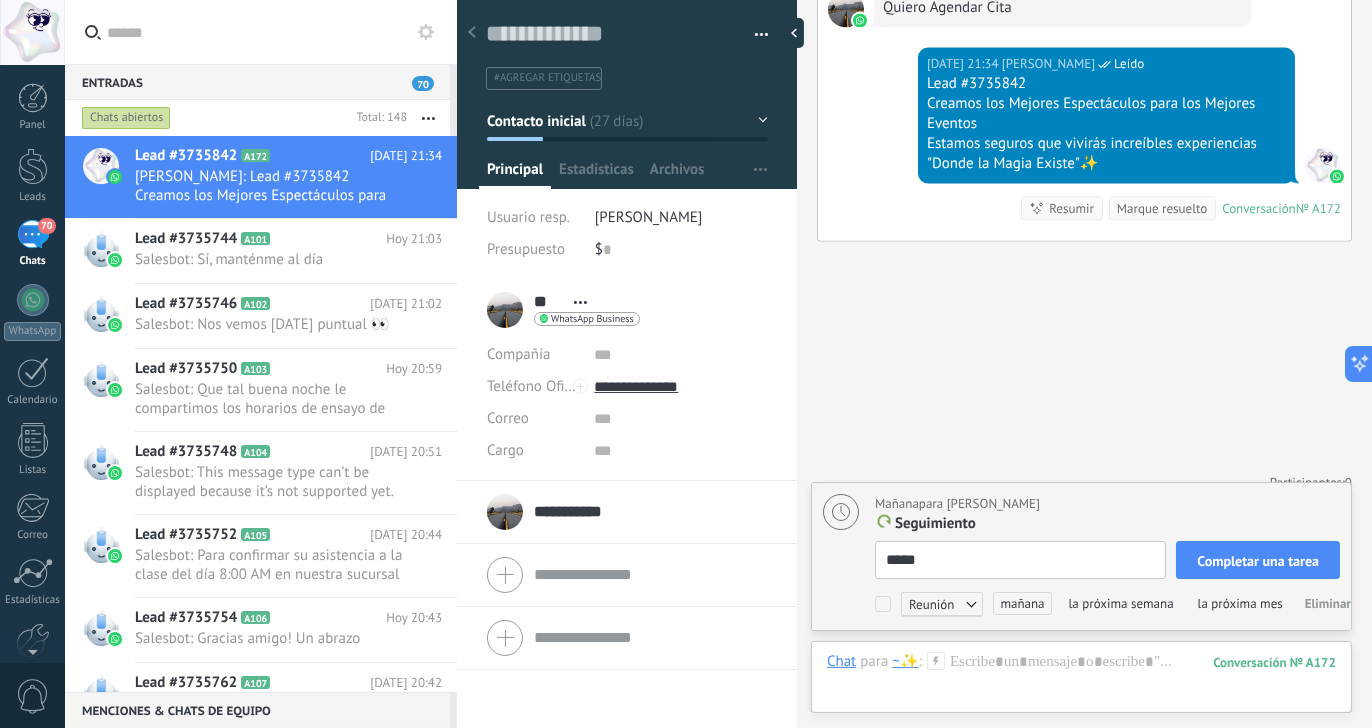 type on "******" 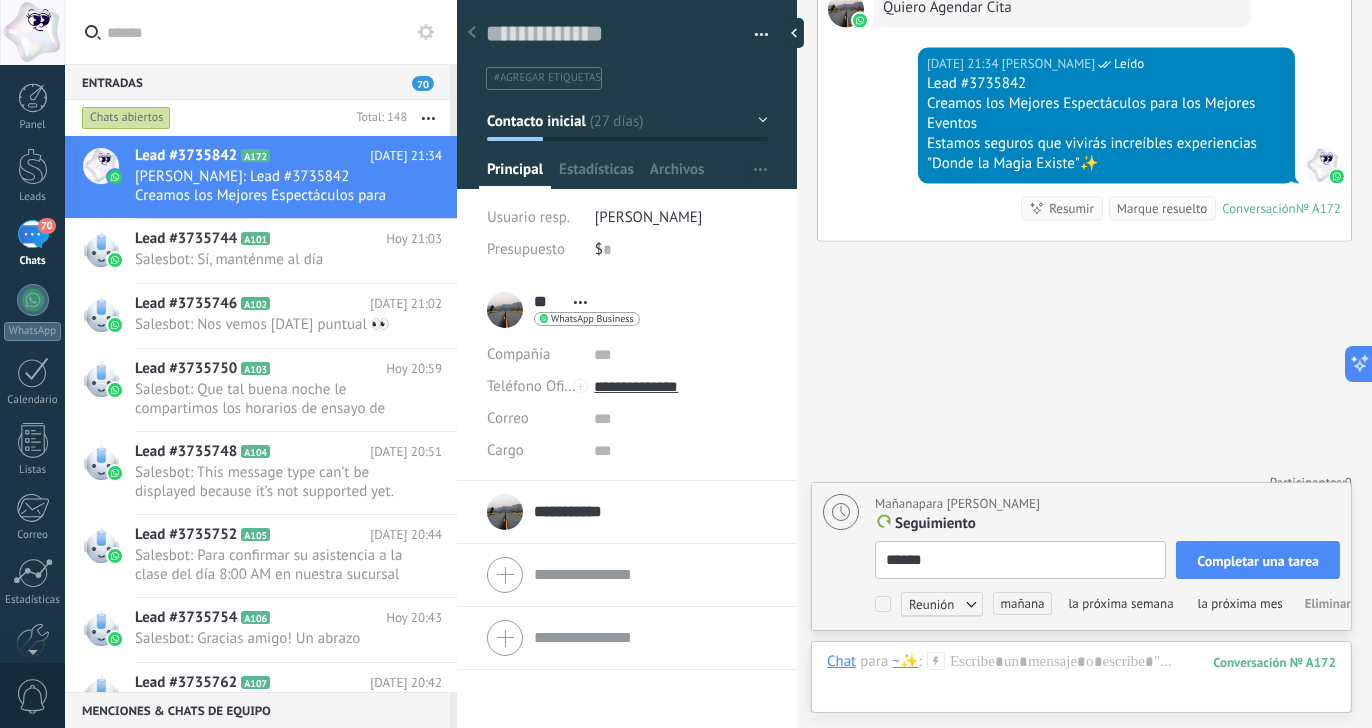 type on "*******" 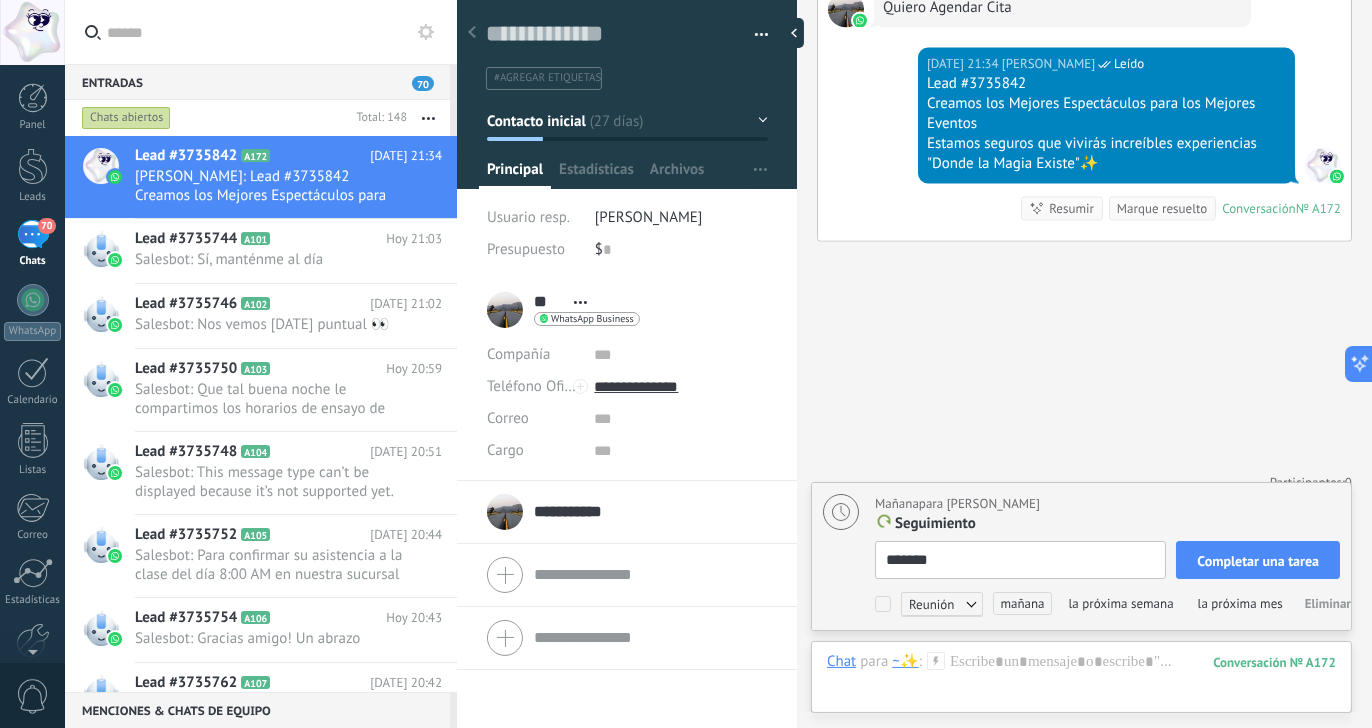 type on "********" 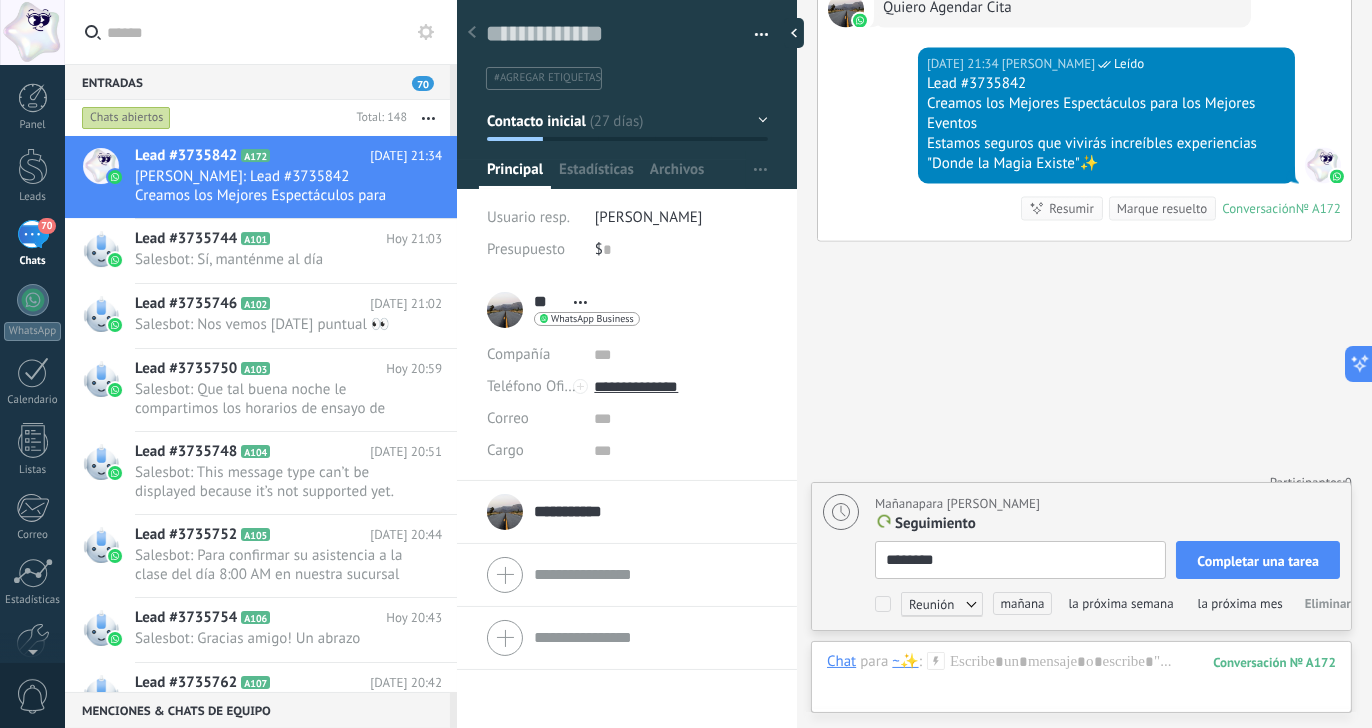 type on "*********" 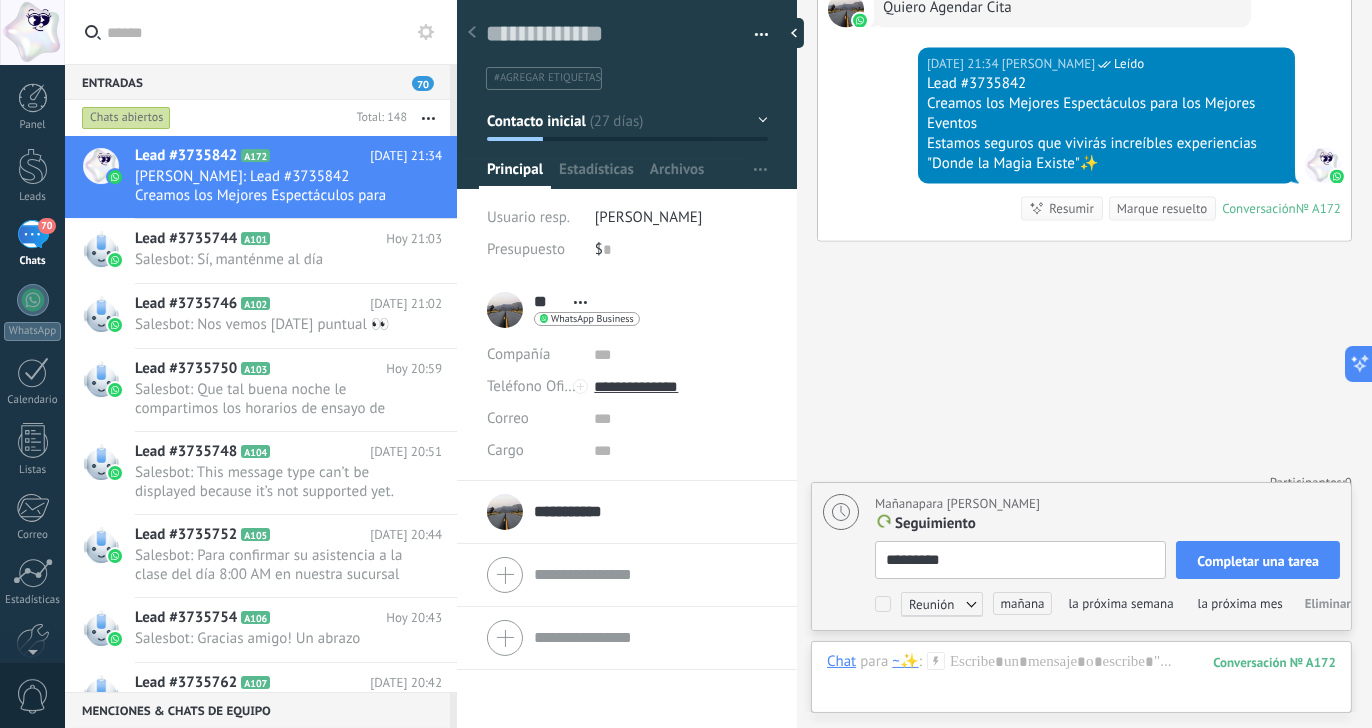 type on "********" 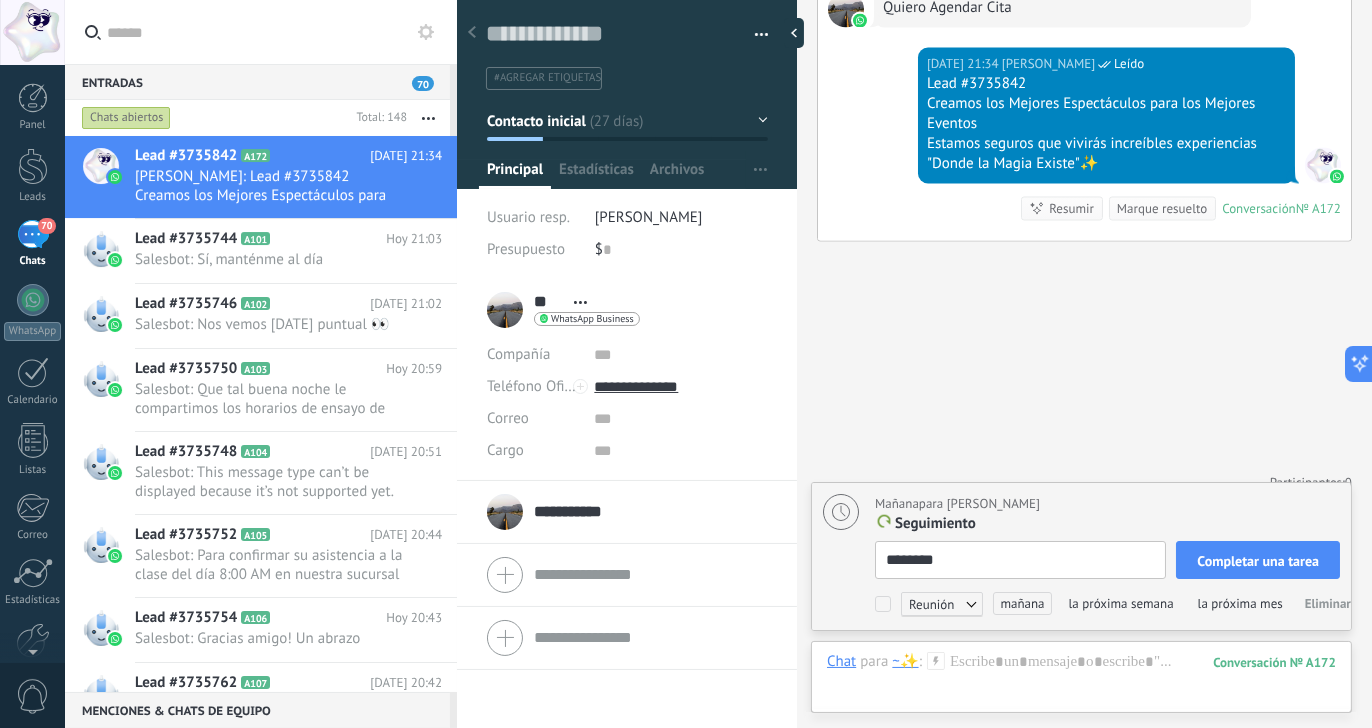 type on "*********" 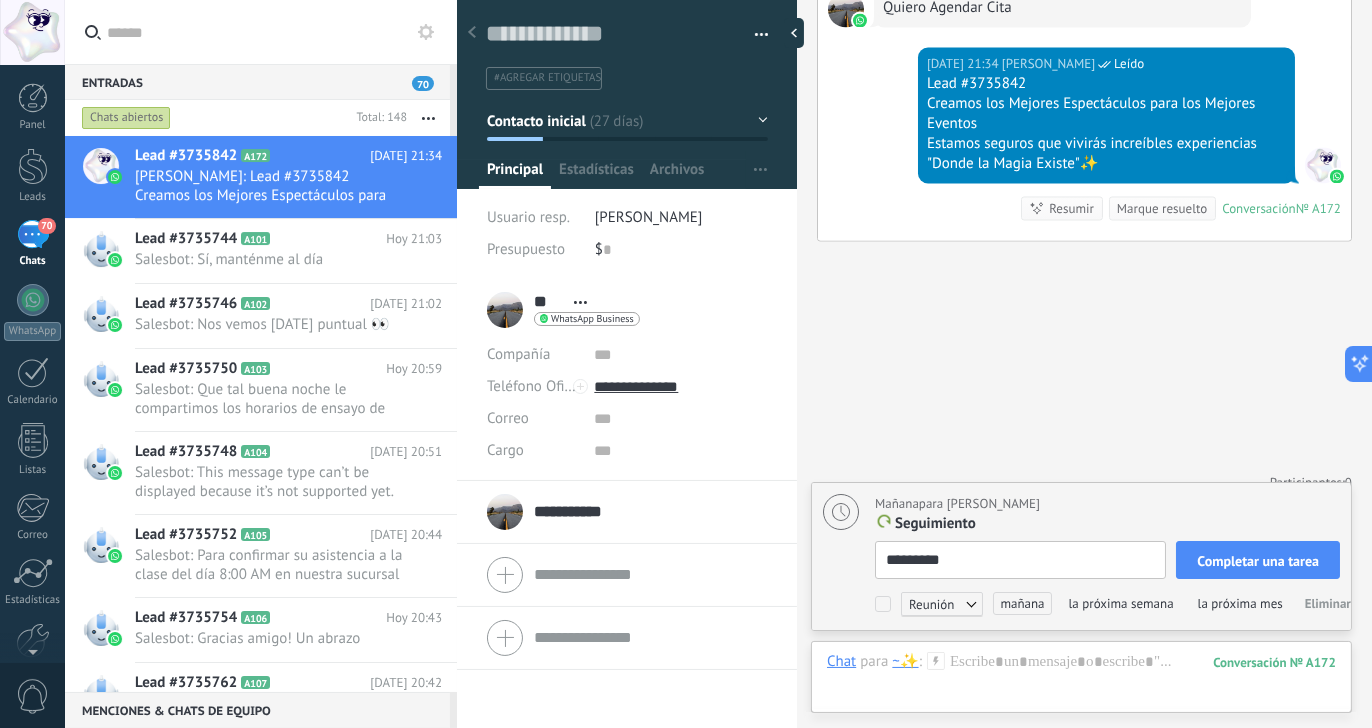 type on "**********" 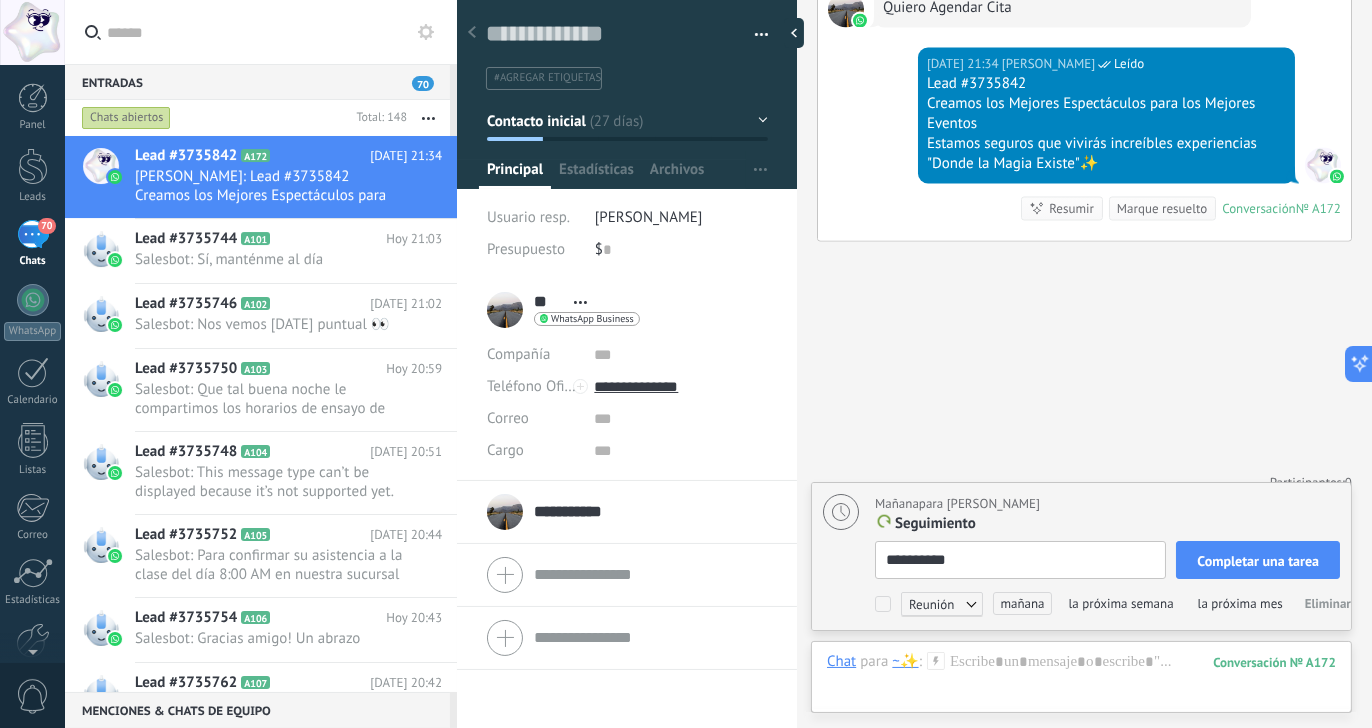 type on "**********" 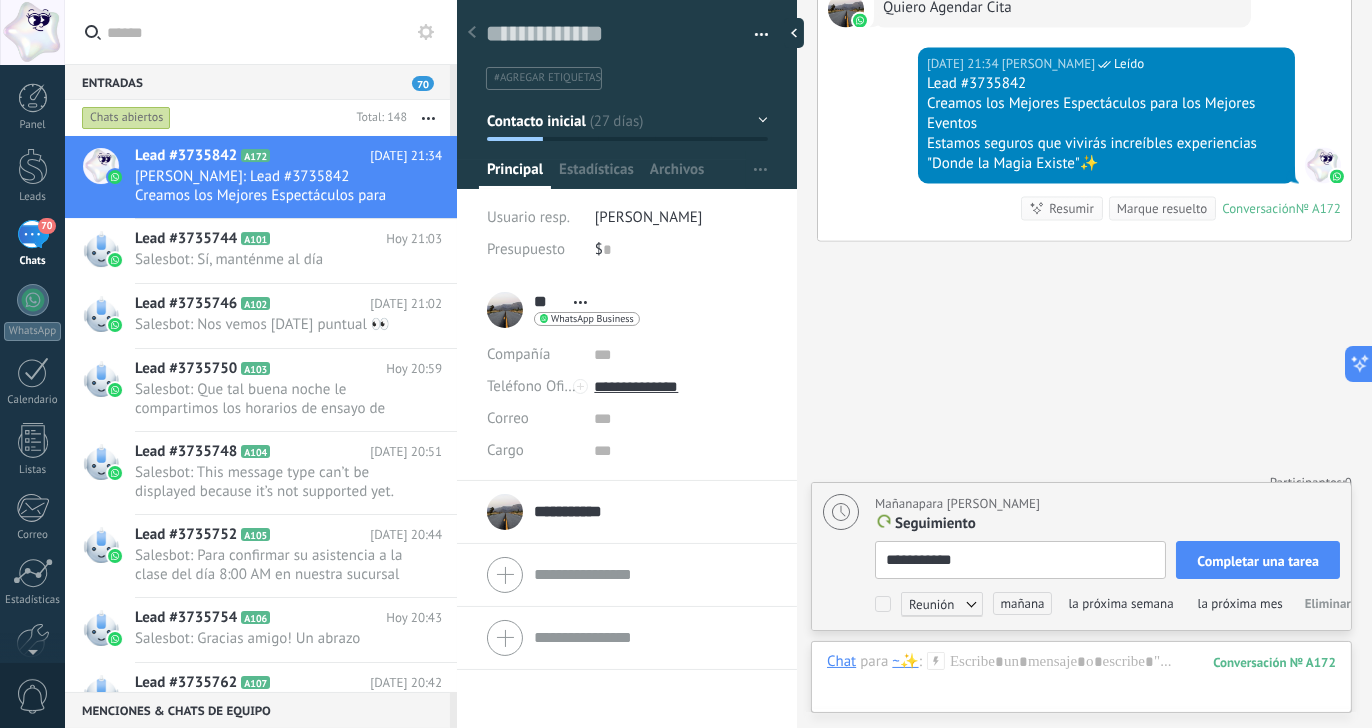 type on "**********" 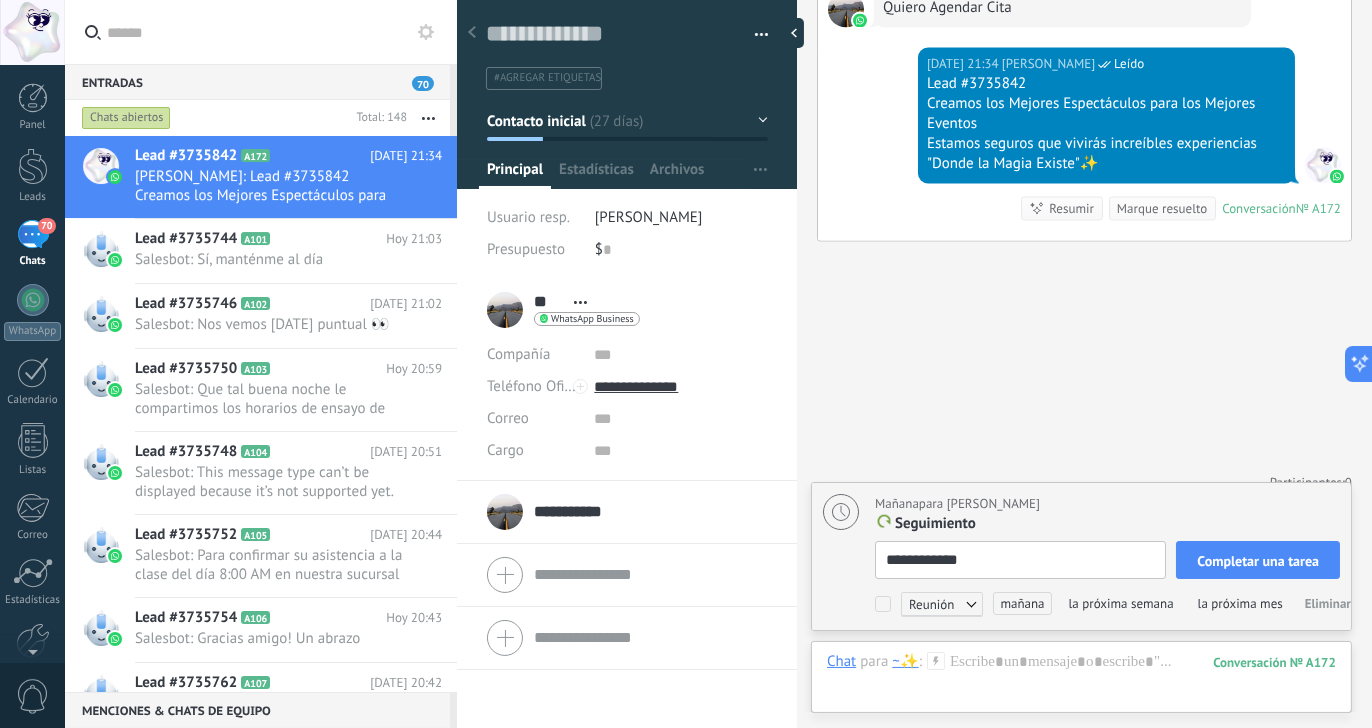 type on "**********" 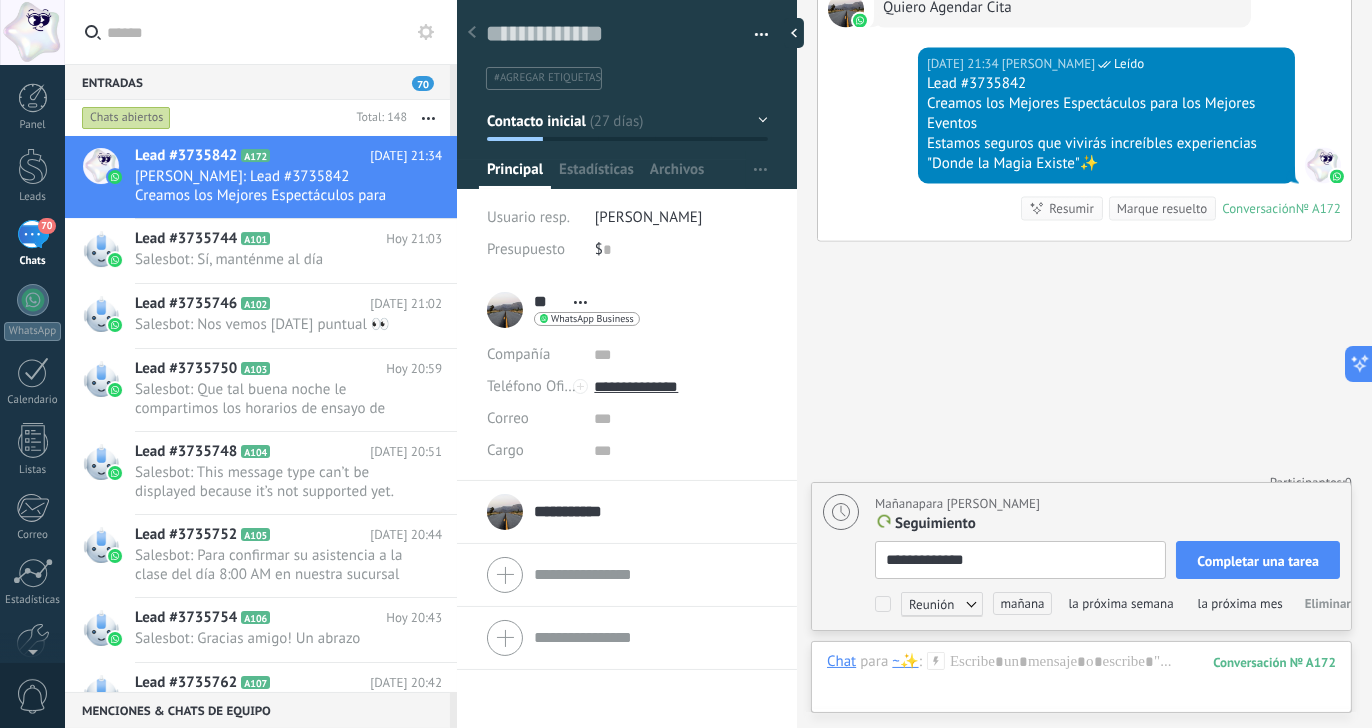 type on "**********" 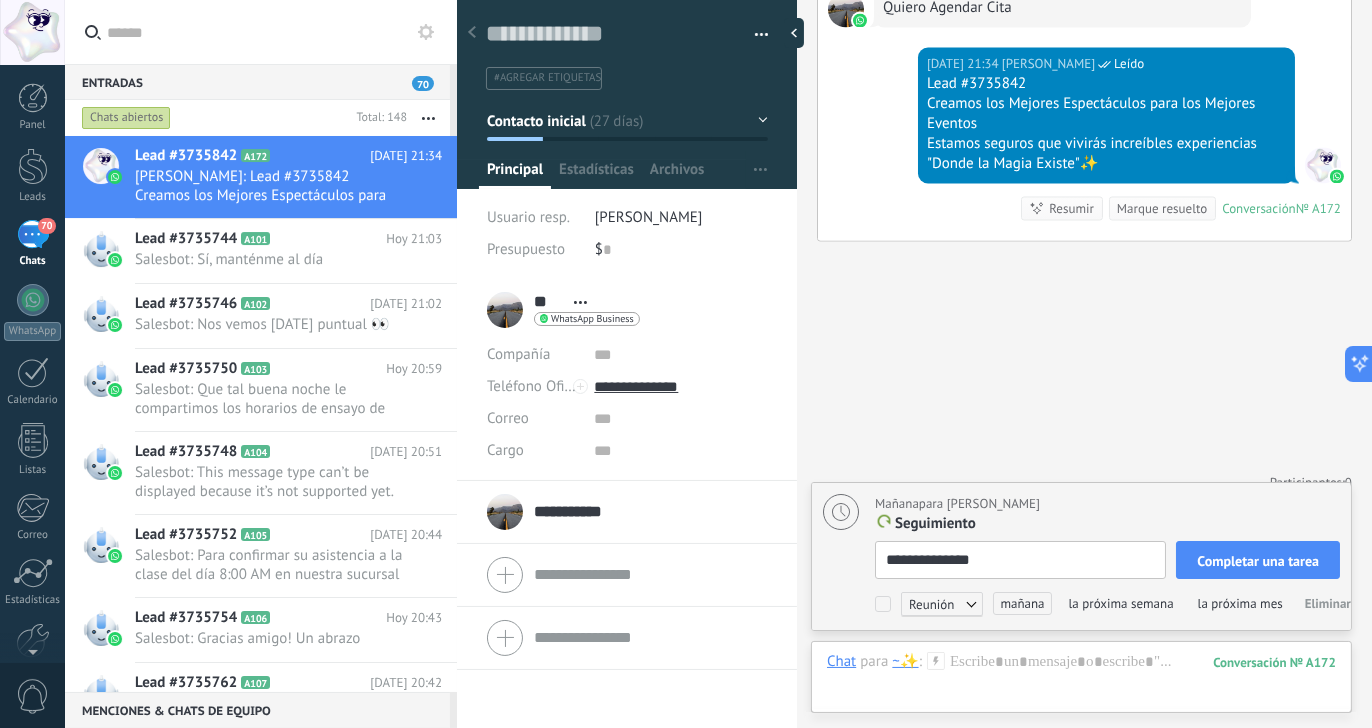 type on "**********" 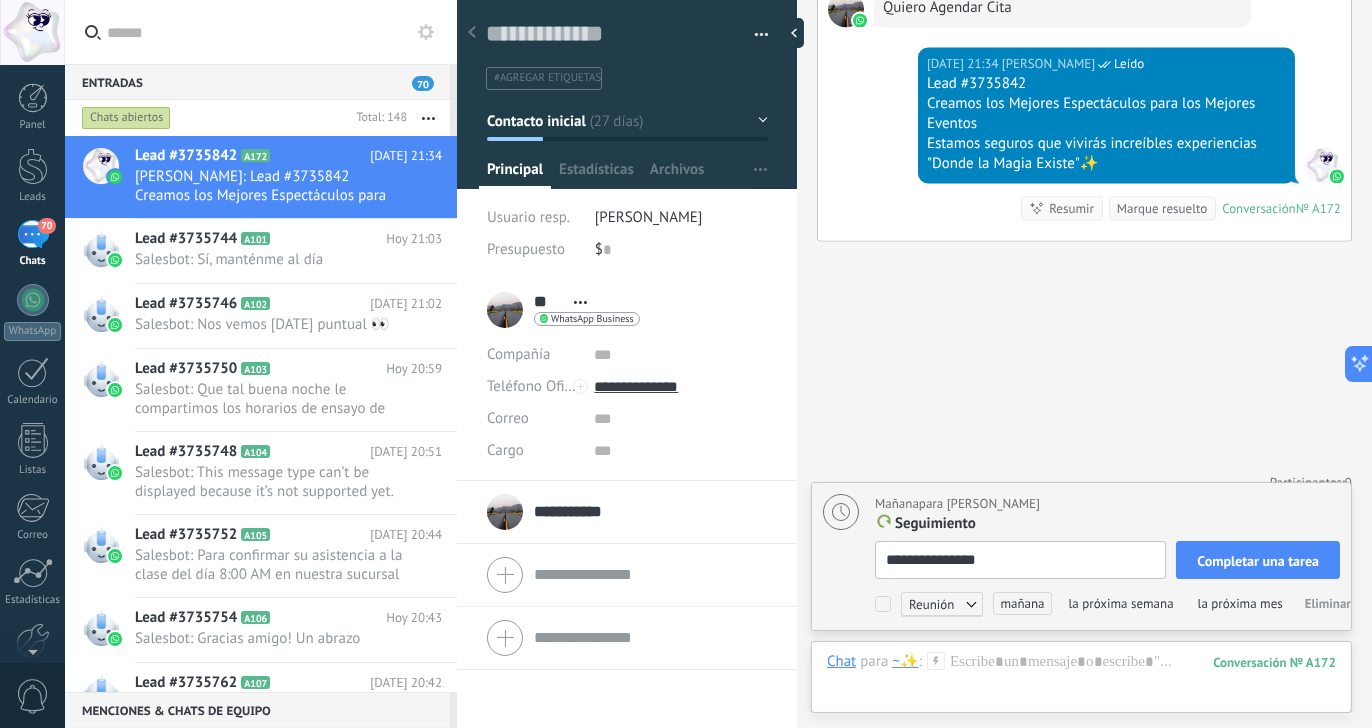 scroll, scrollTop: 20, scrollLeft: 0, axis: vertical 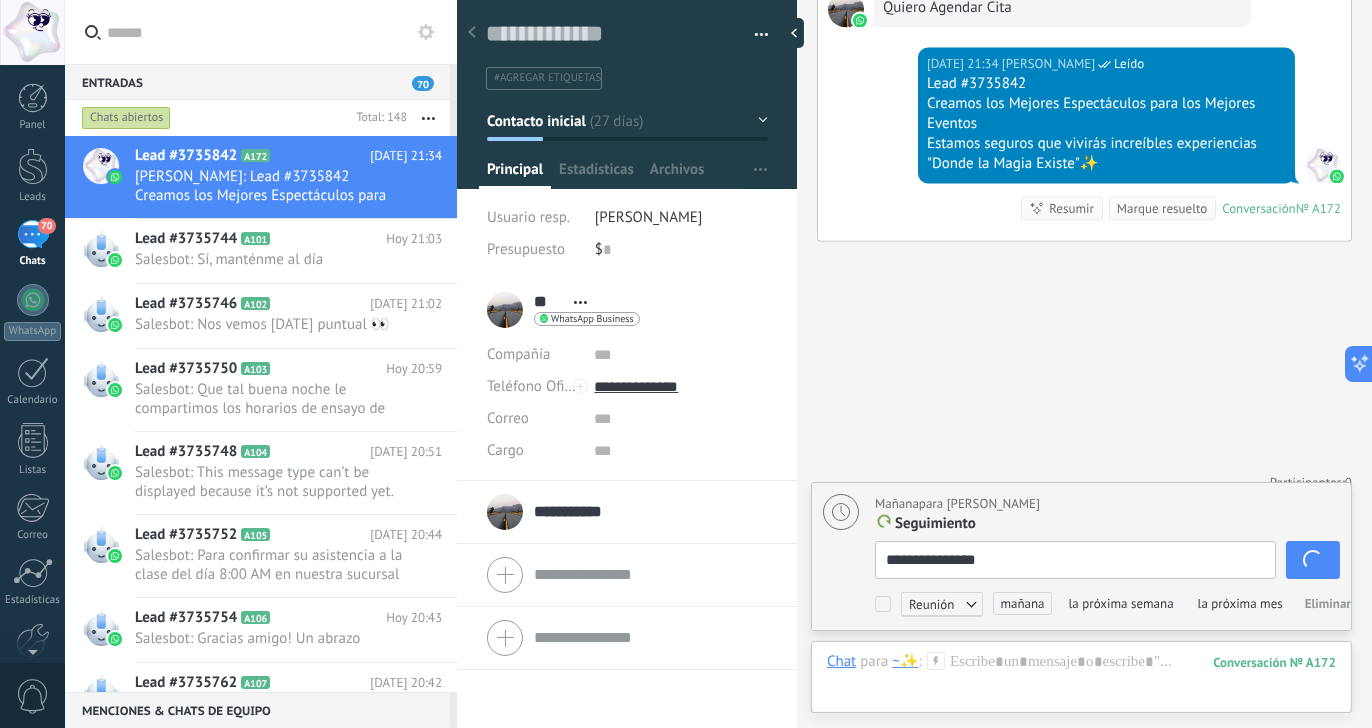 type on "**********" 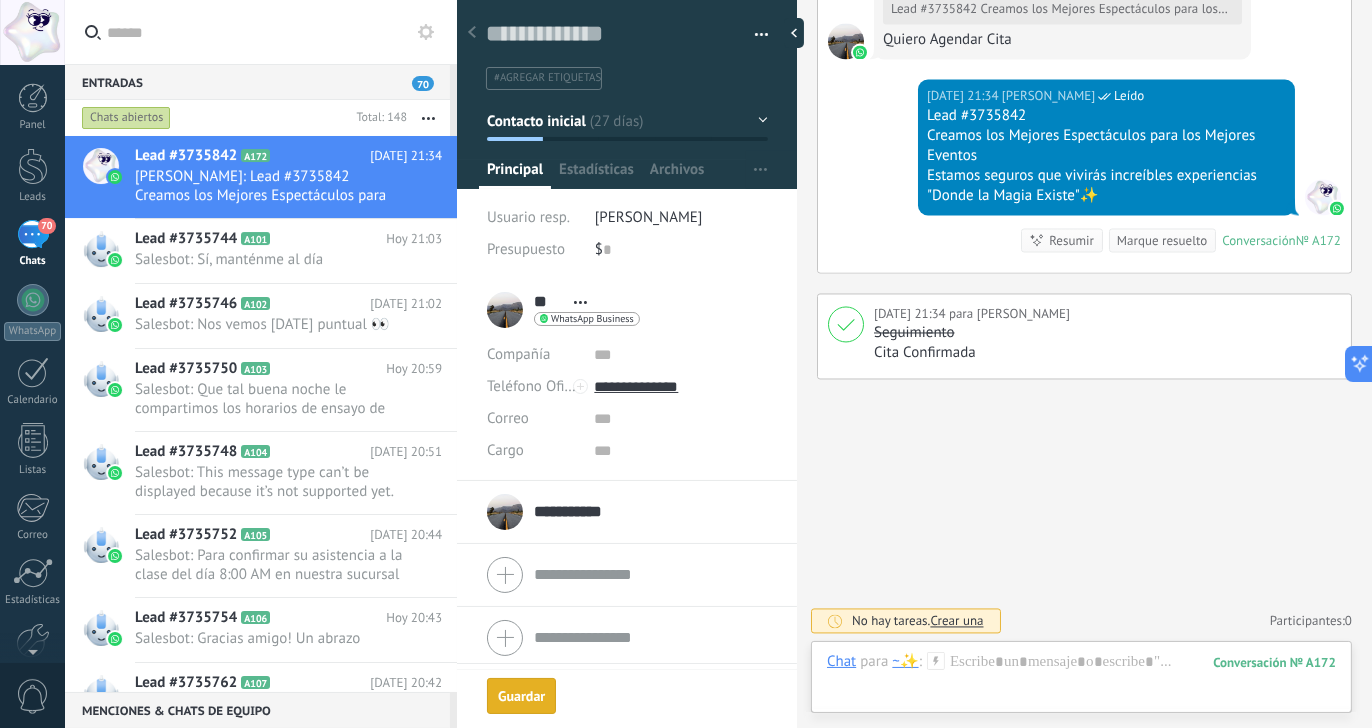 scroll, scrollTop: 4849, scrollLeft: 0, axis: vertical 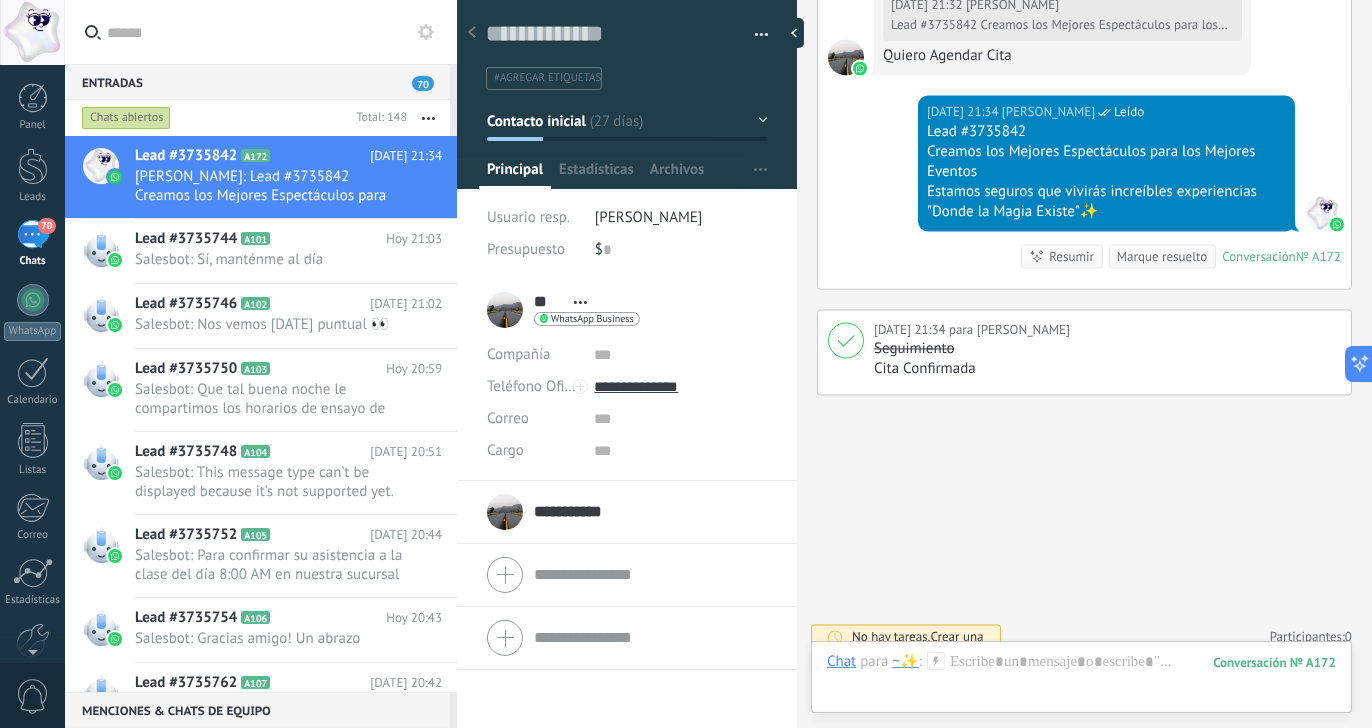 click 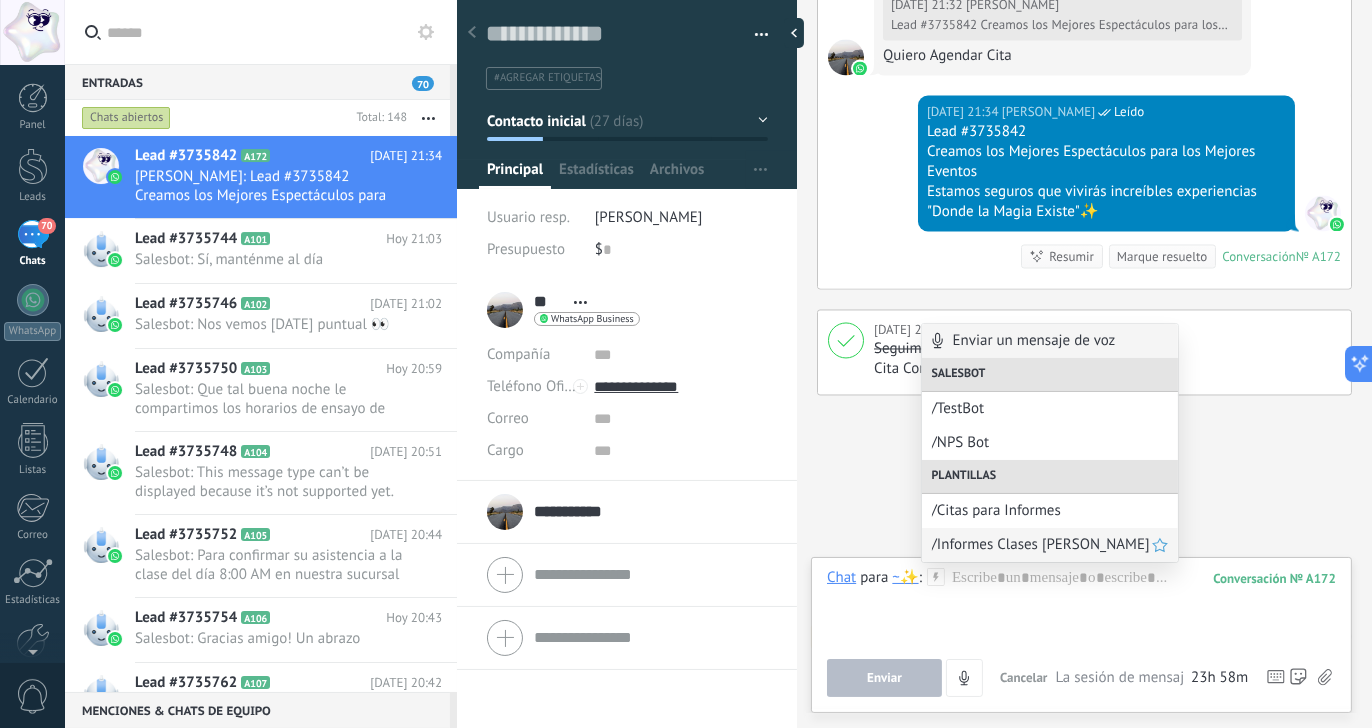 click on "/Informes Clases de Baile" at bounding box center [1050, 545] 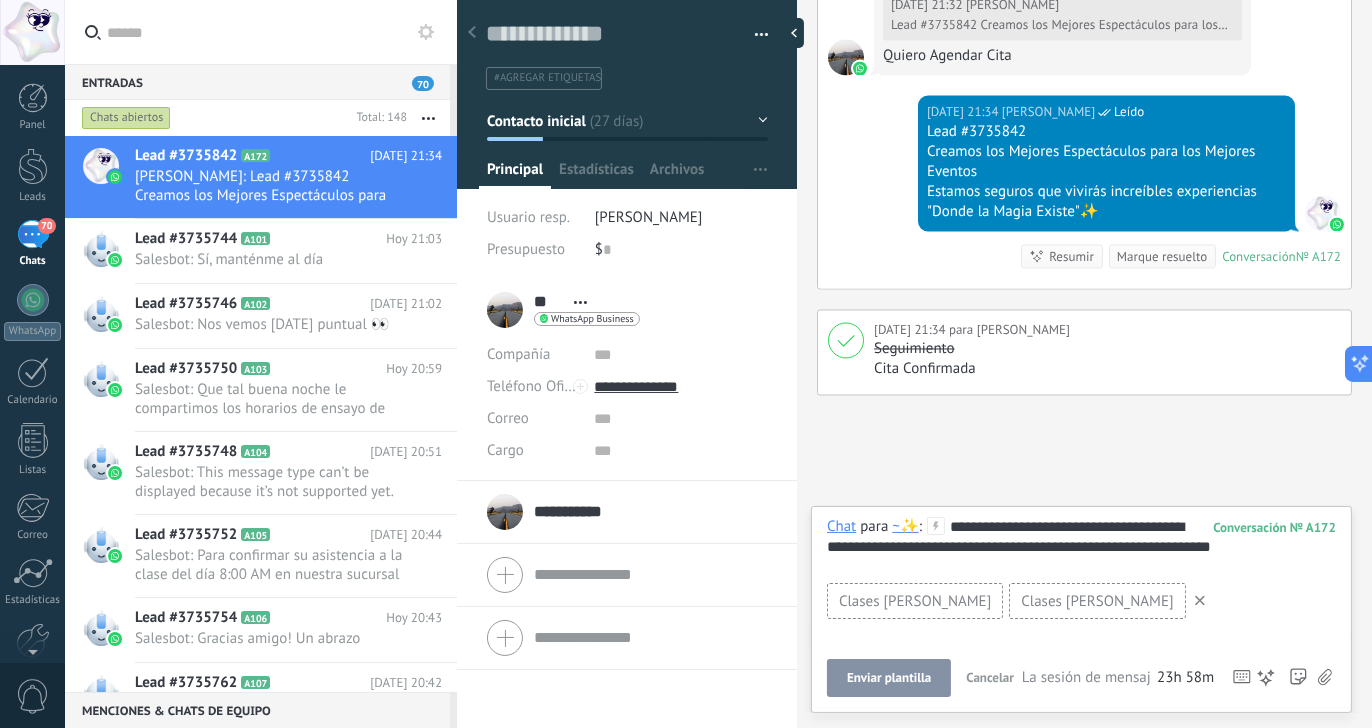 click on "Enviar plantilla" at bounding box center [889, 678] 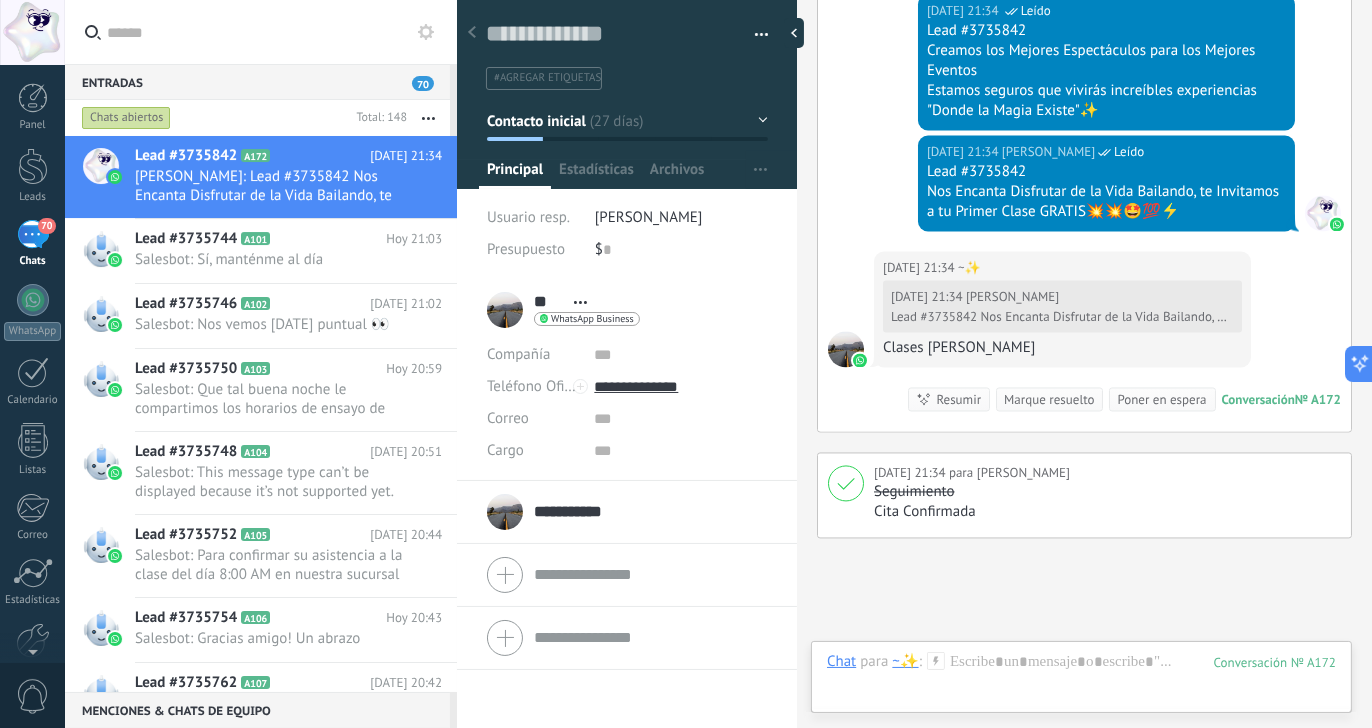 scroll, scrollTop: 5092, scrollLeft: 0, axis: vertical 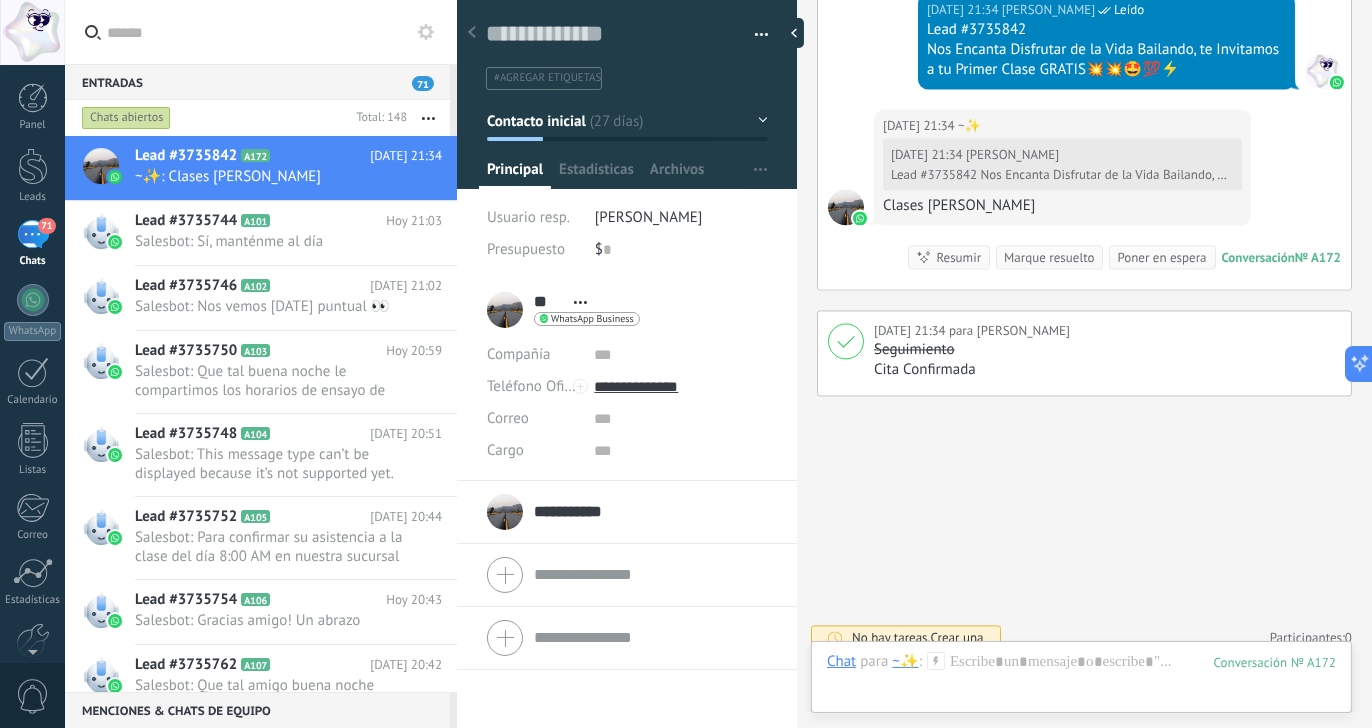 click on "Chat   para   ~✨ :" at bounding box center (886, 662) 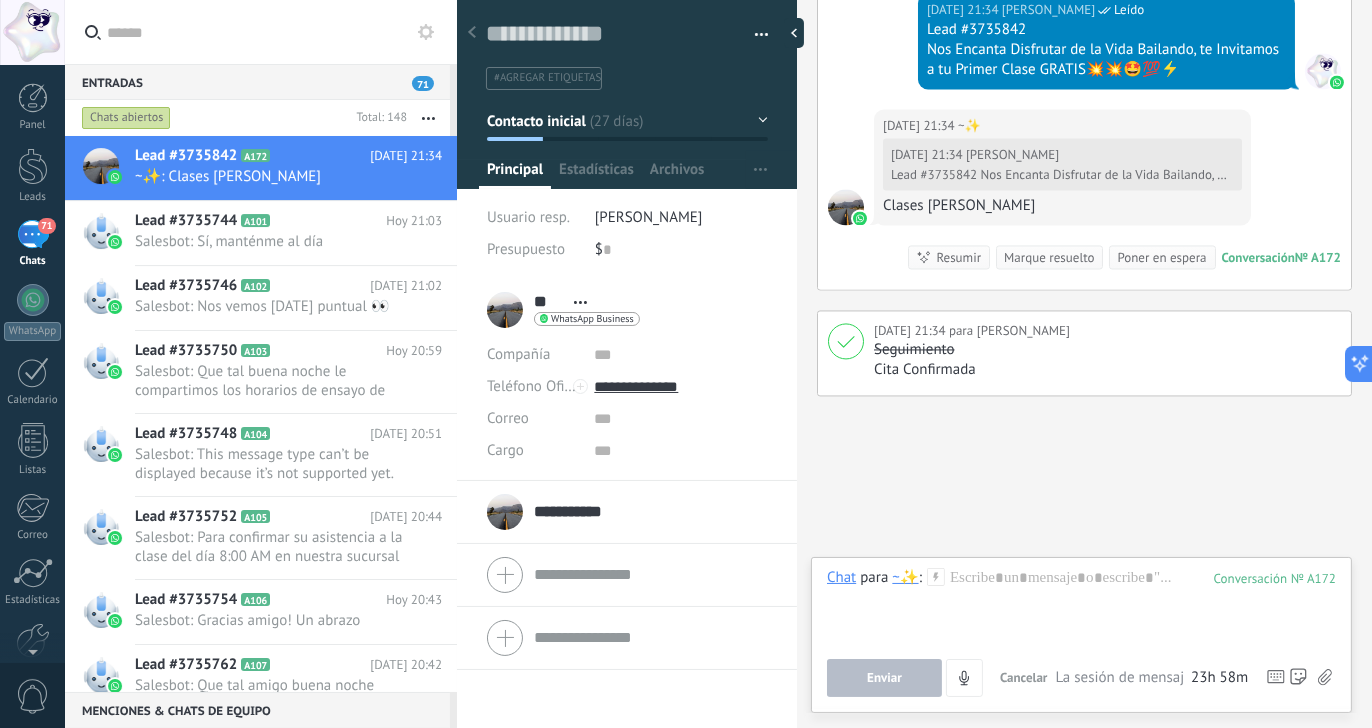 click 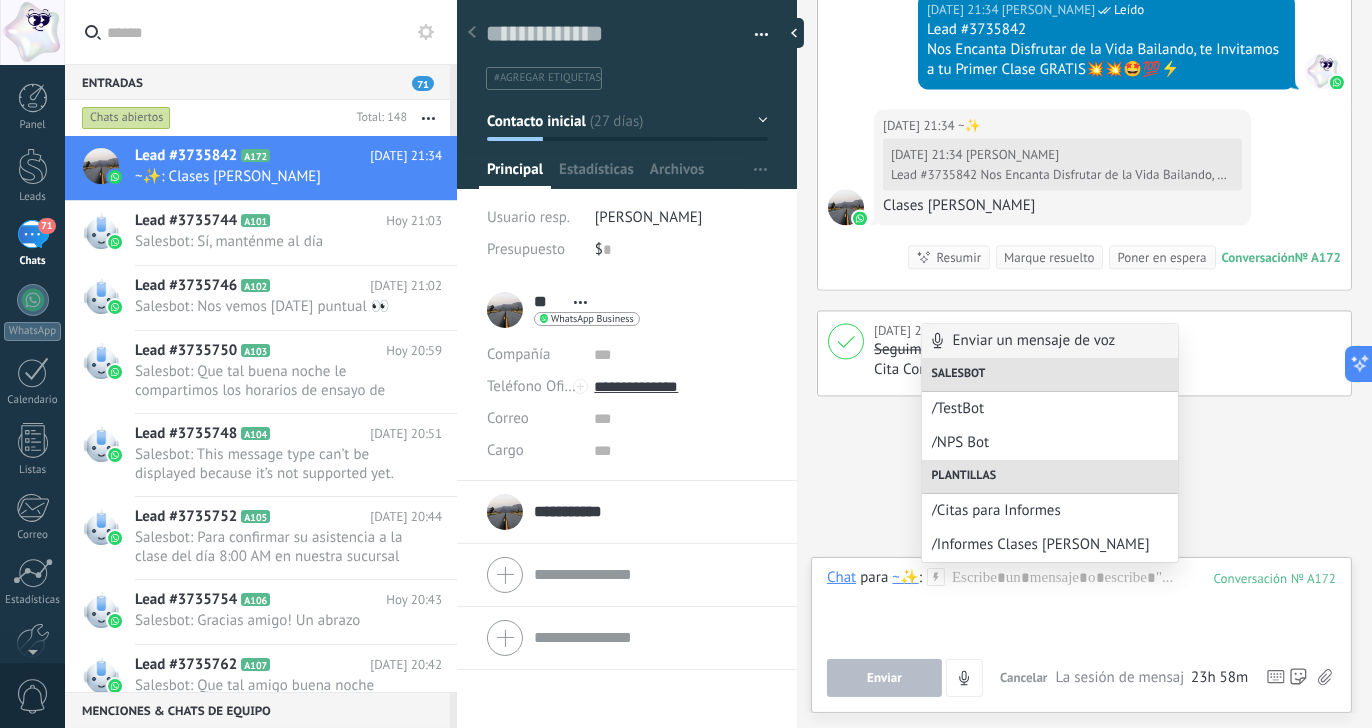 click on "Buscar Carga más 09.06.2025 09.06.2025 13:38 Robot  Lead creado:  Lead #3735842 ~✨  09.06.2025 13:38 WhatsApp Cloud API  Leído Este mensaje incluye contenido multimedia y se recibió hace más de 14 días  antes de que conectaras WhatsApp a Kommo. Solo puedes verlo en la aplicación de WhatsApp Business. Conversación  № A172 Conversación № A172 20.06.2025 ~✨  20.06.2025 12:17 WhatsApp Cloud API  Leído Este mensaje incluye contenido multimedia y se recibió hace más de 14 días  antes de que conectaras WhatsApp a Kommo. Solo puedes verlo en la aplicación de WhatsApp Business. 20.06.2025 12:17 WhatsApp Cloud API  Leído Este mensaje incluye contenido multimedia y se recibió hace más de 14 días  antes de que conectaras WhatsApp a Kommo. Solo puedes verlo en la aplicación de WhatsApp Business. 20.06.2025 12:17 WhatsApp Cloud API  Leído Conversación  № A172 Conversación № A172 24.06.2025 24.06.2025 12:23 ~✨  10.91 MB Subir a Kommo 24.06.2025 12:23 ~✨  file.aac Descargar 24" at bounding box center (1084, -2174) 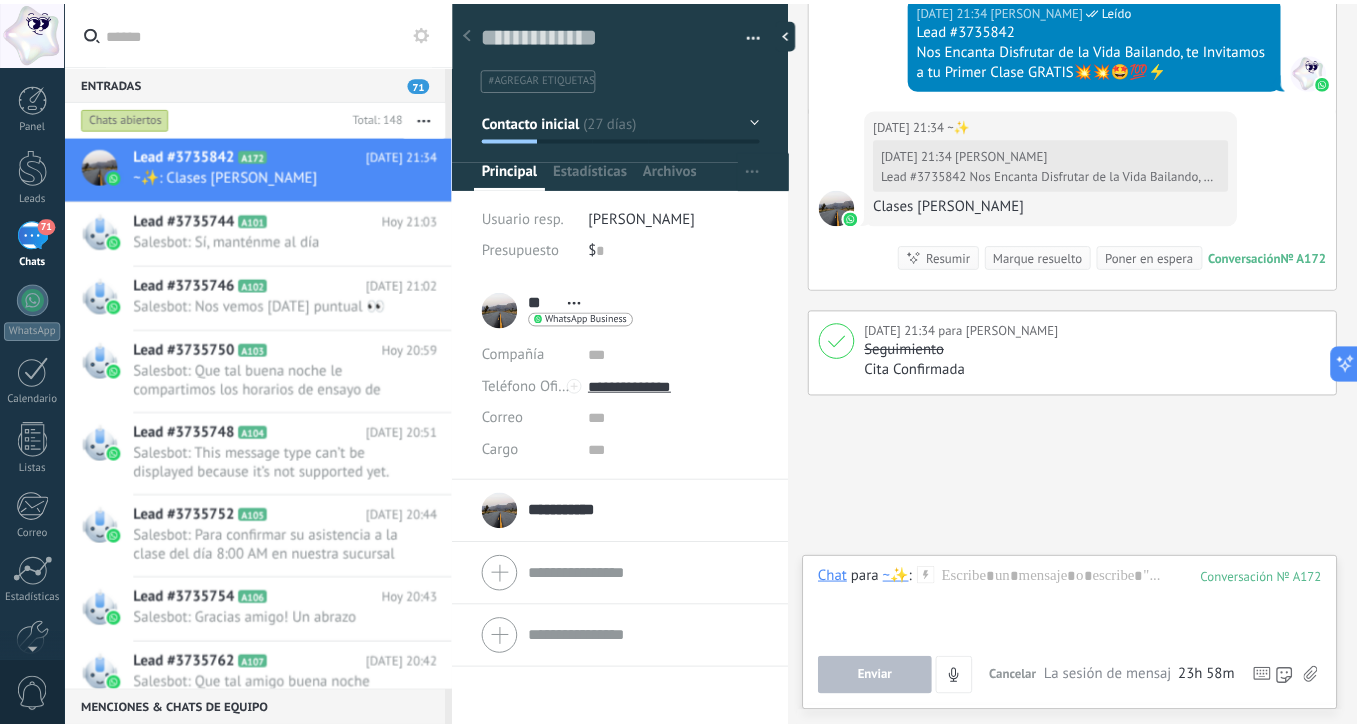 scroll, scrollTop: 5214, scrollLeft: 0, axis: vertical 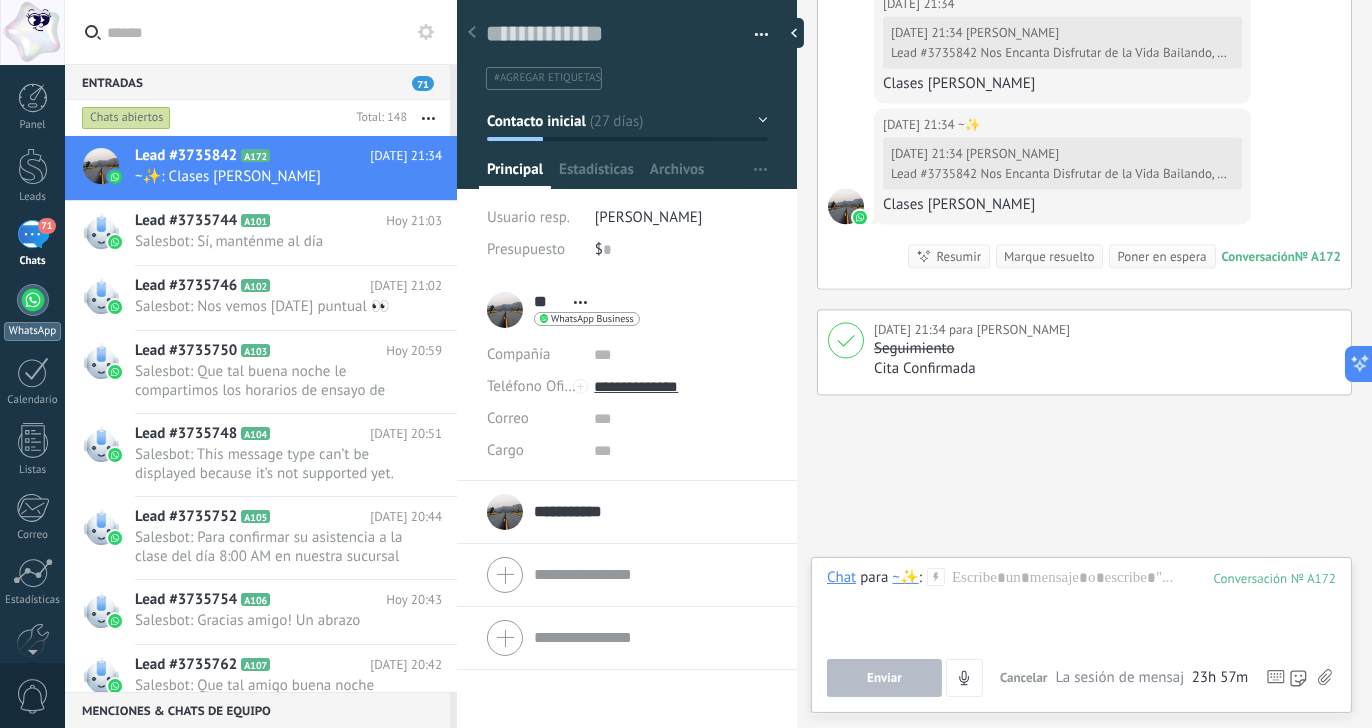 click at bounding box center [33, 300] 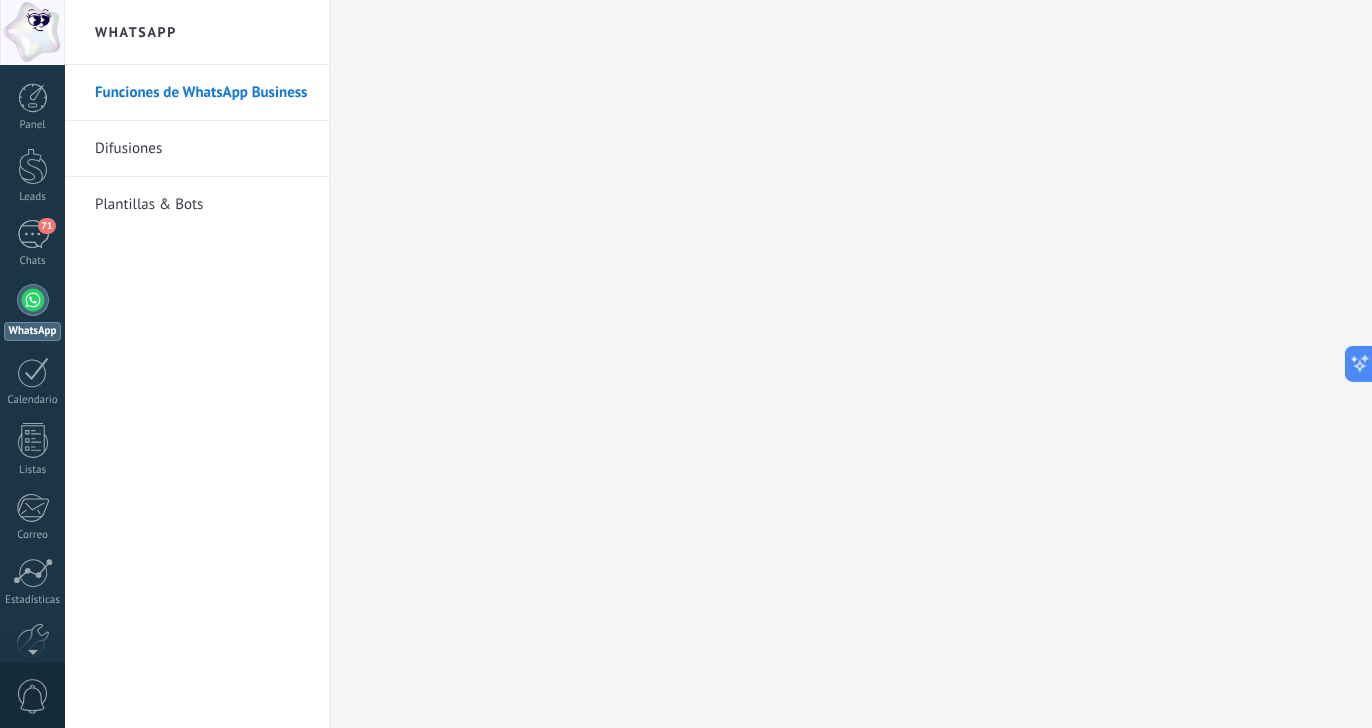 click on "Plantillas & Bots" at bounding box center [202, 205] 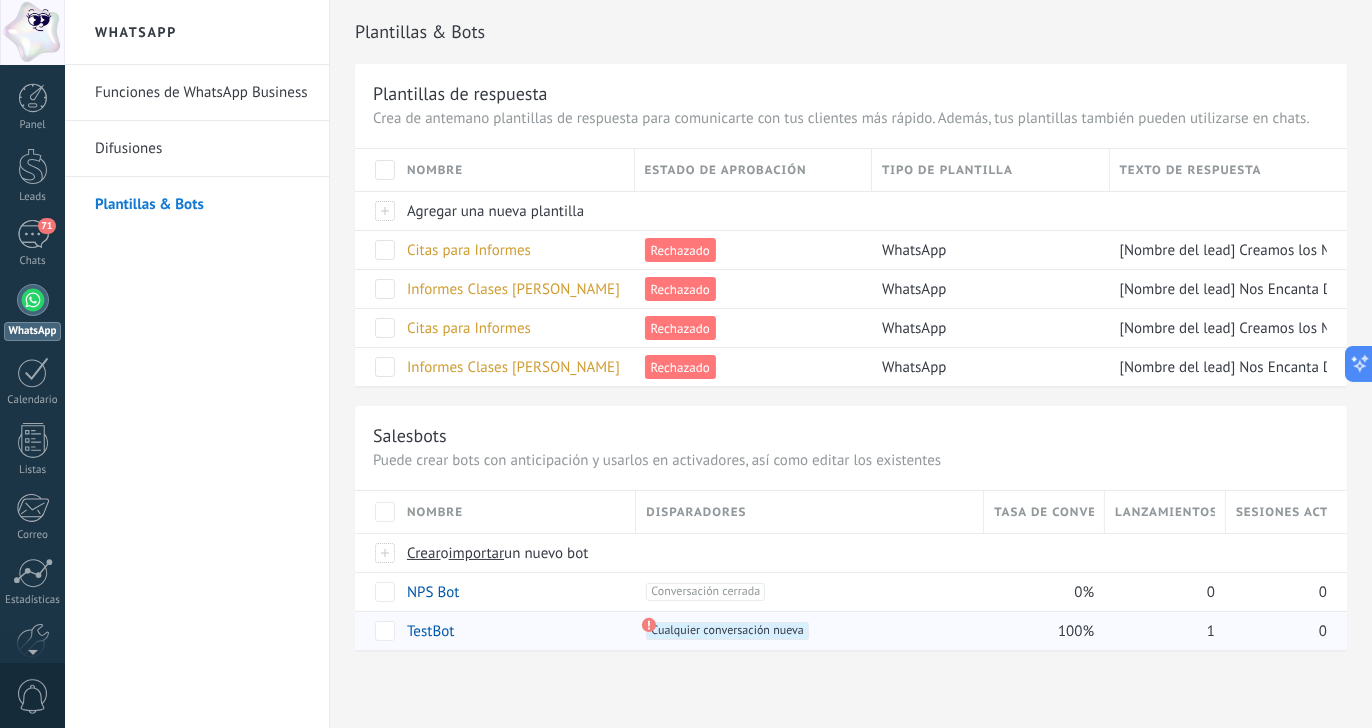 click on "TestBot" at bounding box center (511, 631) 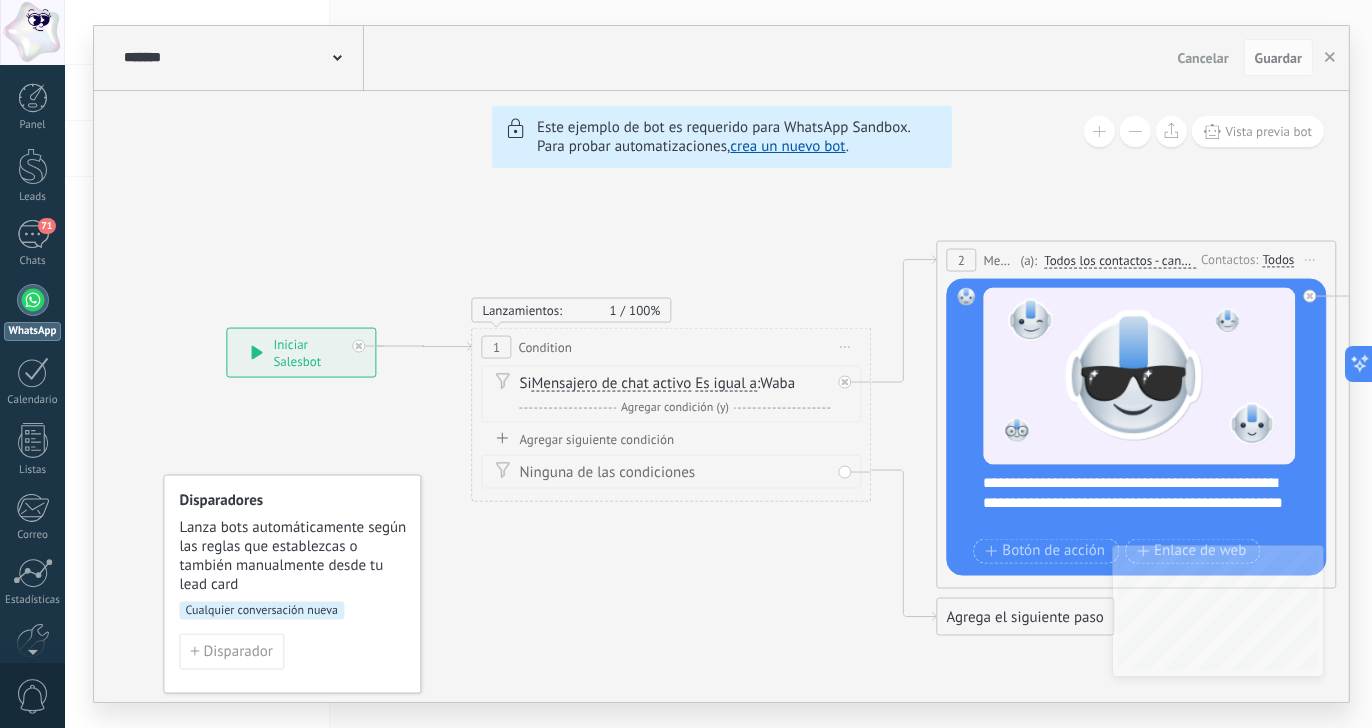 click on "6 Flows 7 List 8 Buttons 9 AI 10 Broadcast 11 Ads 12 Carousel 13 Verification 14 Get started 15 Get a demo" 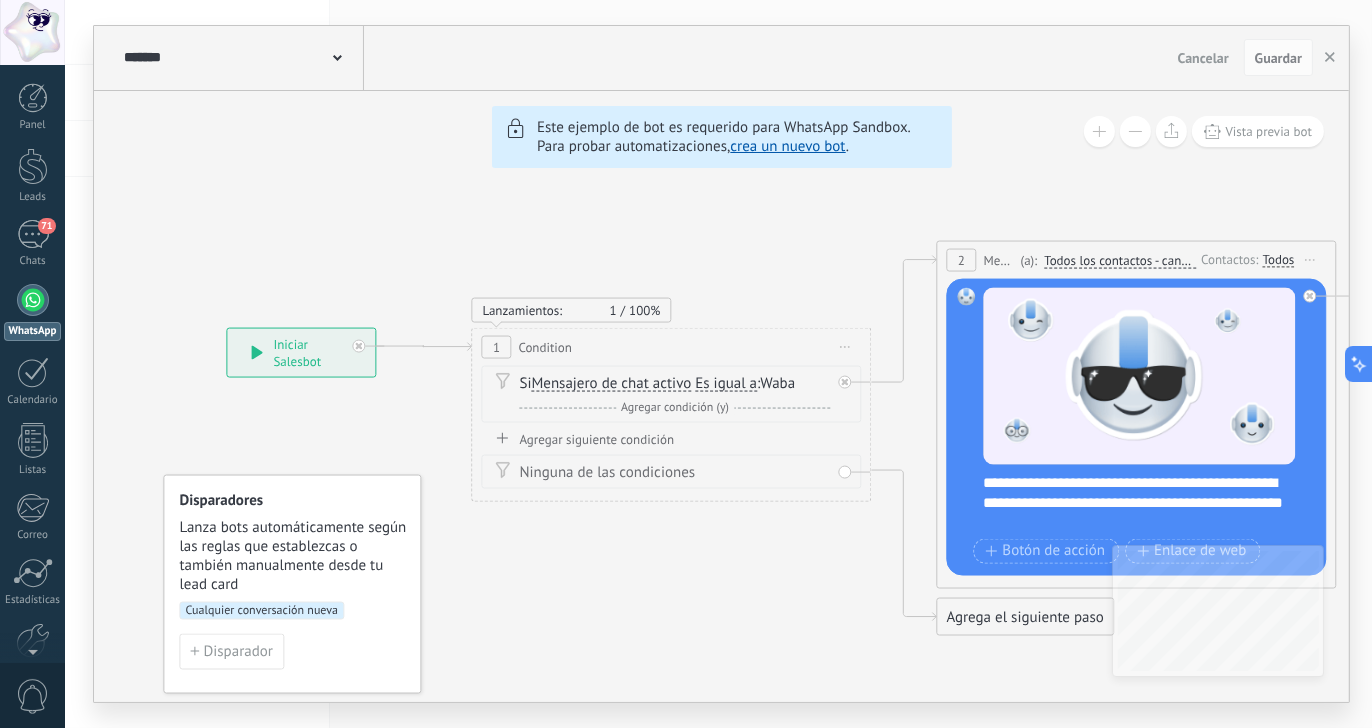 click on "6 Flows 7 List 8 Buttons 9 AI 10 Broadcast 11 Ads 12 Carousel 13 Verification 14 Get started 15 Get a demo" 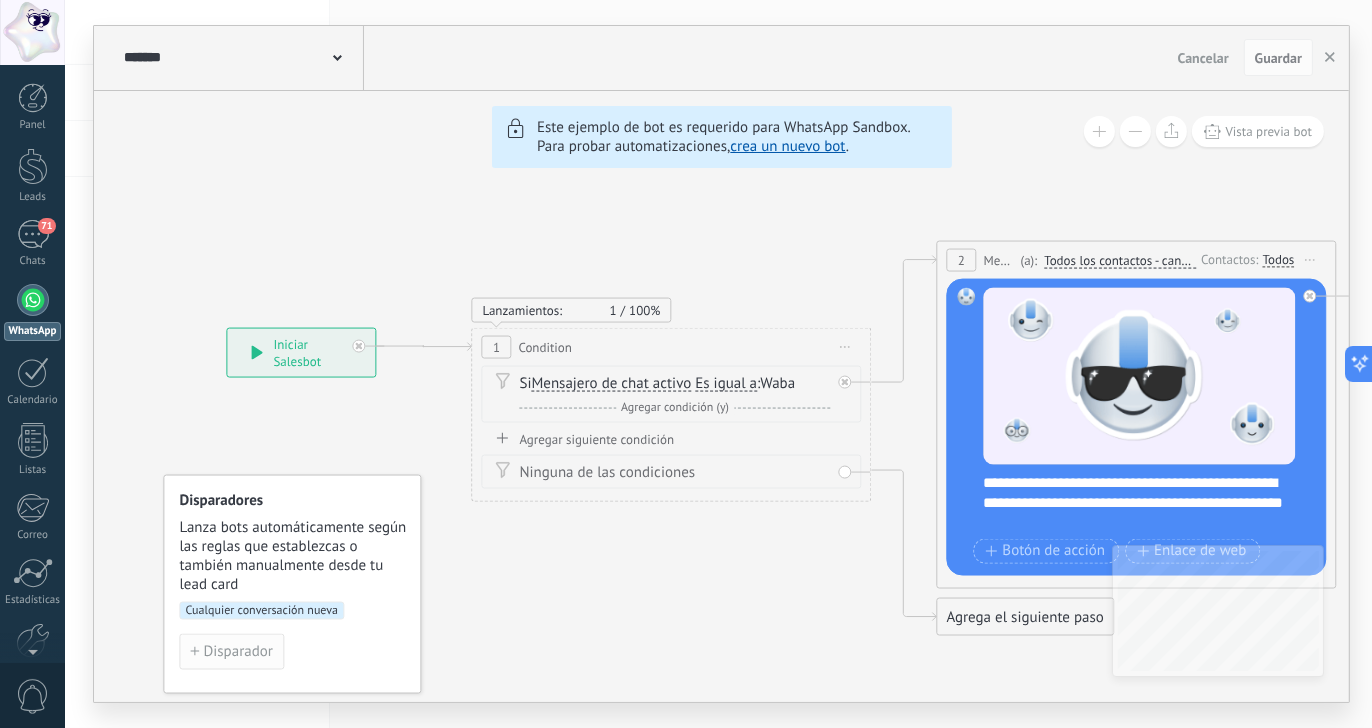 click on "Disparador" at bounding box center [237, 651] 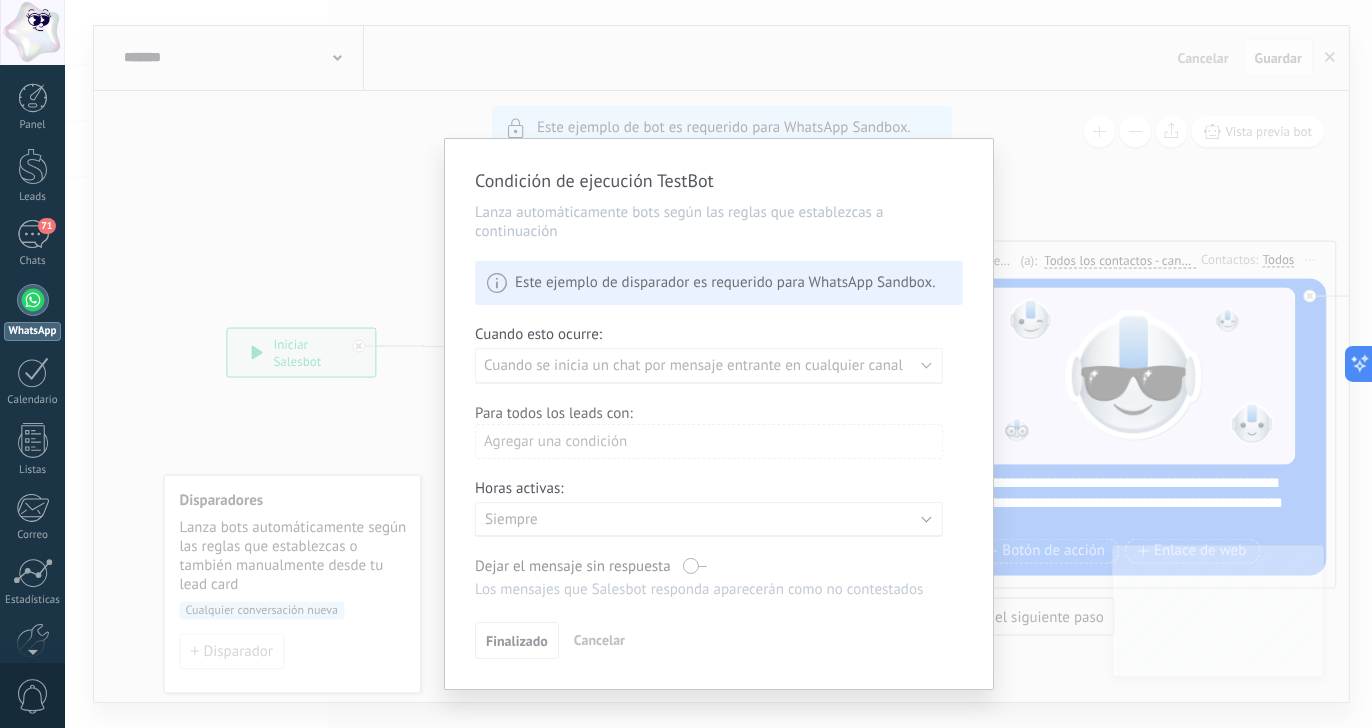 click on "Condición de ejecución TestBot Lanza automáticamente bots según las reglas que establezcas a continuación Este ejemplo de disparador es requerido para WhatsApp Sandbox. Cuando esto ocurre: Ejecutar:  Cuando se inicia un chat por mensaje entrante en cualquier canal Para todos los leads con: Agregar una condición Horas activas: Activo:  Siempre Dejar el mensaje sin respuesta Los mensajes que Salesbot responda aparecerán como no contestados Aplicar a todos los leads en esta etapa Finalizado Cancelar" at bounding box center [719, 414] 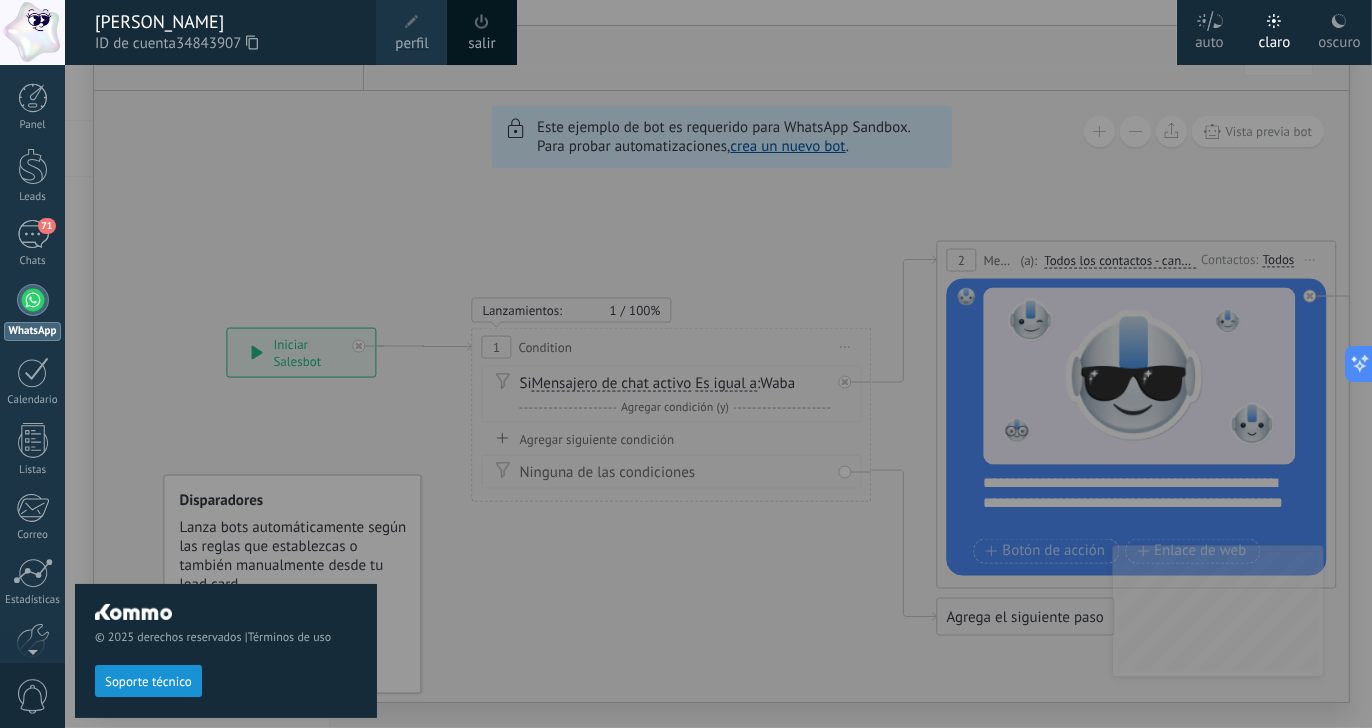 click on "oscuro" at bounding box center (1339, 39) 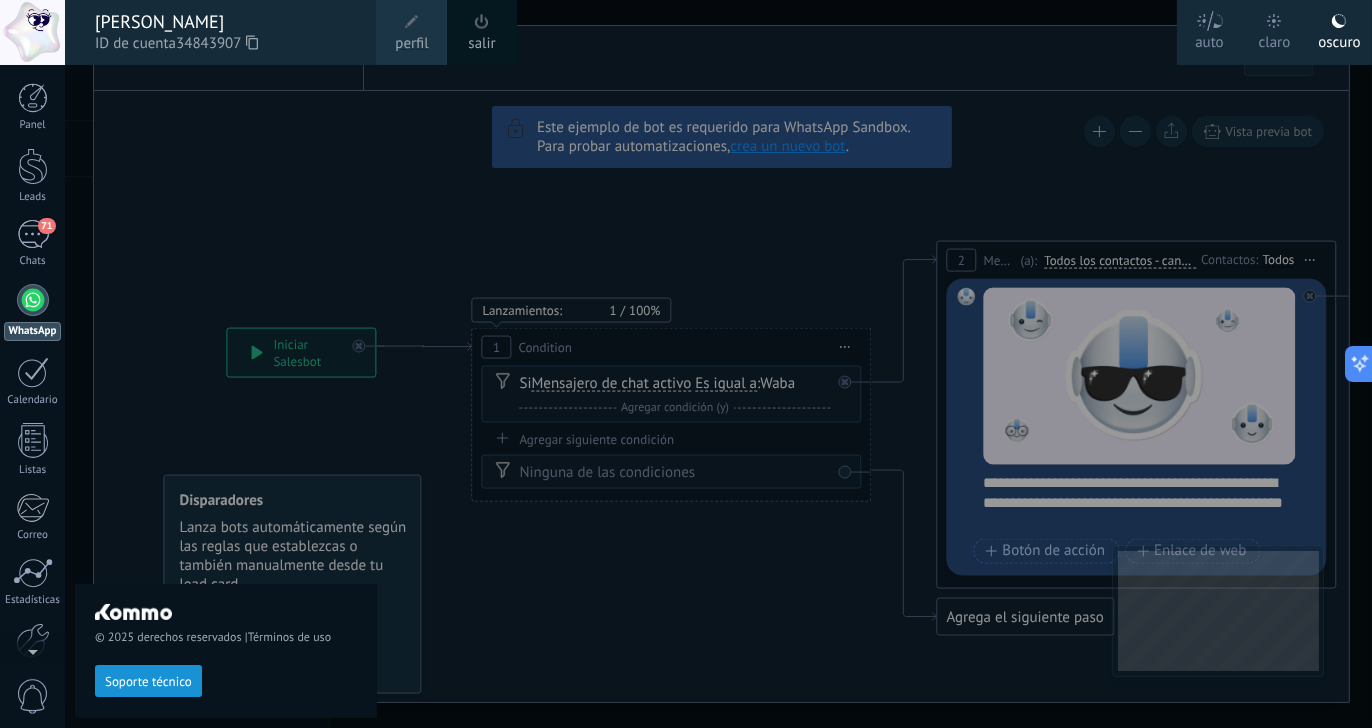 click on "©  2025  derechos reservados |  Términos de uso
Soporte técnico" at bounding box center (226, 396) 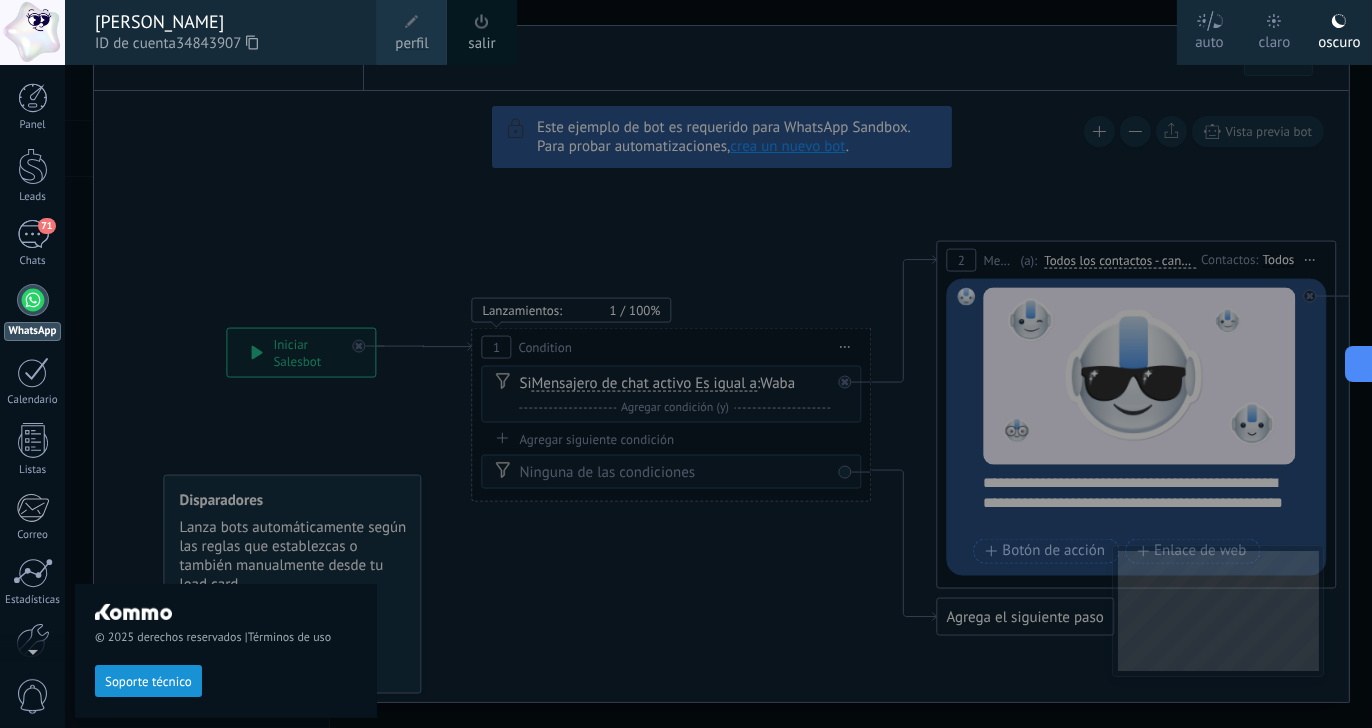 click at bounding box center [751, 364] 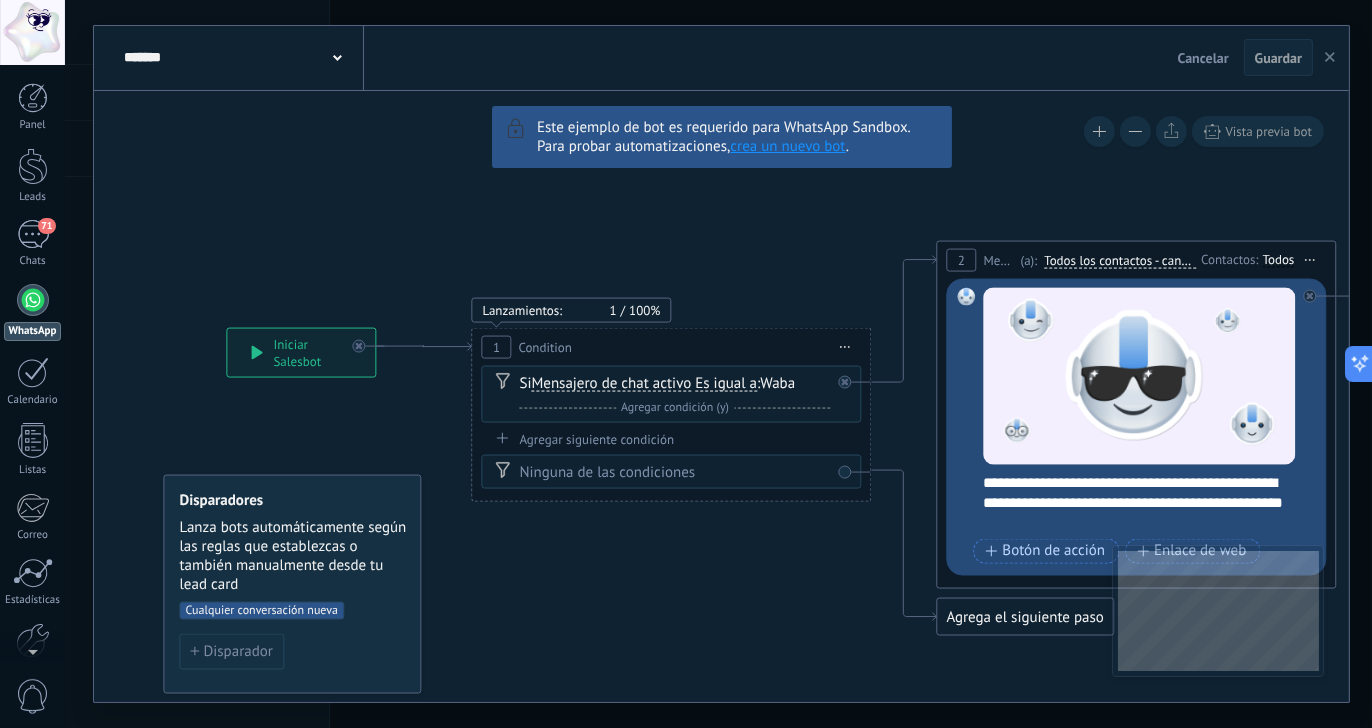 click 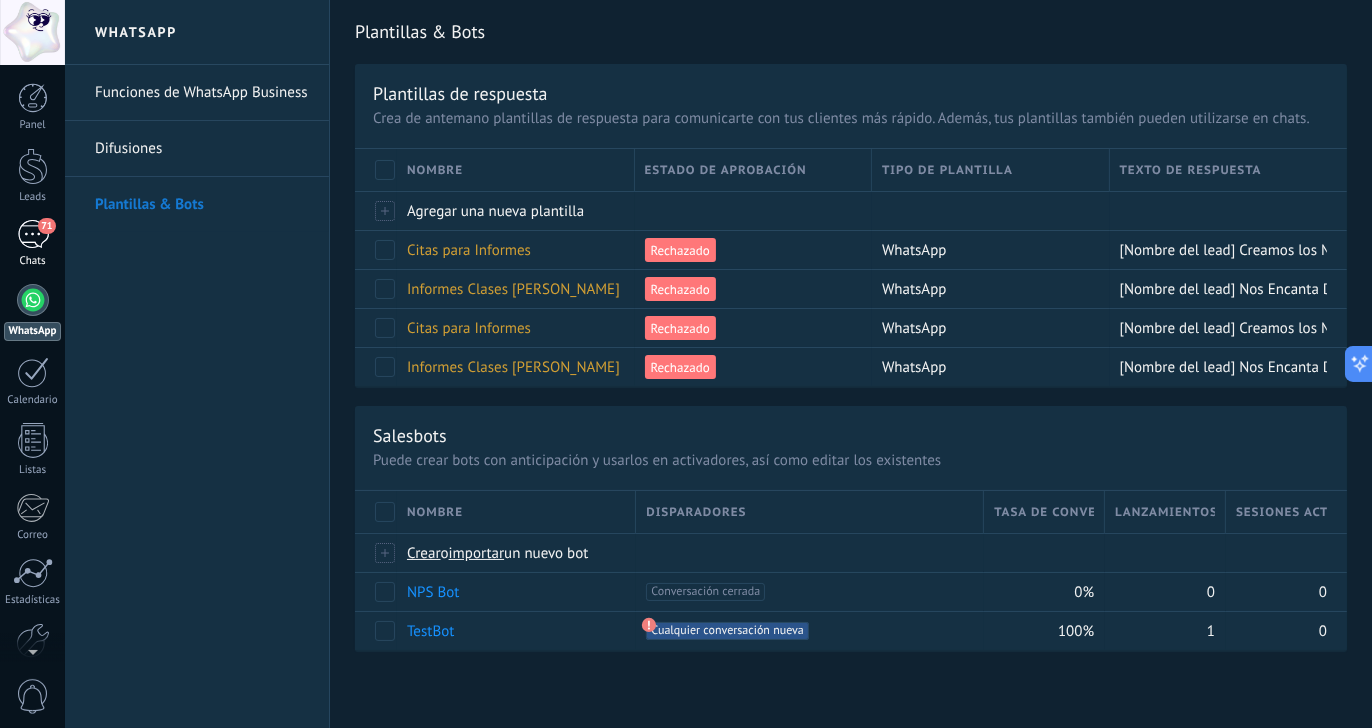 click on "71" at bounding box center (33, 234) 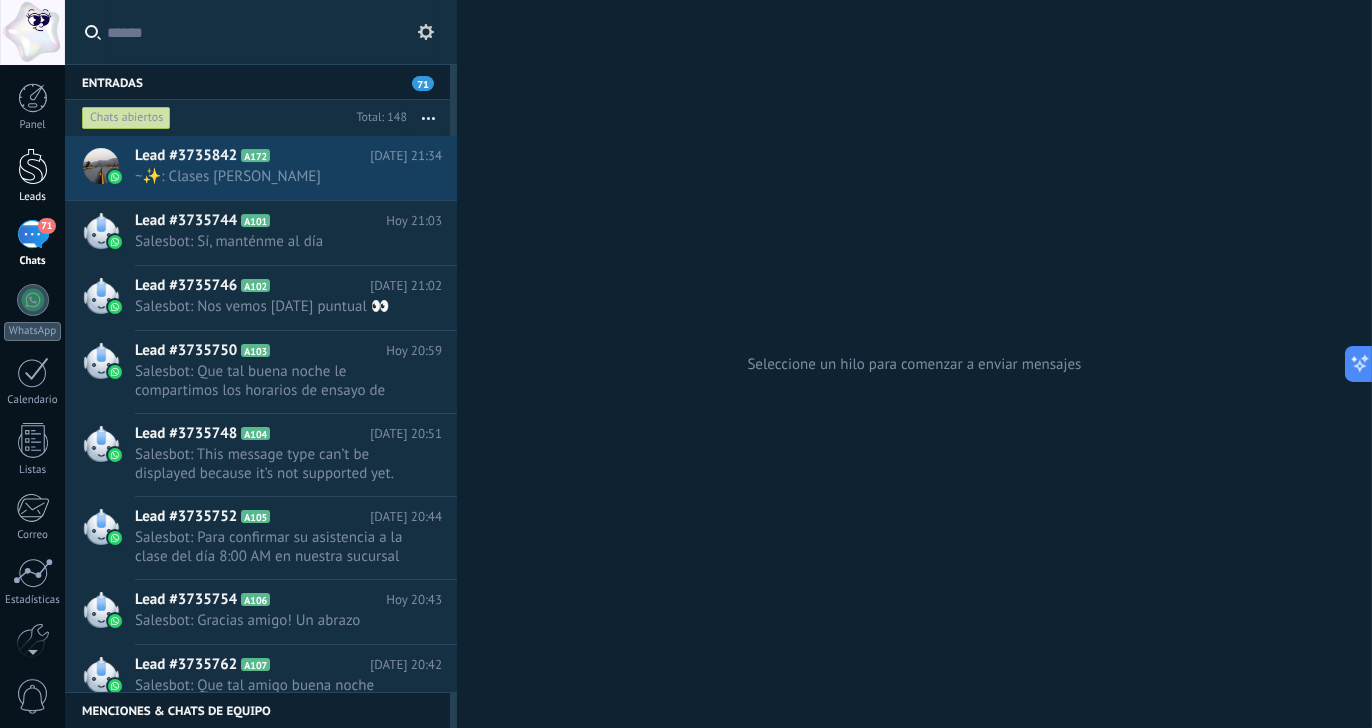 click at bounding box center [33, 166] 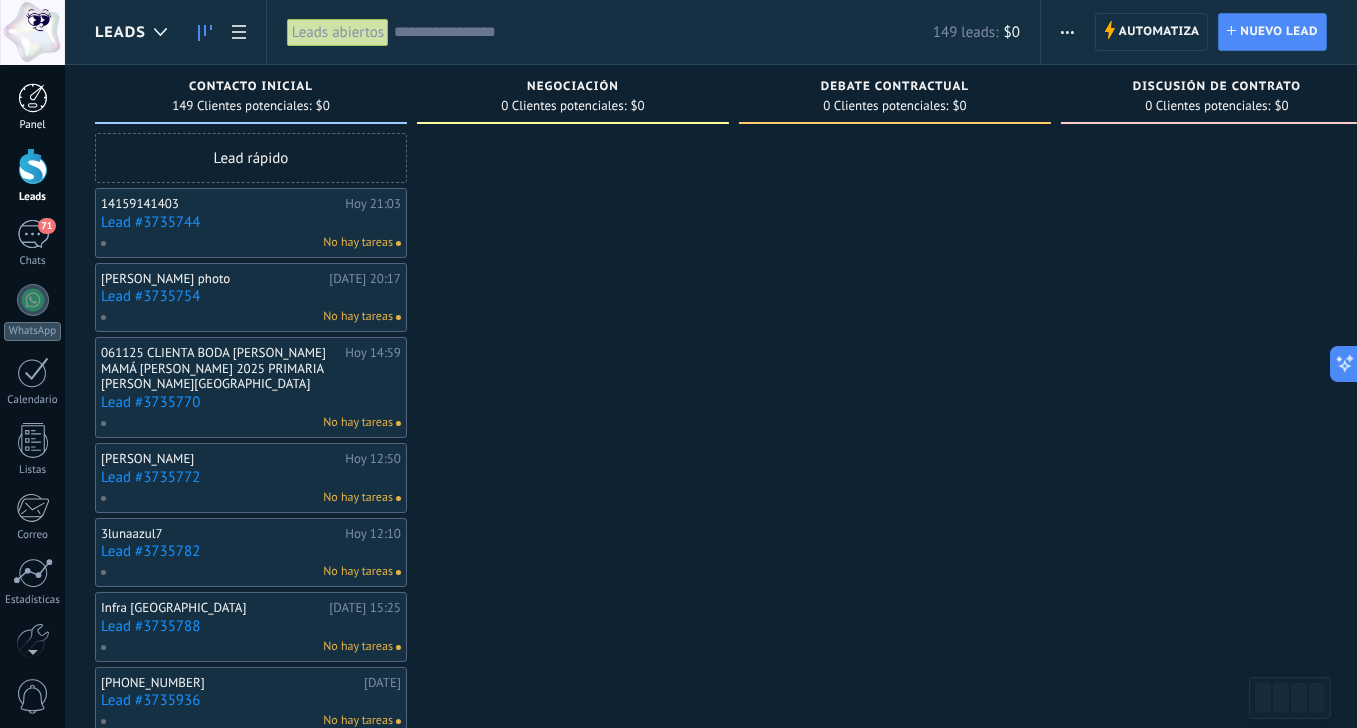click at bounding box center [33, 98] 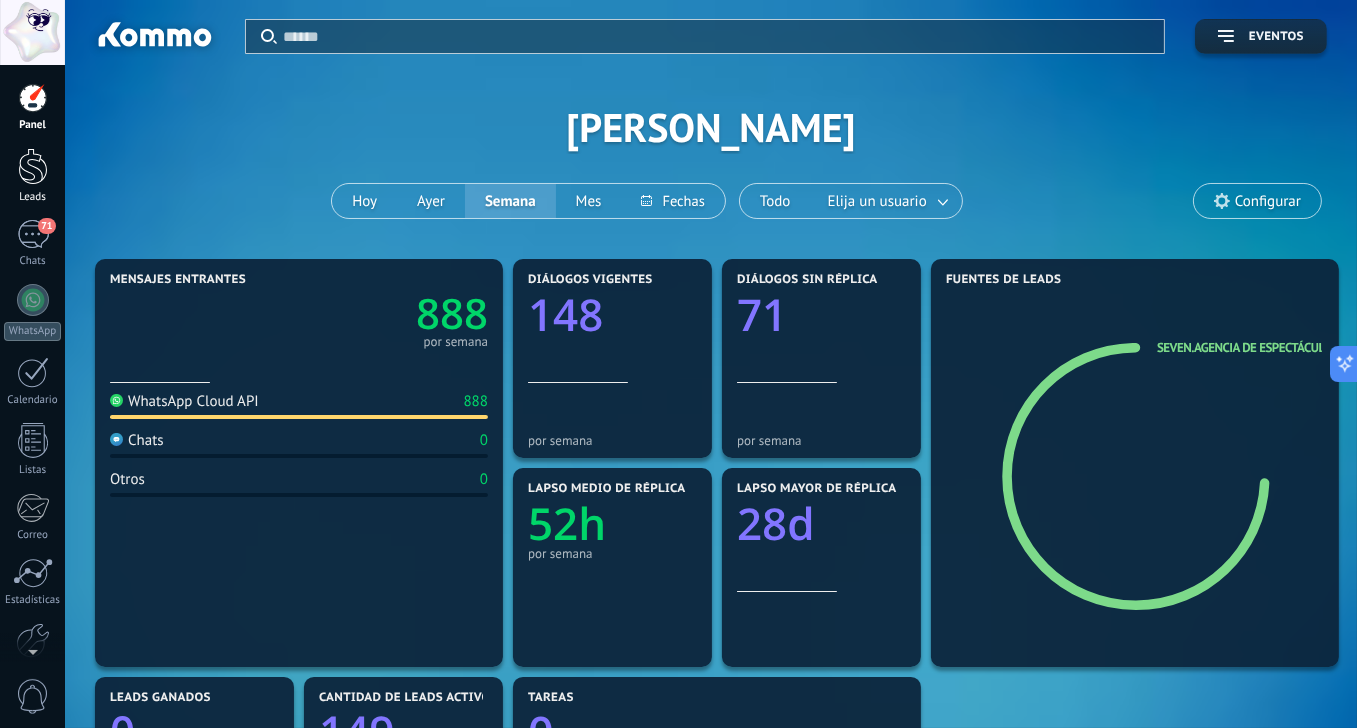 click at bounding box center (33, 166) 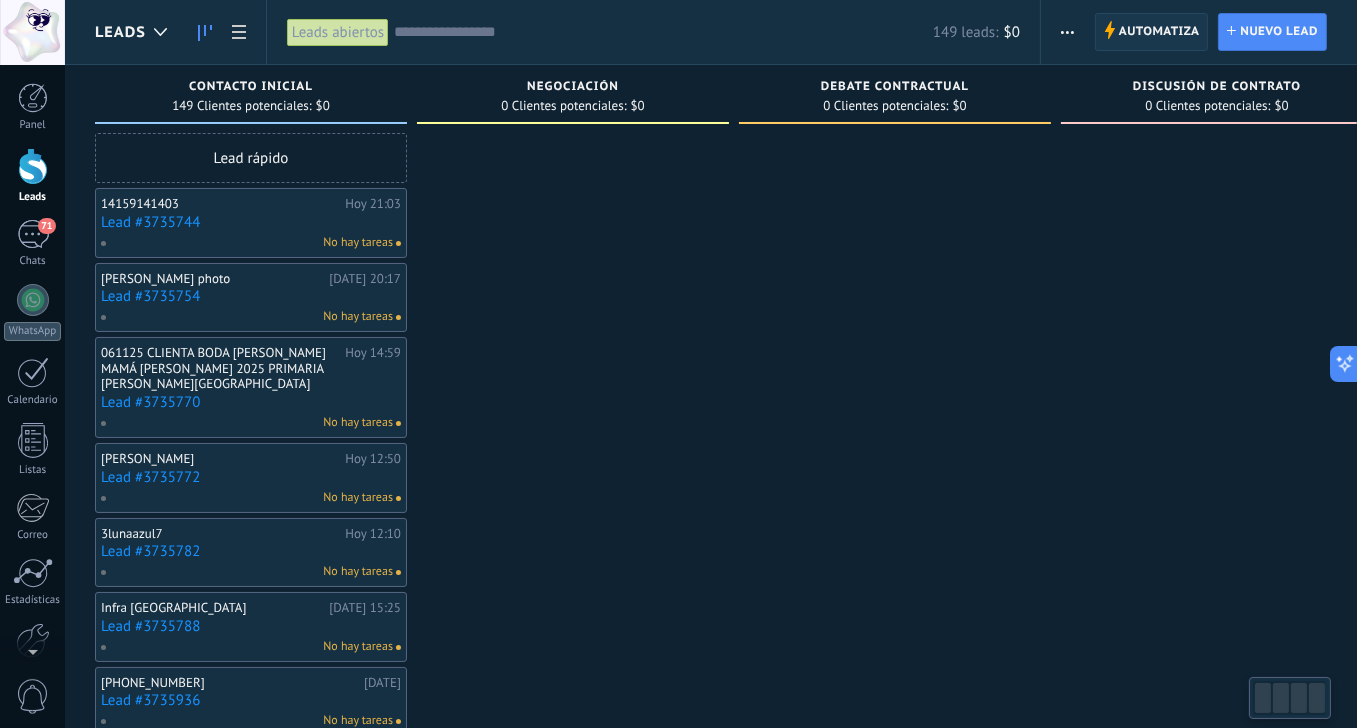 click on "Automatiza" at bounding box center [1159, 32] 